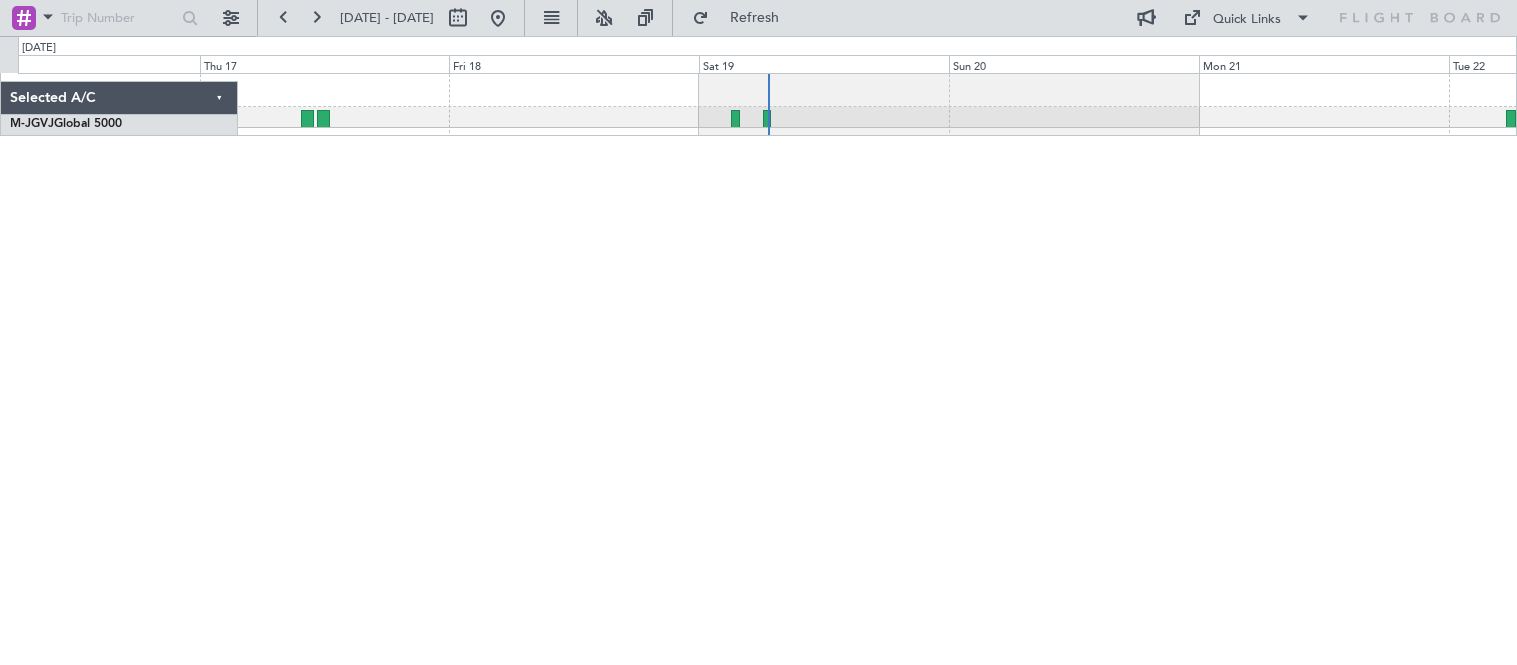 scroll, scrollTop: 0, scrollLeft: 0, axis: both 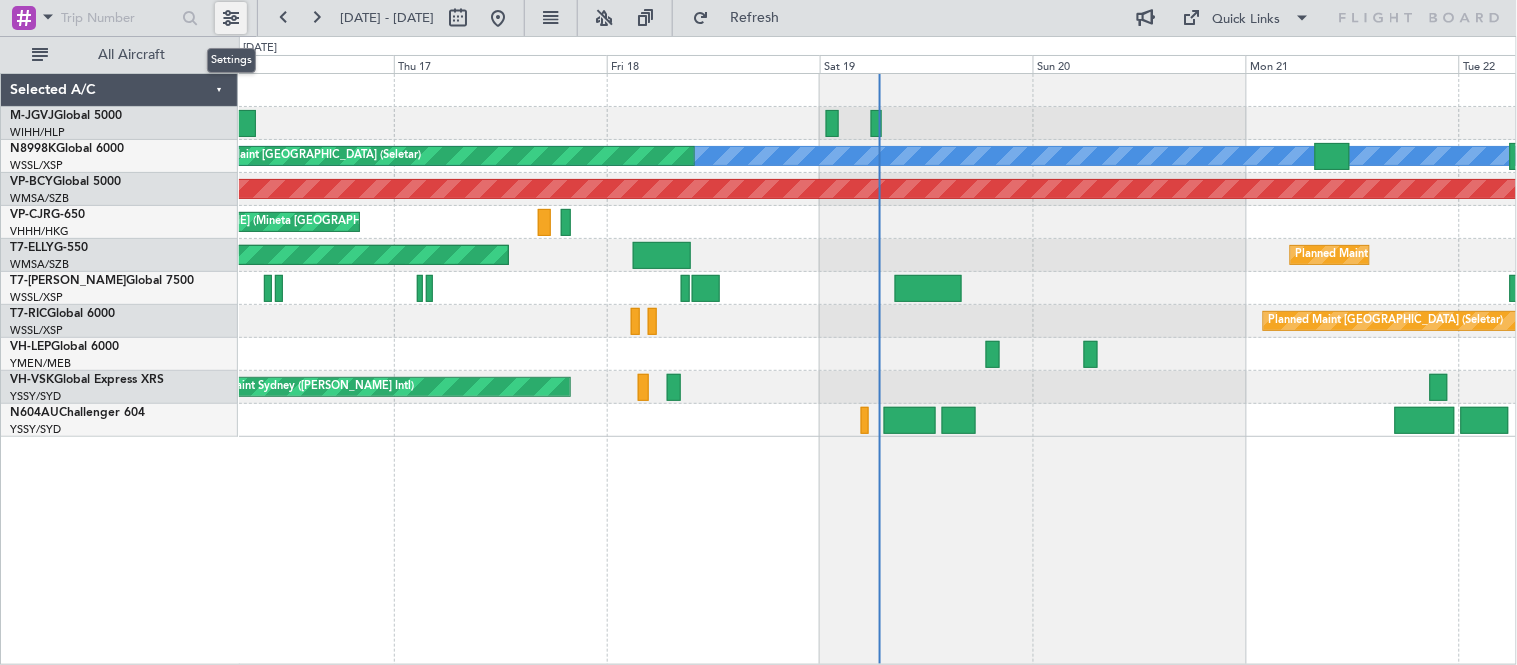 click at bounding box center (231, 18) 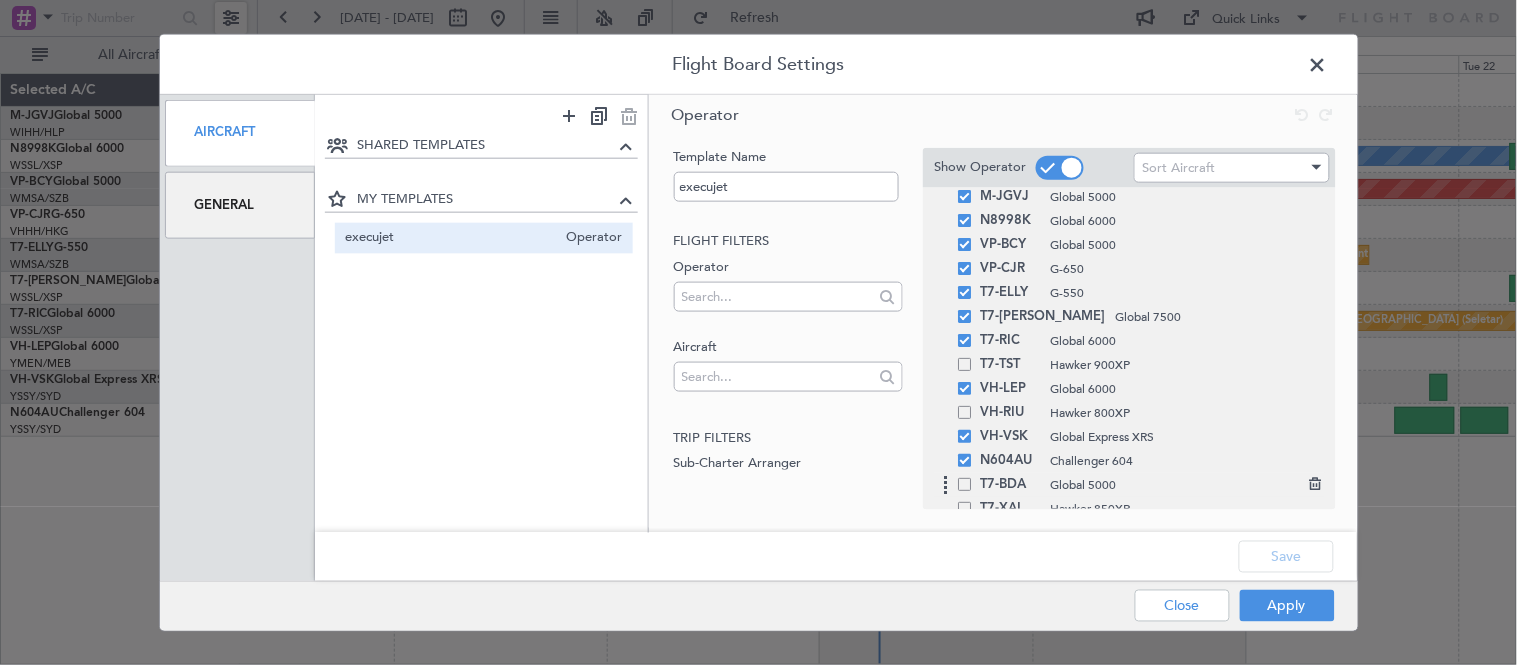 scroll, scrollTop: 64, scrollLeft: 0, axis: vertical 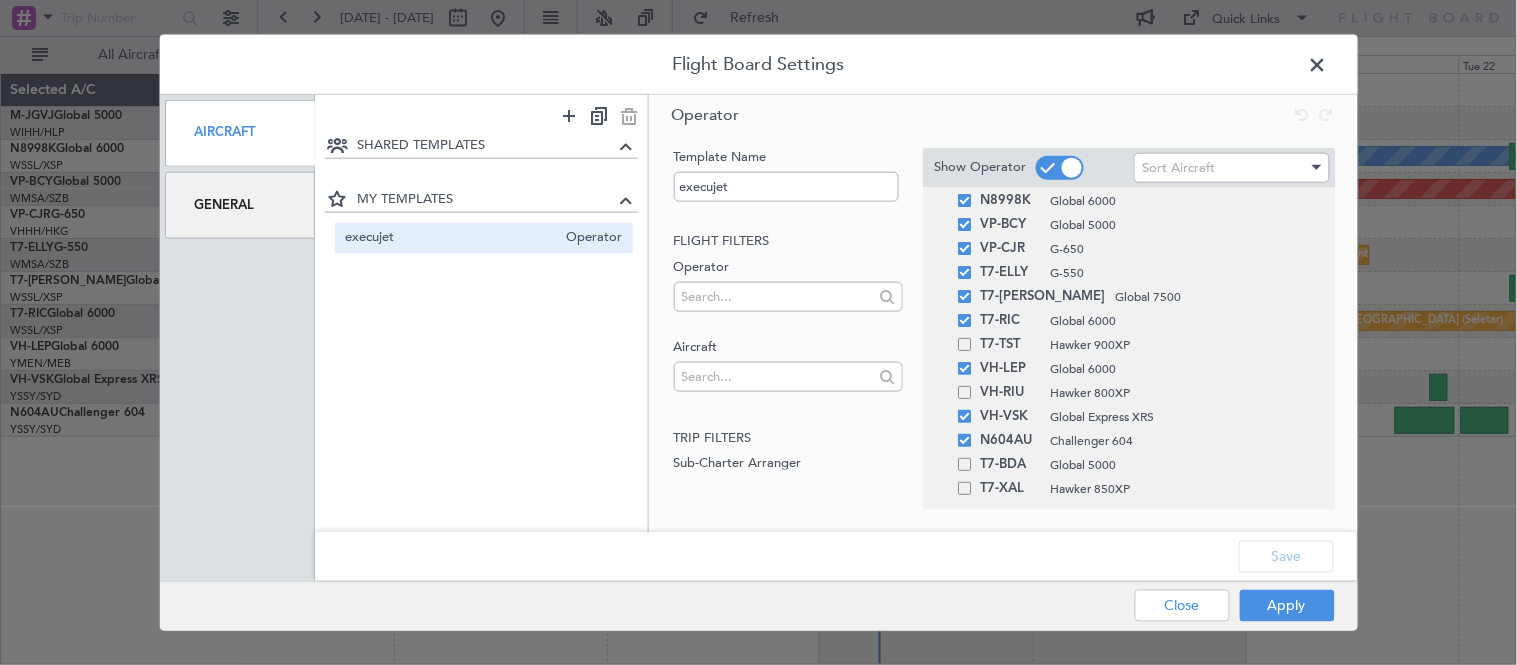 click on "General" at bounding box center (240, 205) 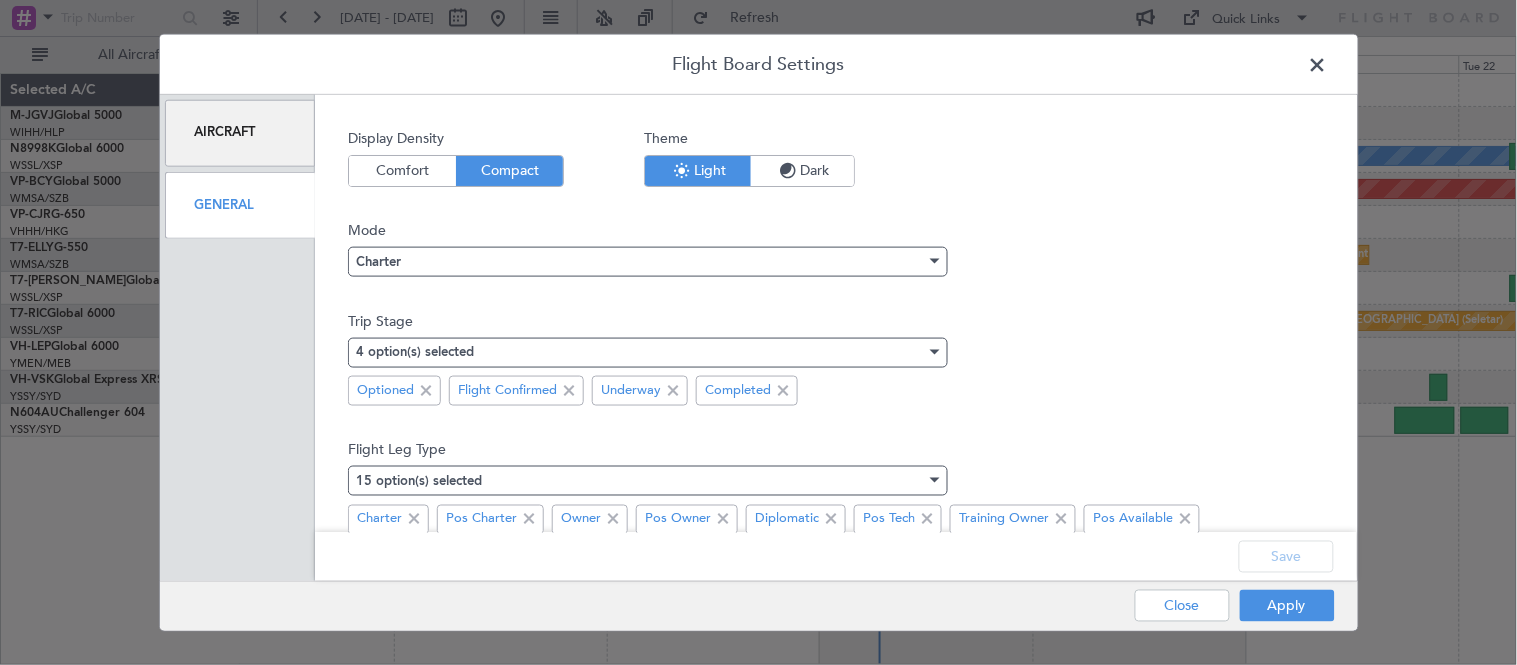 click at bounding box center [788, 170] 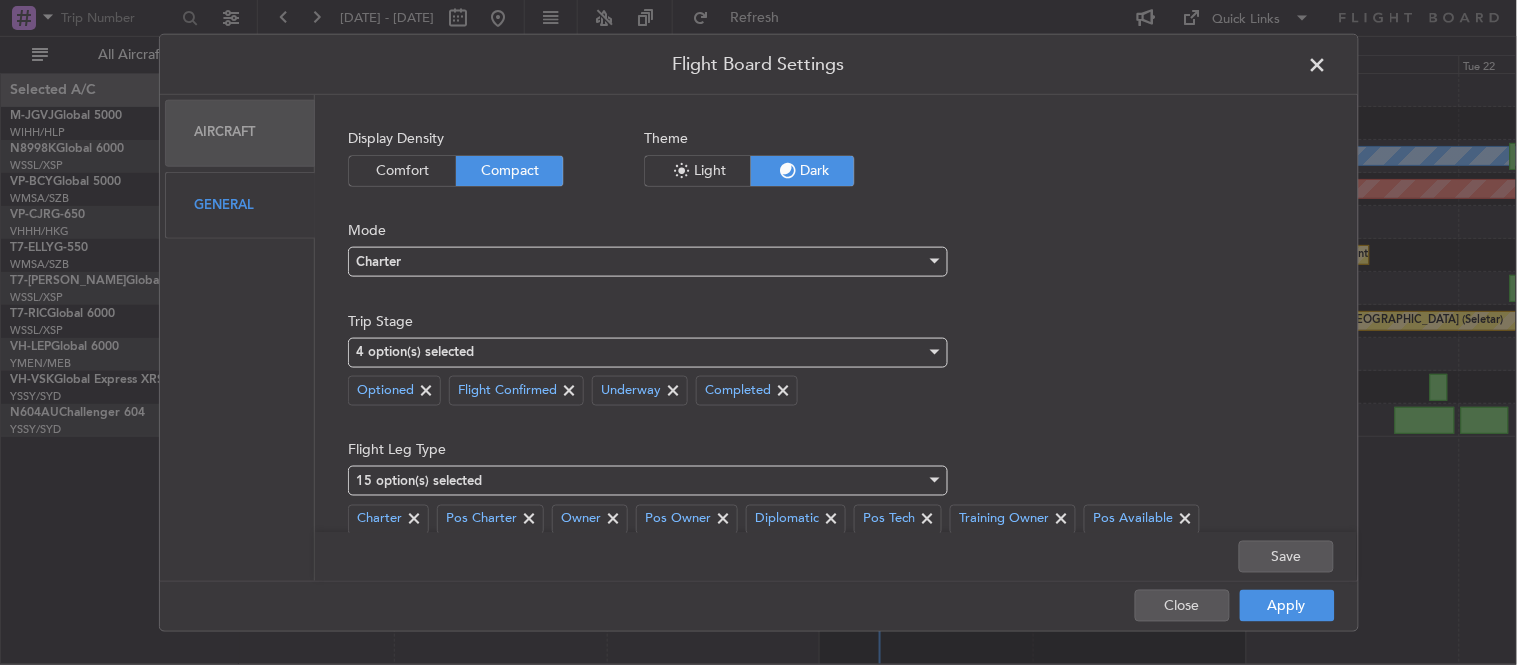 click on "Comfort" at bounding box center [402, 170] 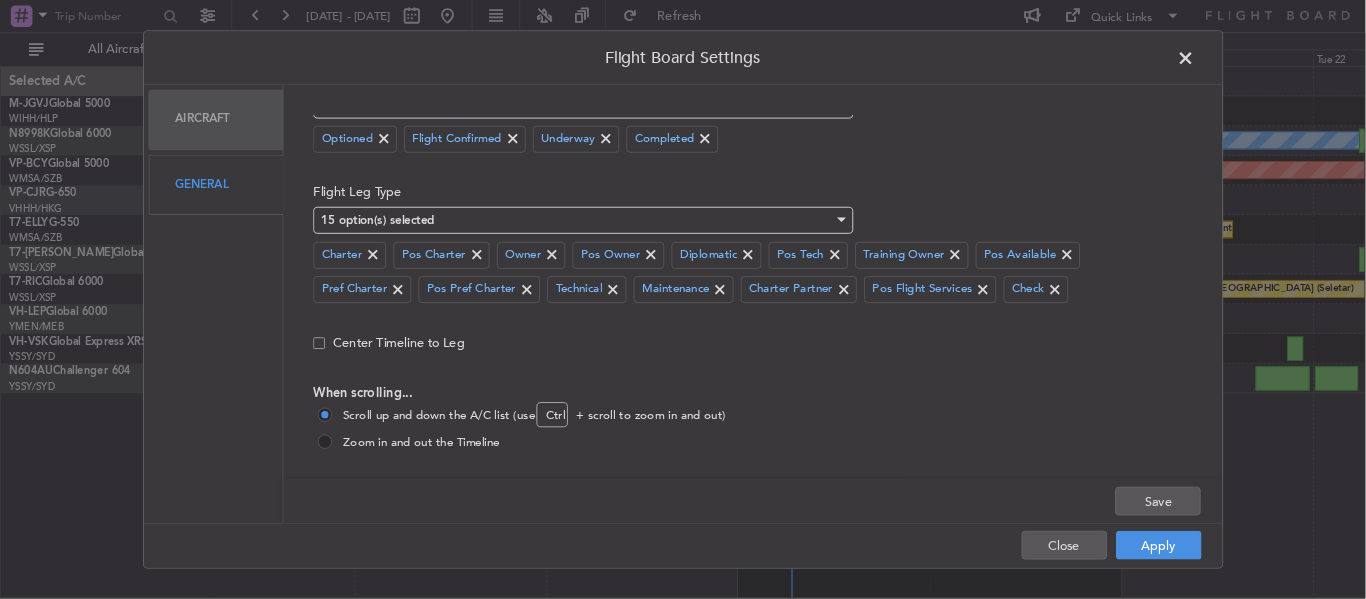 scroll, scrollTop: 244, scrollLeft: 0, axis: vertical 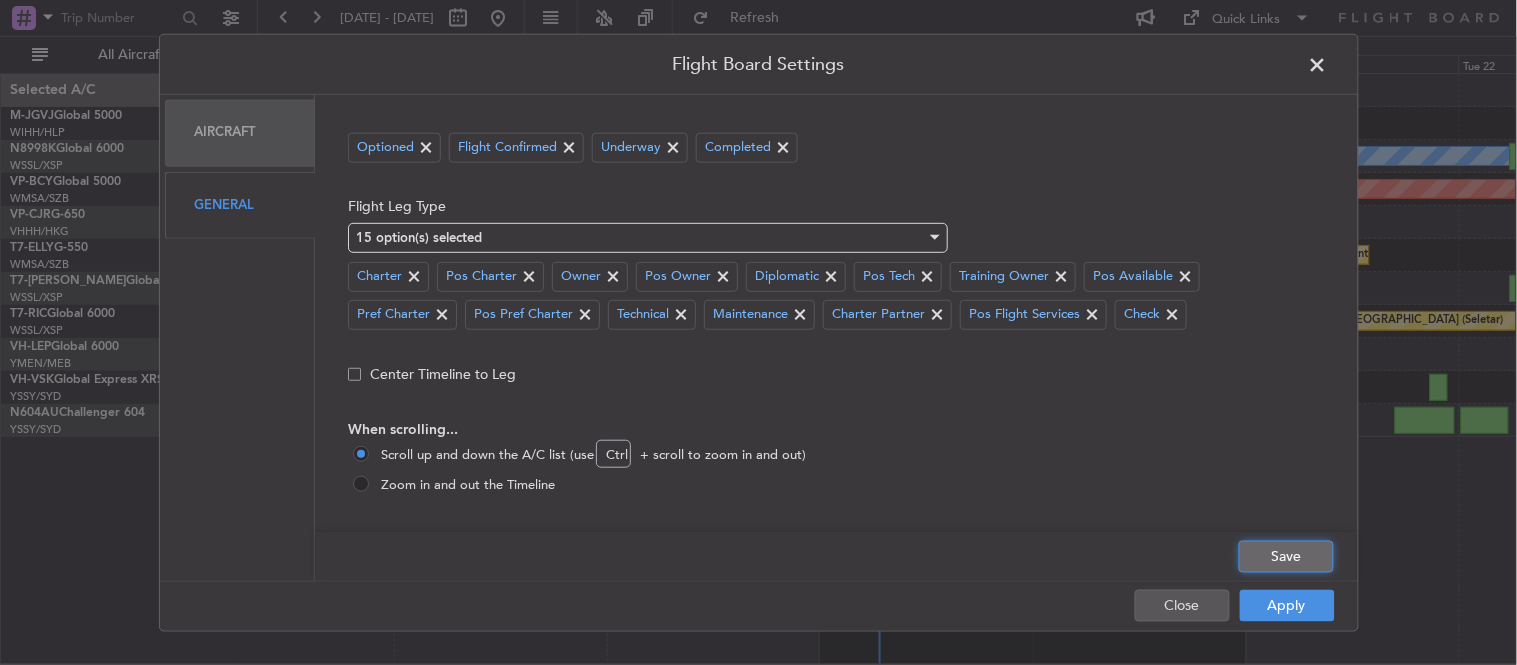 click on "Save" at bounding box center [1286, 557] 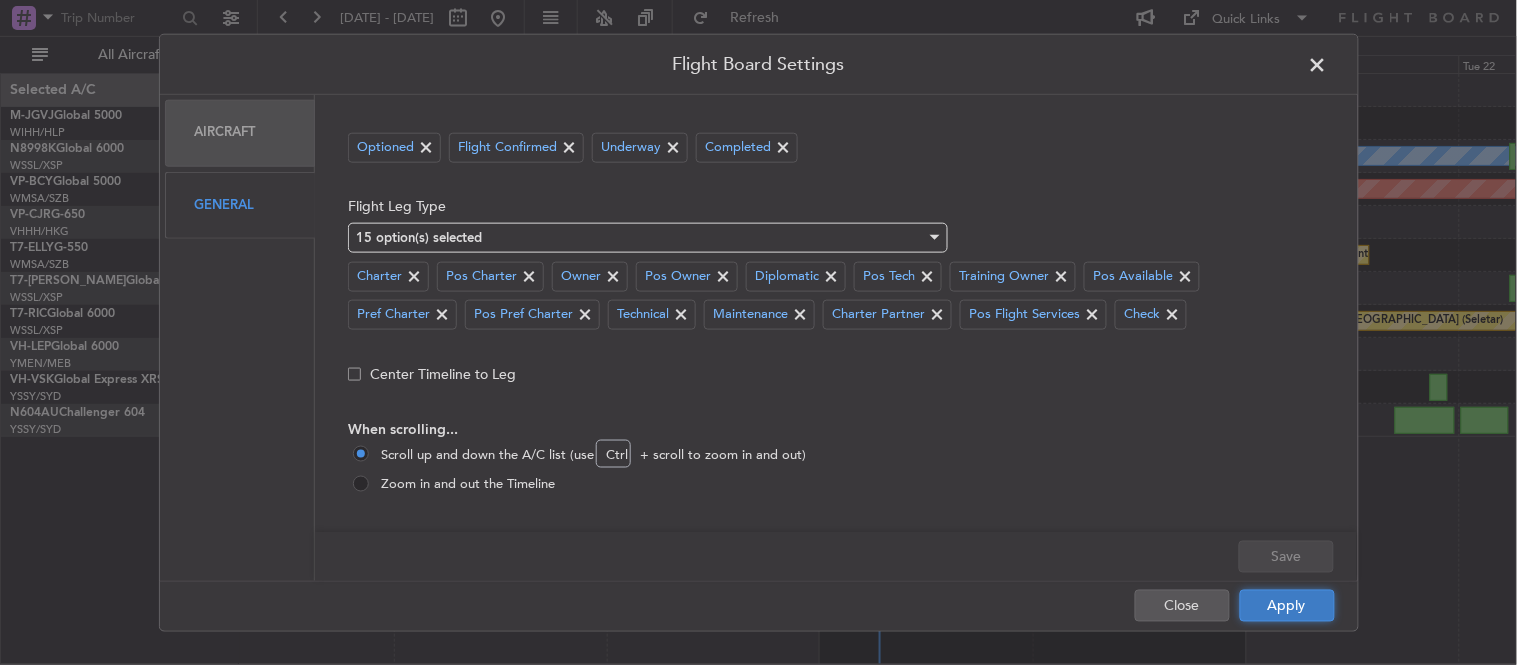 click on "Apply" at bounding box center (1287, 606) 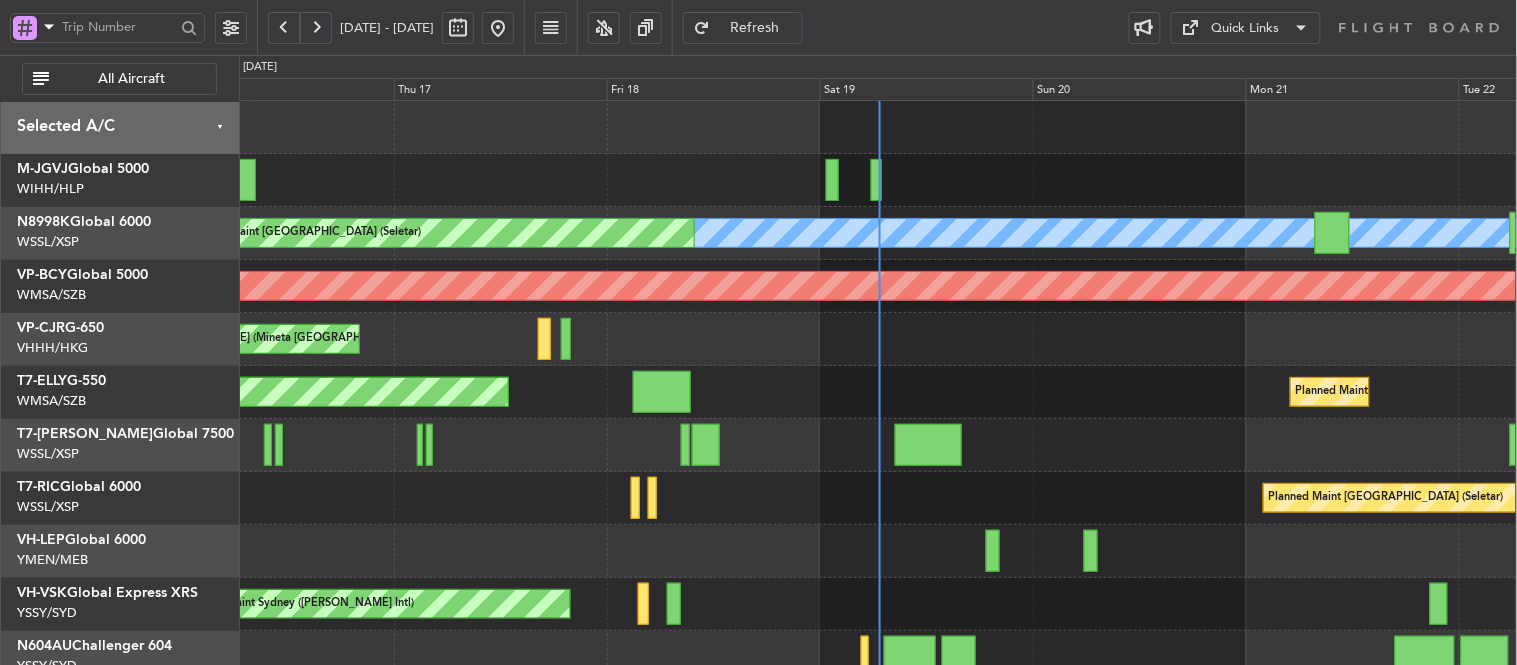 click on "[PERSON_NAME]
Planned Maint [GEOGRAPHIC_DATA] (Seletar)
Planned Maint [GEOGRAPHIC_DATA] (Seletar)
[PERSON_NAME] San [PERSON_NAME] (Mineta [GEOGRAPHIC_DATA][PERSON_NAME])
[GEOGRAPHIC_DATA][PERSON_NAME] (Mineta [GEOGRAPHIC_DATA][PERSON_NAME])
Planned Maint Sharjah (Sharjah Intl)
[PERSON_NAME] (Sultan [PERSON_NAME] [PERSON_NAME] - Subang)
[PERSON_NAME] (Sultan [PERSON_NAME] [PERSON_NAME] - Subang)
Planned Maint [GEOGRAPHIC_DATA] (Sultan [PERSON_NAME] [PERSON_NAME] - Subang)
Planned Maint [GEOGRAPHIC_DATA] (Seletar)
Unplanned Maint Sydney ([PERSON_NAME] Intl)" 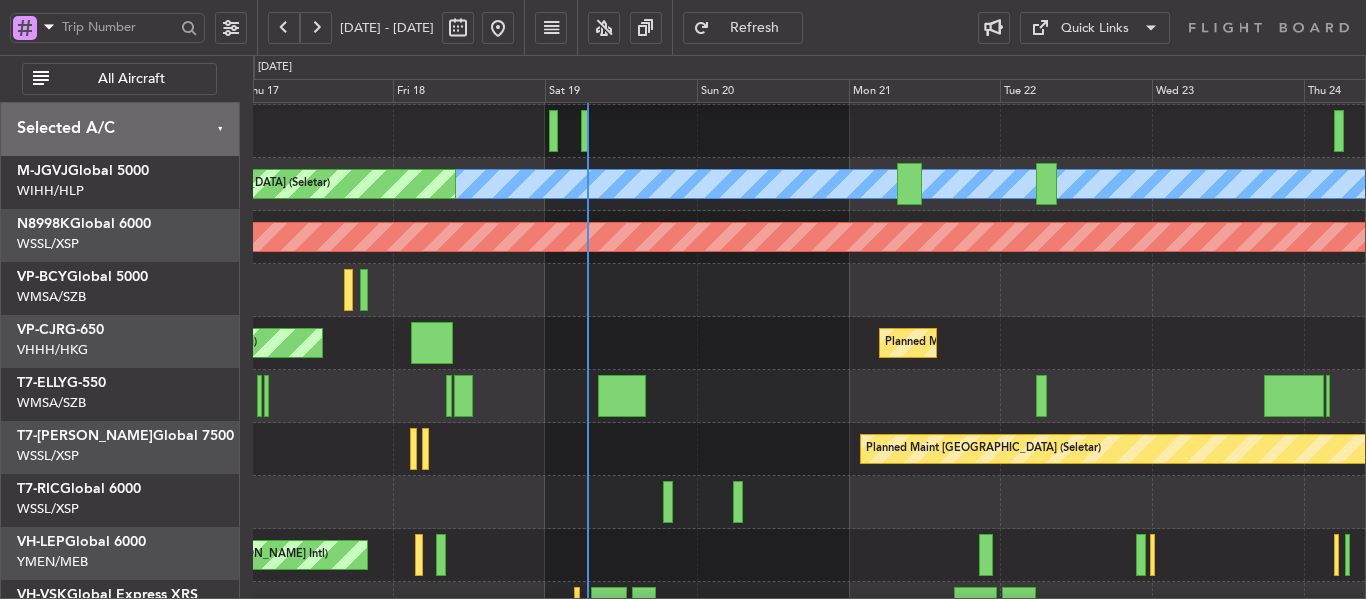 scroll, scrollTop: 77, scrollLeft: 0, axis: vertical 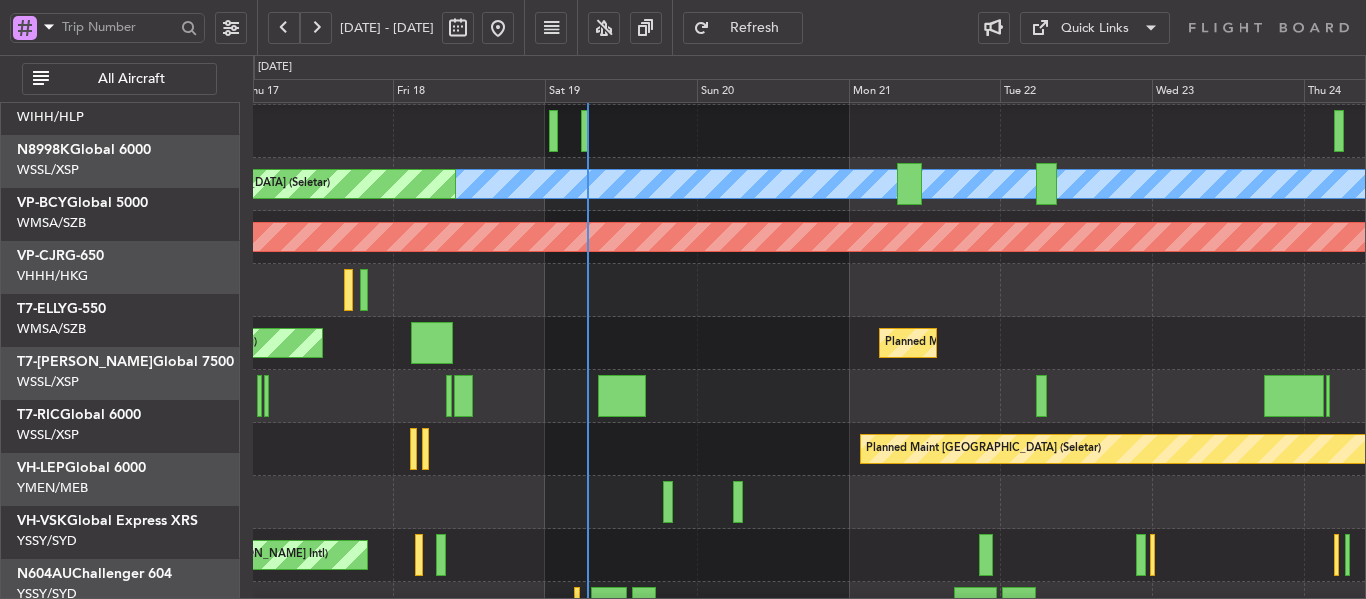 click on "[PERSON_NAME] San [PERSON_NAME] (Mineta San [PERSON_NAME] Intl)
[GEOGRAPHIC_DATA][PERSON_NAME] (Mineta [GEOGRAPHIC_DATA][PERSON_NAME])" 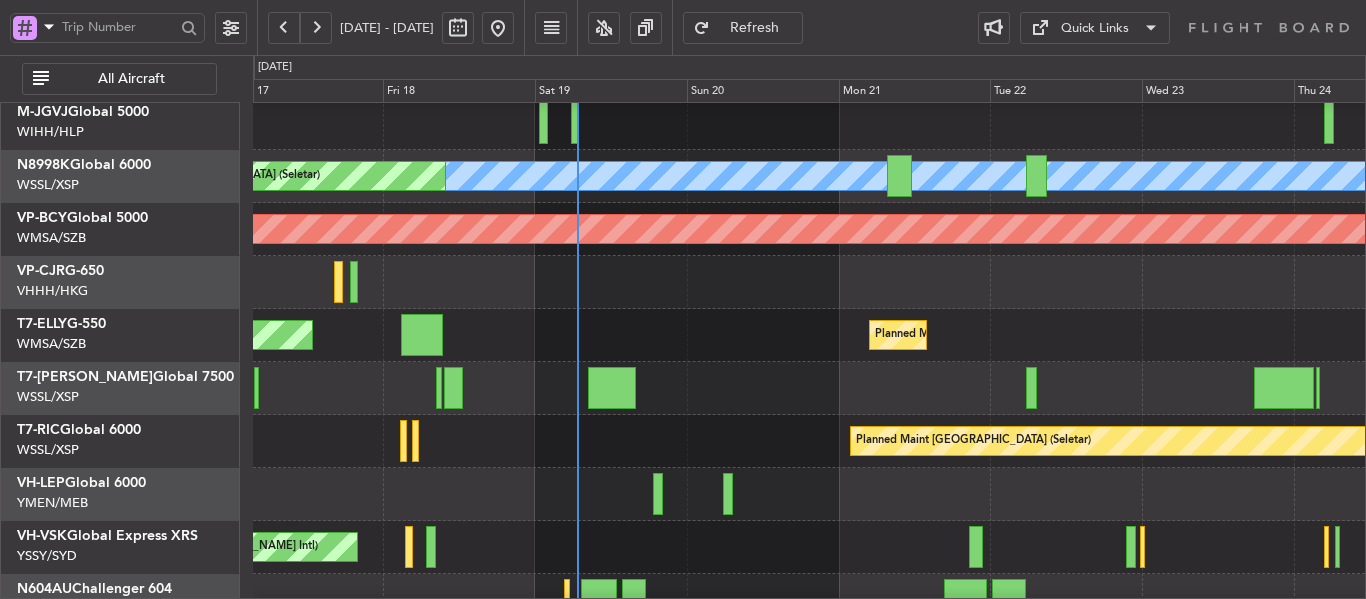scroll, scrollTop: 58, scrollLeft: 0, axis: vertical 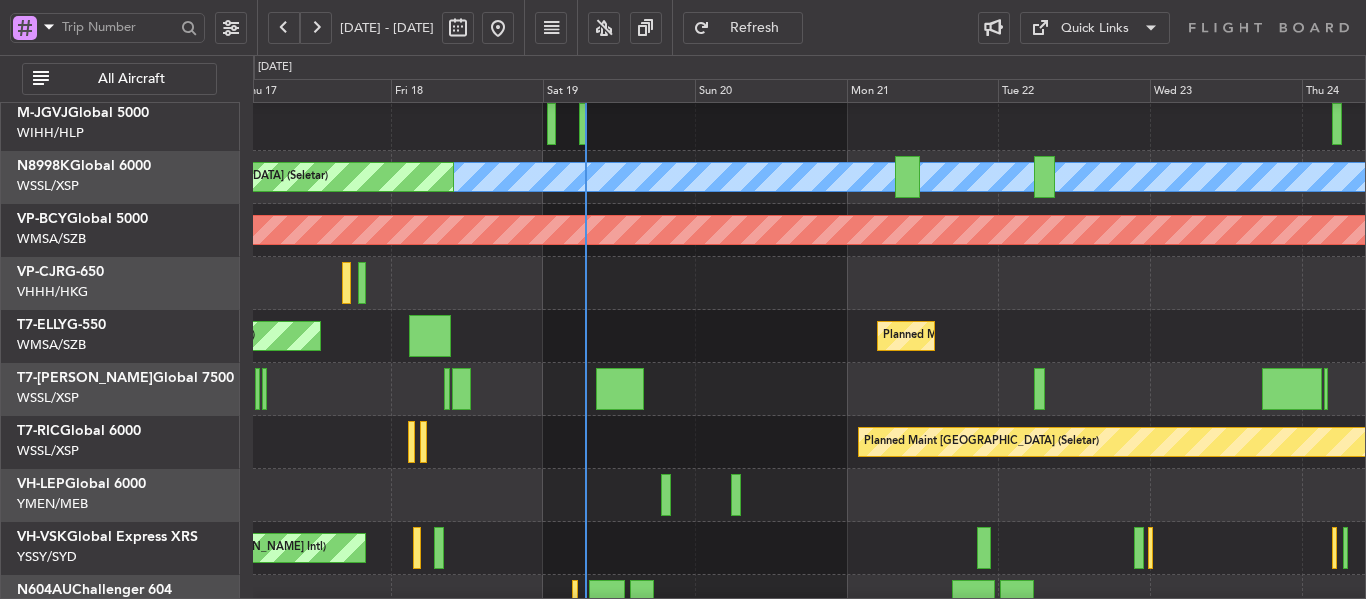 click on "Planned Maint Sharjah (Sharjah Intl)
[PERSON_NAME] (Sultan [PERSON_NAME] [PERSON_NAME] - Subang)
[PERSON_NAME] (Sultan [PERSON_NAME] [PERSON_NAME] - Subang)
Planned Maint [GEOGRAPHIC_DATA] (Sultan [PERSON_NAME] [PERSON_NAME] - Subang)" 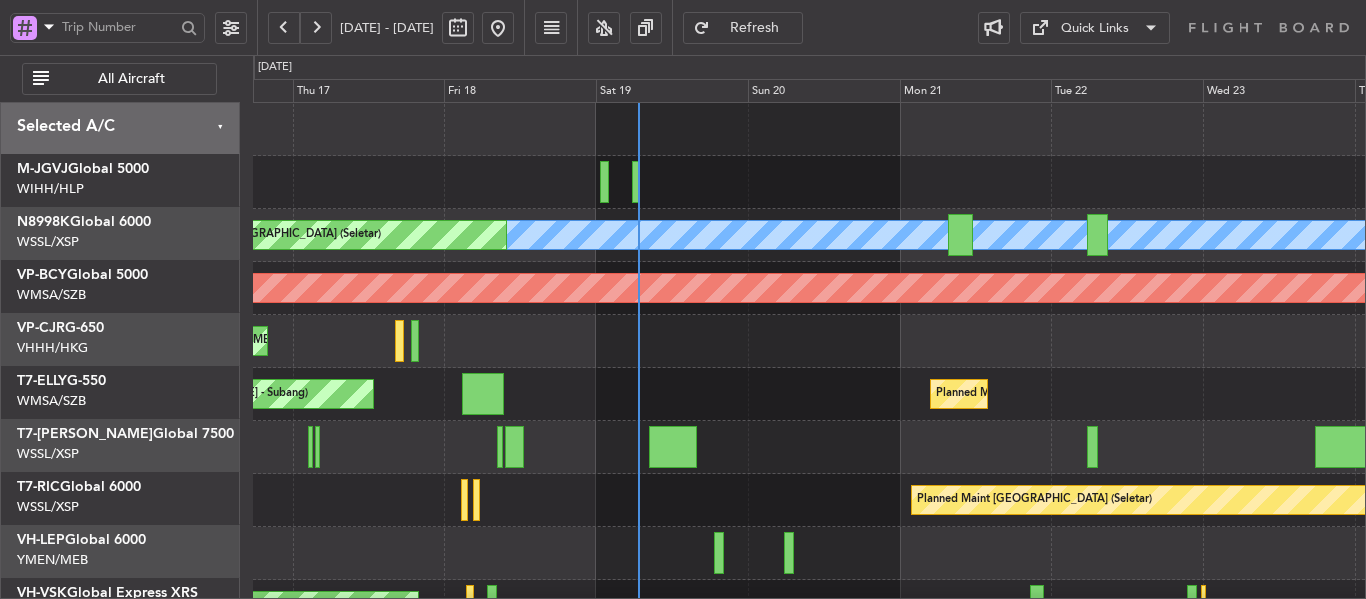 scroll, scrollTop: 0, scrollLeft: 0, axis: both 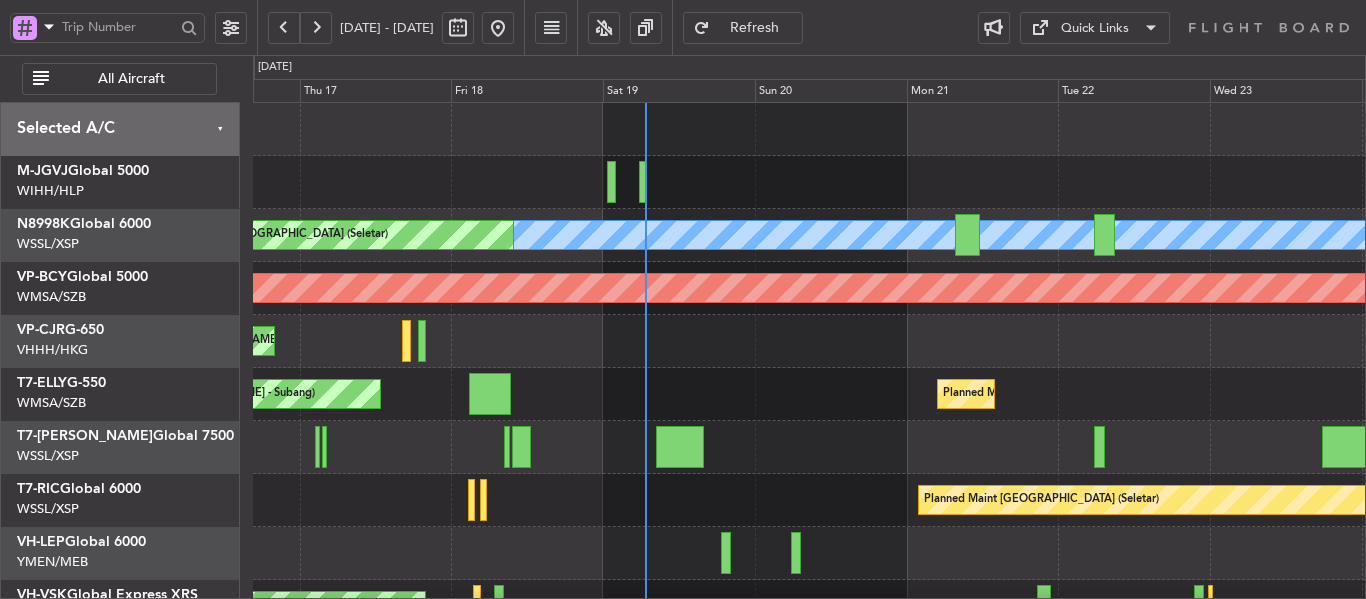 click on "Planned Maint [GEOGRAPHIC_DATA] (Seletar)" 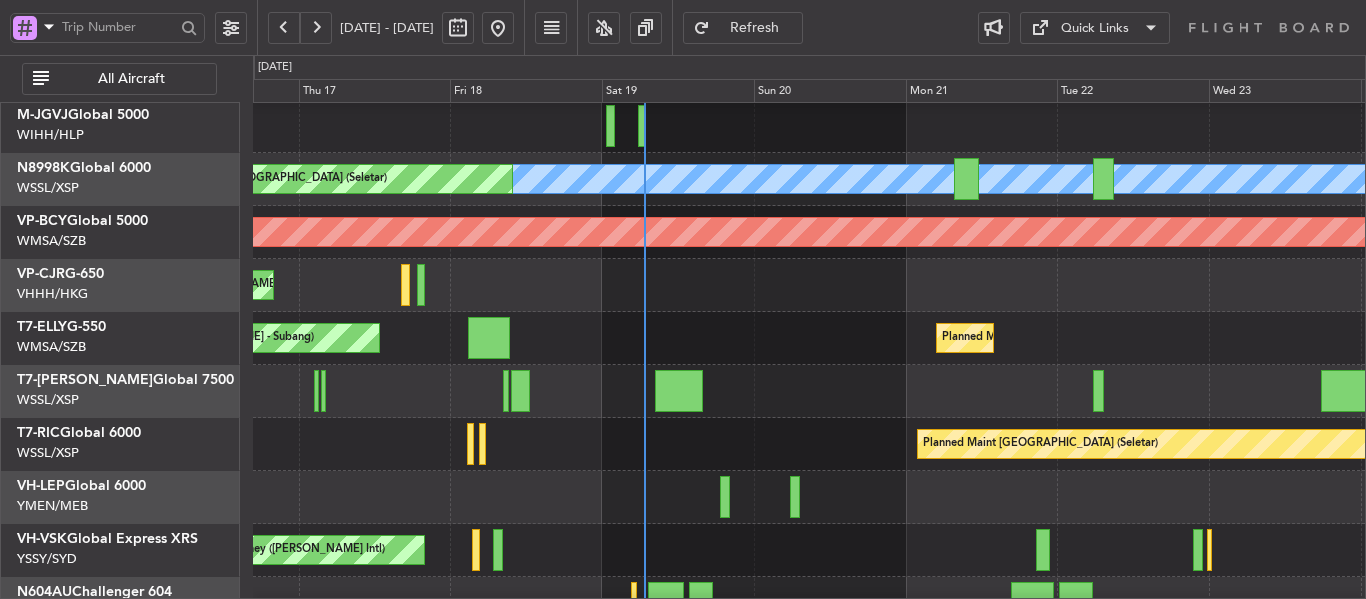 scroll, scrollTop: 86, scrollLeft: 0, axis: vertical 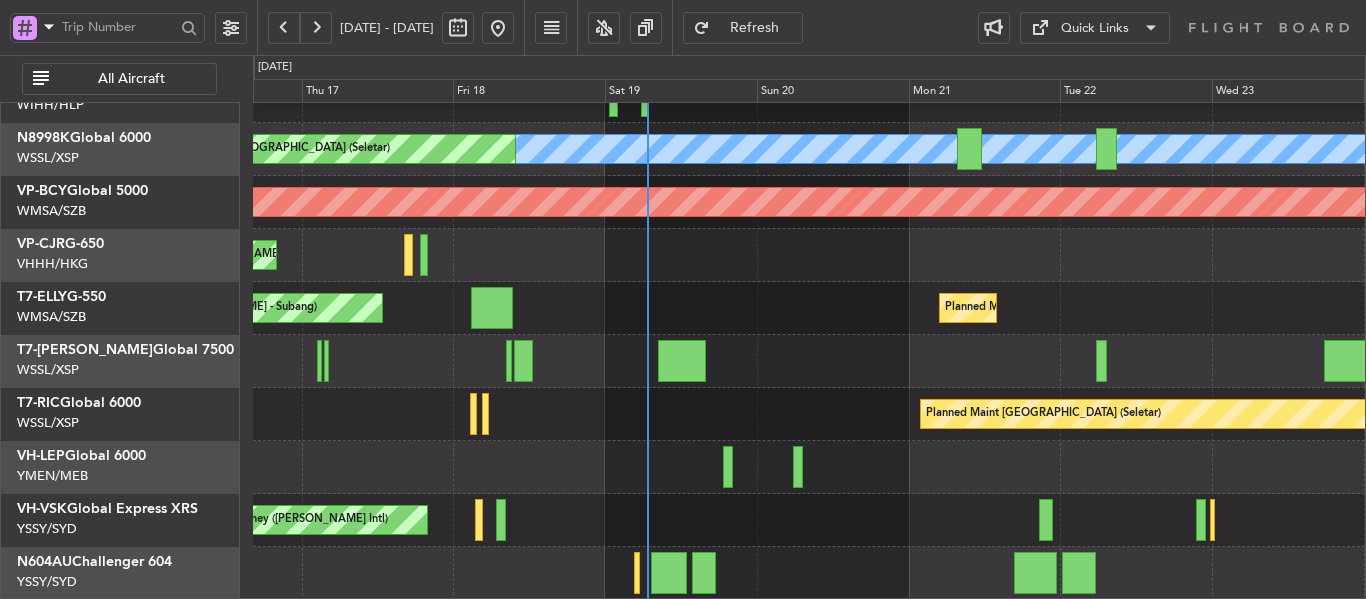 click on "Planned Maint [GEOGRAPHIC_DATA] (Seletar)" 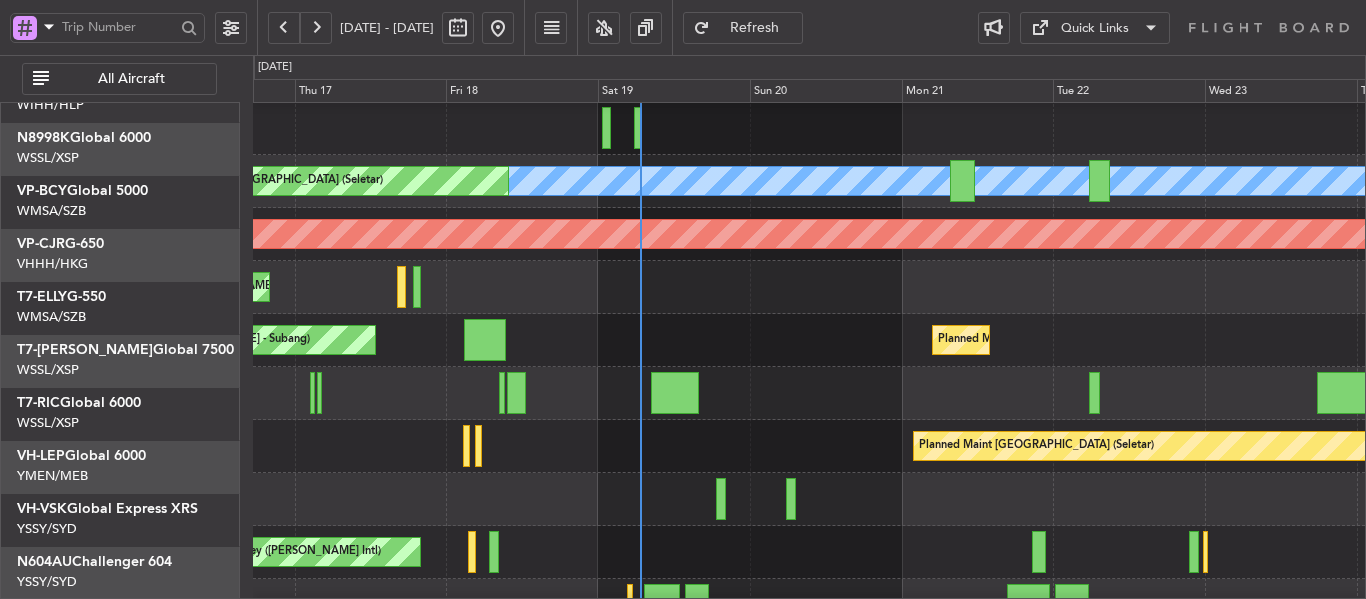 scroll, scrollTop: 0, scrollLeft: 0, axis: both 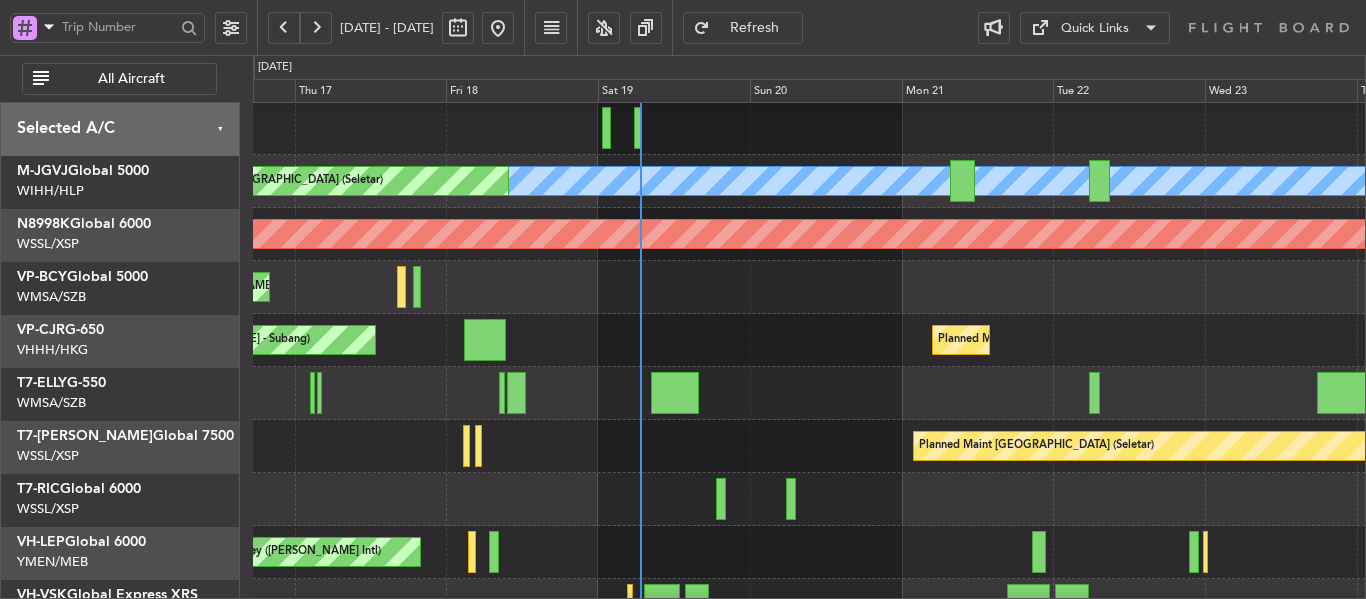 click on "Planned Maint [GEOGRAPHIC_DATA] (Seletar)
[PERSON_NAME]
Planned Maint [GEOGRAPHIC_DATA] (Seletar)
Planned Maint [GEOGRAPHIC_DATA] (Seletar)
[PERSON_NAME] San [PERSON_NAME] (Mineta [GEOGRAPHIC_DATA][PERSON_NAME])
[GEOGRAPHIC_DATA][PERSON_NAME] (Mineta [GEOGRAPHIC_DATA][PERSON_NAME])
Planned Maint Sharjah (Sharjah Intl)
[PERSON_NAME] (Sultan [PERSON_NAME] [PERSON_NAME] - Subang)
[PERSON_NAME] (Sultan [PERSON_NAME] [PERSON_NAME] - Subang)
Planned Maint [GEOGRAPHIC_DATA] (Sultan [PERSON_NAME] [PERSON_NAME] - Subang)
Planned Maint [GEOGRAPHIC_DATA] (Seletar)
Unplanned Maint Sydney ([PERSON_NAME] Intl)" 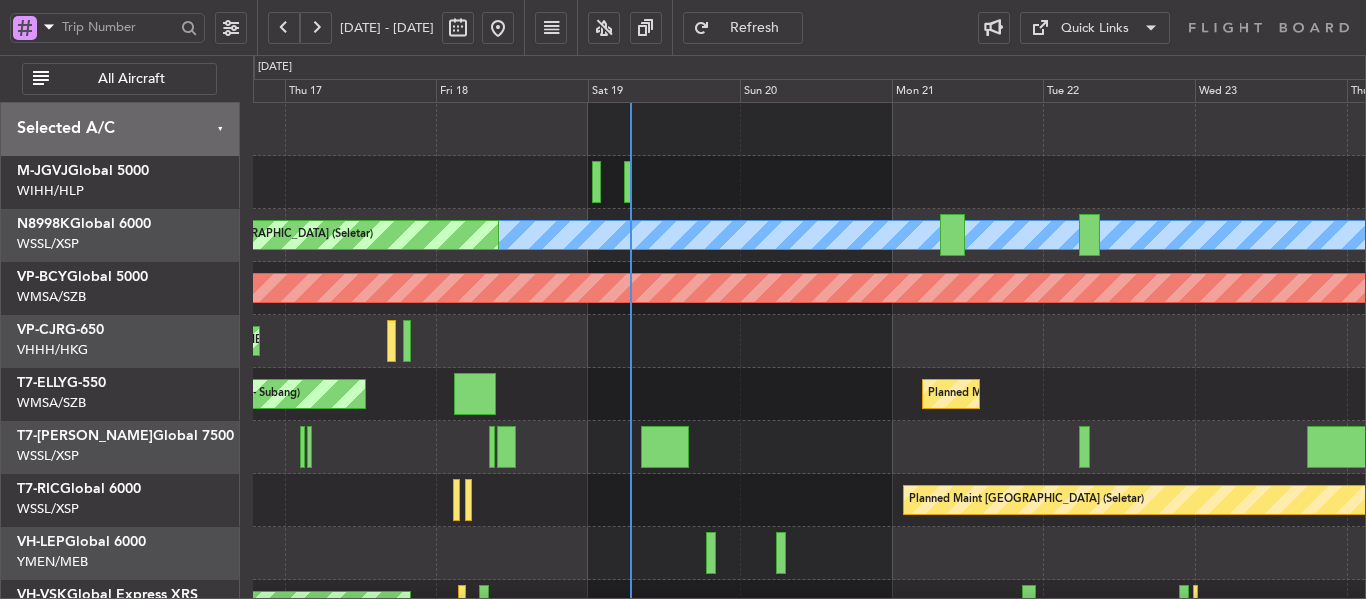 click at bounding box center [231, 28] 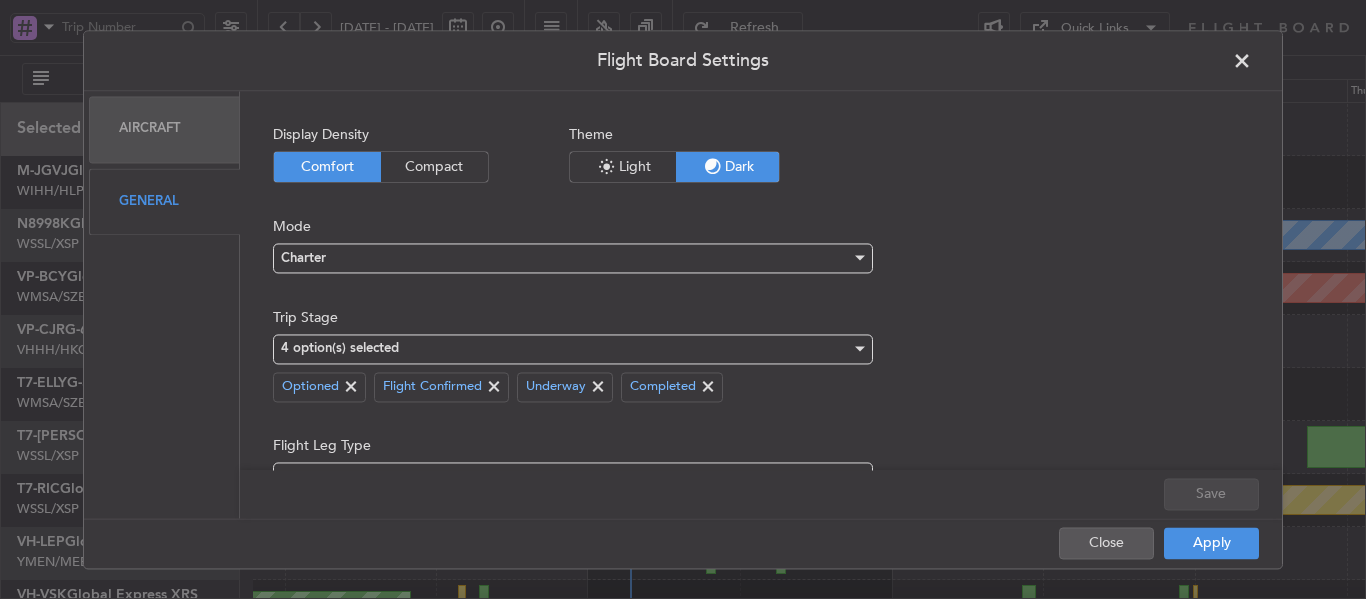 click on "Compact" at bounding box center (434, 167) 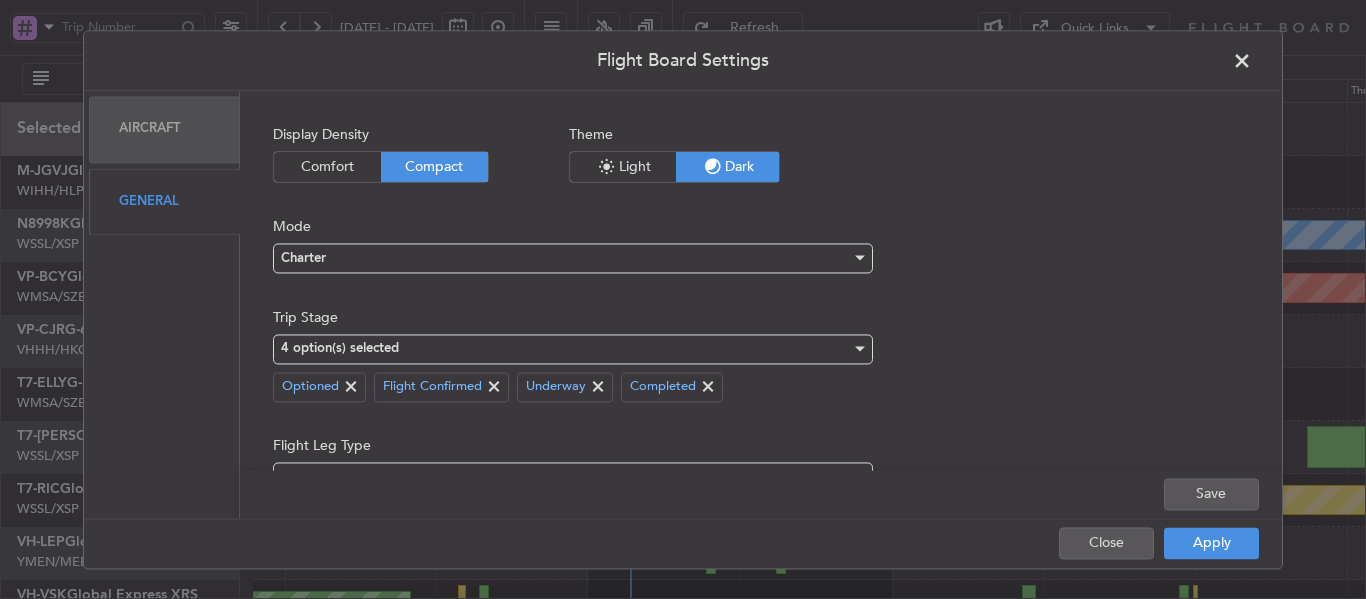 click on "Comfort" at bounding box center [327, 167] 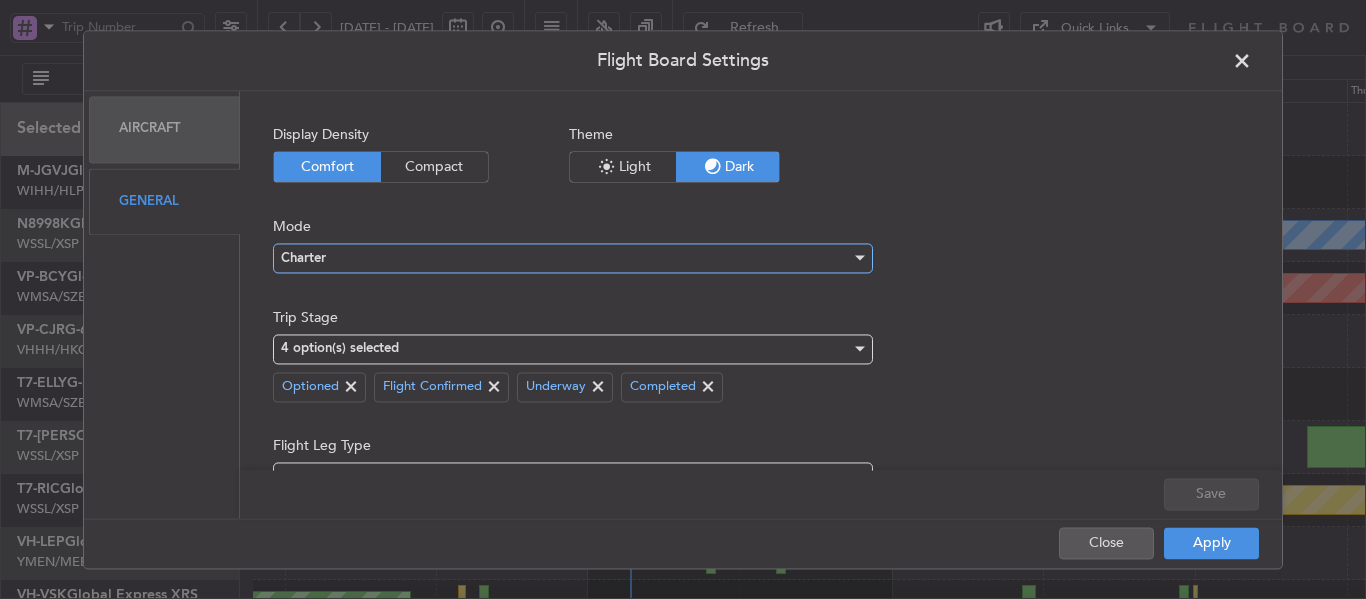 click on "Charter" at bounding box center [566, 258] 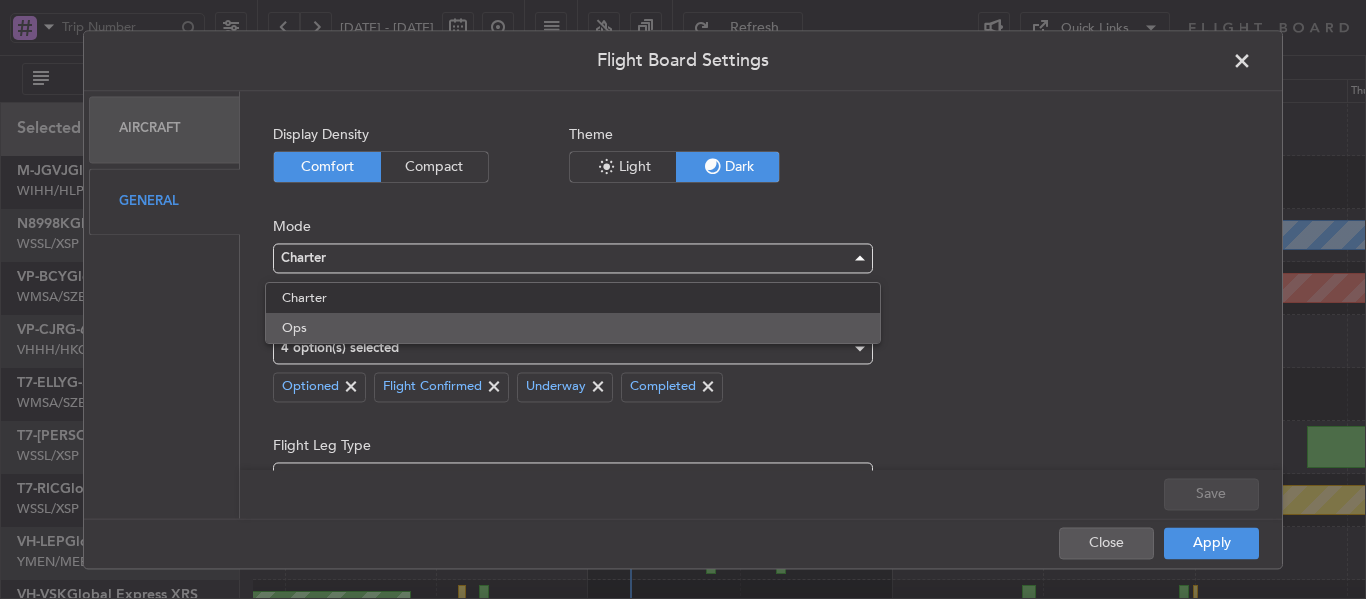 click on "Ops" at bounding box center [573, 328] 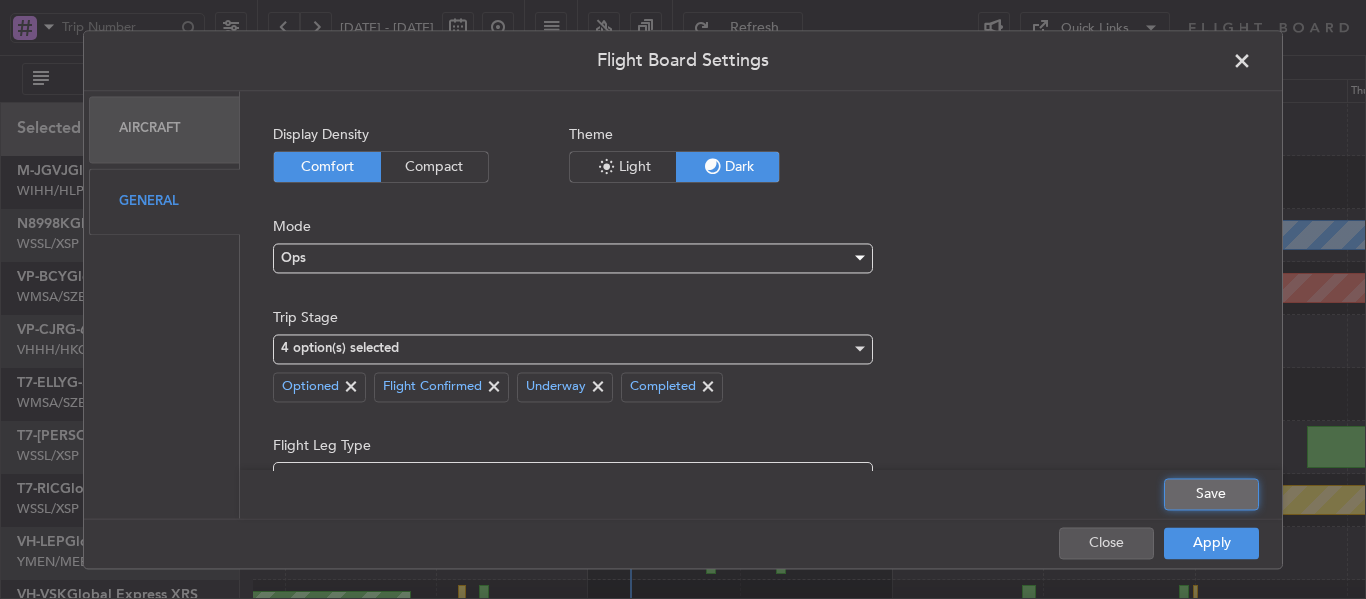 click on "Save" at bounding box center (1211, 494) 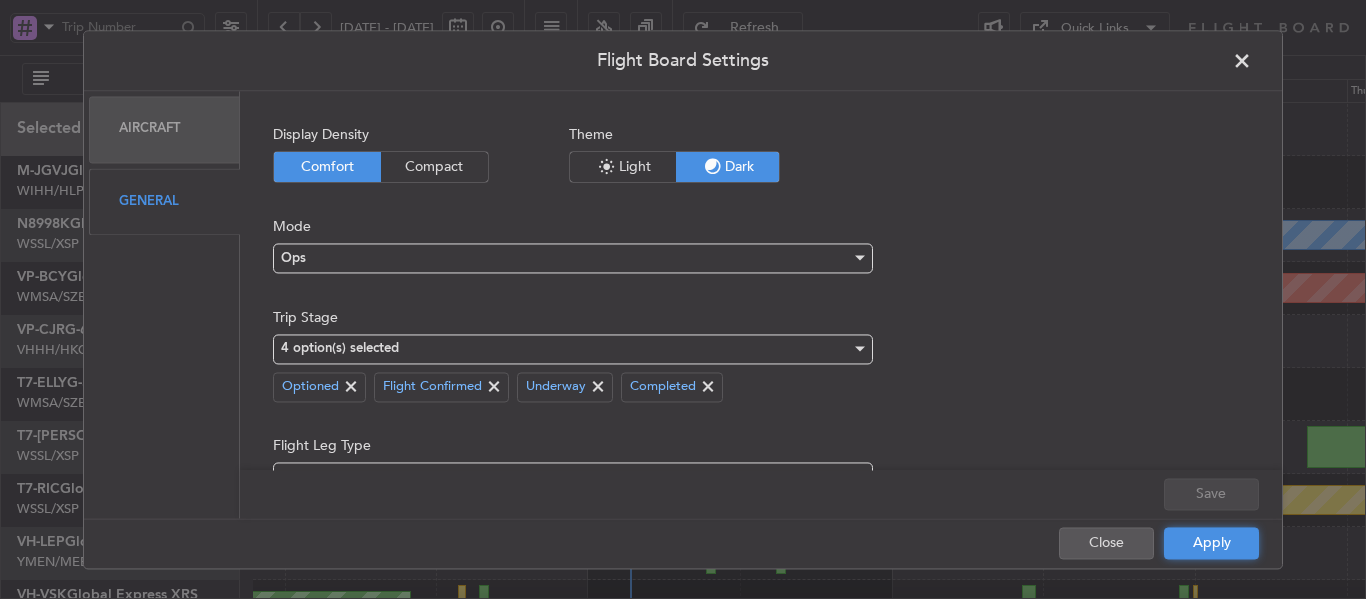click on "Apply" at bounding box center [1211, 543] 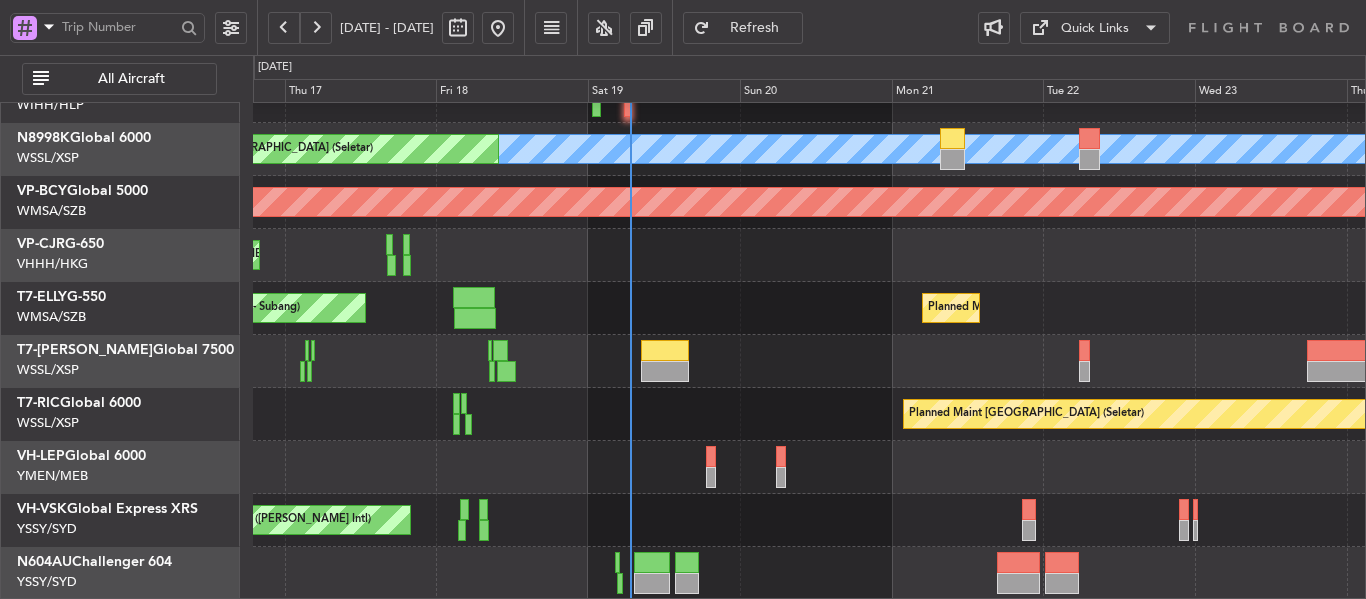 scroll, scrollTop: 30, scrollLeft: 0, axis: vertical 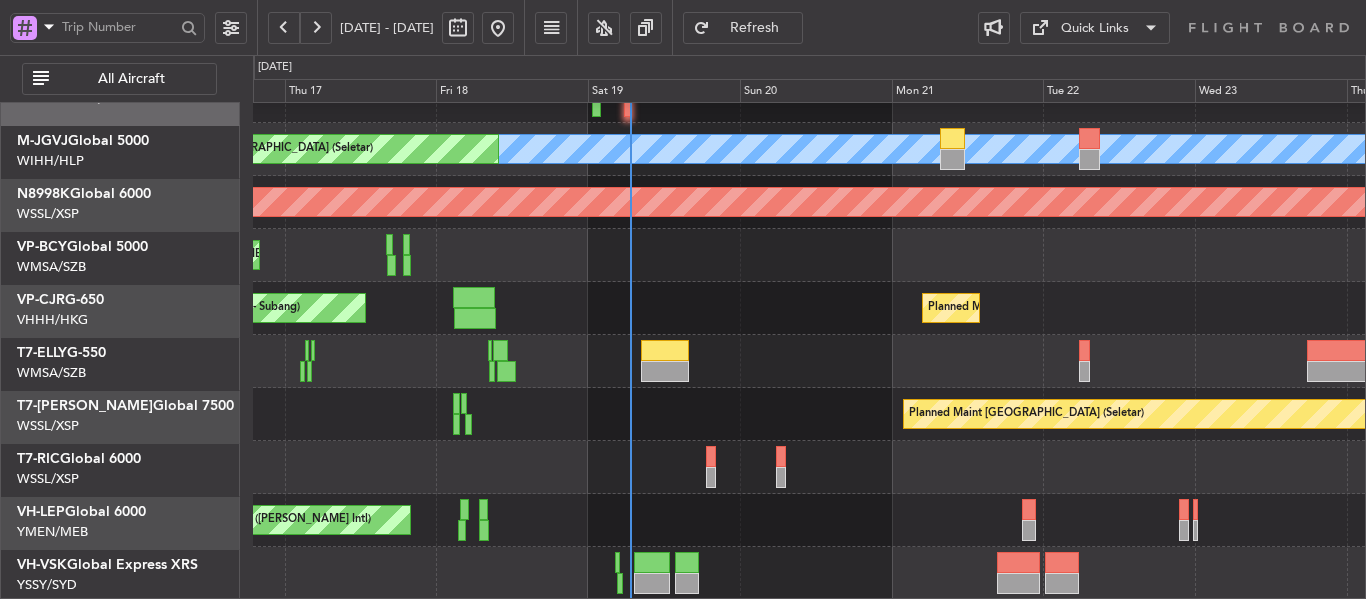 click on "Planned Maint Sharjah (Sharjah Intl)
[PERSON_NAME] (Sultan [PERSON_NAME] [PERSON_NAME] - Subang)
[PERSON_NAME] (Sultan [PERSON_NAME] [PERSON_NAME] - Subang)
Planned Maint [GEOGRAPHIC_DATA] (Sultan [PERSON_NAME] [PERSON_NAME] - Subang)" 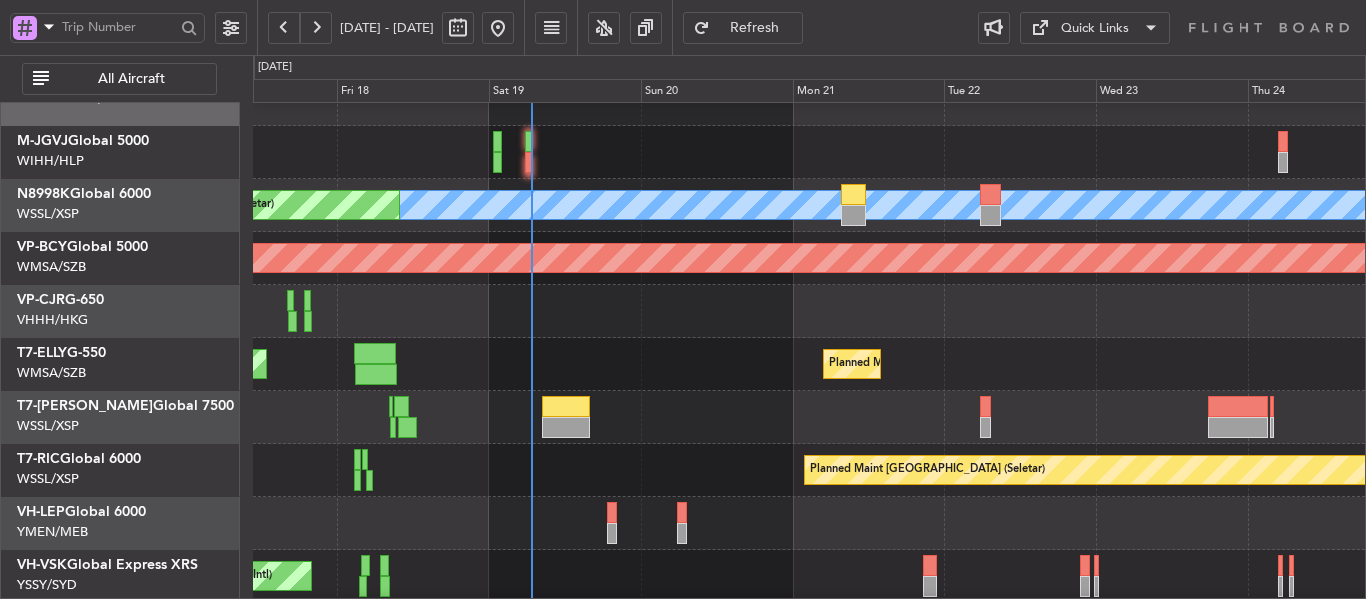 click 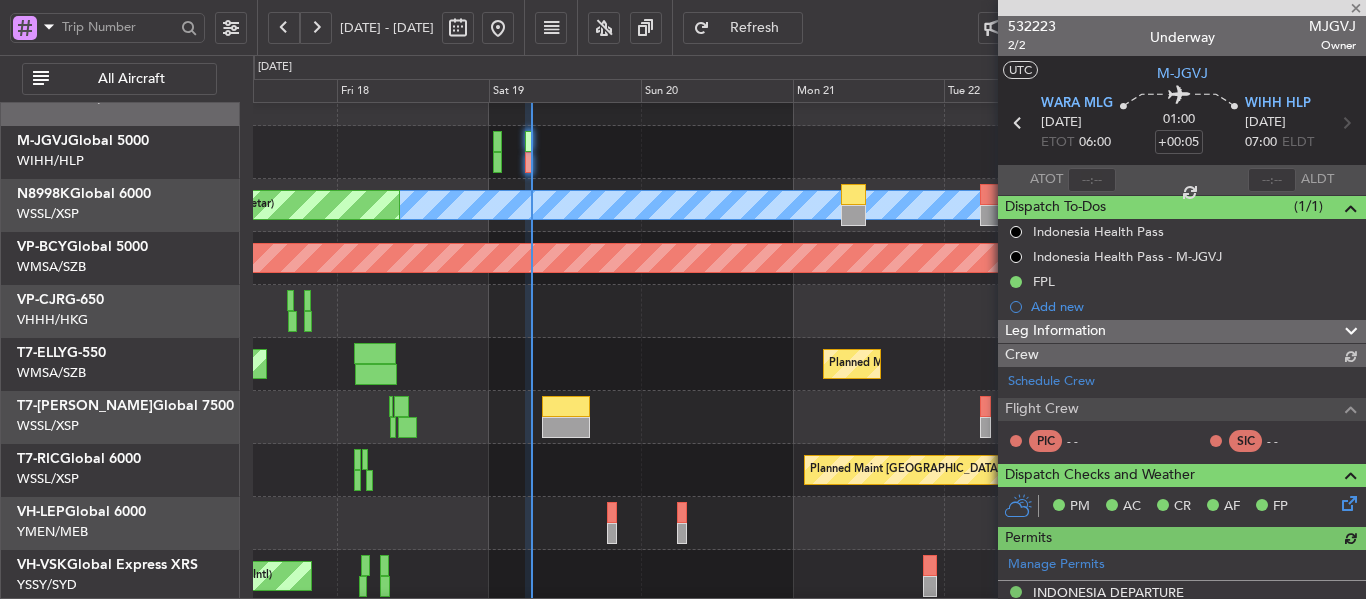 type on "[PERSON_NAME] (EYU)" 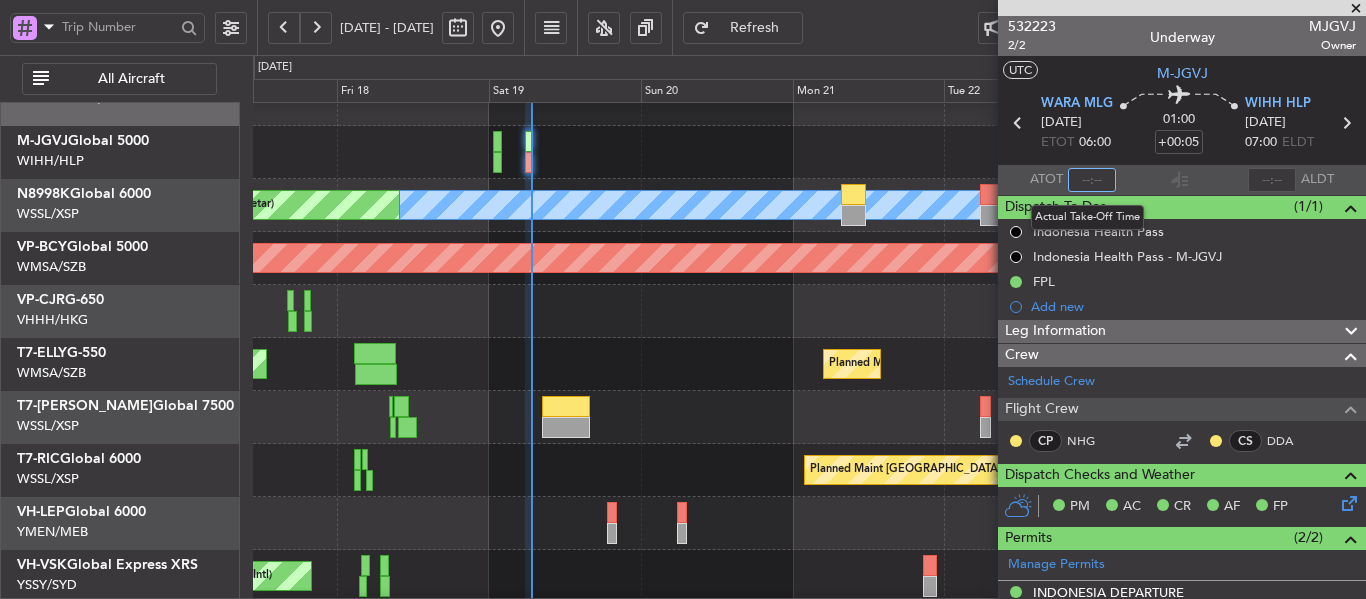 click at bounding box center (1092, 180) 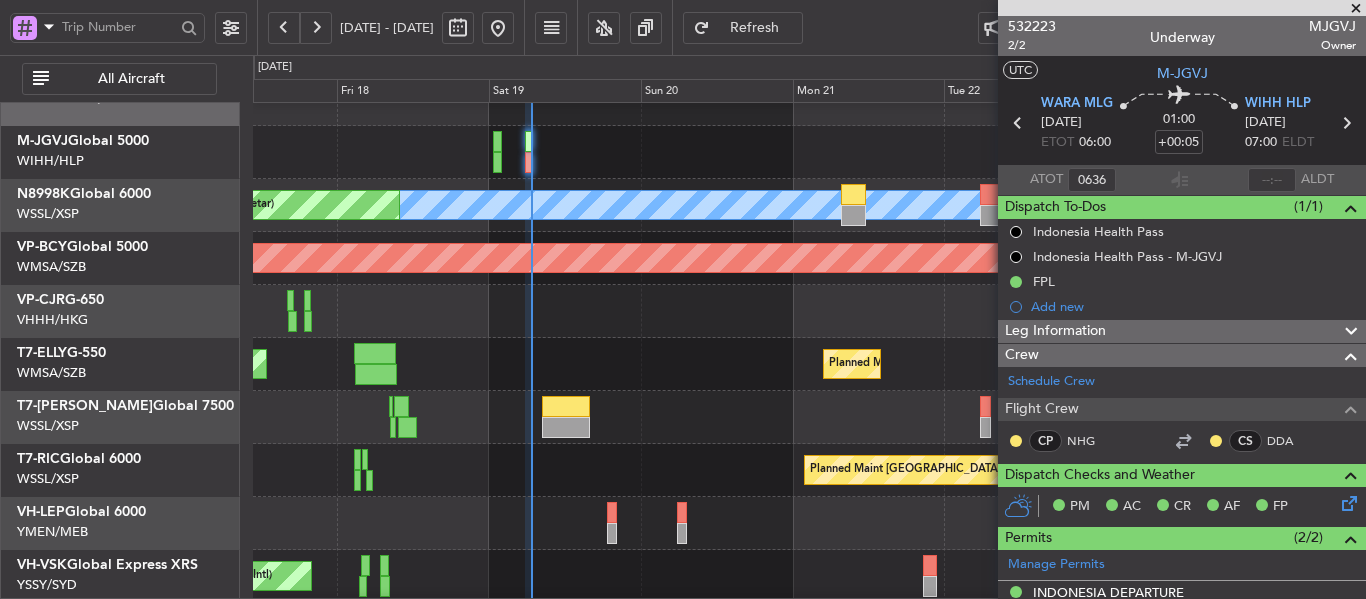 click on "ATOT 0636 ALDT" at bounding box center (1182, 180) 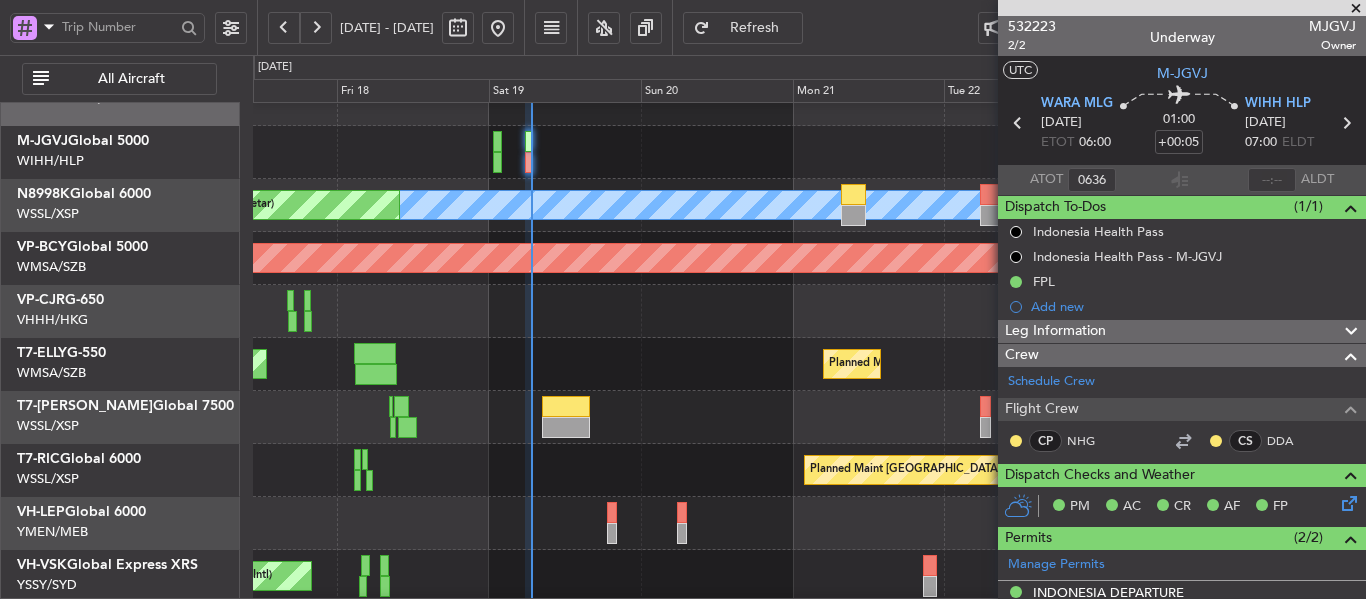 type on "06:36" 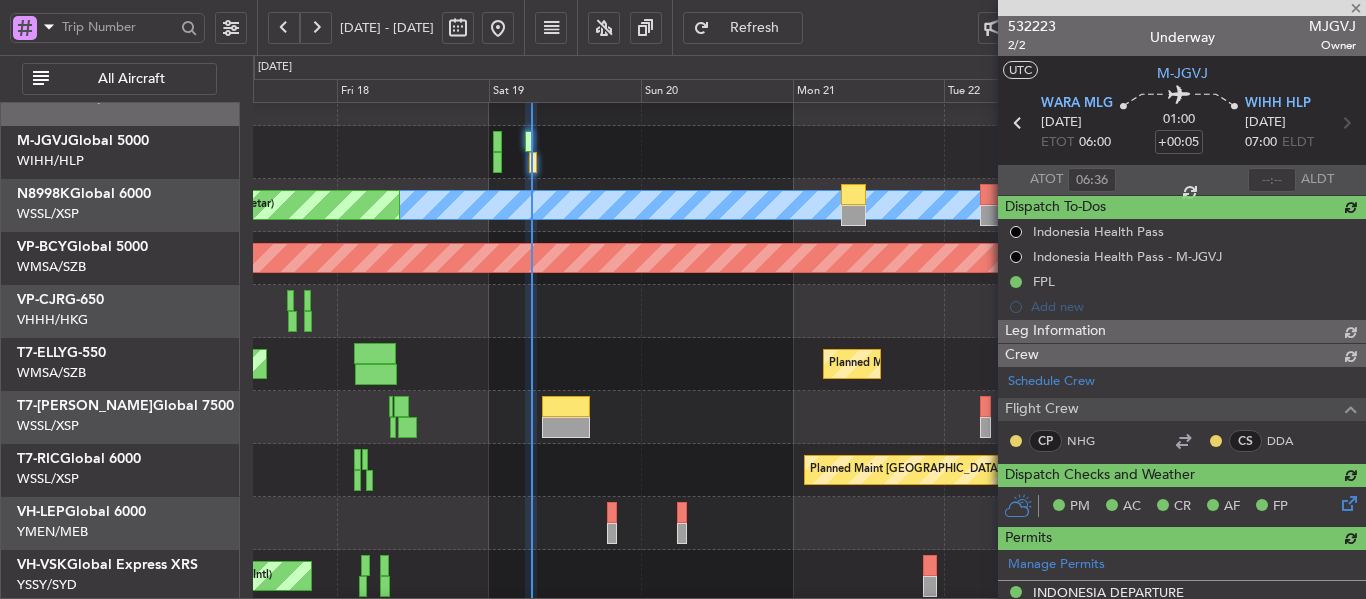 type 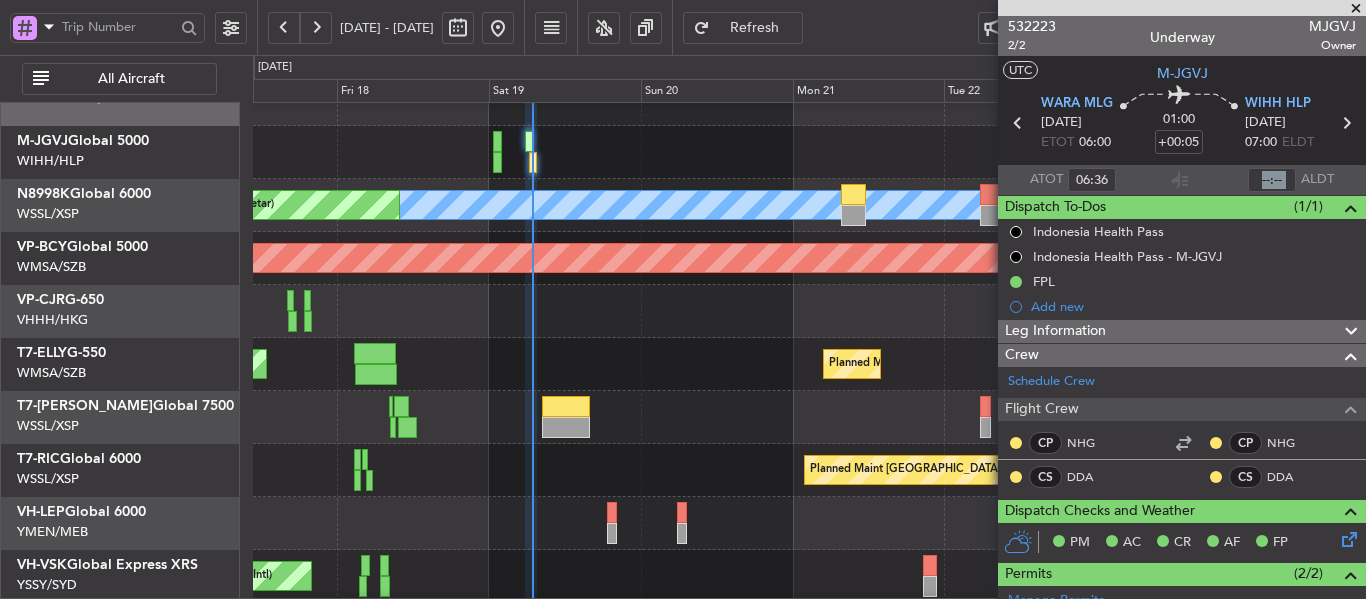 type on "[PERSON_NAME] (EYU)" 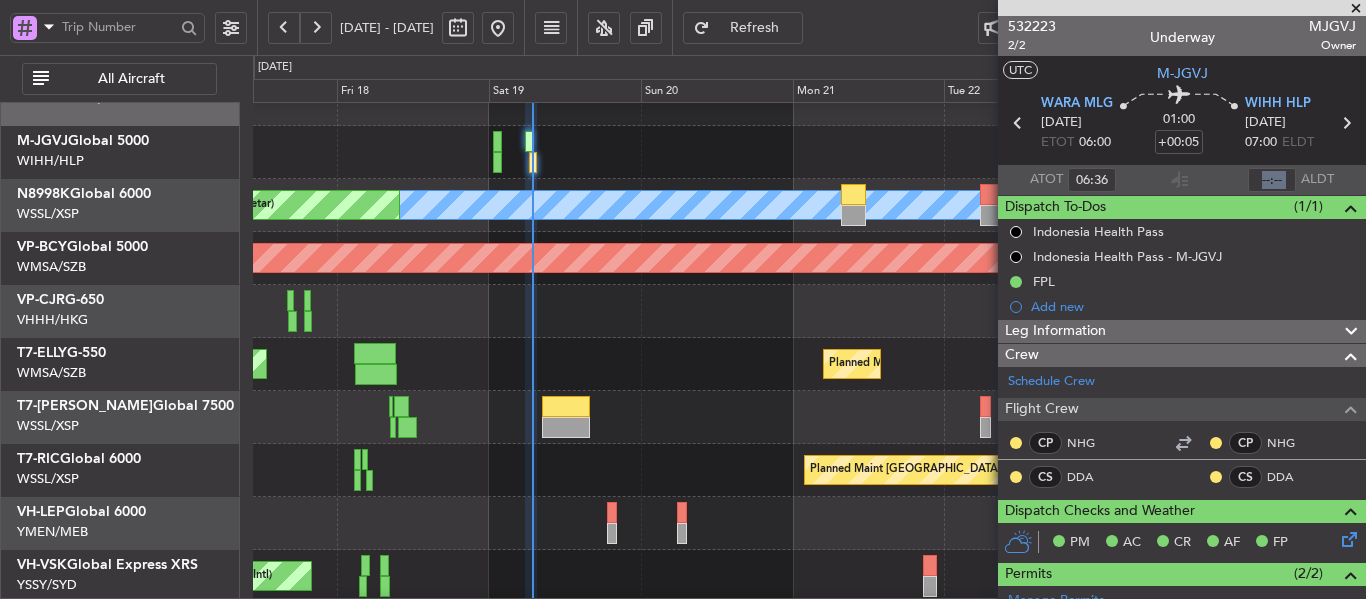 scroll, scrollTop: 0, scrollLeft: 0, axis: both 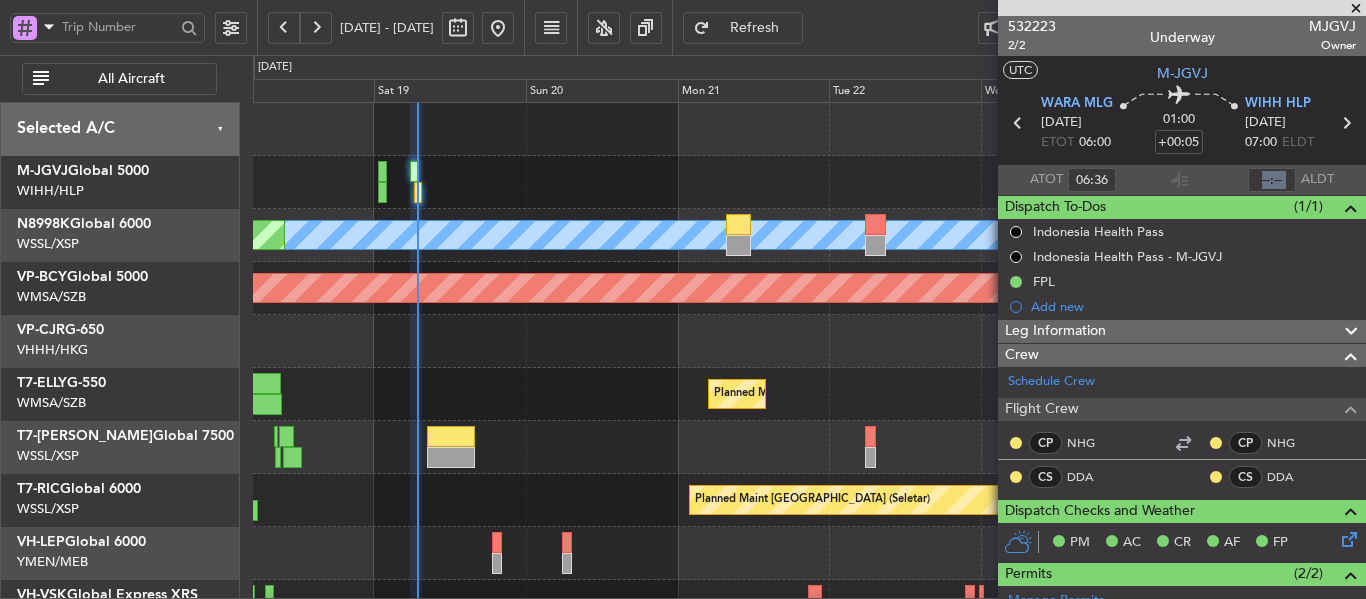 click 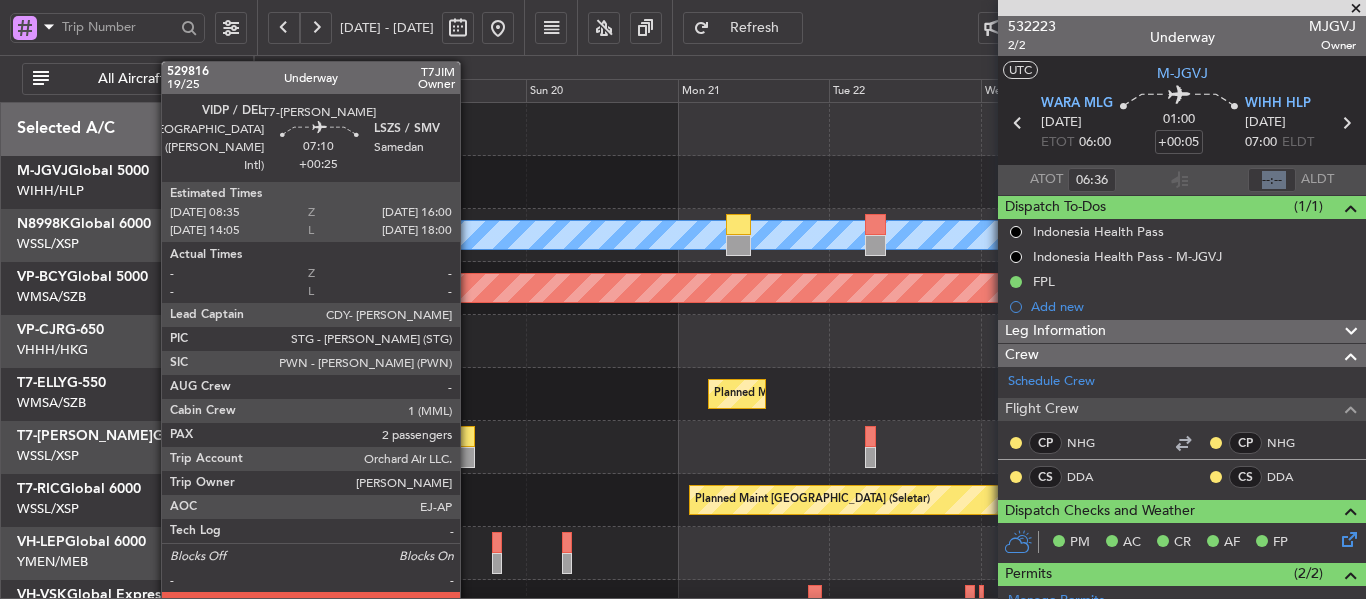 click 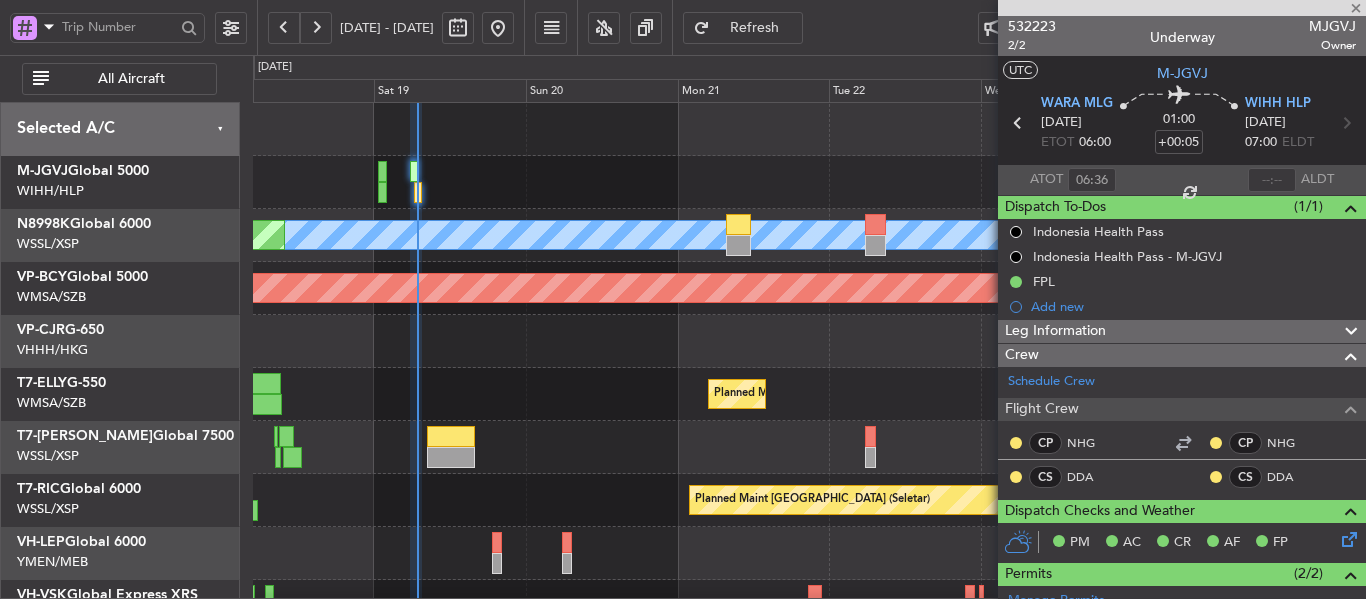 type on "+00:25" 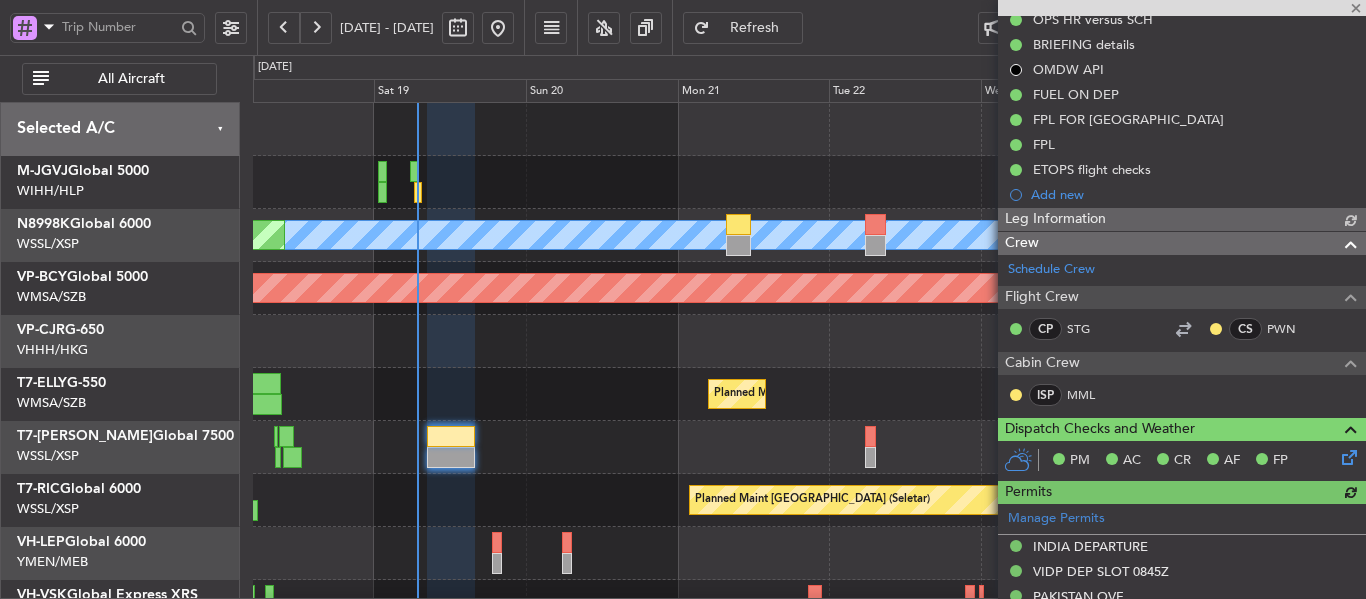 type on "[PERSON_NAME] (LEU)" 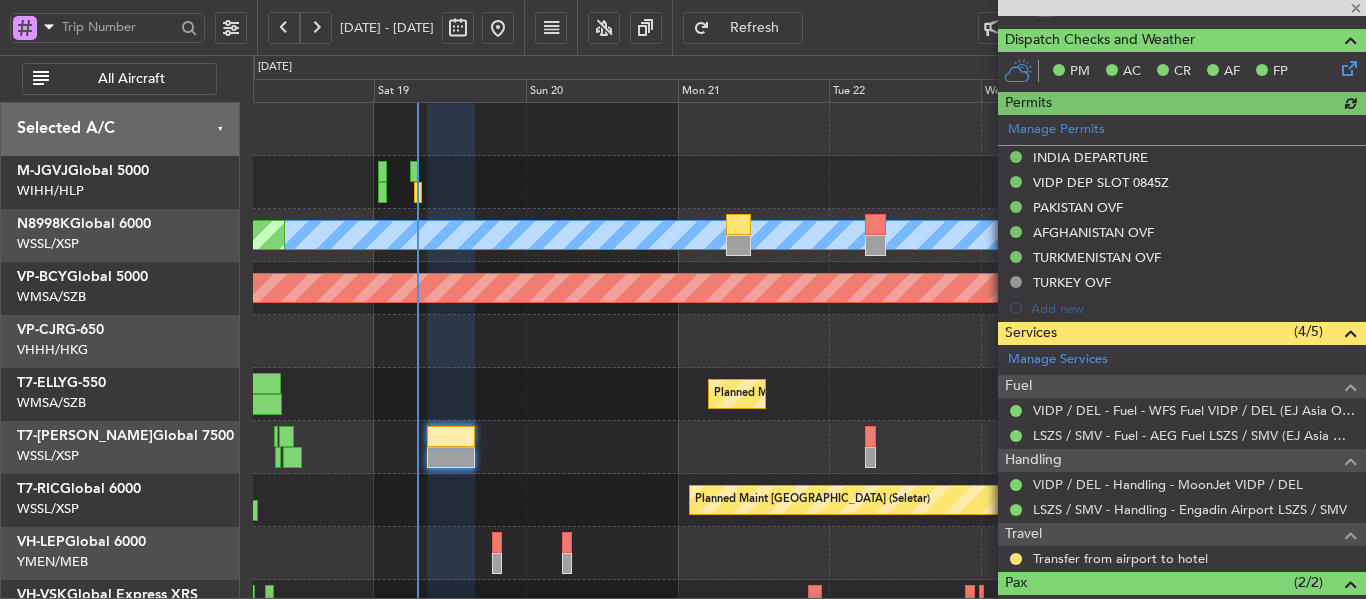 scroll, scrollTop: 744, scrollLeft: 0, axis: vertical 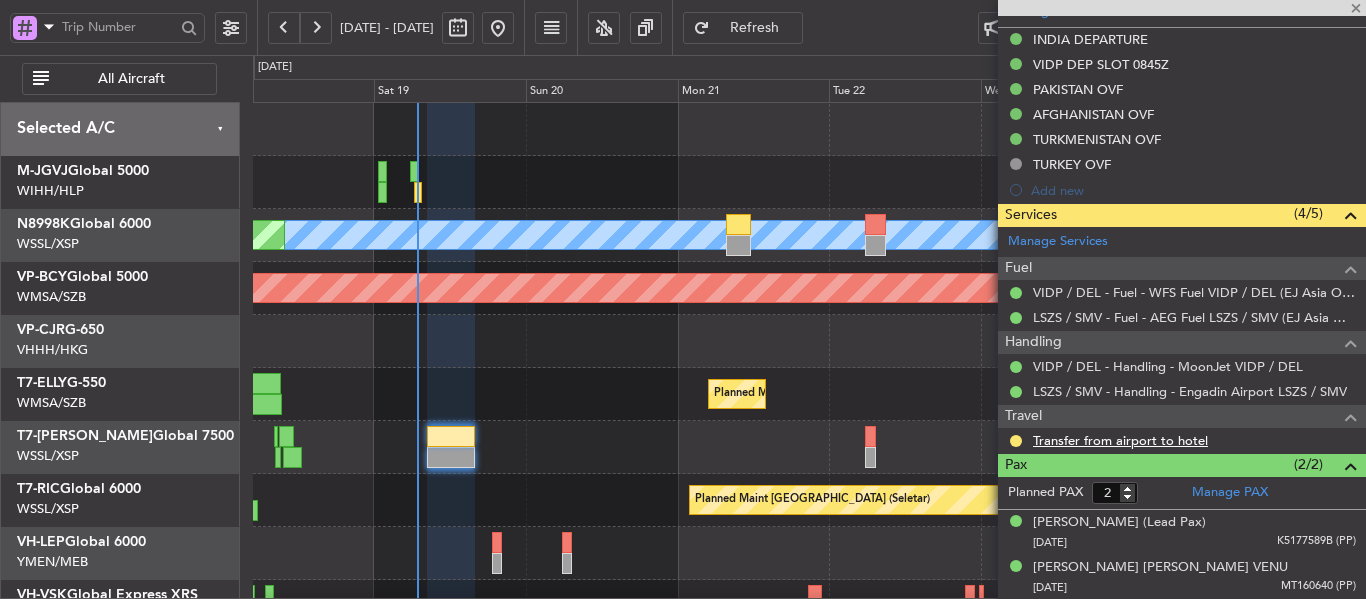click on "Transfer from airport to hotel" at bounding box center (1120, 440) 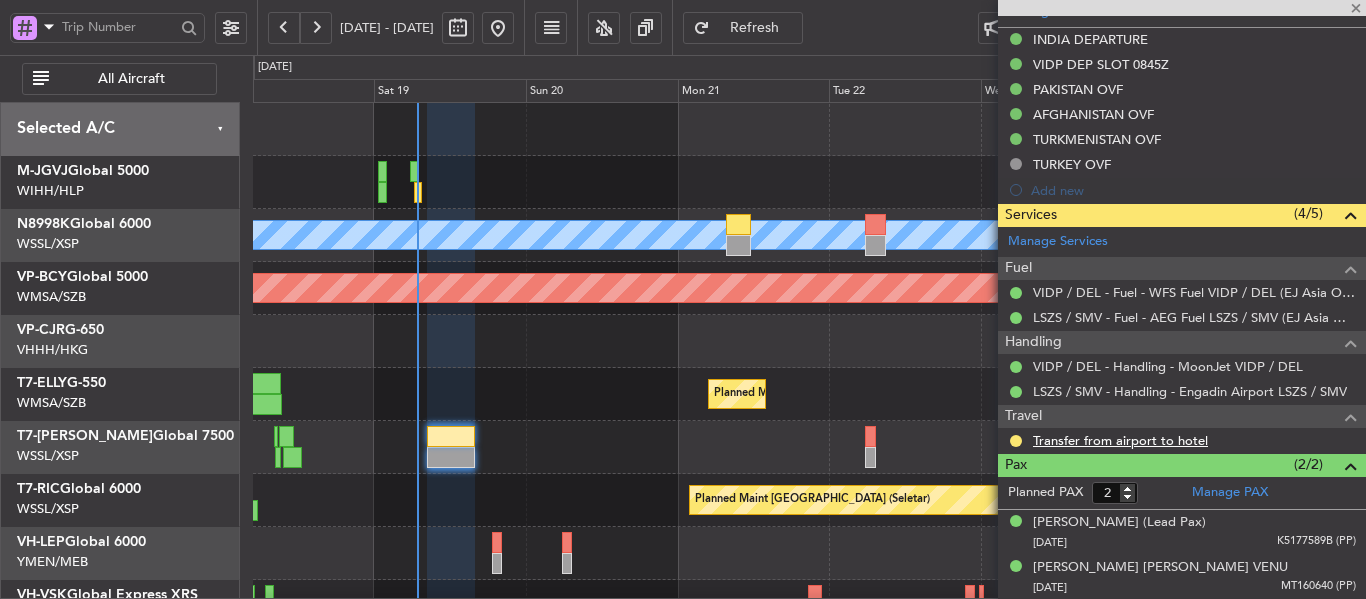 type on "[PERSON_NAME] (LEU)" 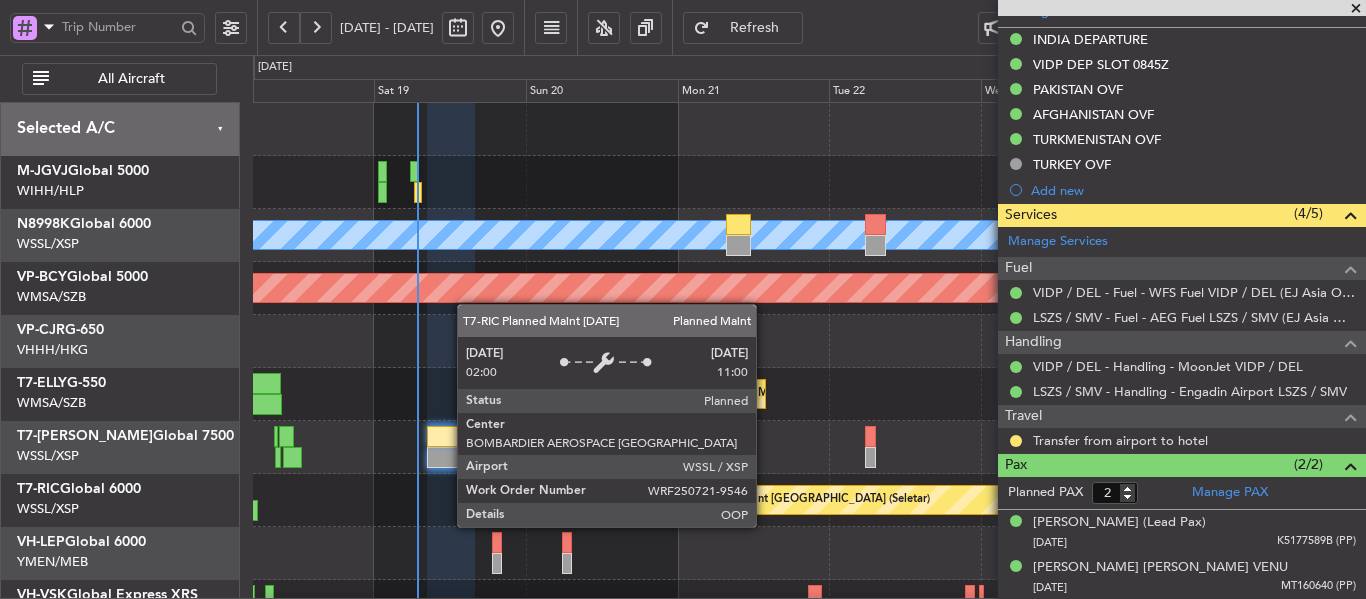 scroll, scrollTop: 86, scrollLeft: 0, axis: vertical 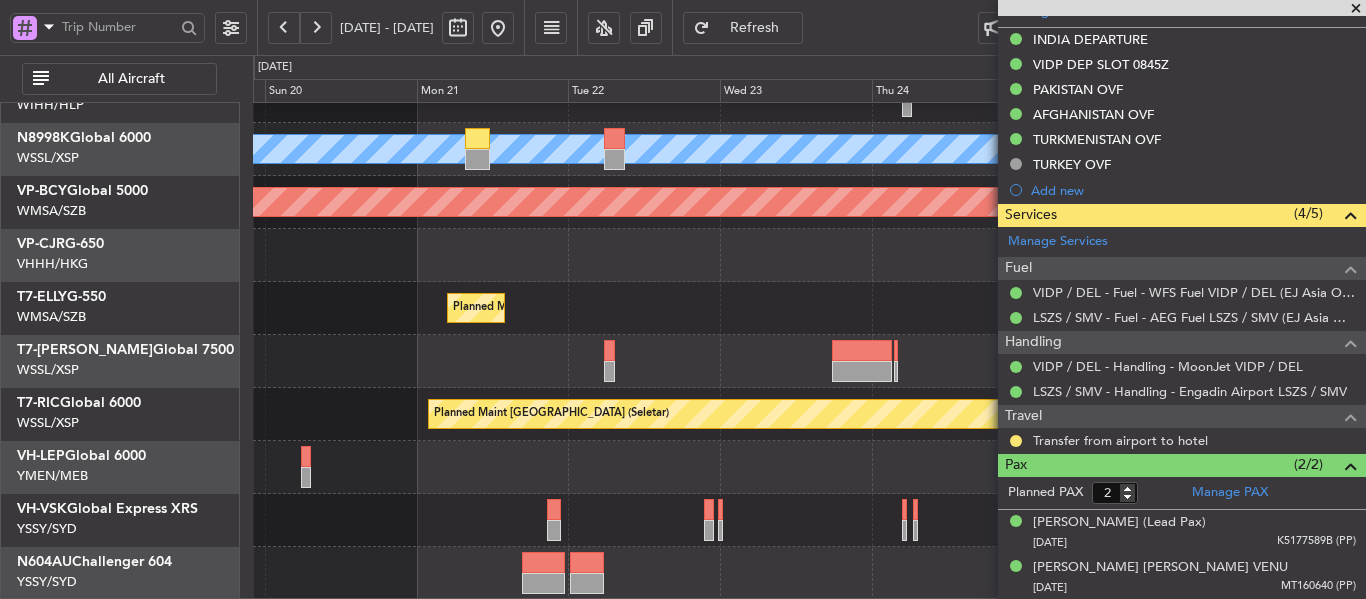 click on "Planned Maint [GEOGRAPHIC_DATA] (Seletar)
[PERSON_NAME]
Planned Maint [GEOGRAPHIC_DATA] (Seletar)
Planned Maint [GEOGRAPHIC_DATA] (Seletar)
Planned Maint Sharjah (Sharjah Intl)
Planned Maint [GEOGRAPHIC_DATA] (Seletar)
Planned Maint [GEOGRAPHIC_DATA] ([GEOGRAPHIC_DATA])" 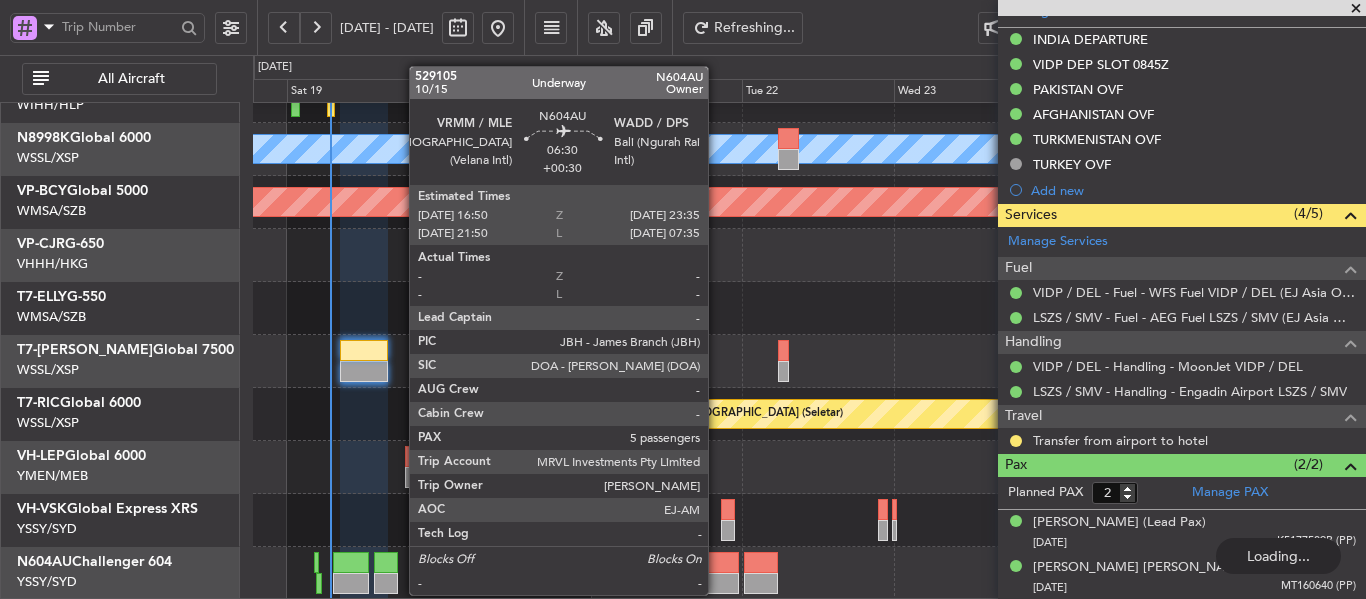 click 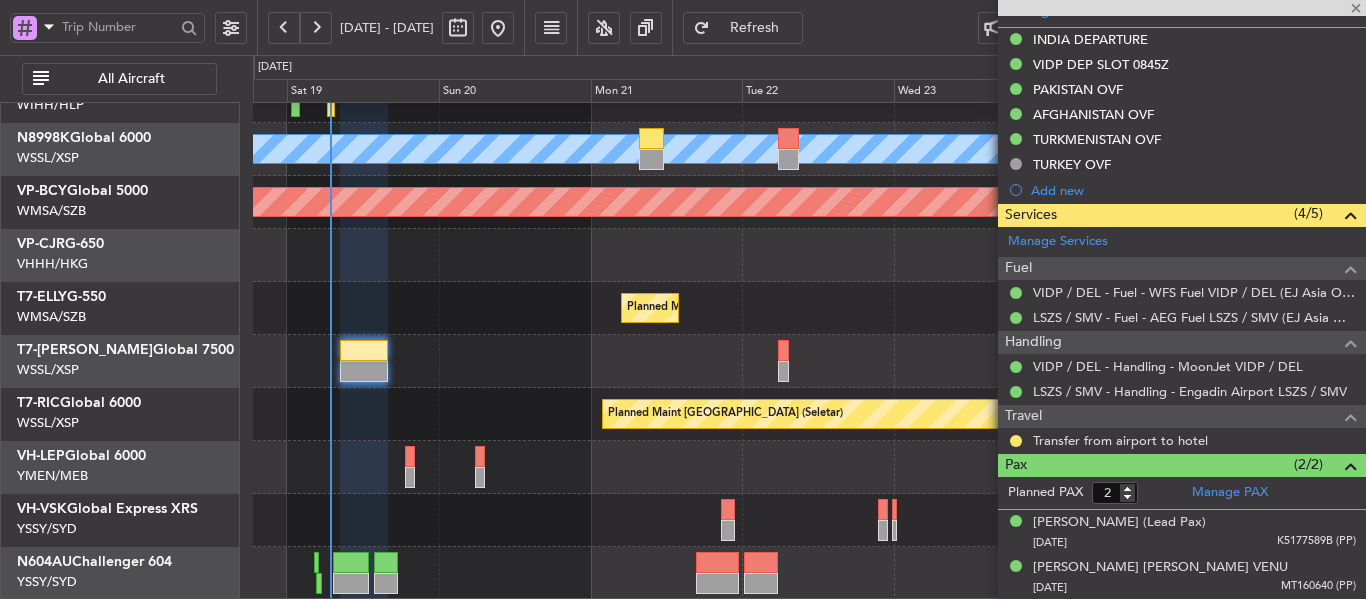 type on "+00:30" 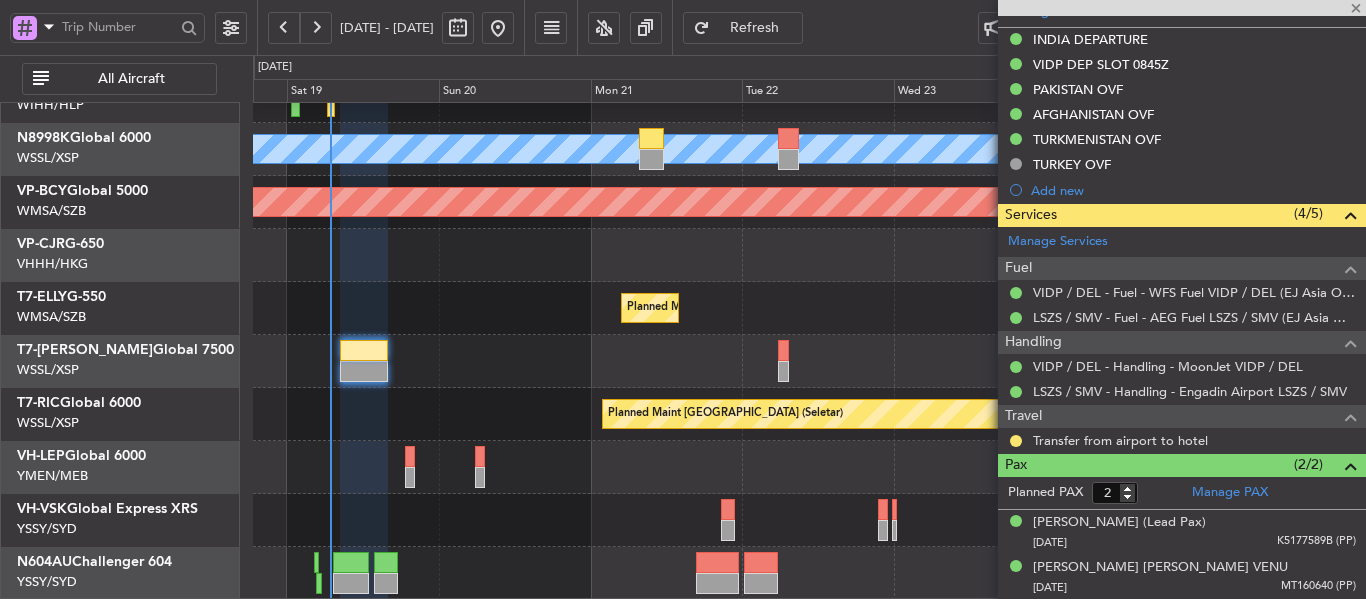 type 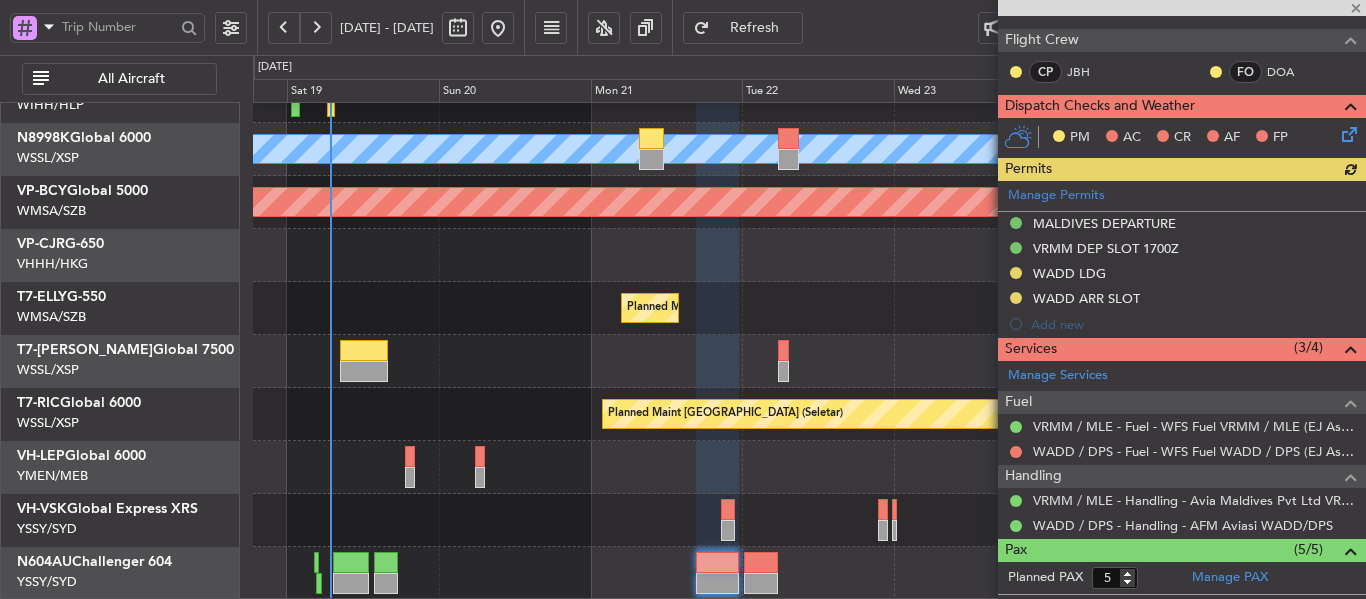 scroll, scrollTop: 303, scrollLeft: 0, axis: vertical 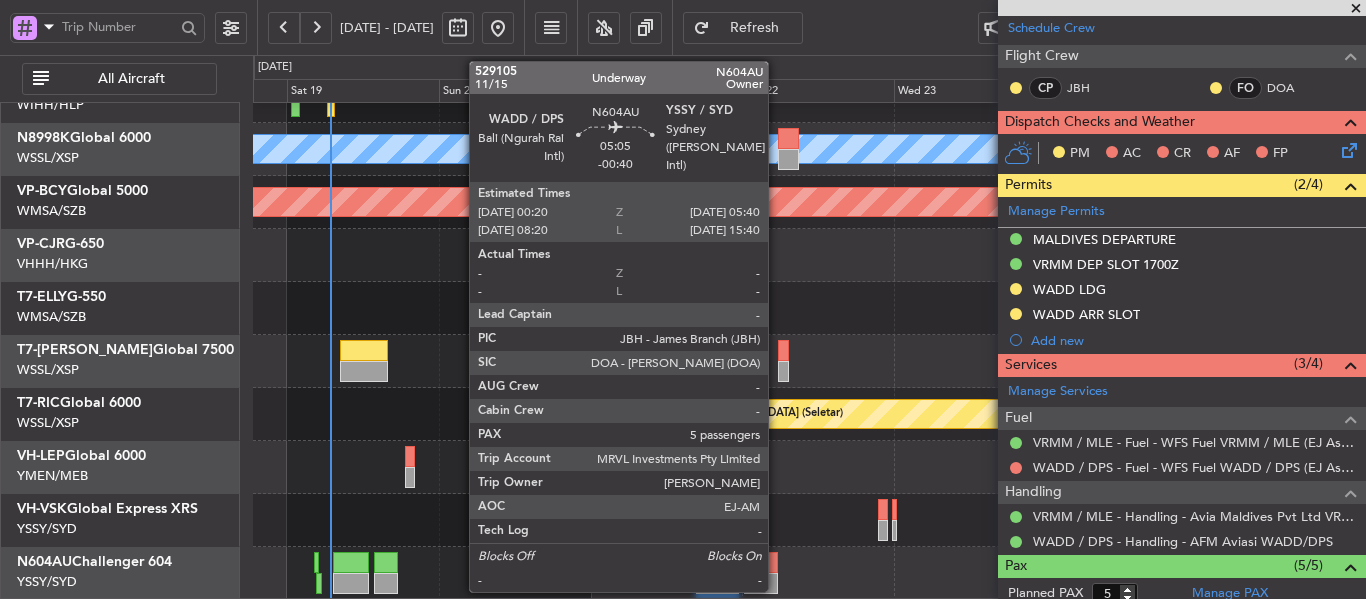 click 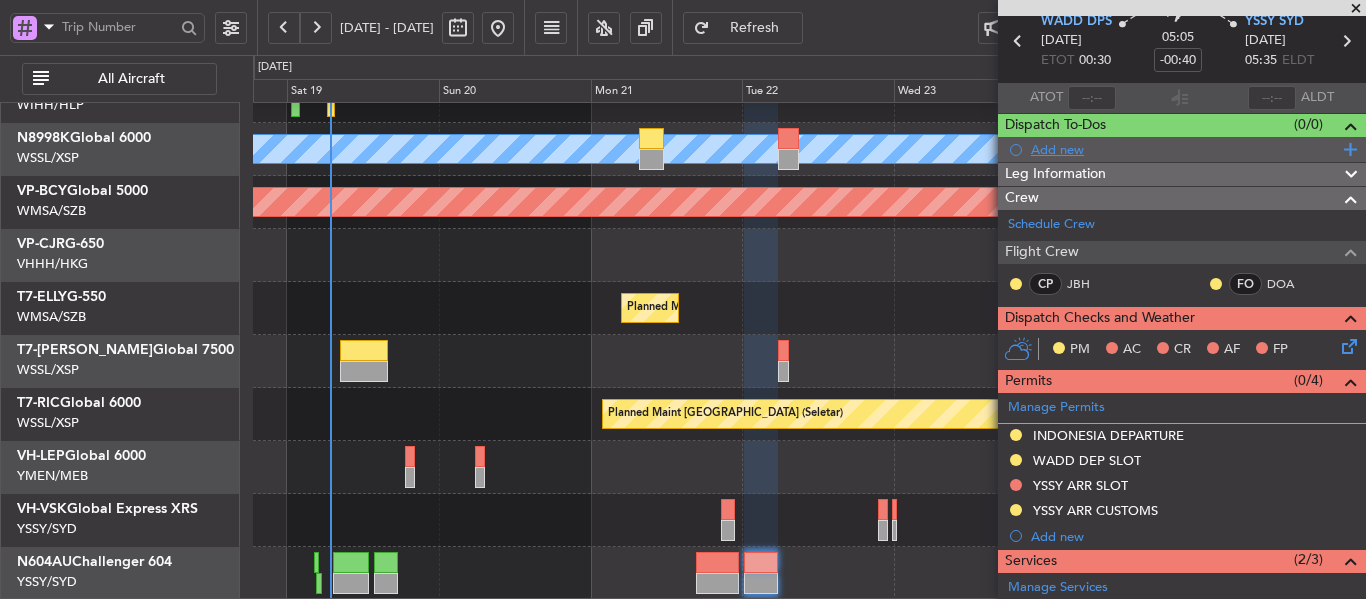 scroll, scrollTop: 78, scrollLeft: 0, axis: vertical 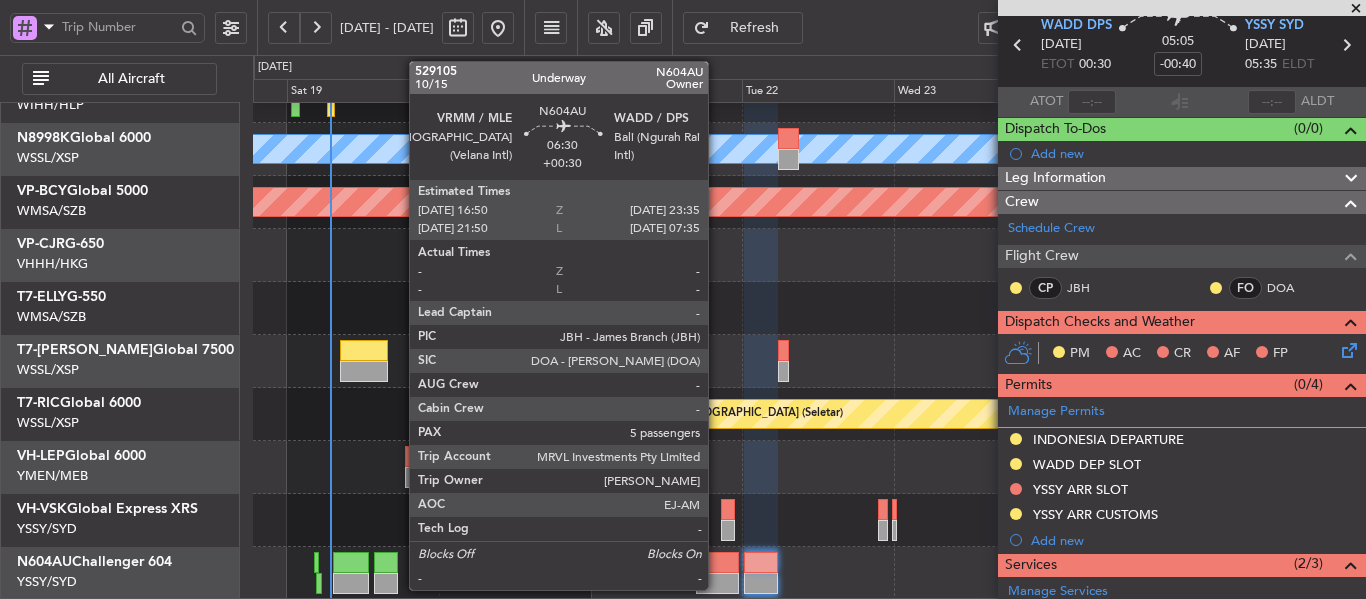 click 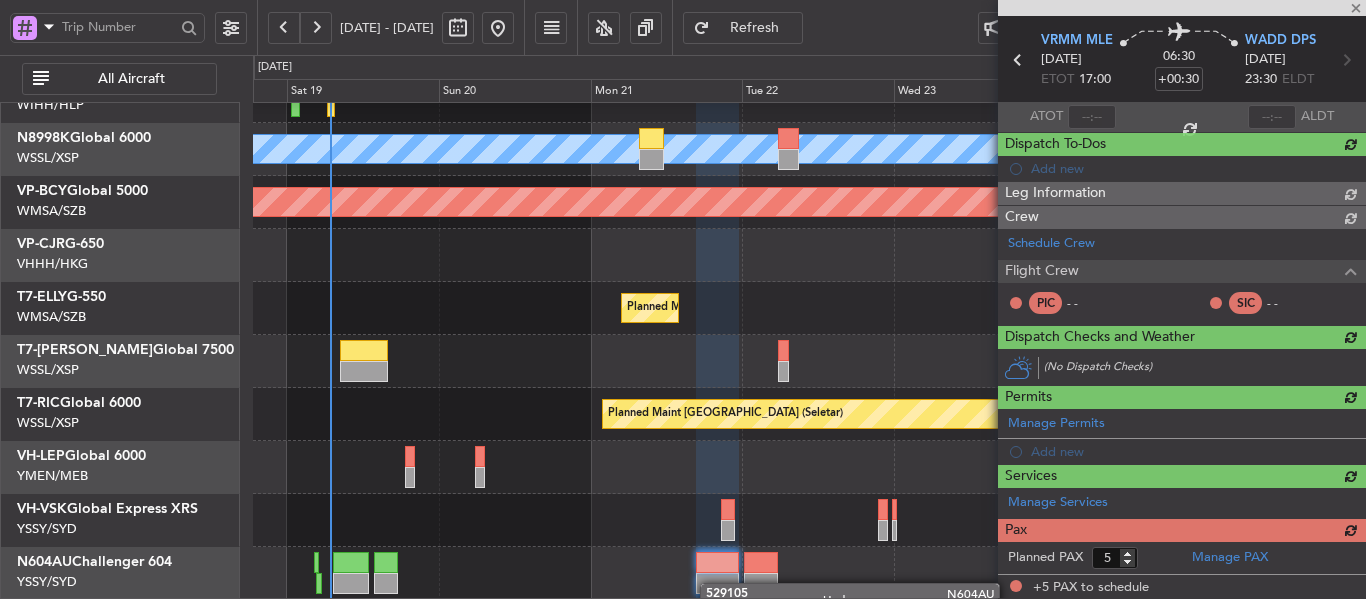 scroll, scrollTop: 78, scrollLeft: 0, axis: vertical 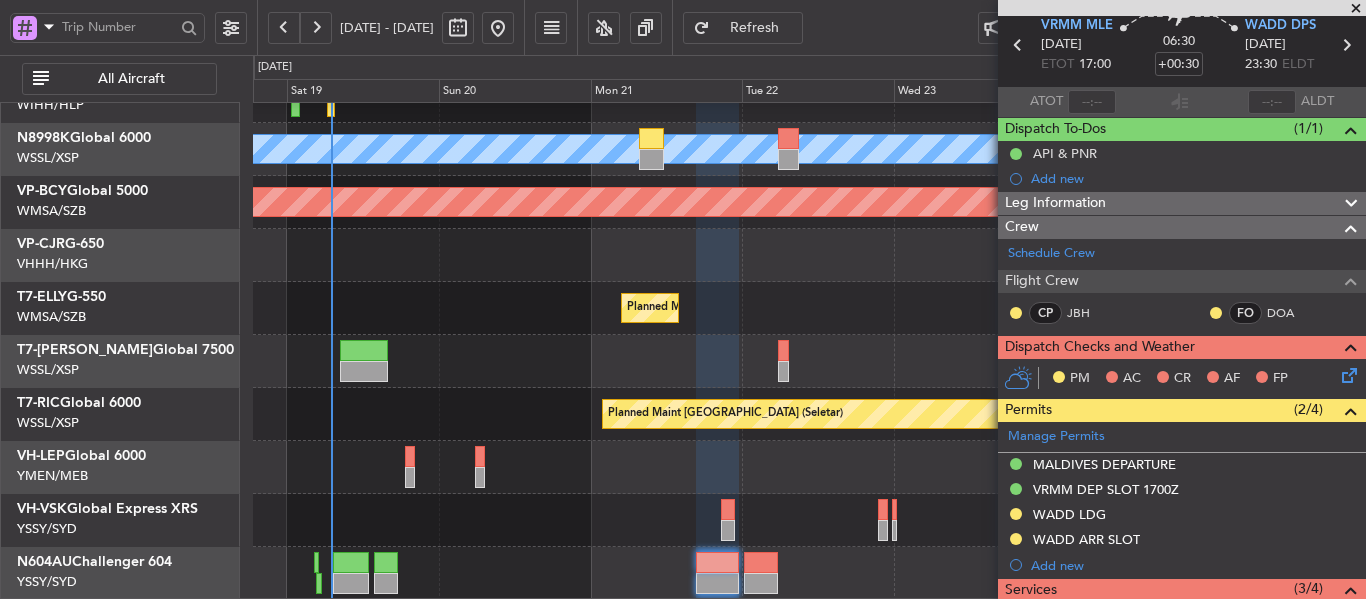 click on "Planned Maint [GEOGRAPHIC_DATA] (Seletar)
[PERSON_NAME]
Planned Maint [GEOGRAPHIC_DATA] (Seletar)
Planned Maint [GEOGRAPHIC_DATA] (Seletar)
Planned Maint Sharjah (Sharjah Intl)
Planned Maint [GEOGRAPHIC_DATA] (Sultan [PERSON_NAME] [PERSON_NAME] - Subang)
[PERSON_NAME] (Sultan [PERSON_NAME] [PERSON_NAME] - Subang)
[PERSON_NAME] (Sultan [PERSON_NAME] [PERSON_NAME] - Subang)
Planned Maint [GEOGRAPHIC_DATA] (Seletar)
Planned Maint [GEOGRAPHIC_DATA] ([GEOGRAPHIC_DATA])
Unplanned Maint Sydney ([PERSON_NAME] Intl)" 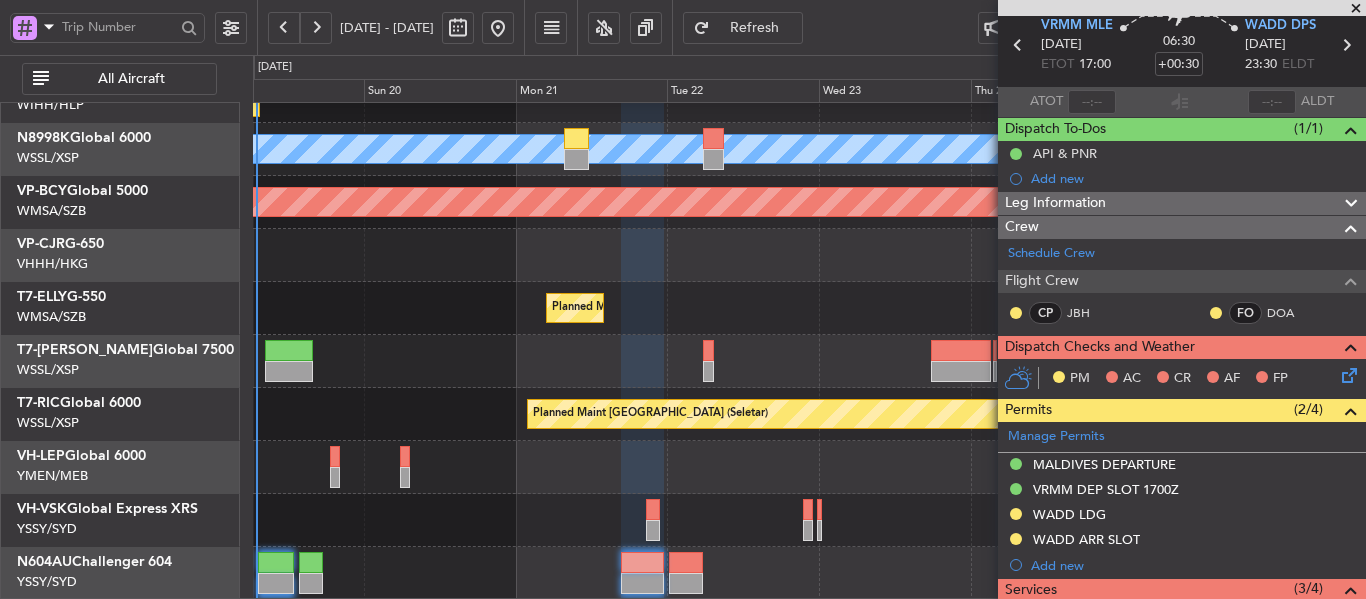 scroll, scrollTop: 75, scrollLeft: 0, axis: vertical 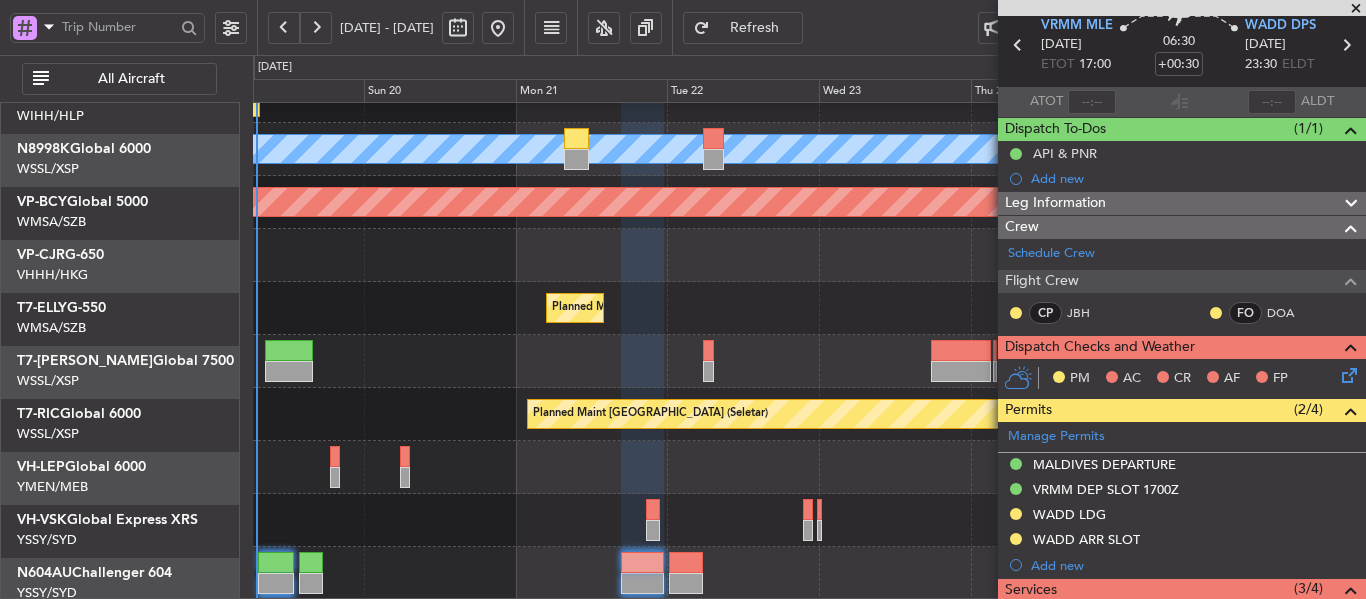 click 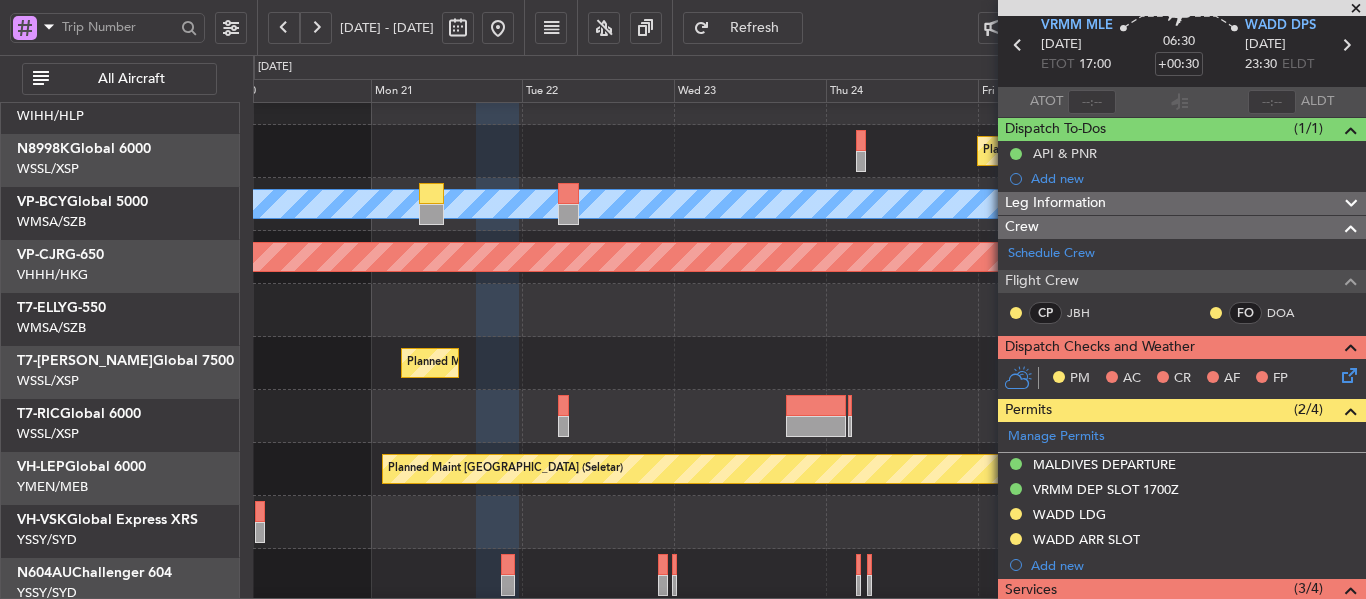 scroll, scrollTop: 0, scrollLeft: 0, axis: both 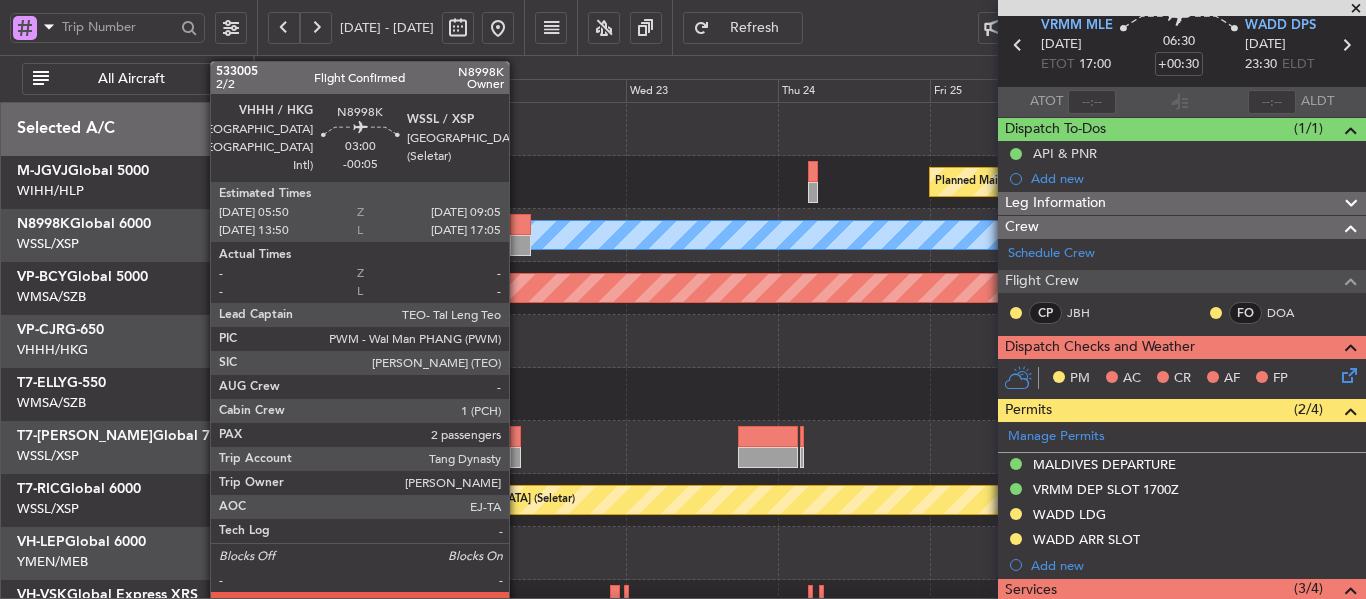 click 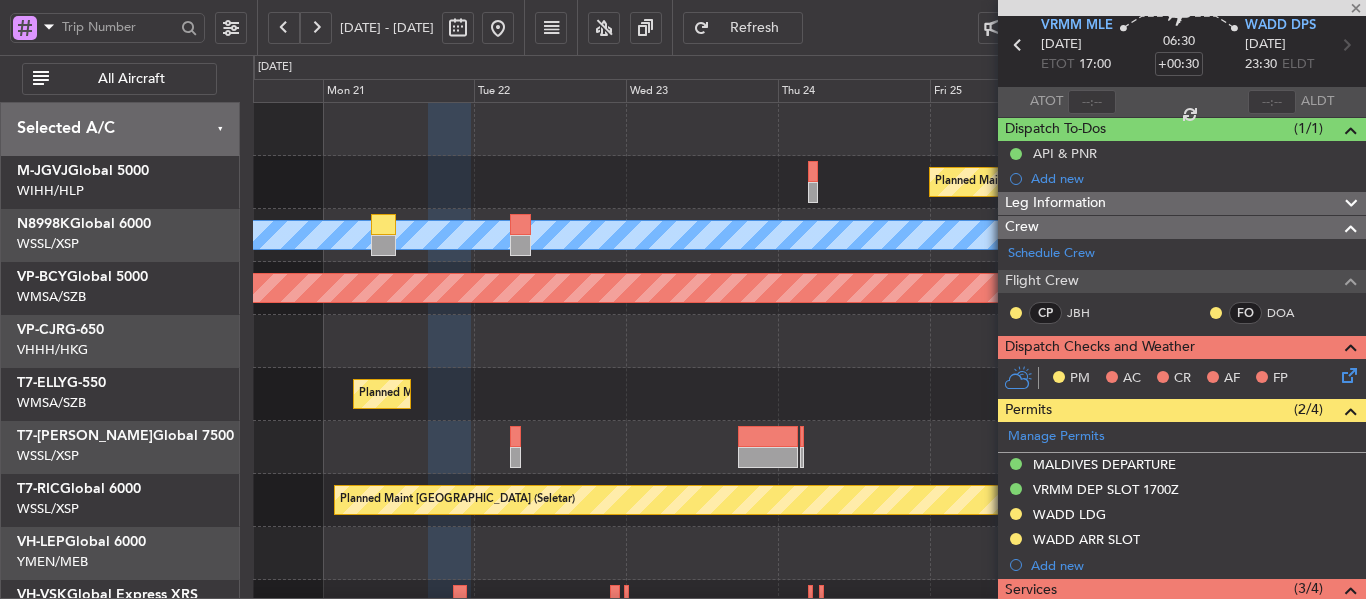 type on "-00:05" 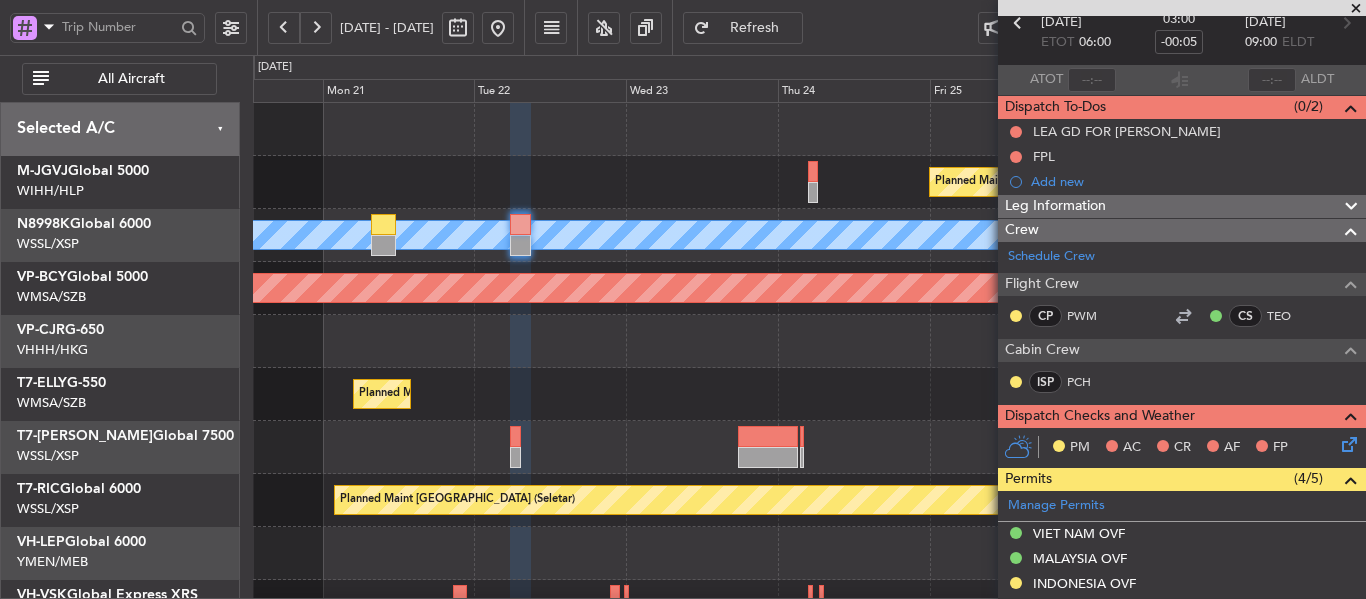 scroll, scrollTop: 0, scrollLeft: 0, axis: both 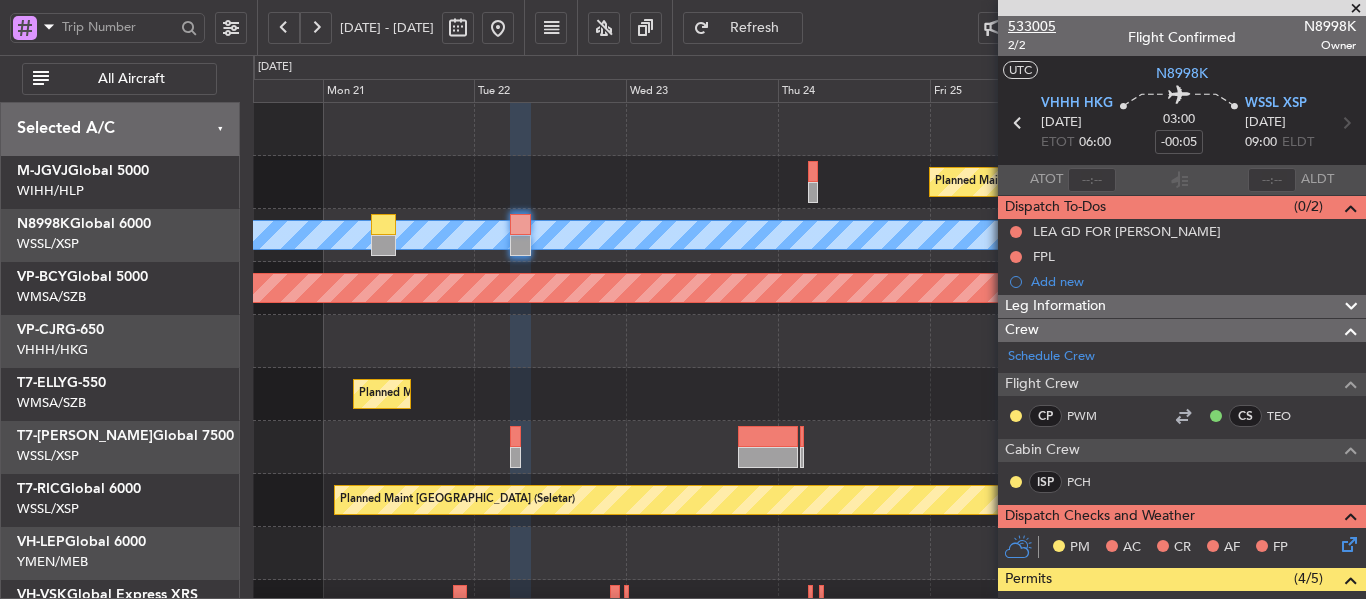 click on "533005" at bounding box center (1032, 26) 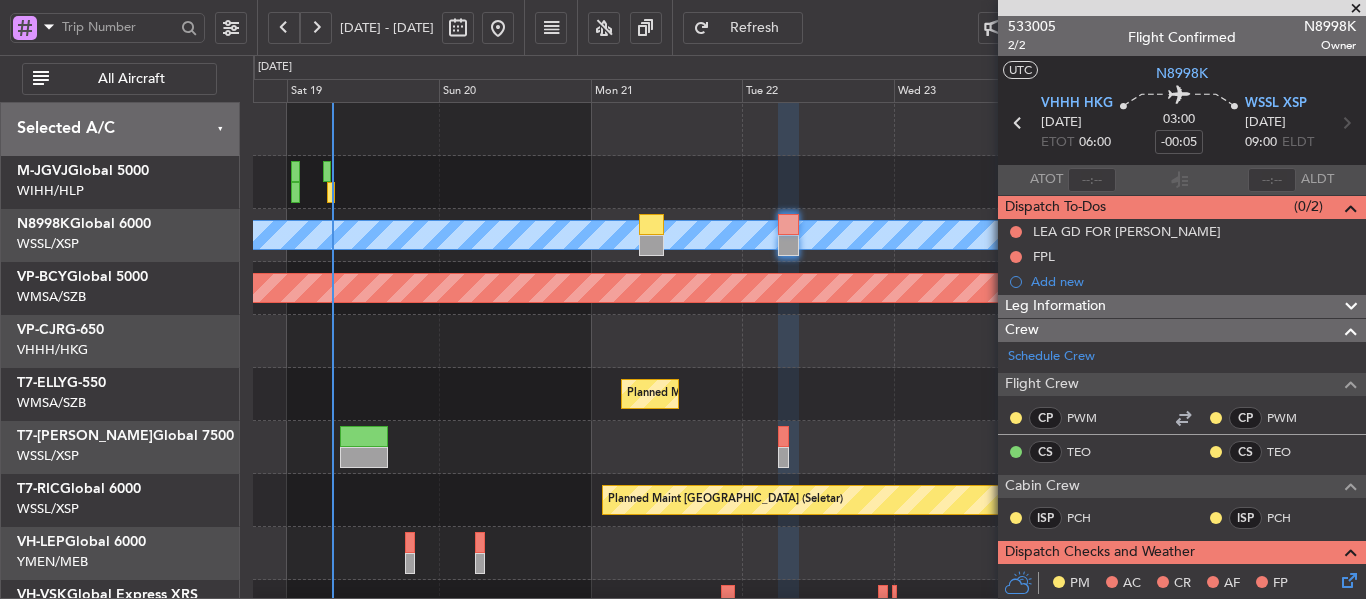 click 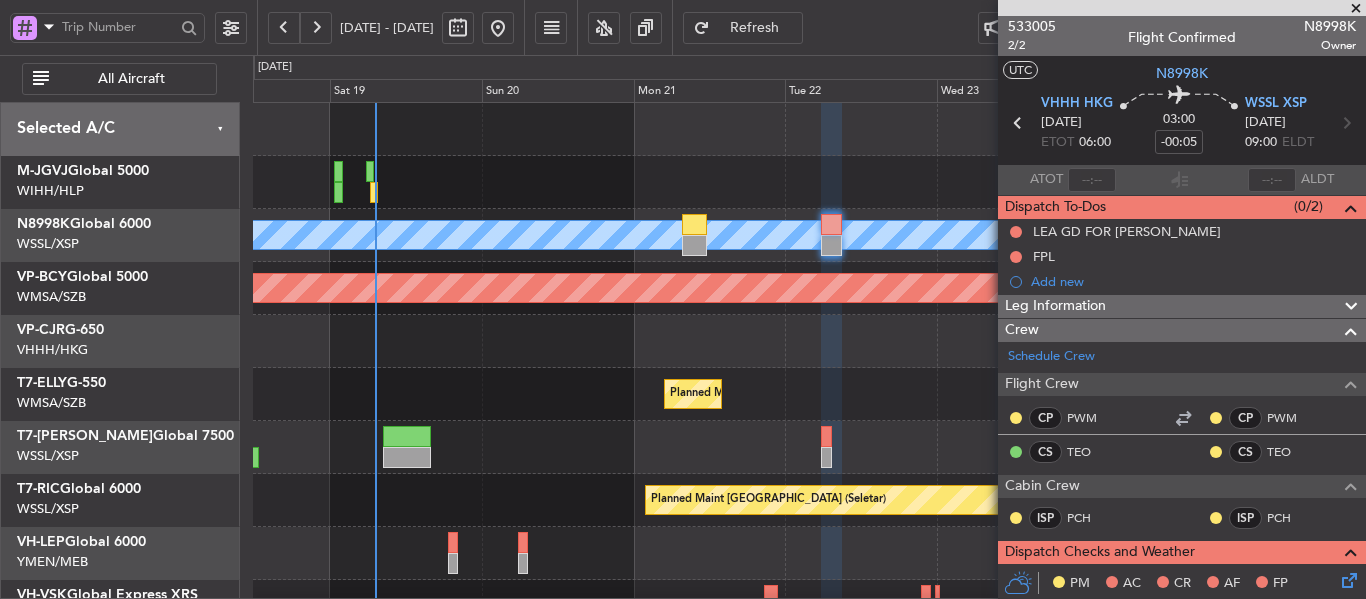 click on "Refresh" 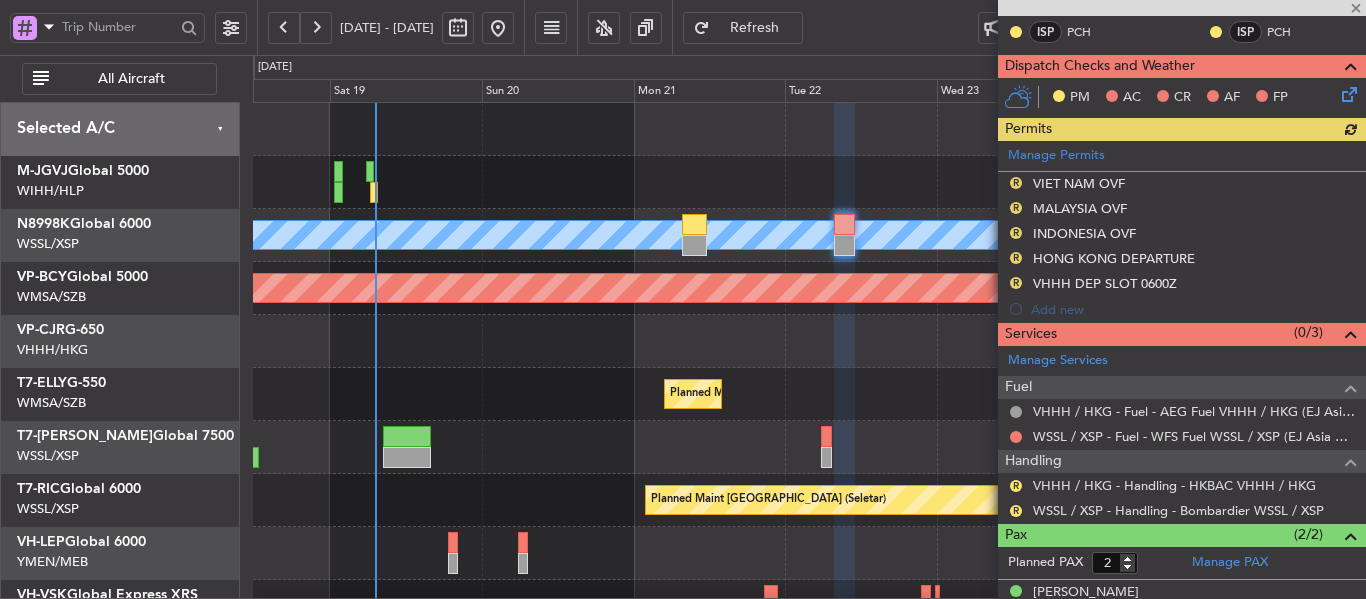 scroll, scrollTop: 556, scrollLeft: 0, axis: vertical 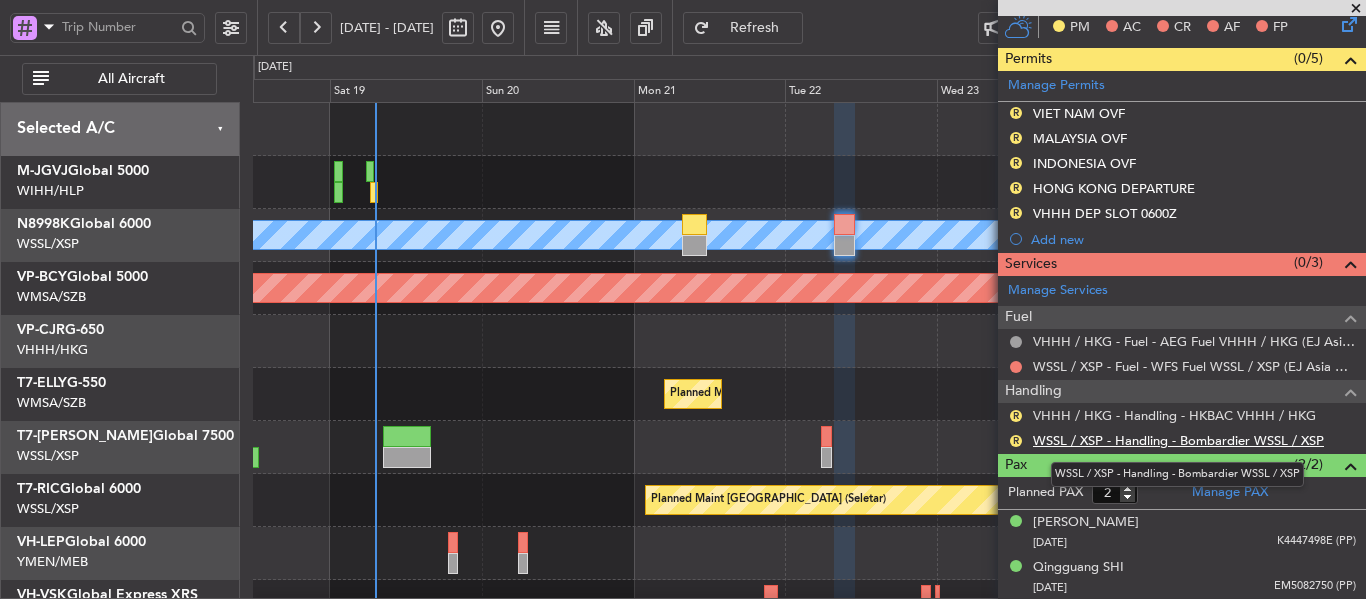 click on "WSSL / XSP - Handling - Bombardier WSSL / XSP" at bounding box center [1178, 440] 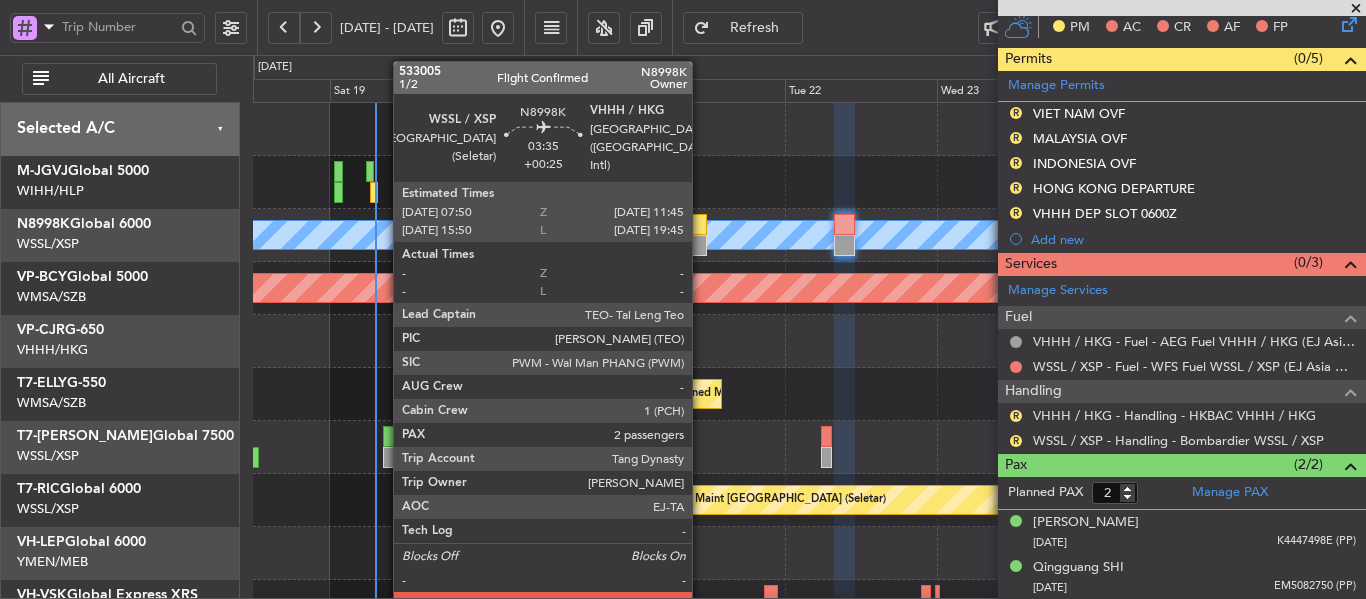click 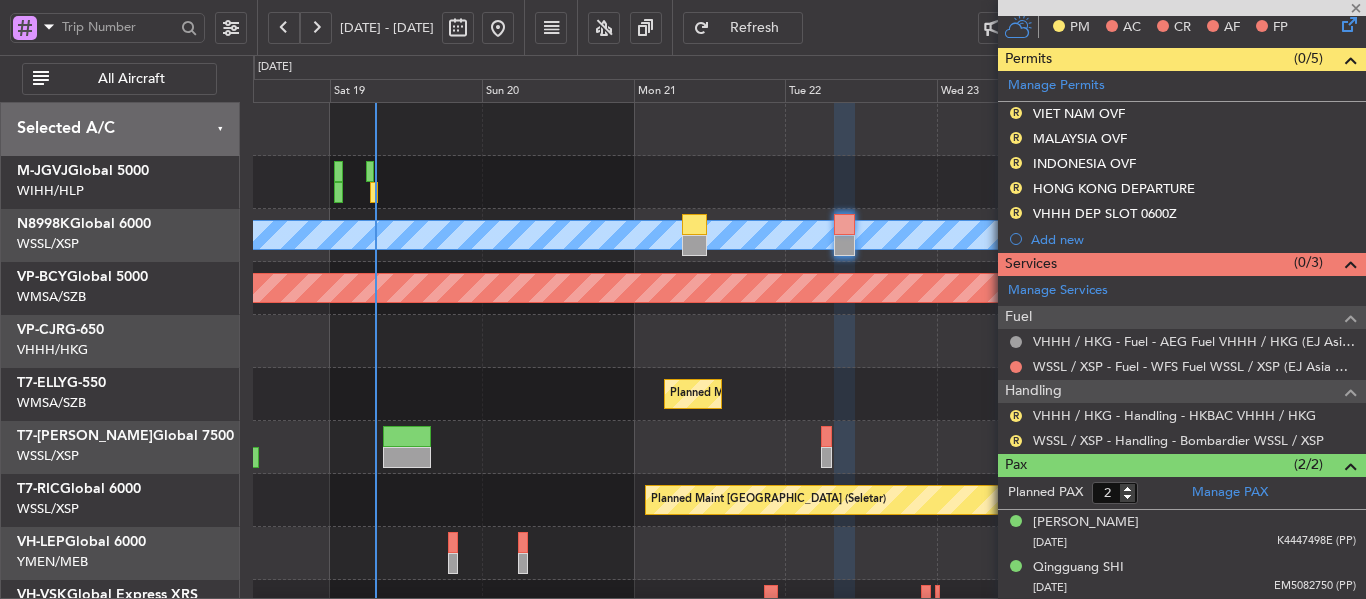 type on "+00:25" 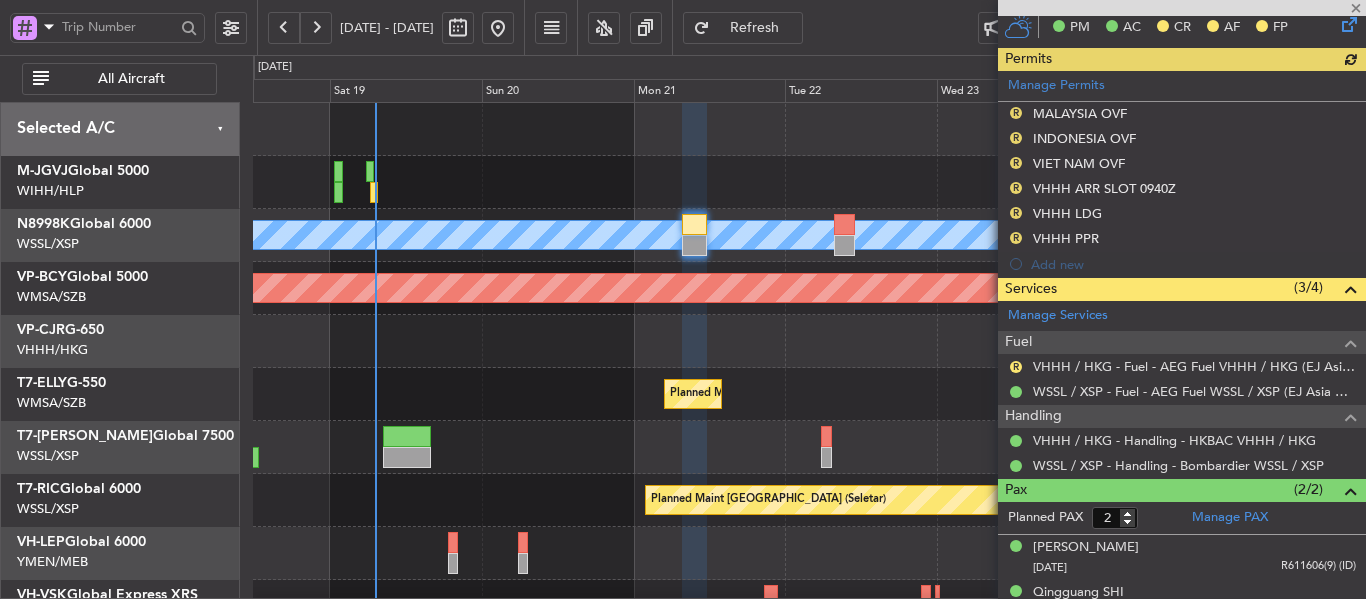 type on "[PERSON_NAME] (EYU)" 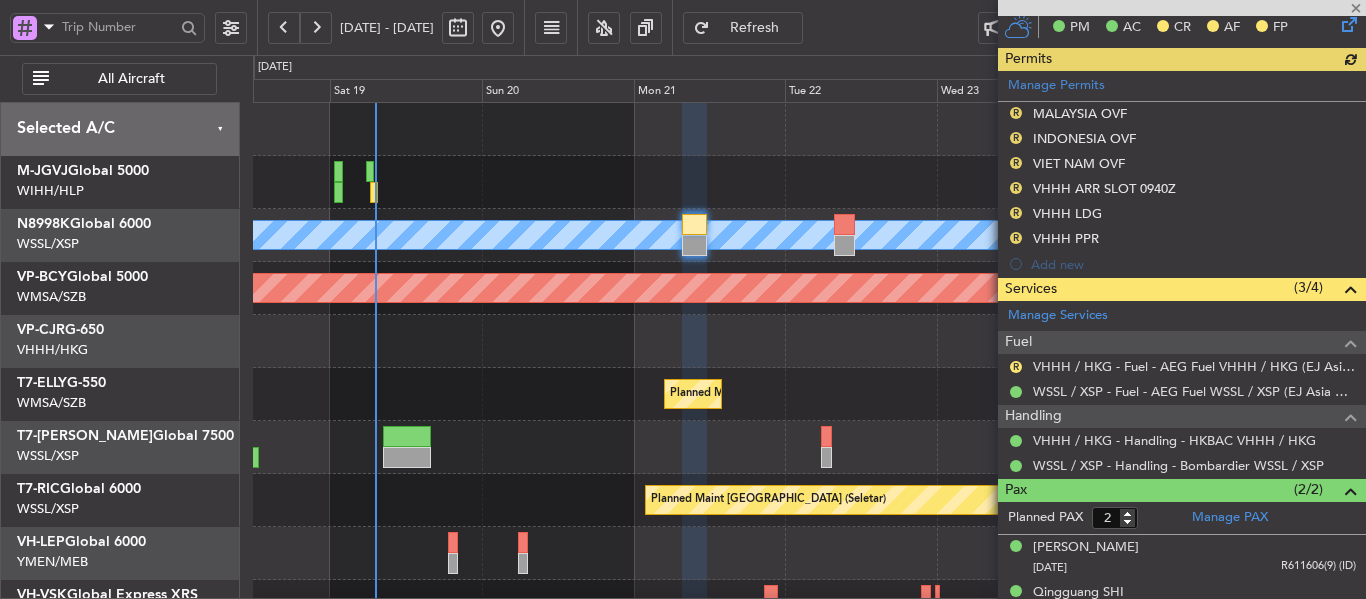 type on "F0440" 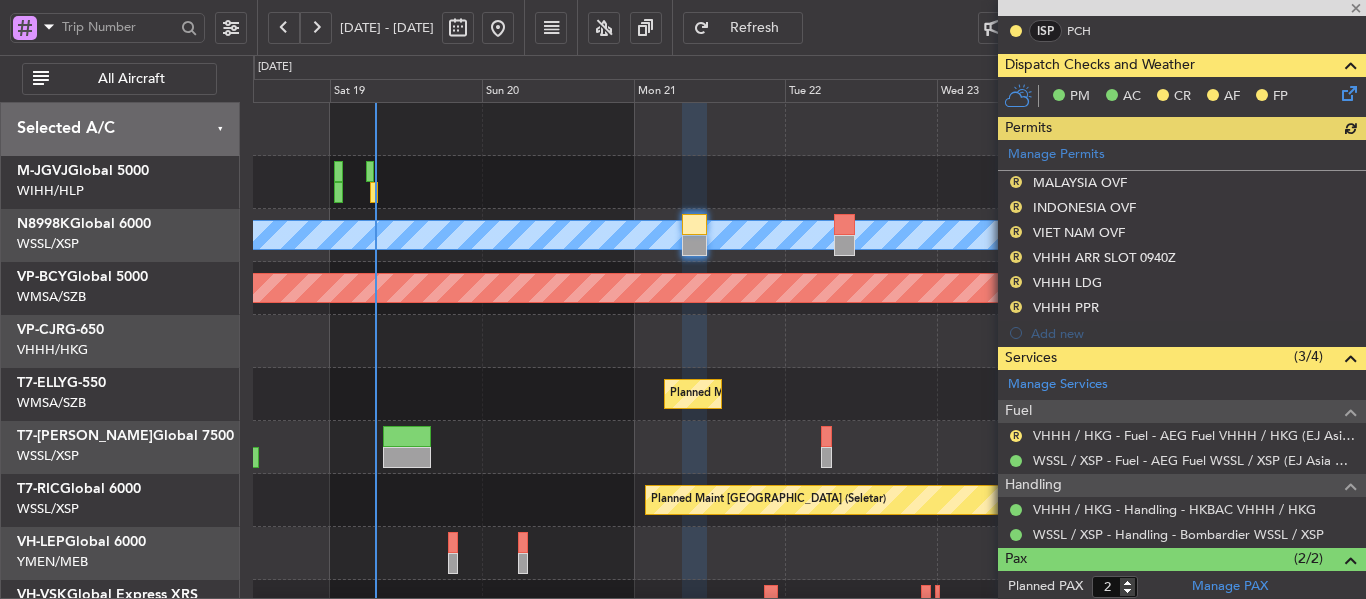 scroll, scrollTop: 570, scrollLeft: 0, axis: vertical 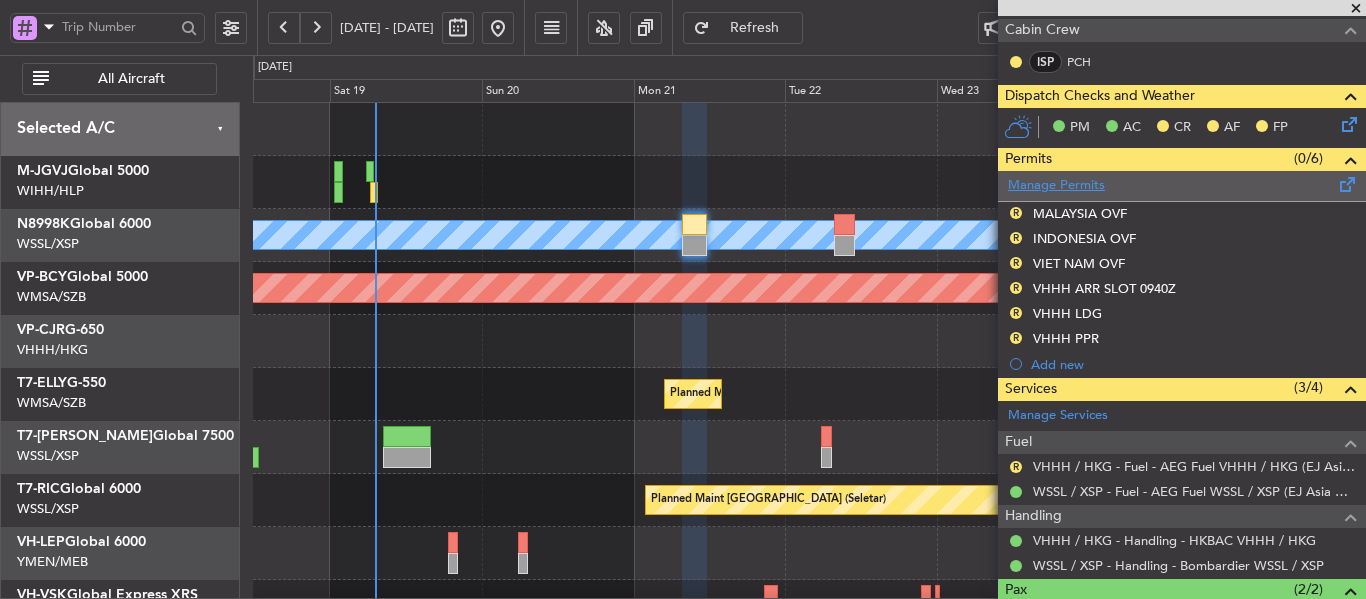 click on "Manage Permits" at bounding box center [1056, 186] 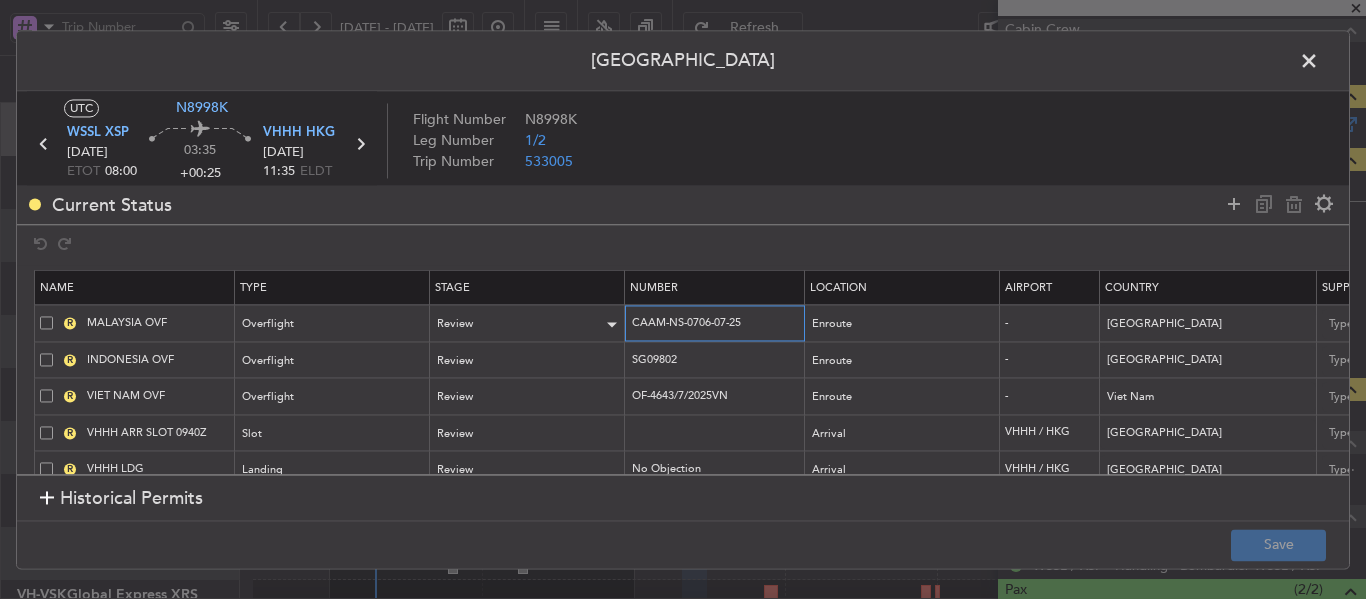 drag, startPoint x: 764, startPoint y: 322, endPoint x: 607, endPoint y: 324, distance: 157.01274 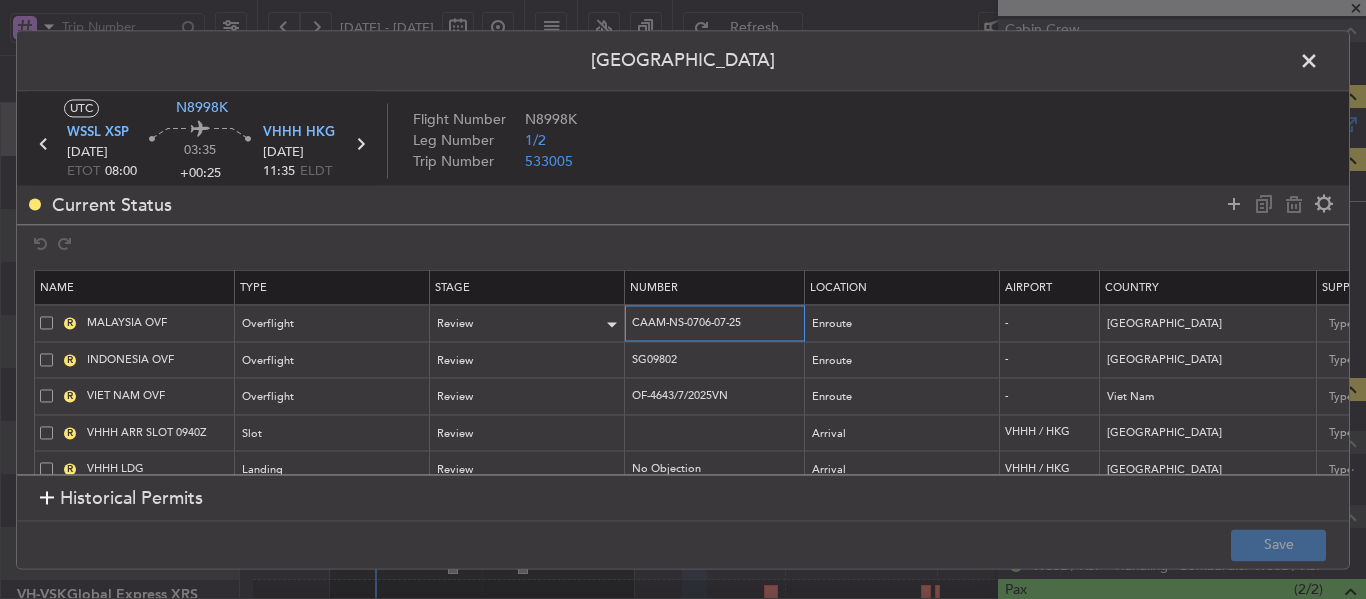 click on "R  MALAYSIA OVF Overflight Review CAAM-NS-0706-07-25 Enroute - [GEOGRAPHIC_DATA] [DATE] 06:30
[DATE] 06:30
Choose a date
NNN" at bounding box center (1310, 323) 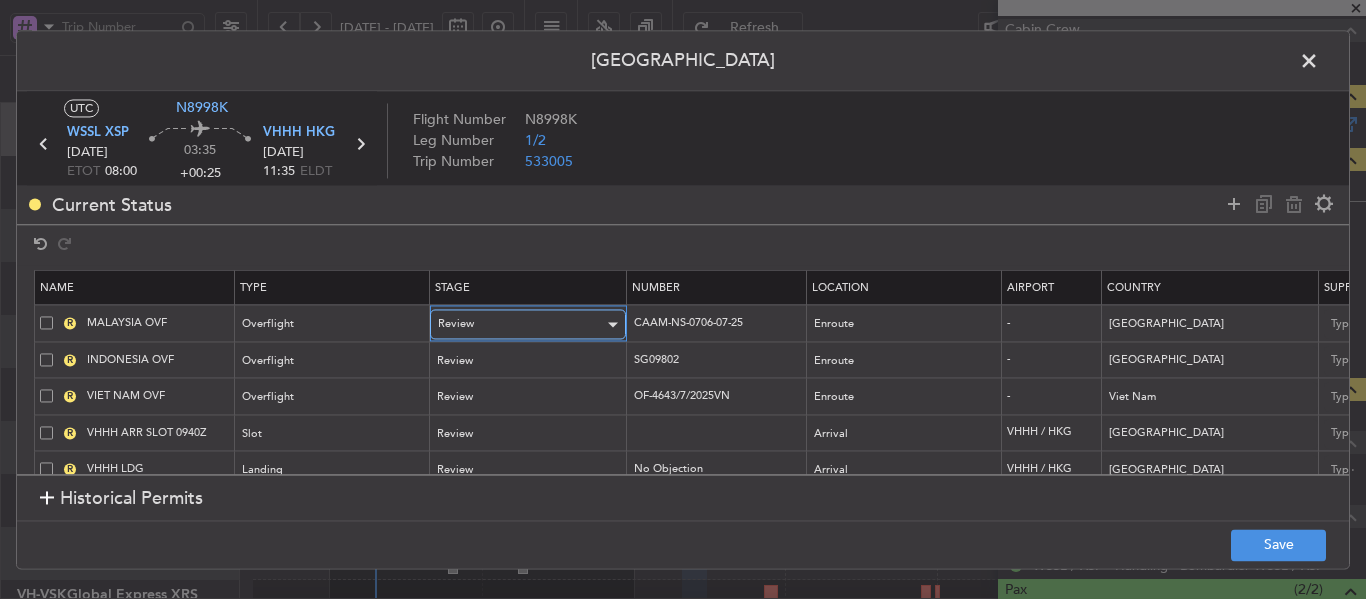 click on "Review" at bounding box center (521, 325) 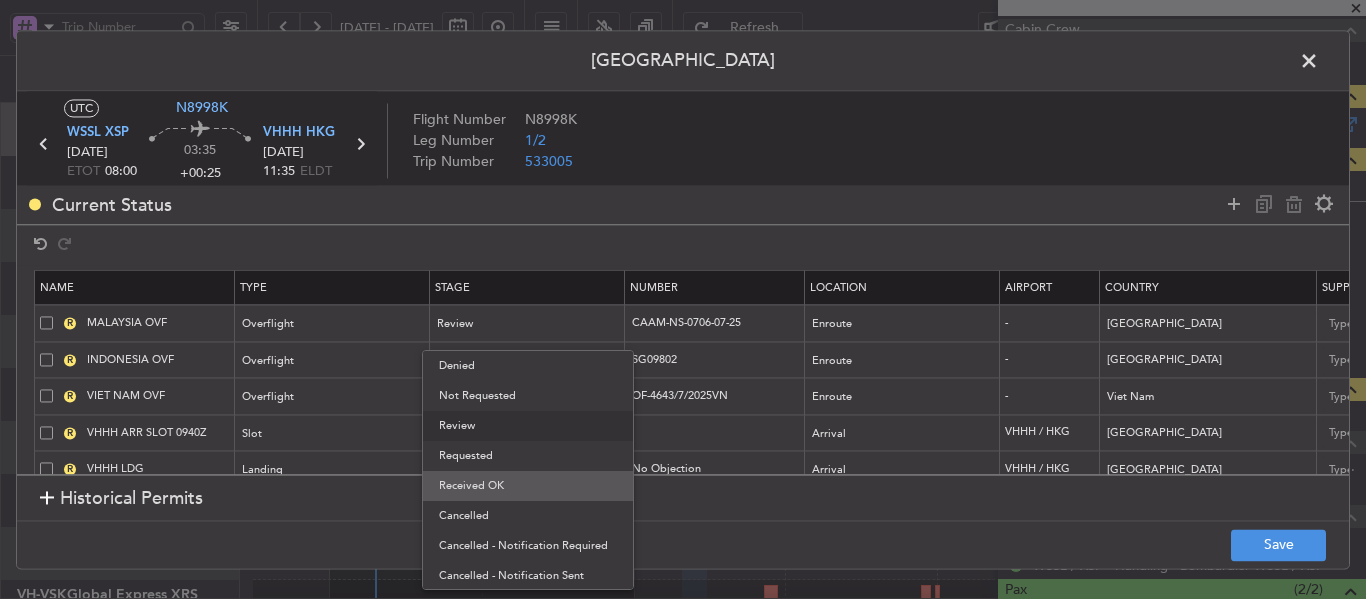 click on "Received OK" at bounding box center [528, 486] 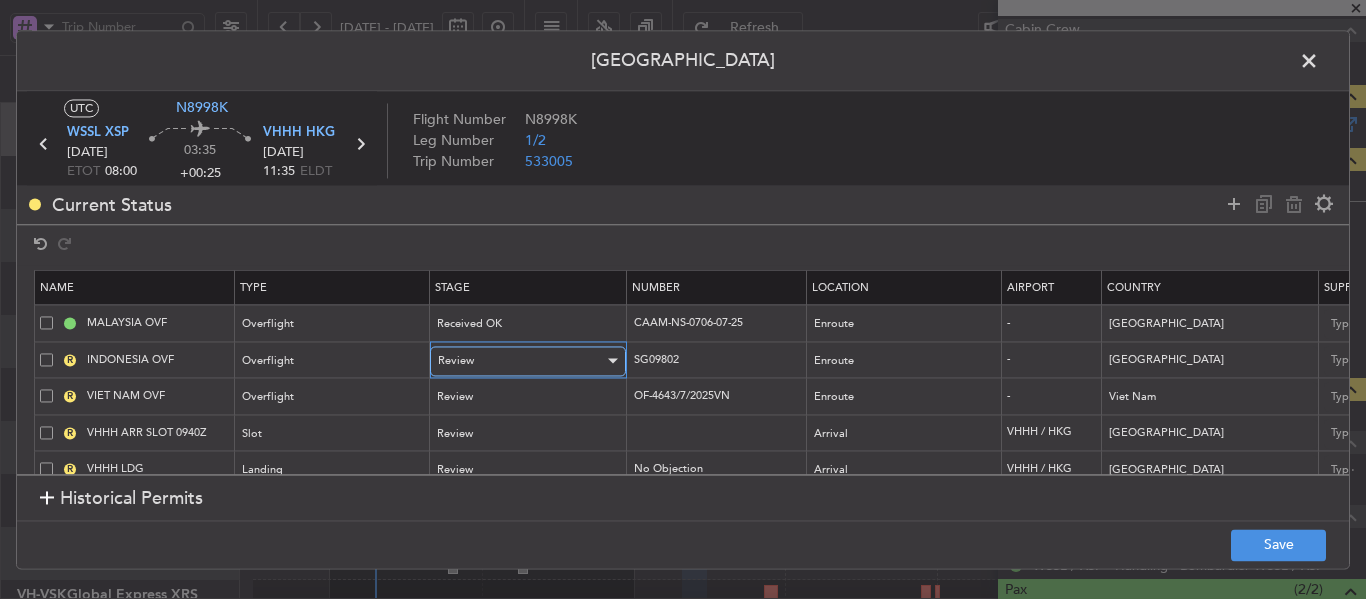 click on "Review" at bounding box center [521, 361] 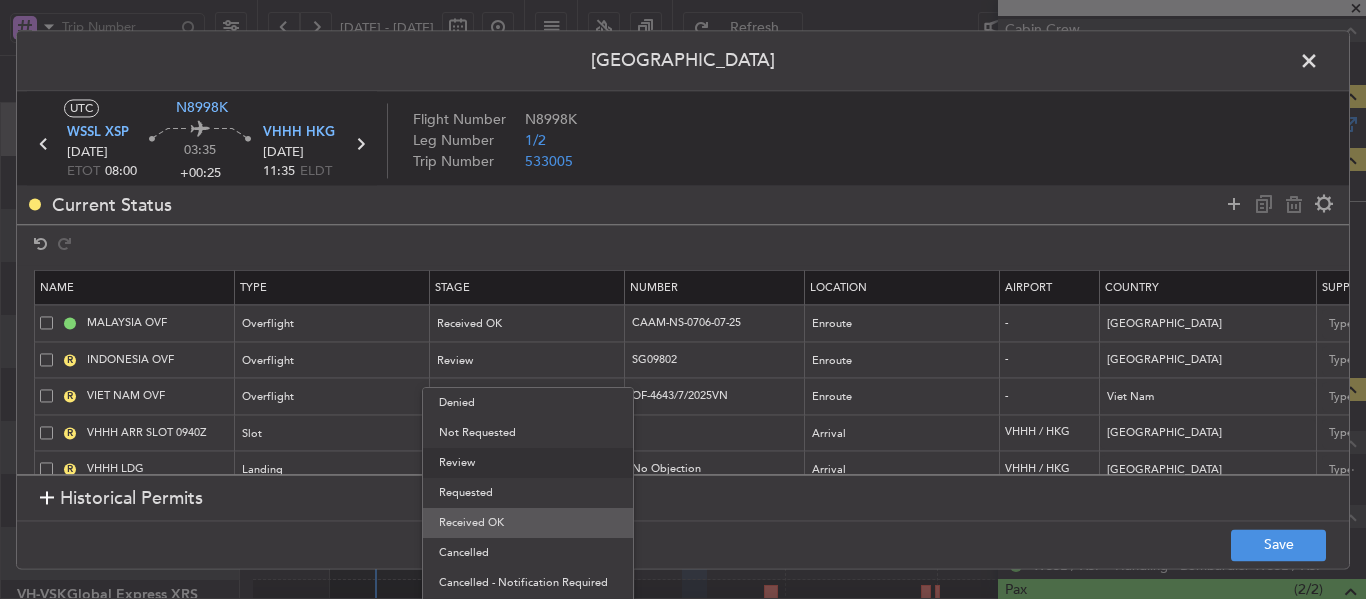 click on "Received OK" at bounding box center (528, 523) 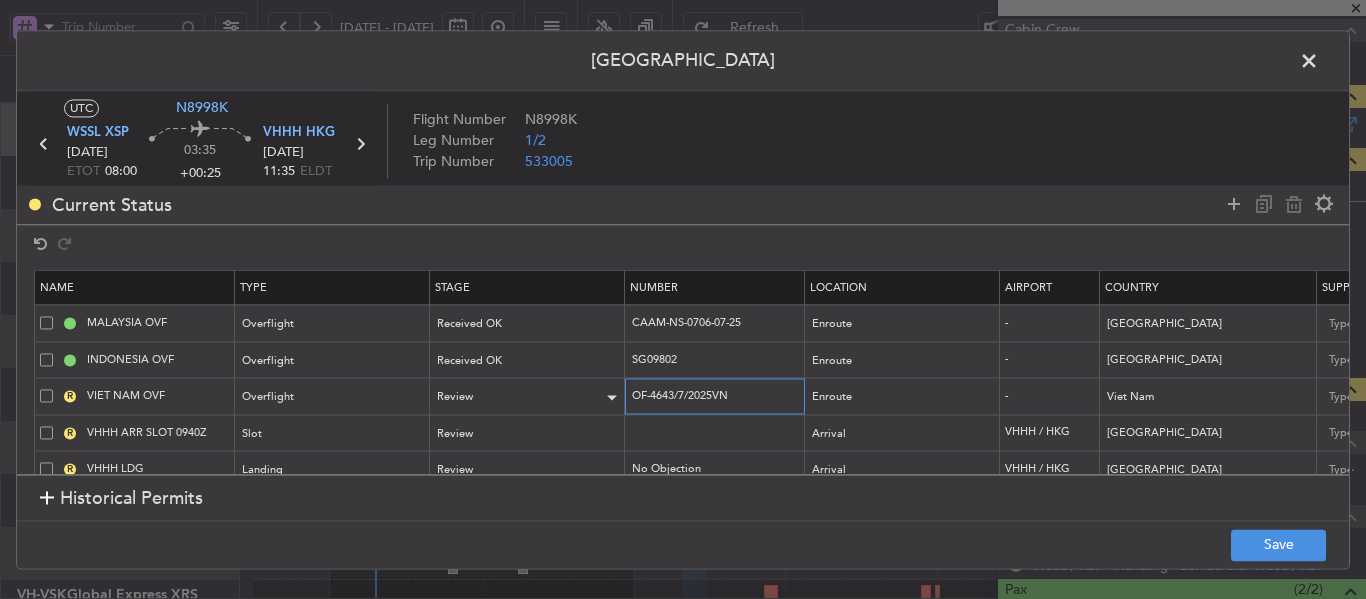 drag, startPoint x: 733, startPoint y: 392, endPoint x: 616, endPoint y: 392, distance: 117 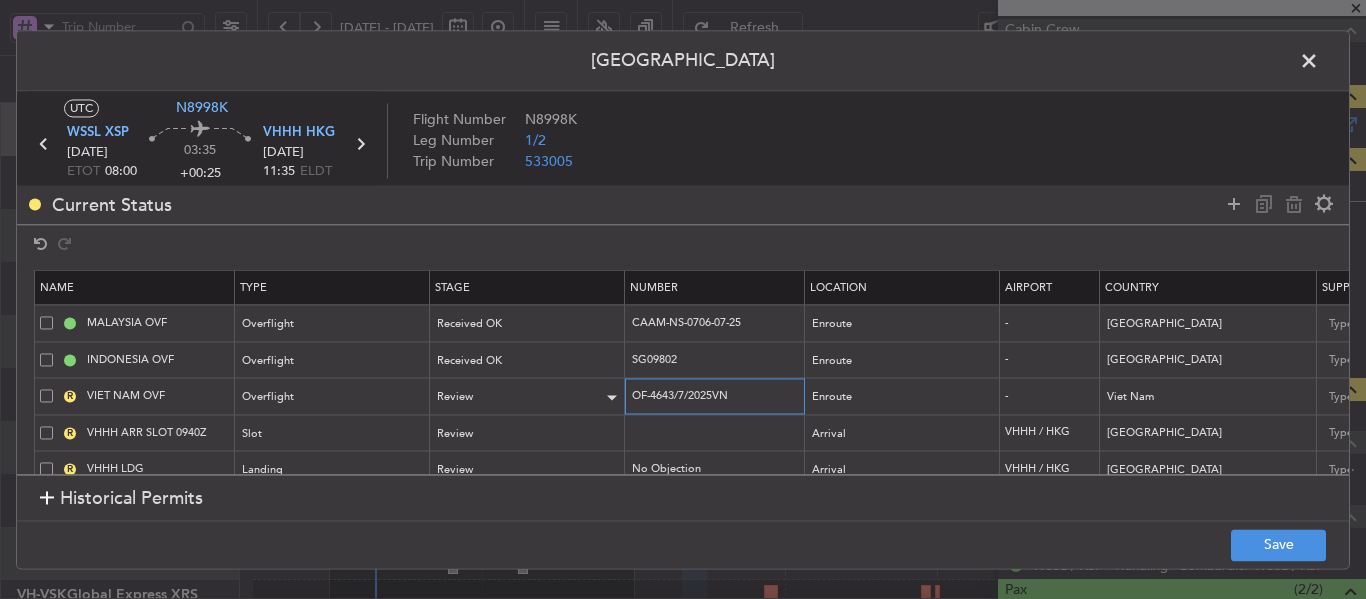 click on "R  VIET NAM OVF Overflight Review OF-4643/7/2025VN Enroute - [GEOGRAPHIC_DATA] [DATE] 06:30
[DATE] 06:30
Choose a date
NNN" at bounding box center [1310, 396] 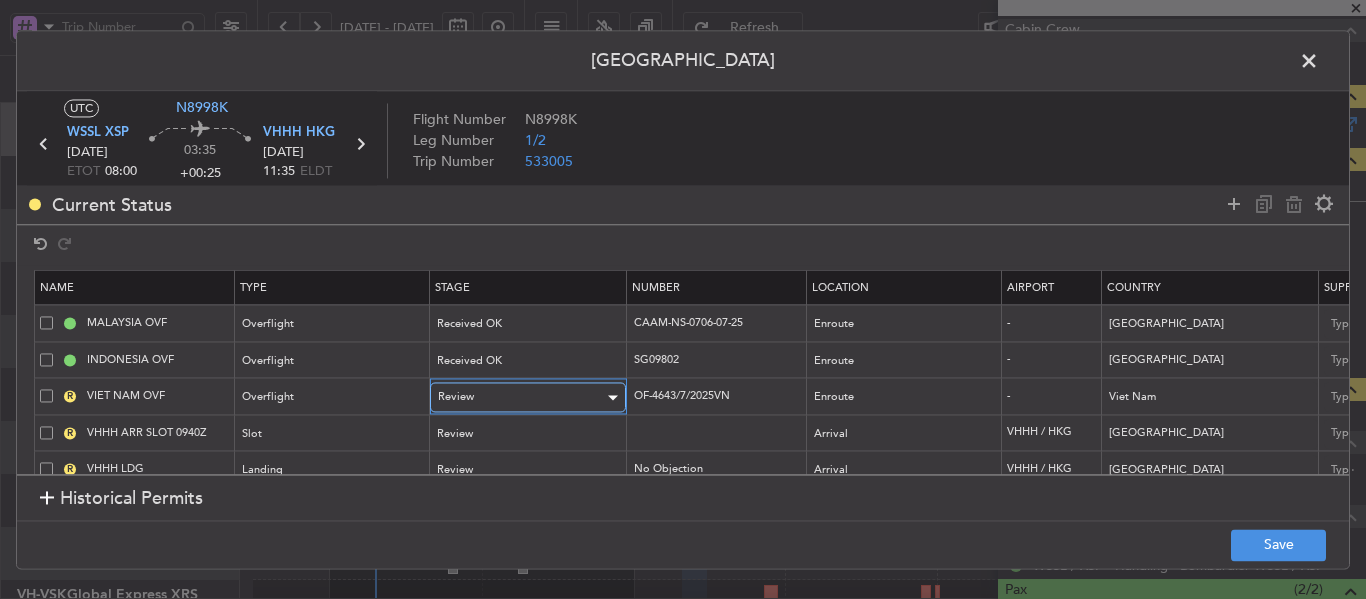 click on "Review" at bounding box center [521, 398] 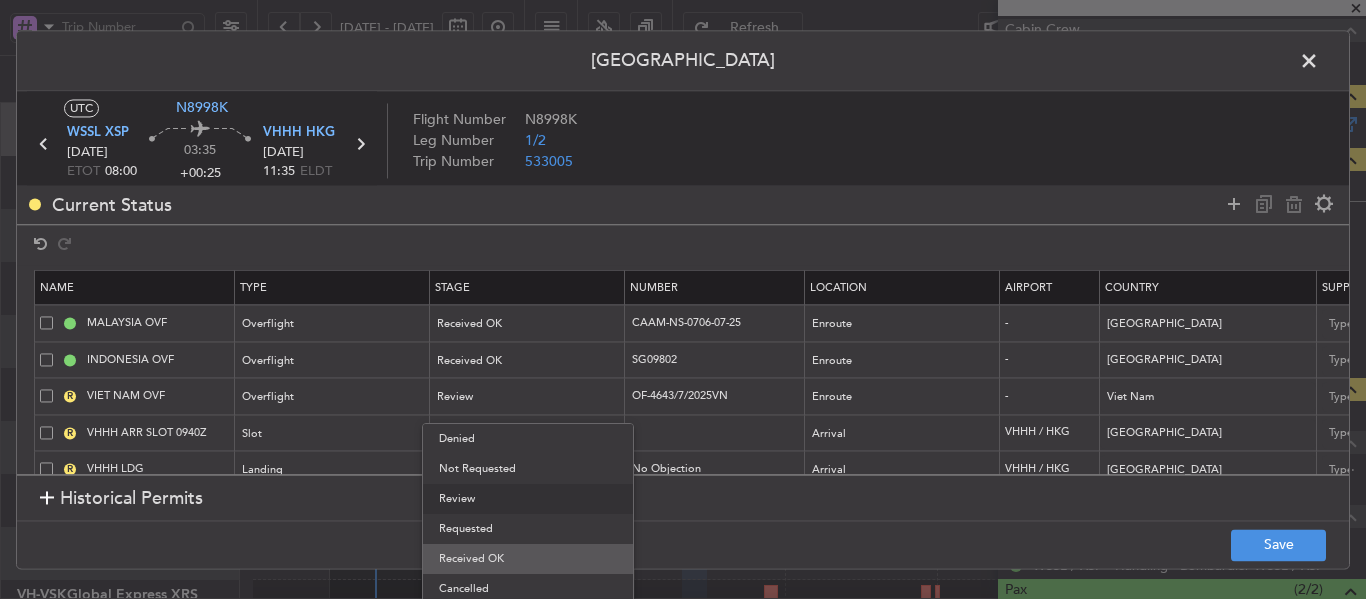 click on "Received OK" at bounding box center (528, 559) 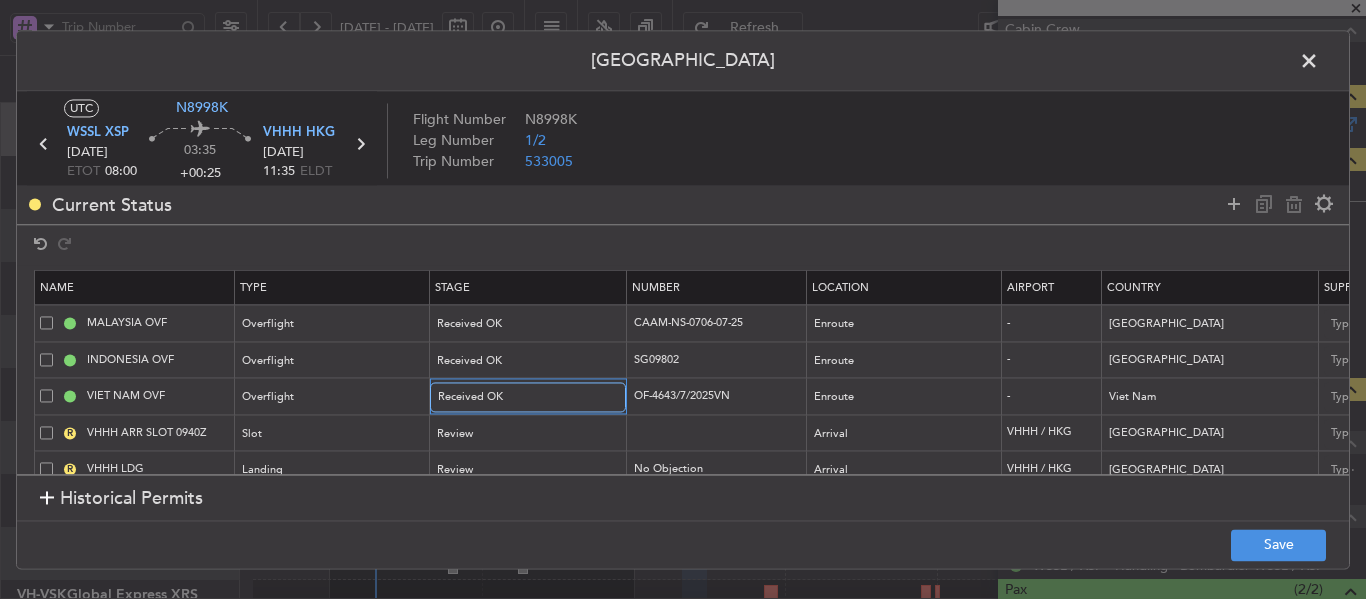 scroll, scrollTop: 0, scrollLeft: 212, axis: horizontal 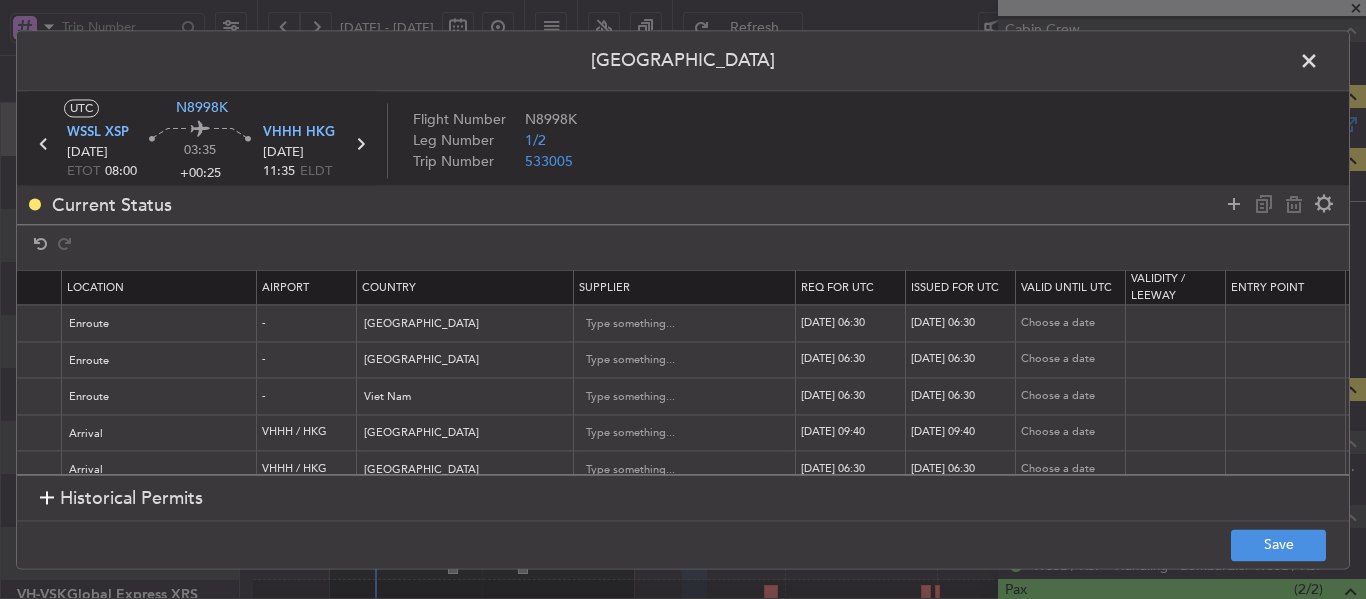 click on "[DATE] 06:30" at bounding box center [853, 323] 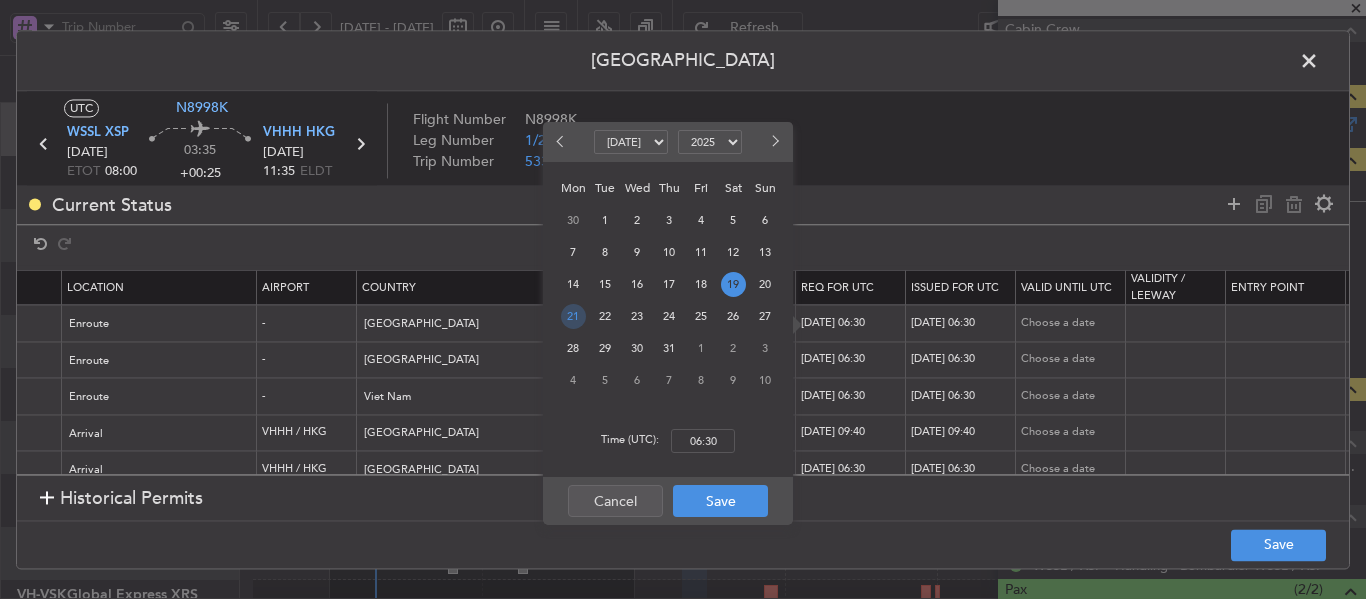 click on "21" at bounding box center [573, 316] 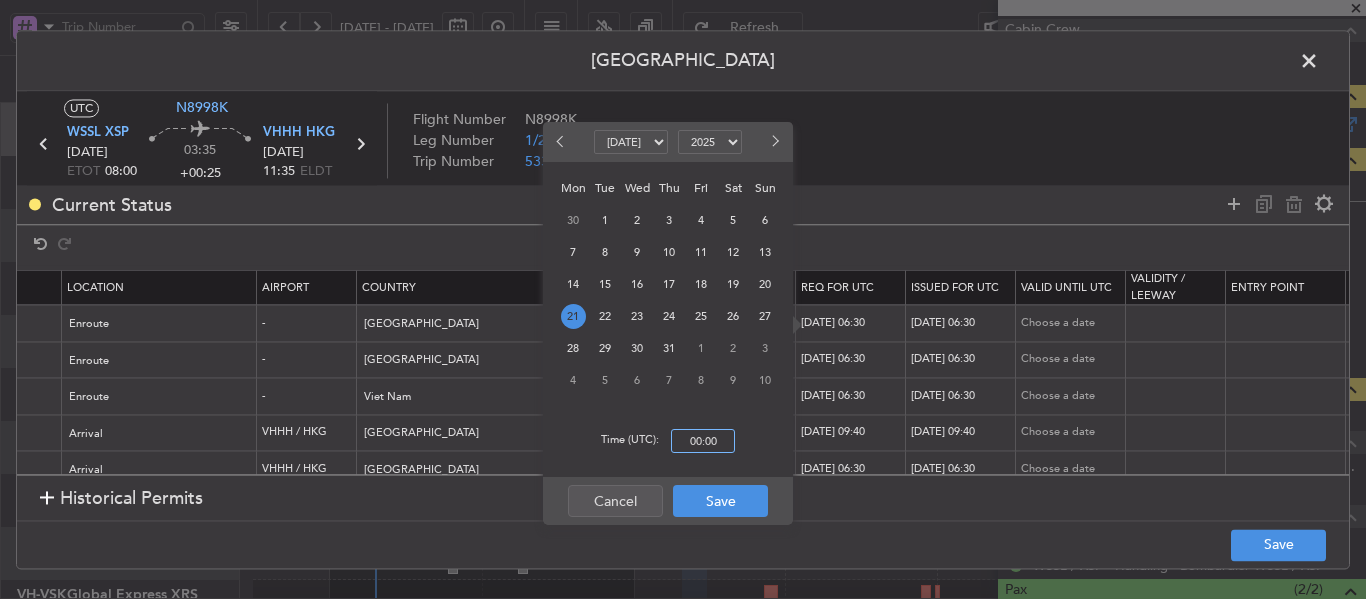 click on "00:00" at bounding box center [703, 441] 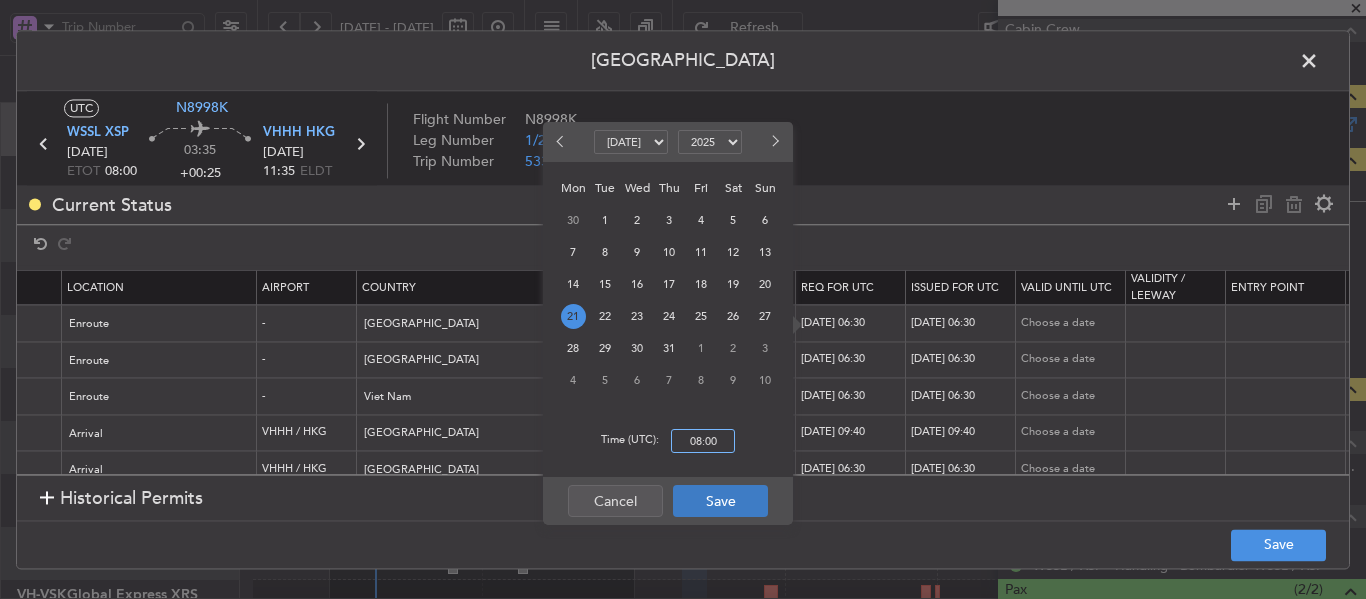 type on "08:00" 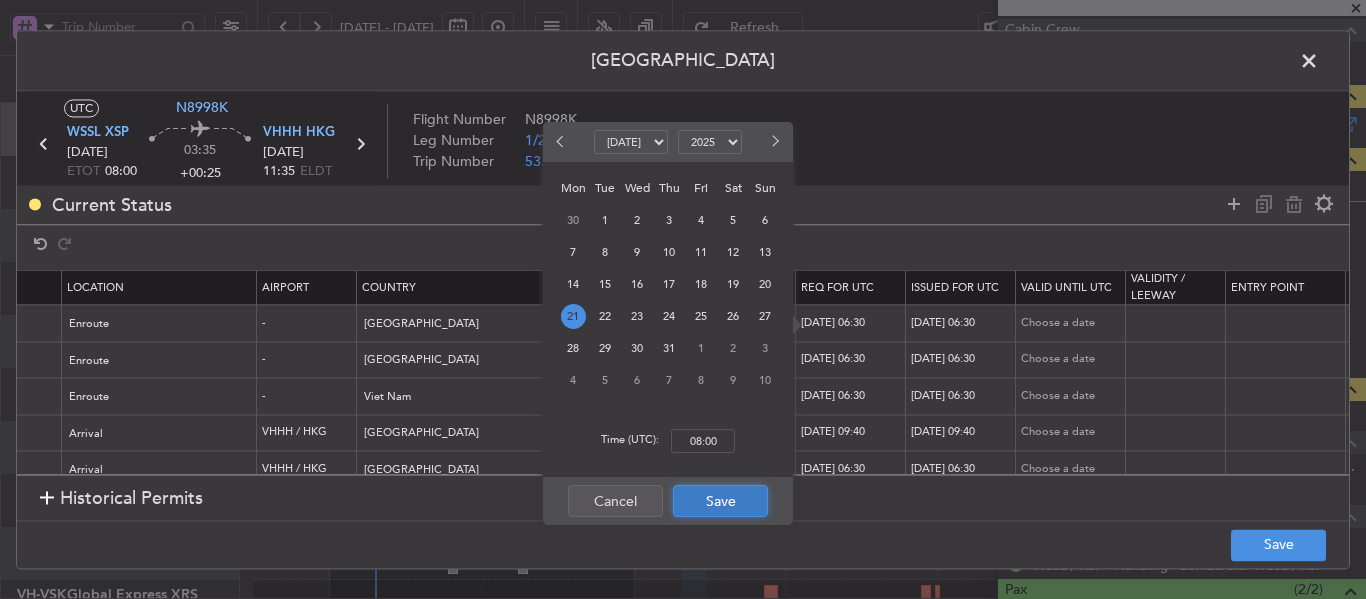 click on "Save" at bounding box center [720, 501] 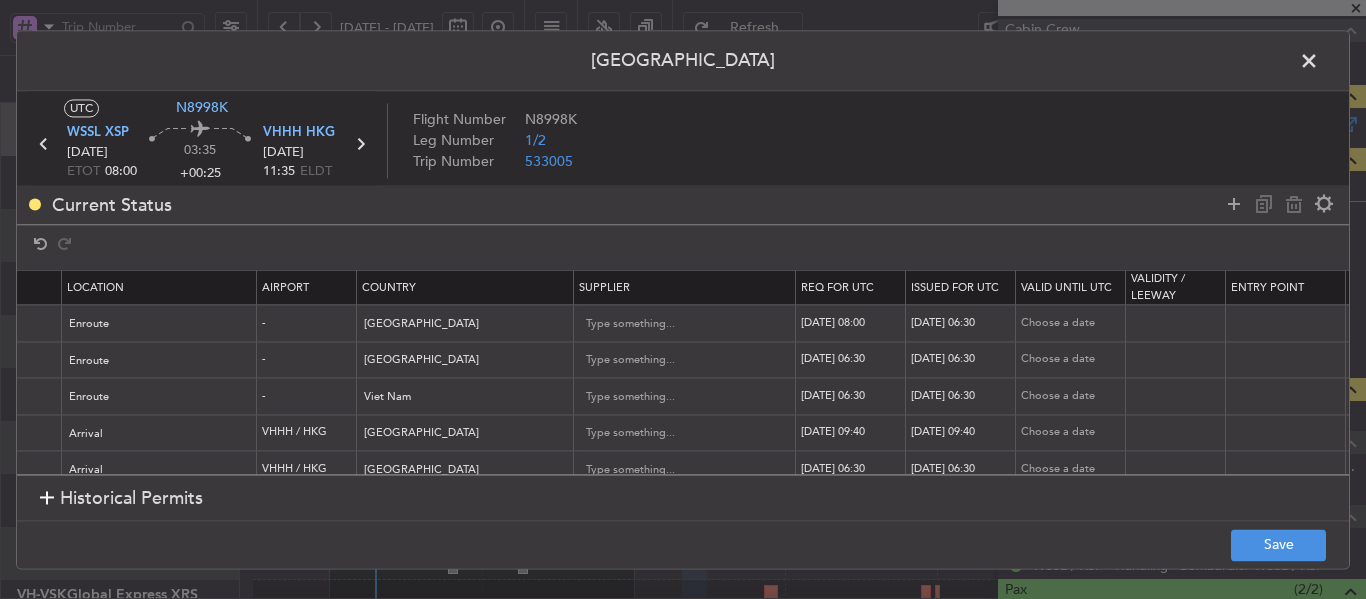 click on "[DATE] 06:30" at bounding box center [963, 323] 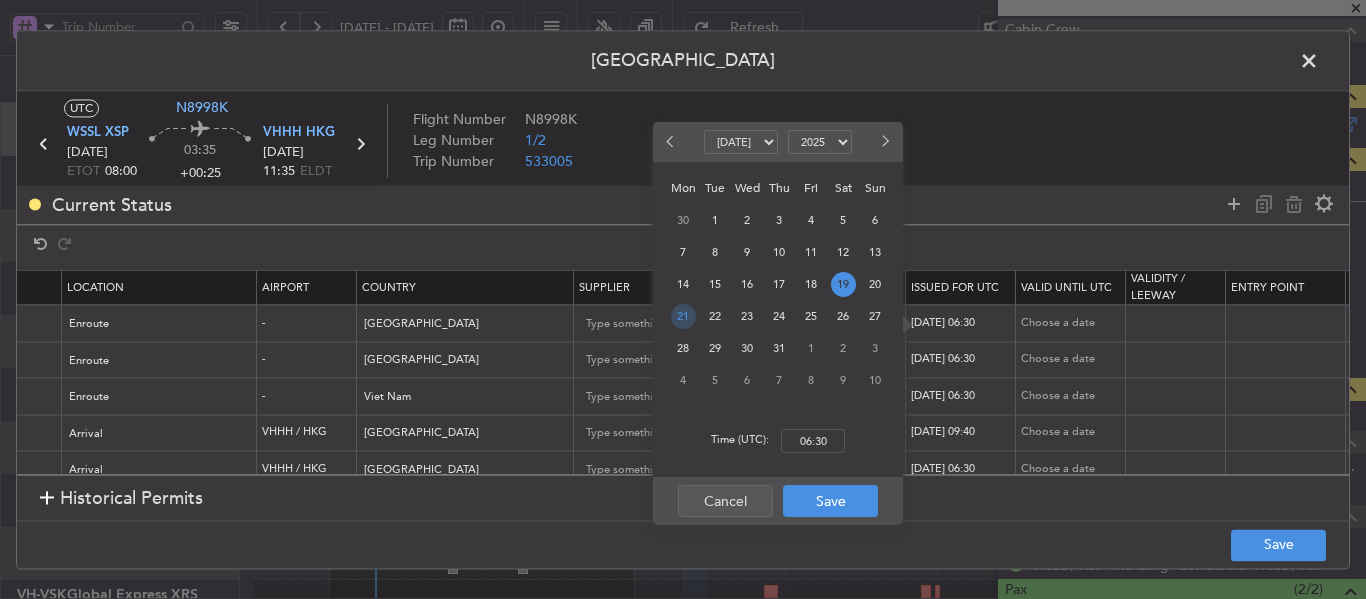 click on "21" at bounding box center (683, 316) 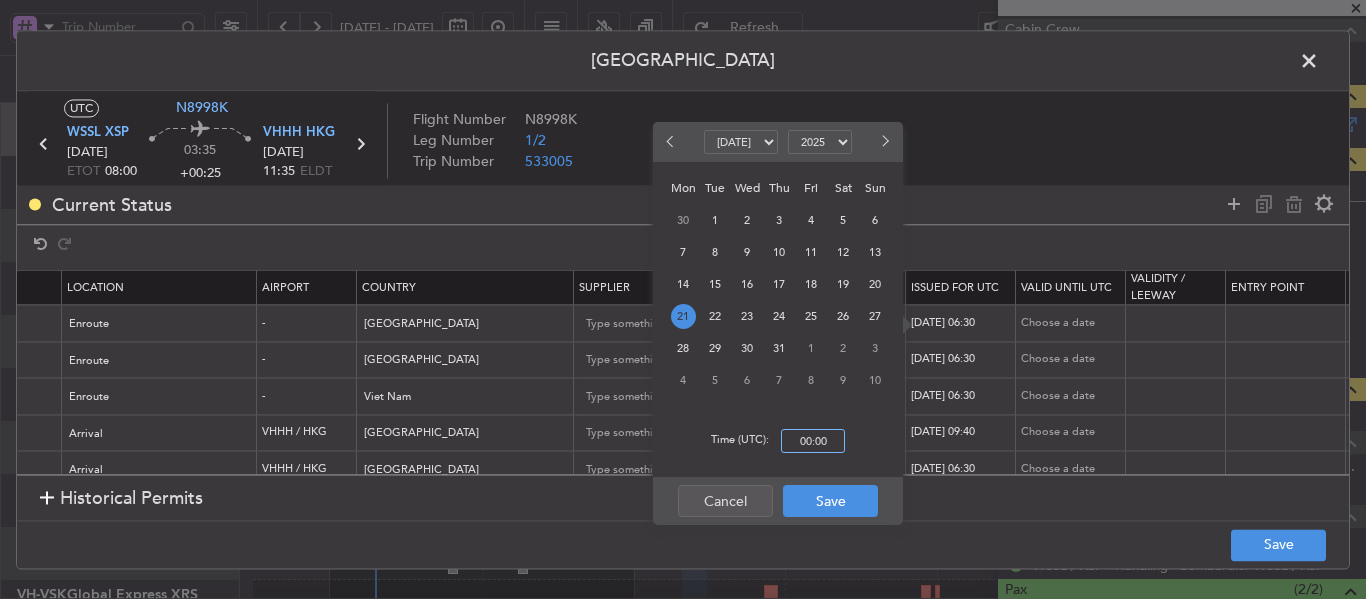 click on "00:00" at bounding box center (813, 441) 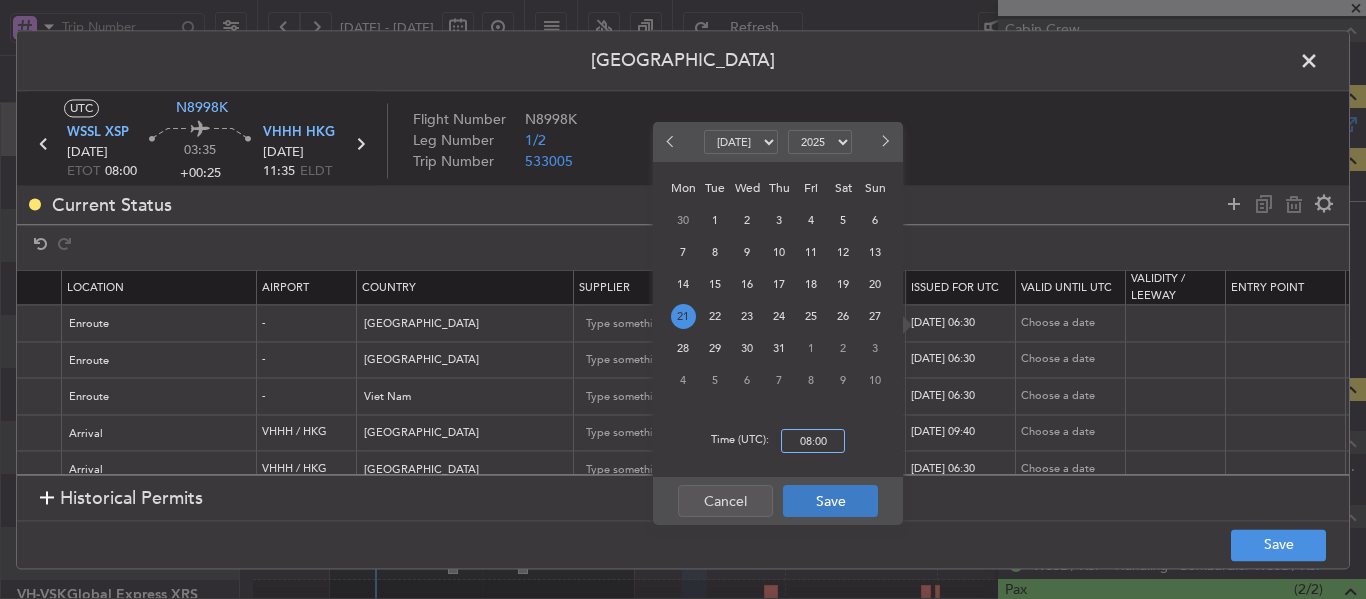 type on "08:00" 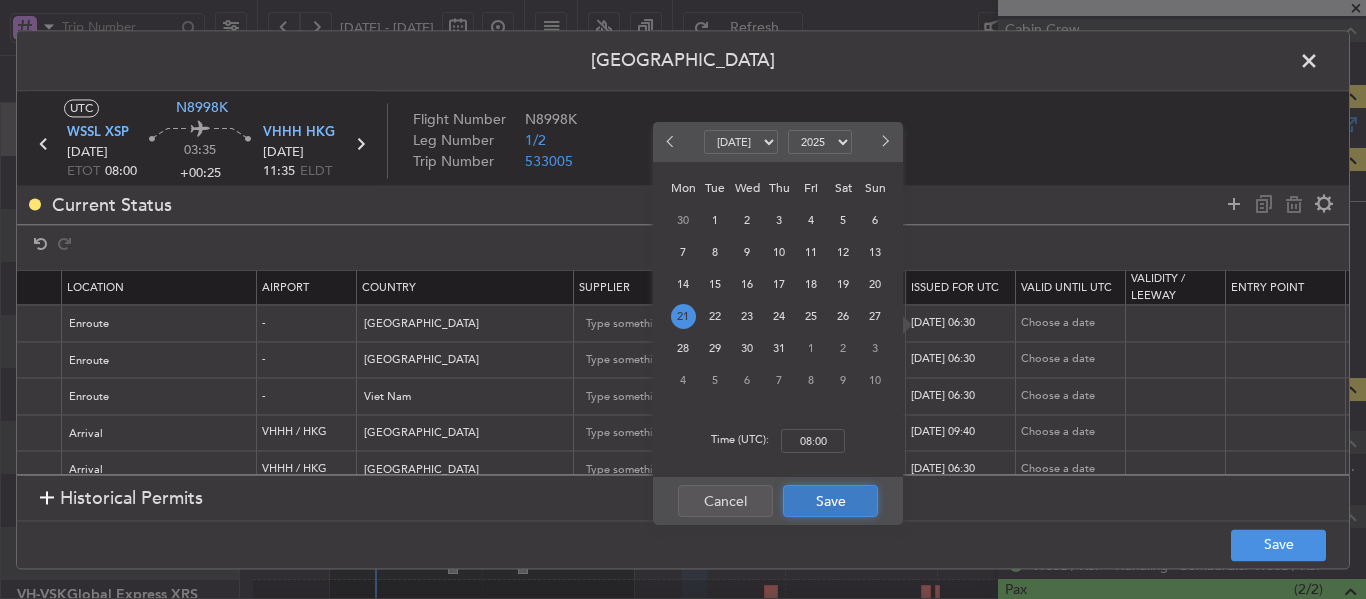 click on "Save" at bounding box center [830, 501] 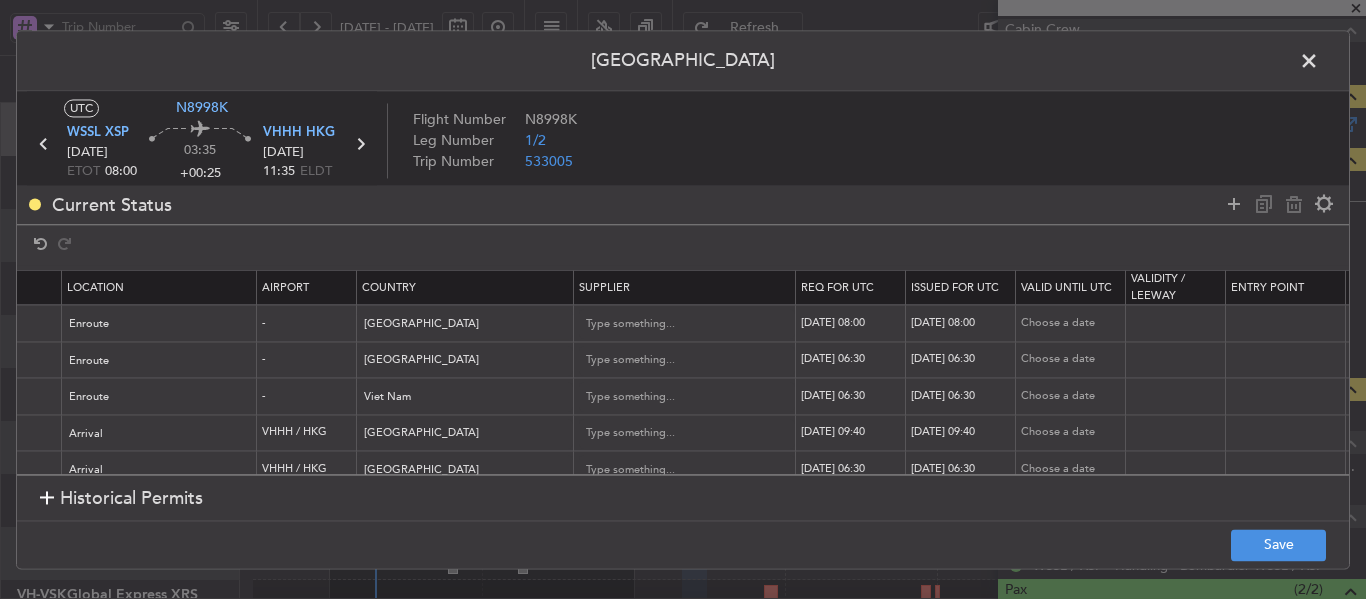 click on "[DATE] 06:30" at bounding box center (853, 360) 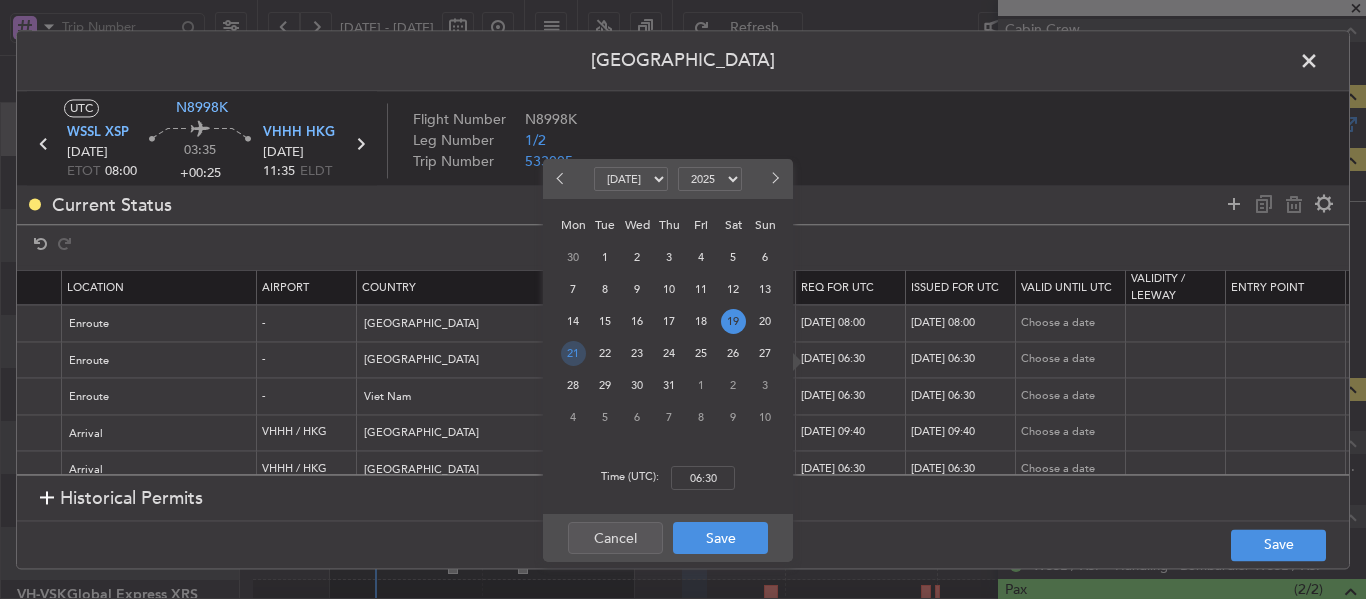 click on "21" at bounding box center [573, 353] 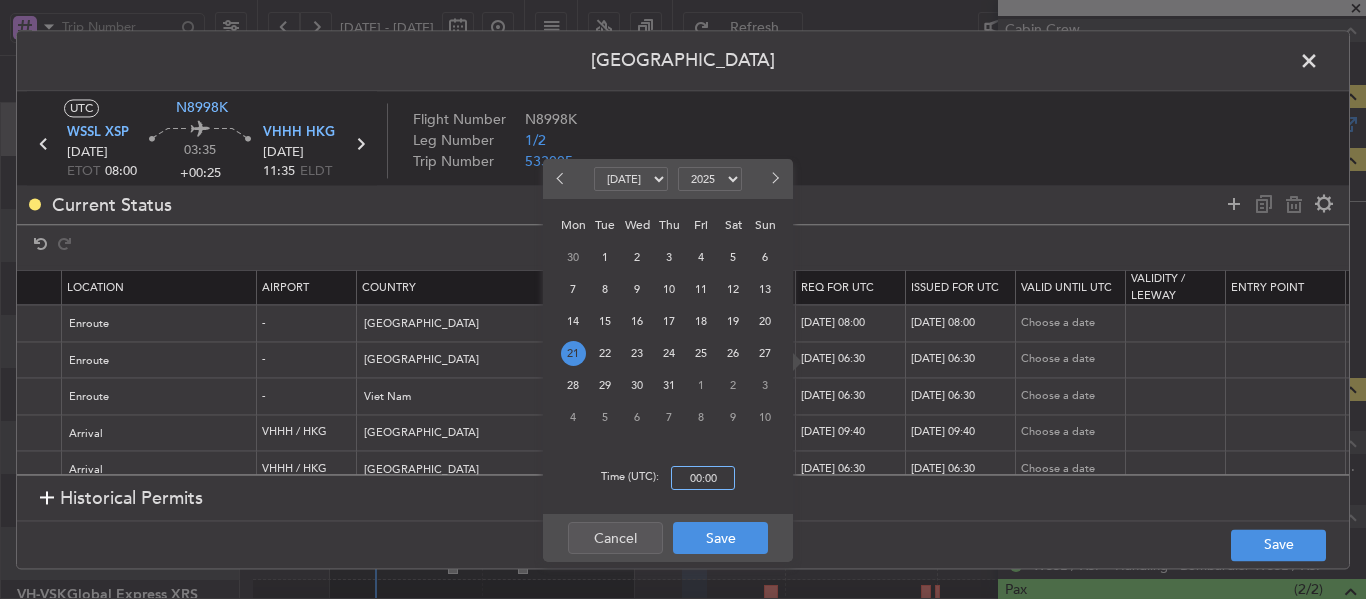 click on "00:00" at bounding box center (703, 478) 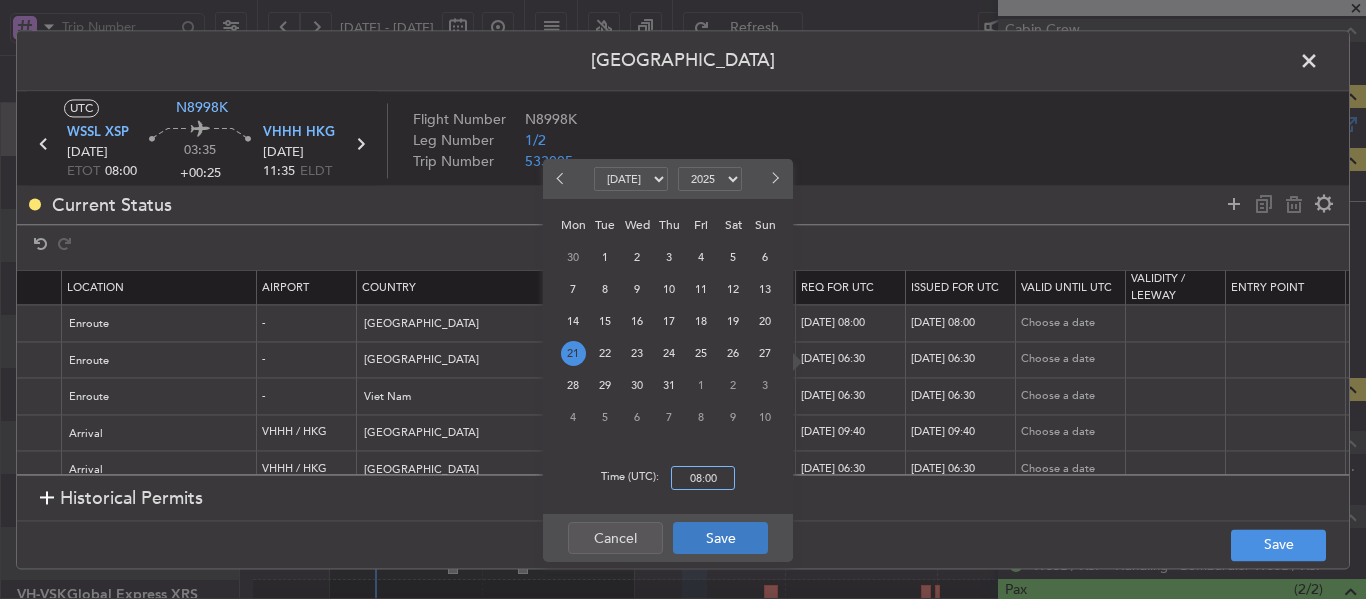 type on "08:00" 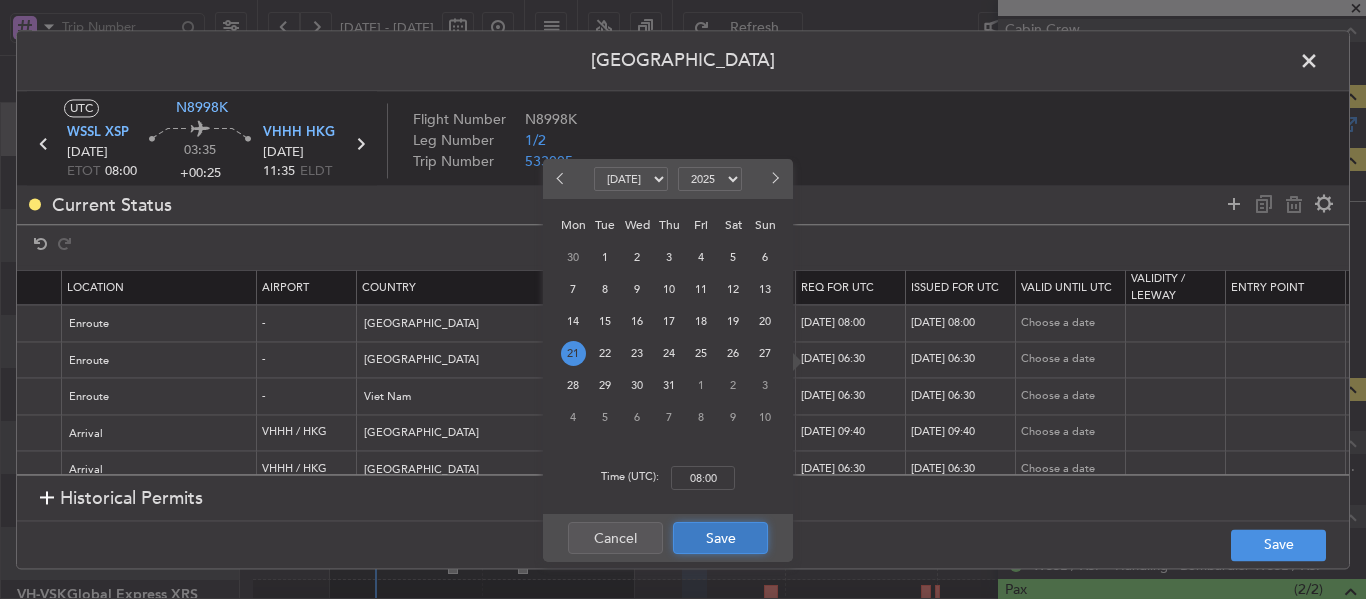 click on "Save" at bounding box center (720, 538) 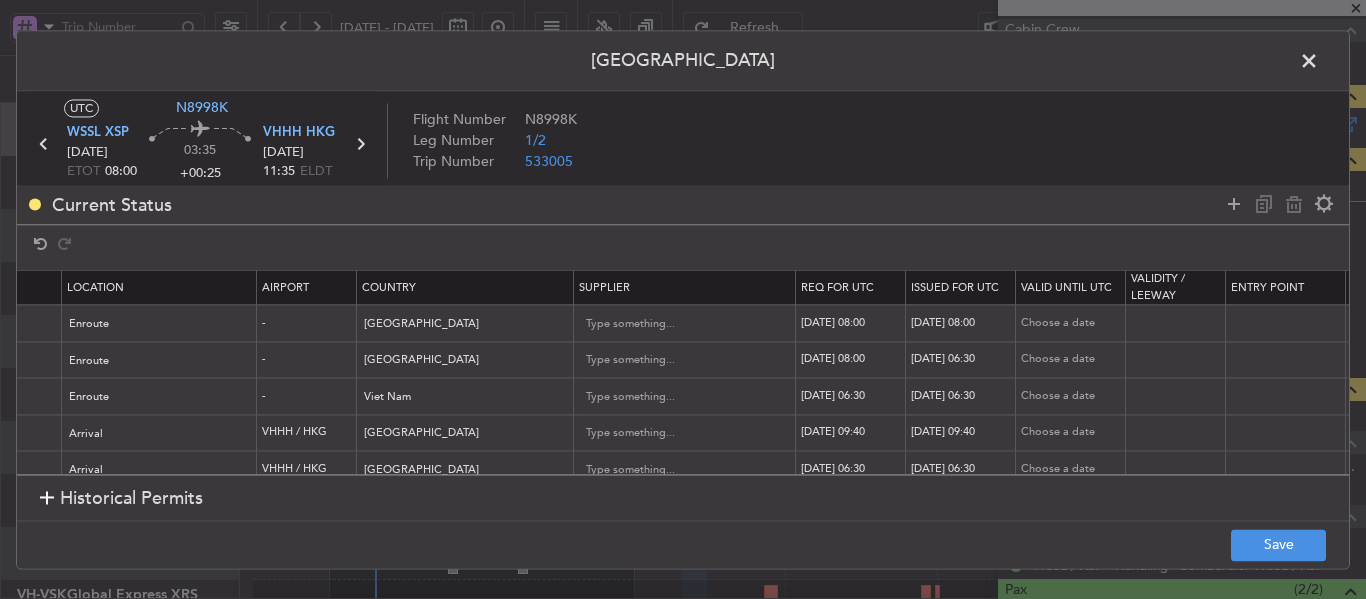 click on "[DATE] 06:30" at bounding box center (963, 360) 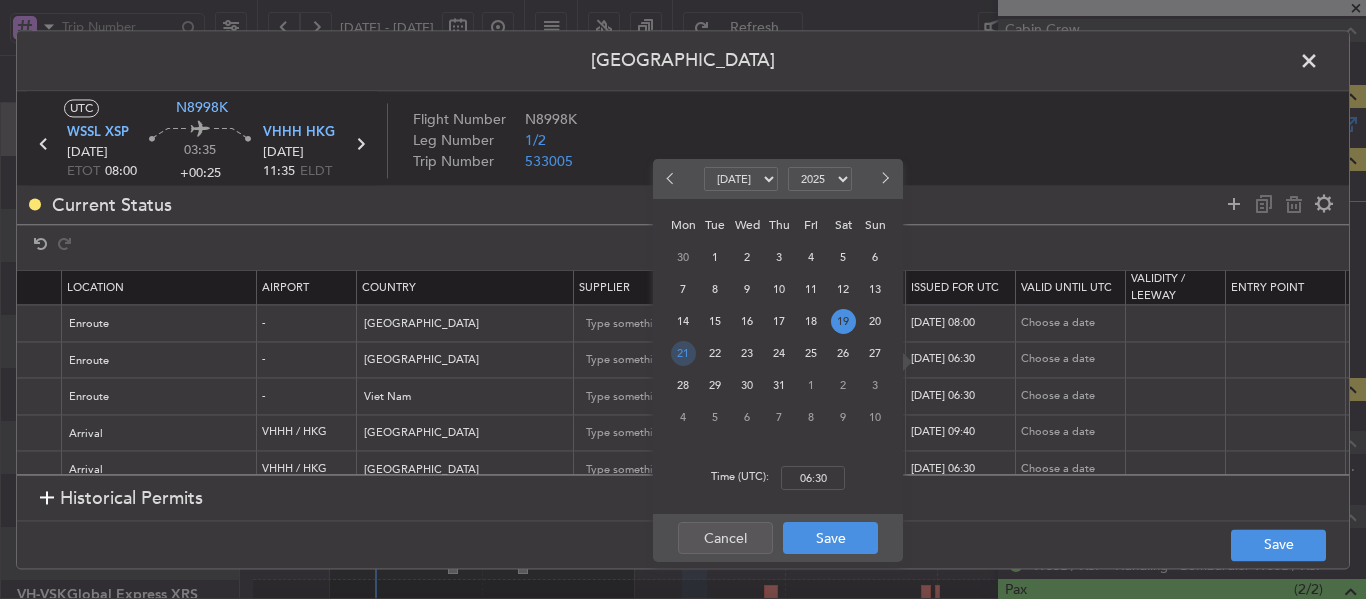 click on "21" at bounding box center [683, 353] 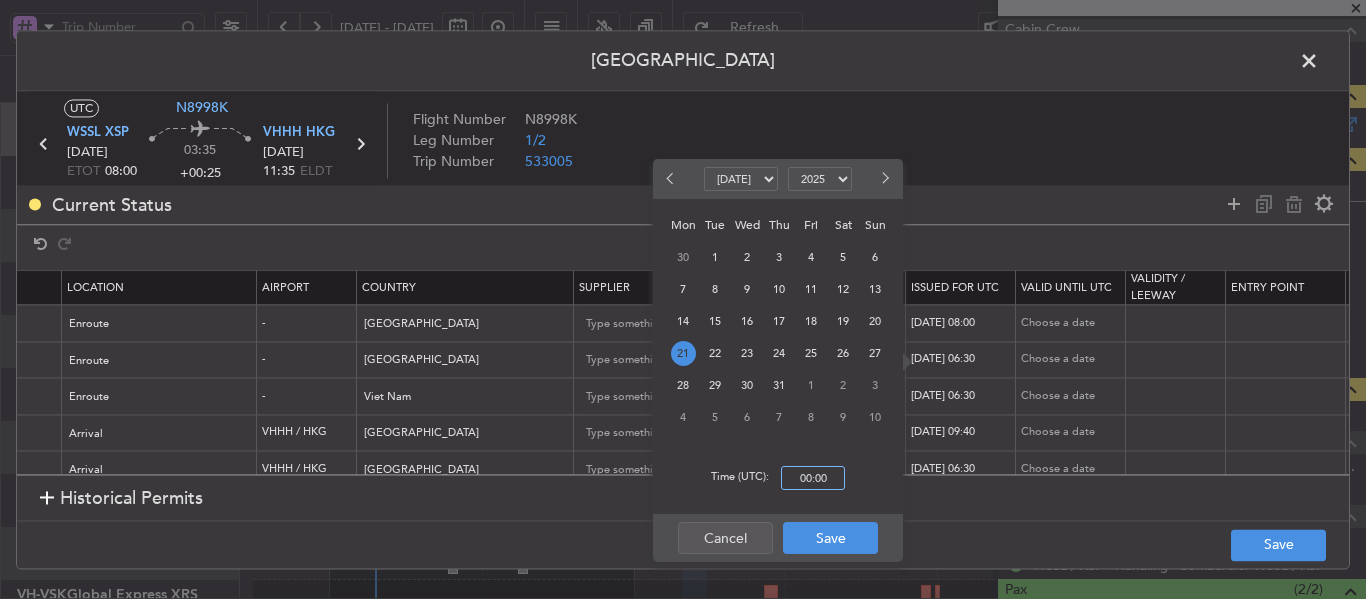 click on "00:00" at bounding box center (813, 478) 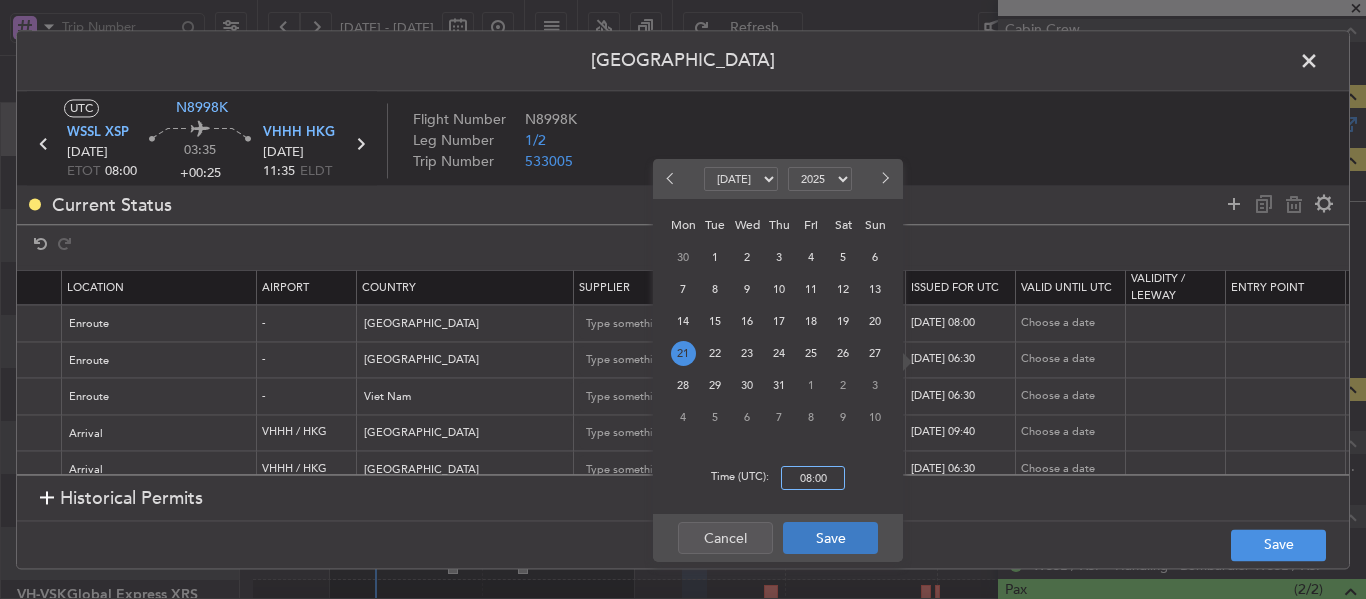 type on "08:00" 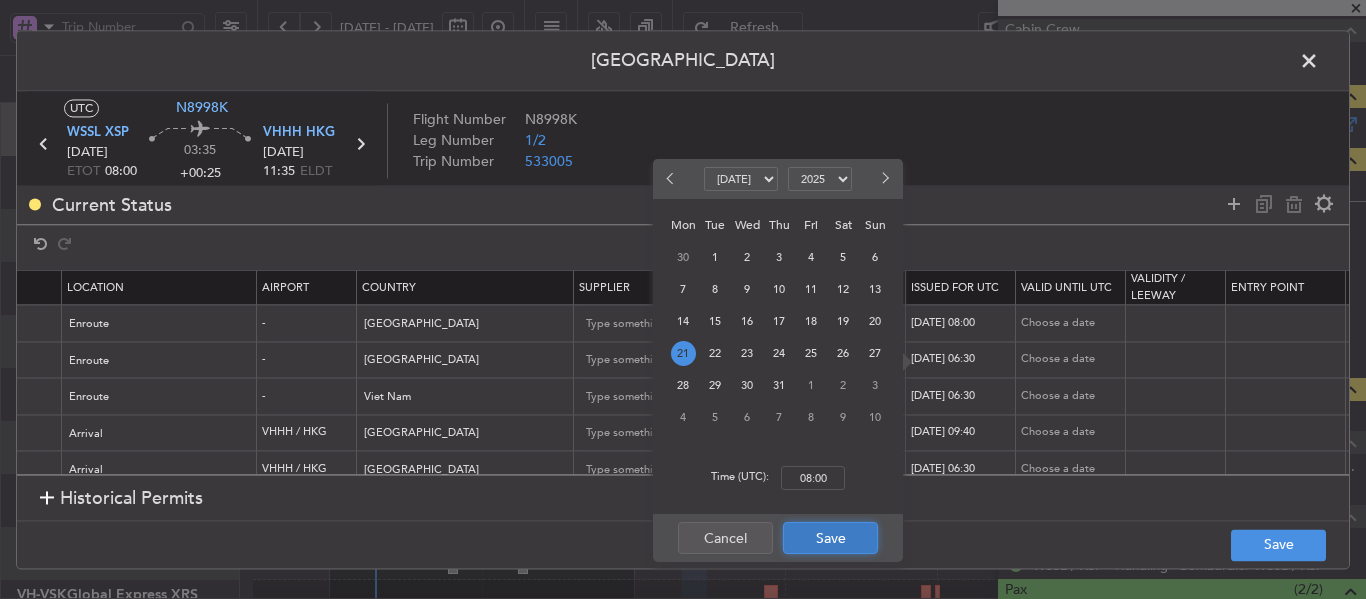 click on "Save" at bounding box center [830, 538] 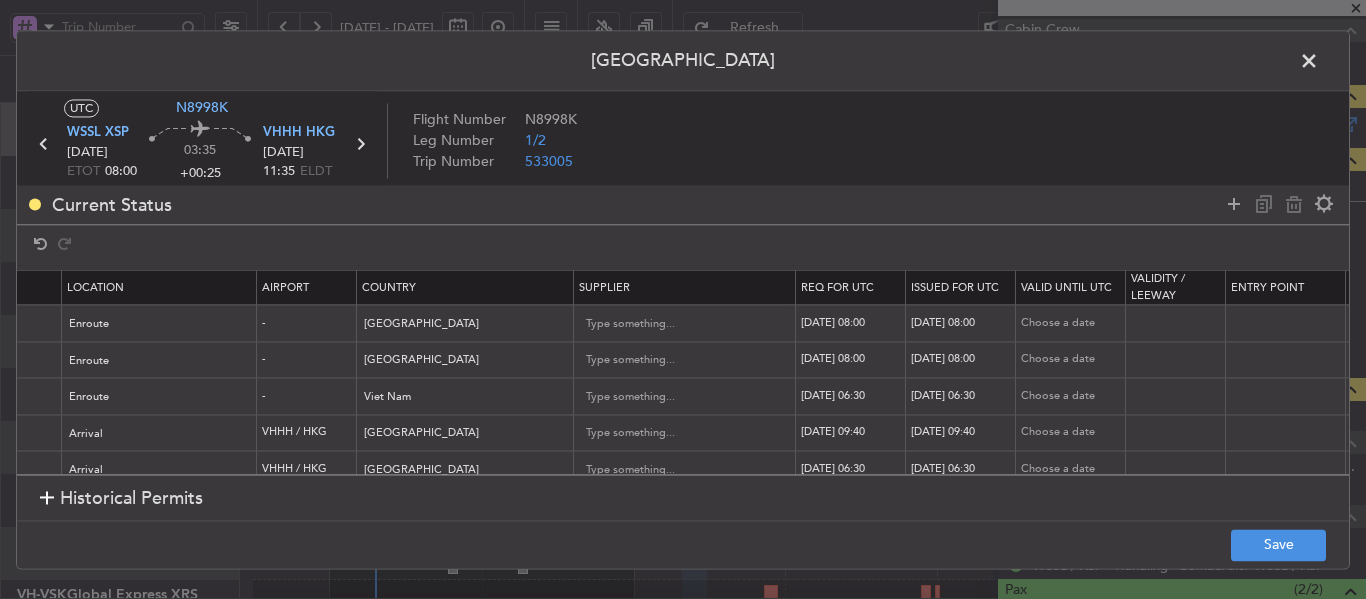 click on "[DATE] 06:30" at bounding box center (853, 396) 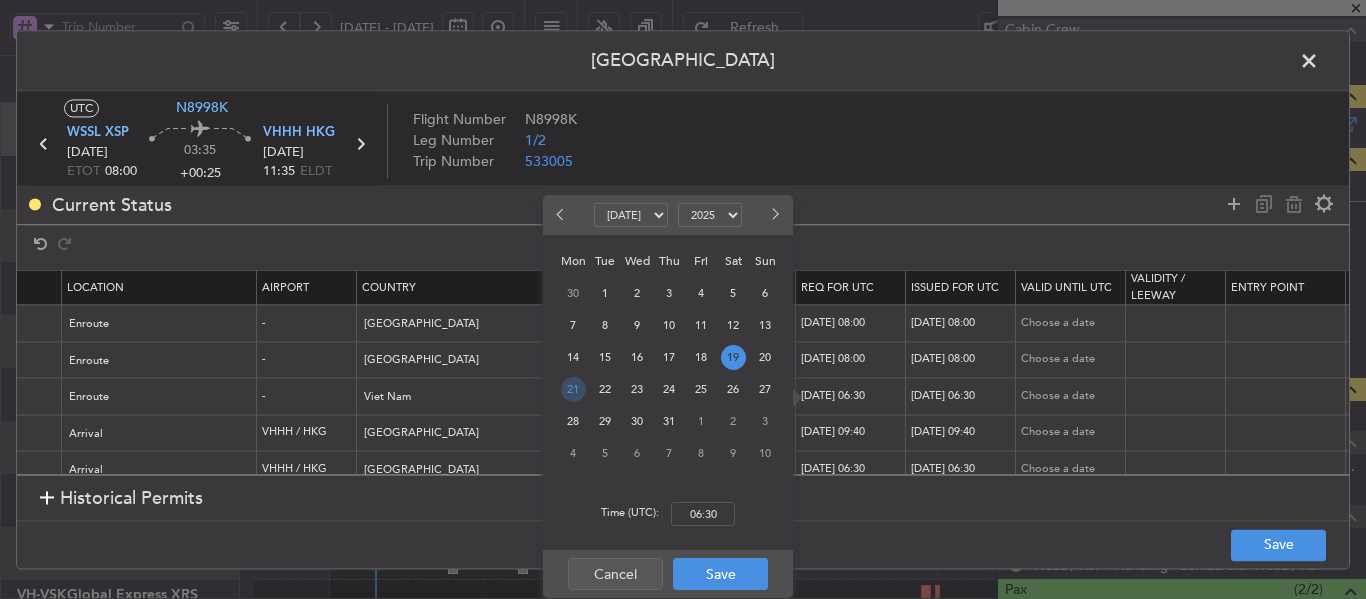 click on "21" at bounding box center [573, 389] 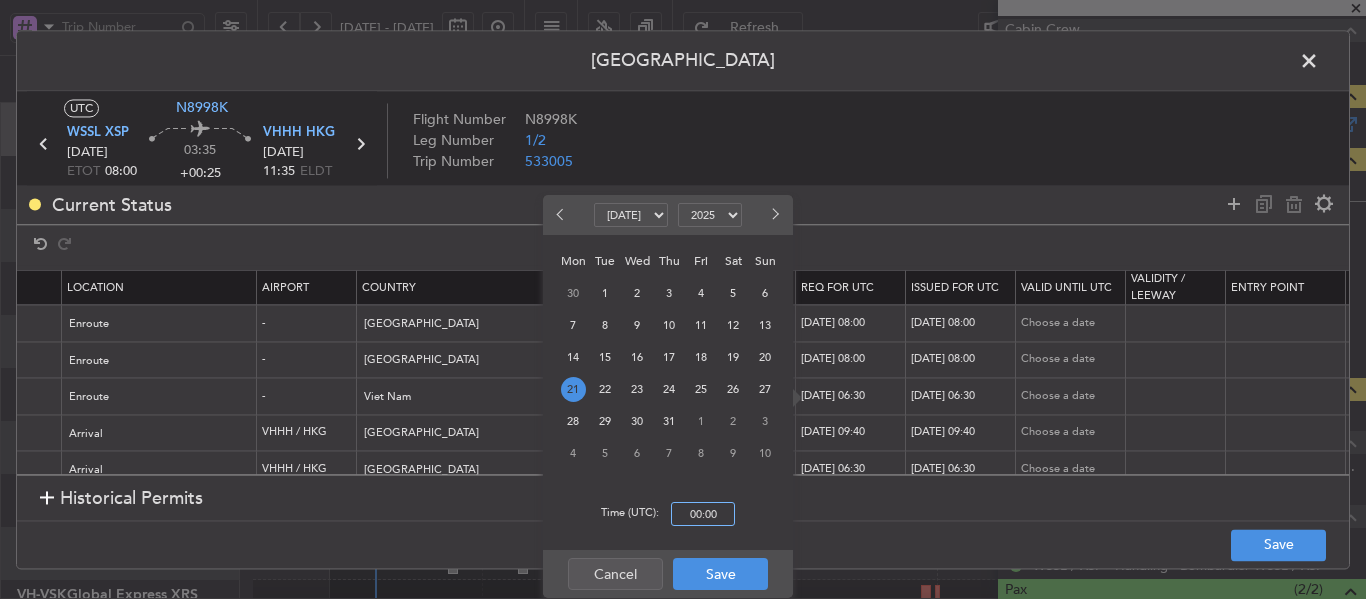 click on "00:00" at bounding box center [703, 514] 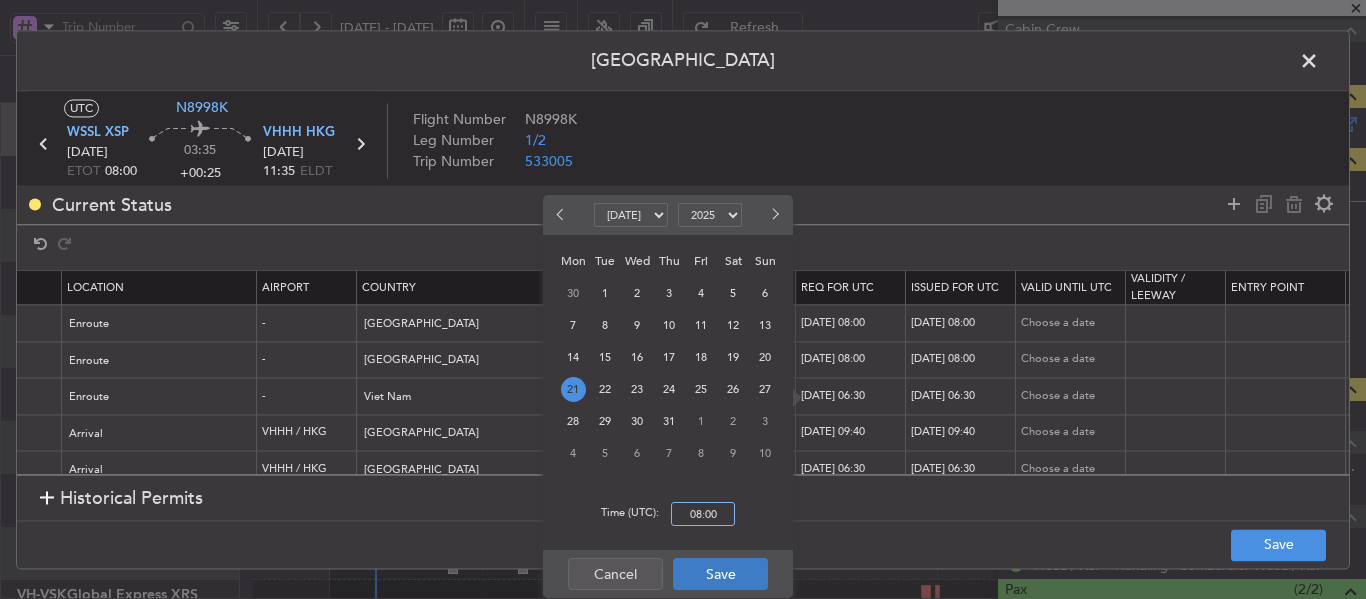 type on "08:00" 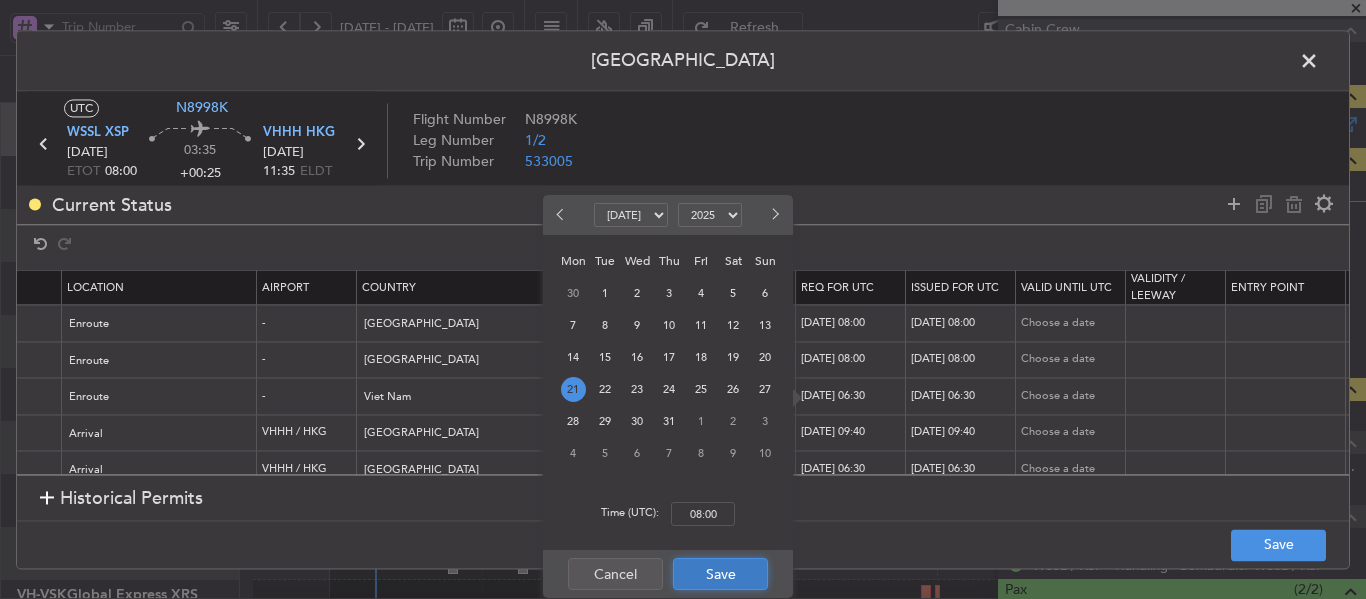 click on "Save" at bounding box center [720, 574] 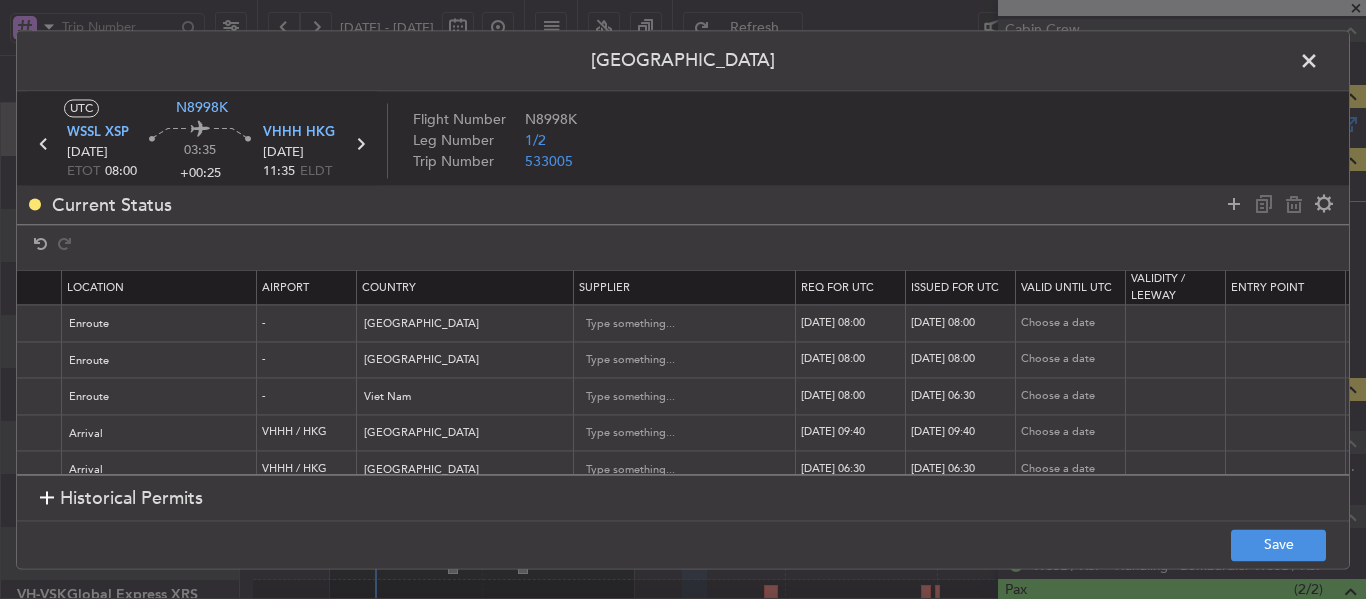 scroll, scrollTop: 0, scrollLeft: 355, axis: horizontal 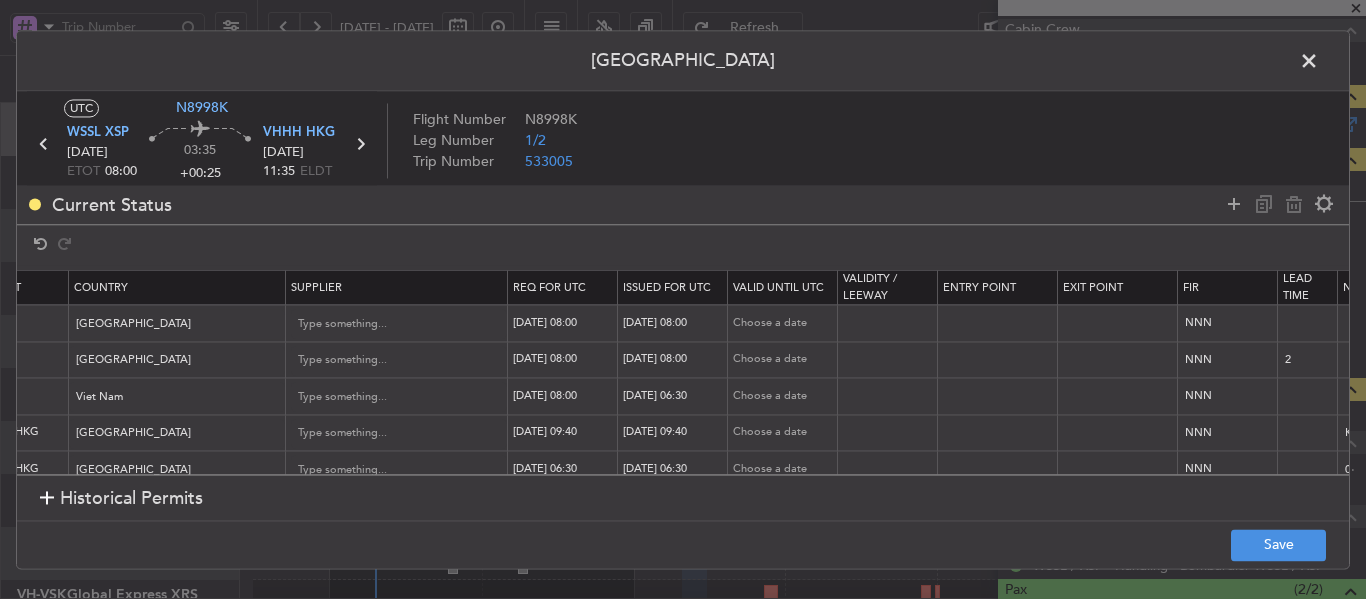 click on "[DATE] 06:30" at bounding box center (675, 396) 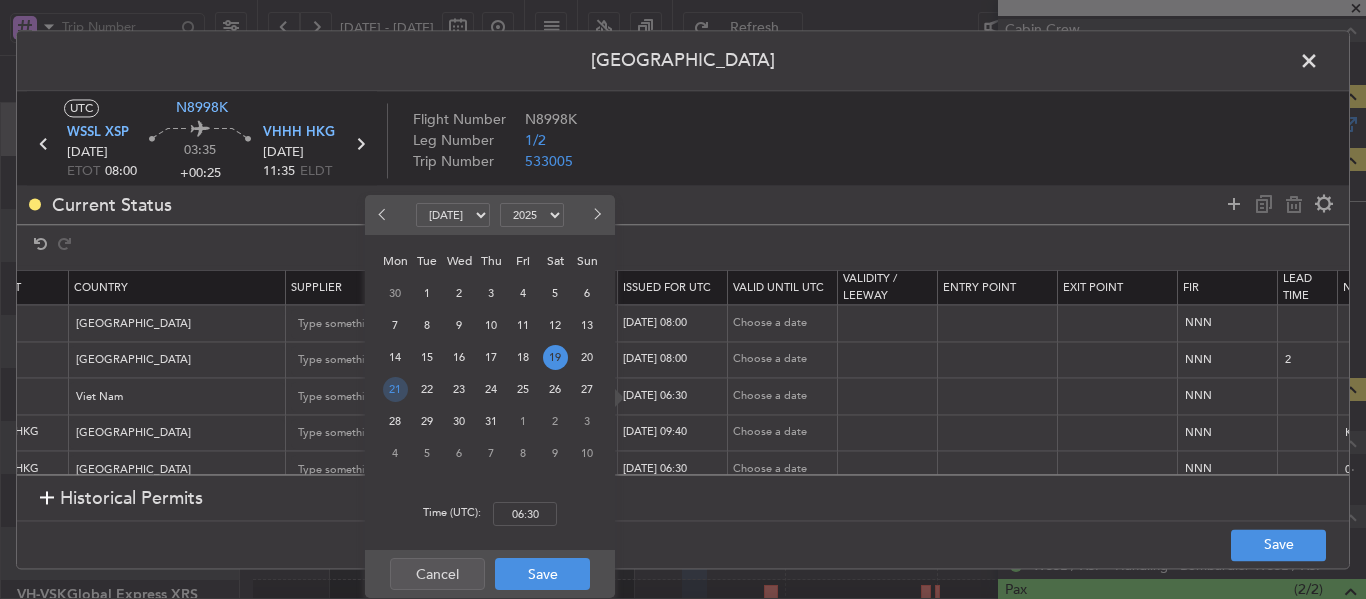 click on "21" at bounding box center (395, 389) 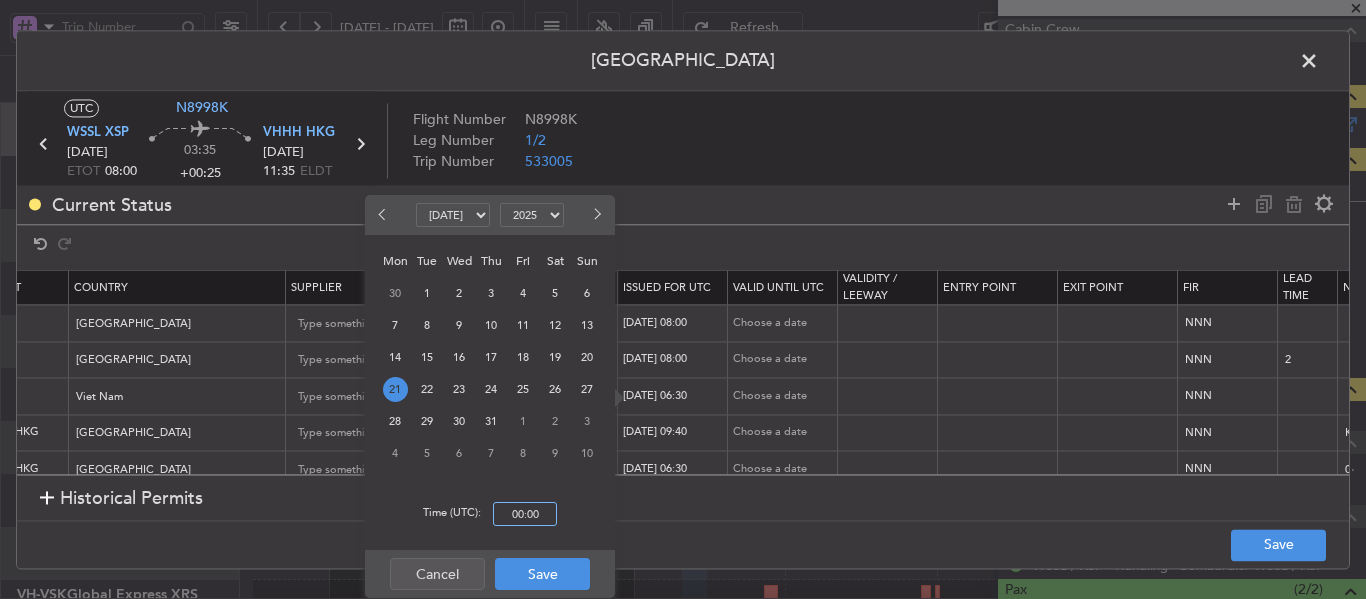 click on "00:00" at bounding box center (525, 514) 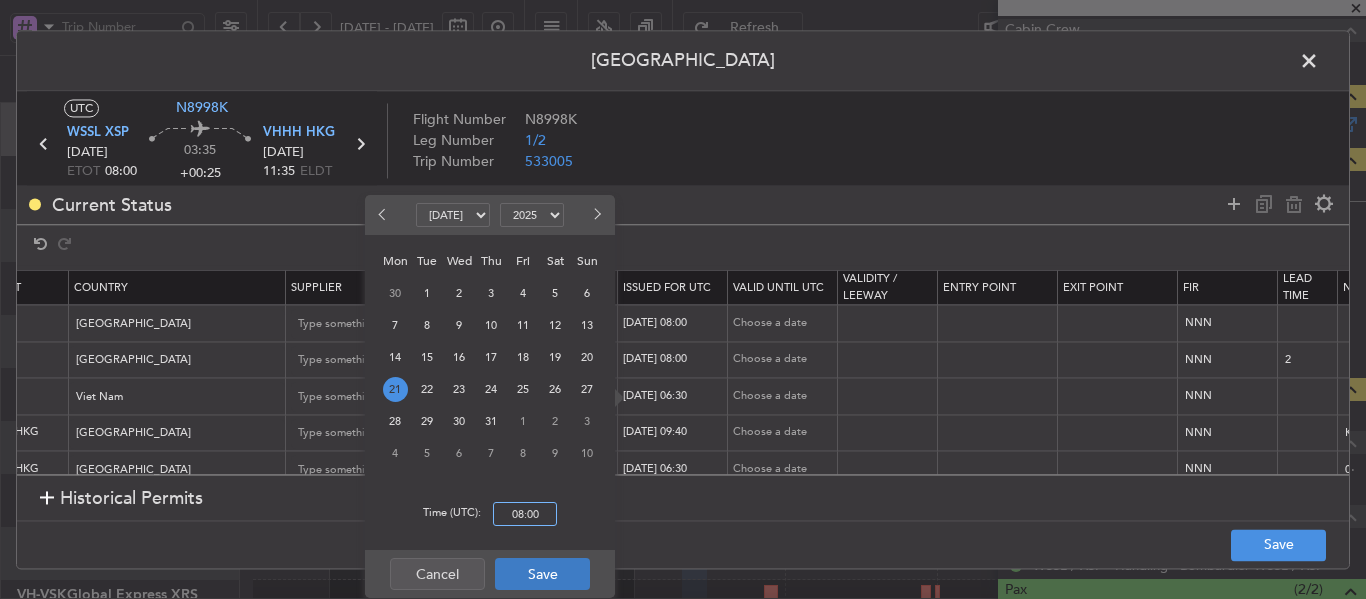 type on "08:00" 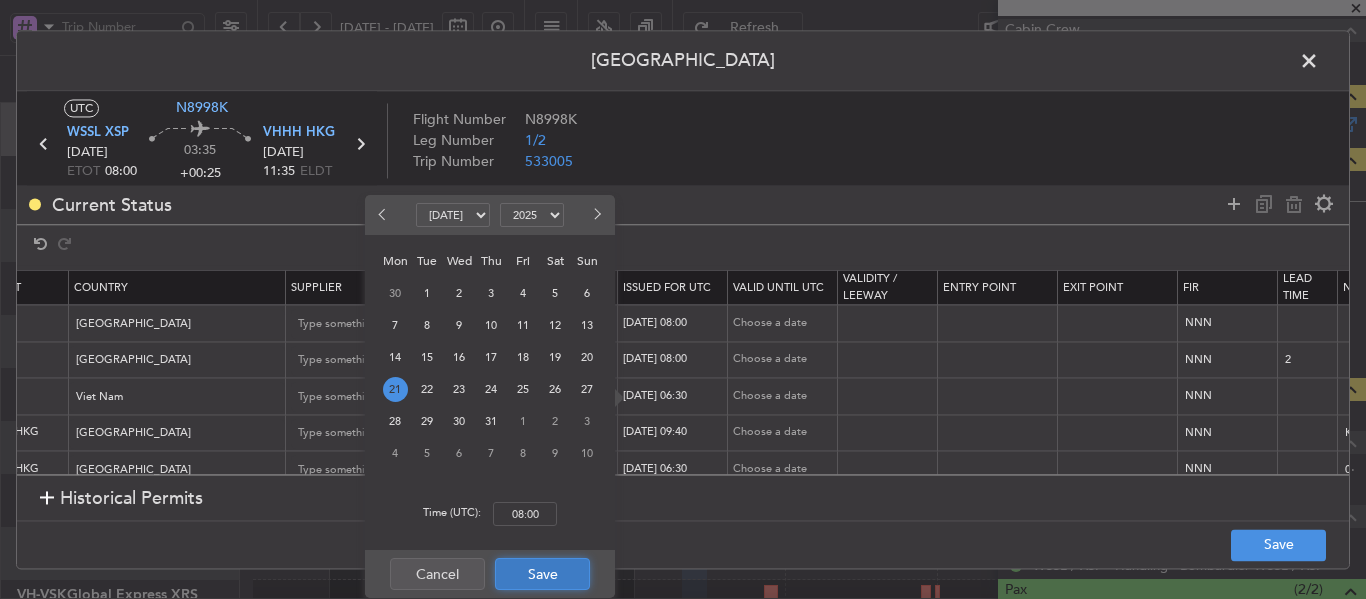 click on "Save" at bounding box center [542, 574] 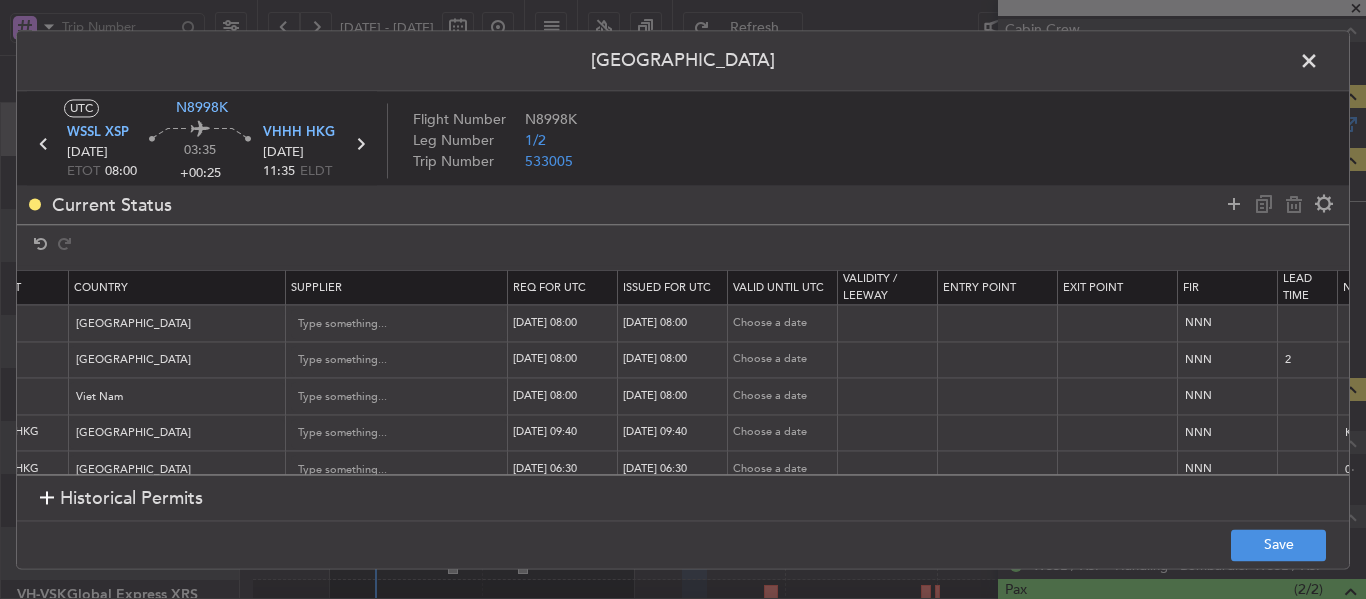 scroll, scrollTop: 0, scrollLeft: 515, axis: horizontal 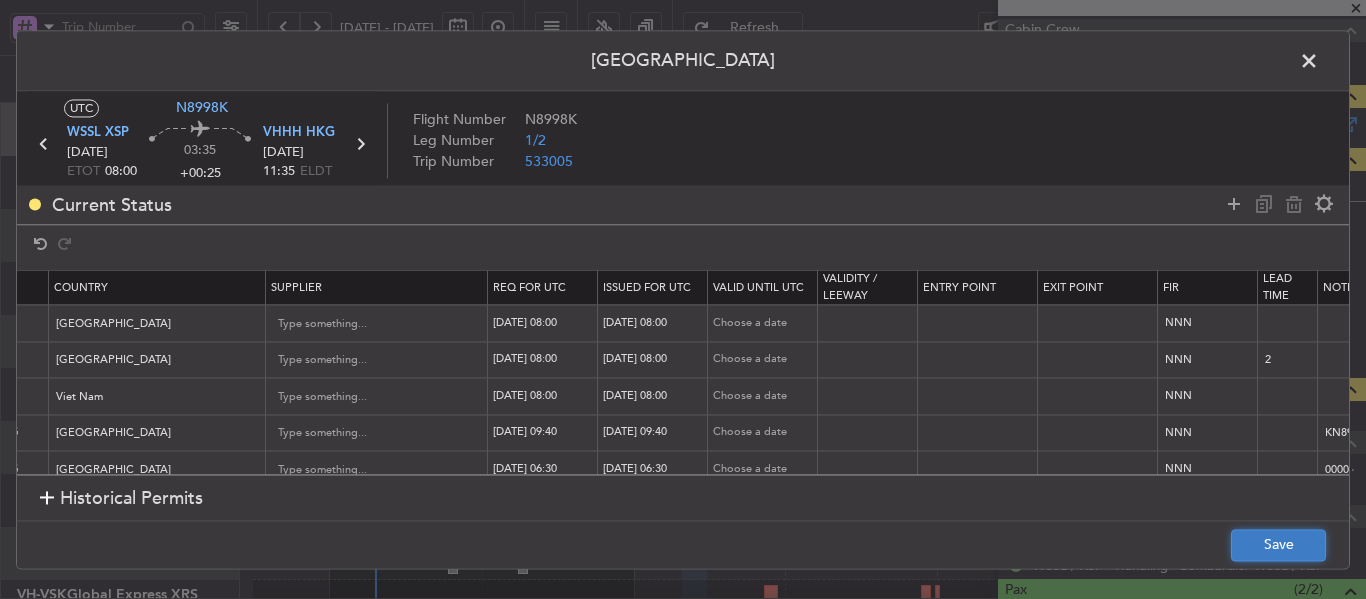 click on "Save" at bounding box center [1278, 545] 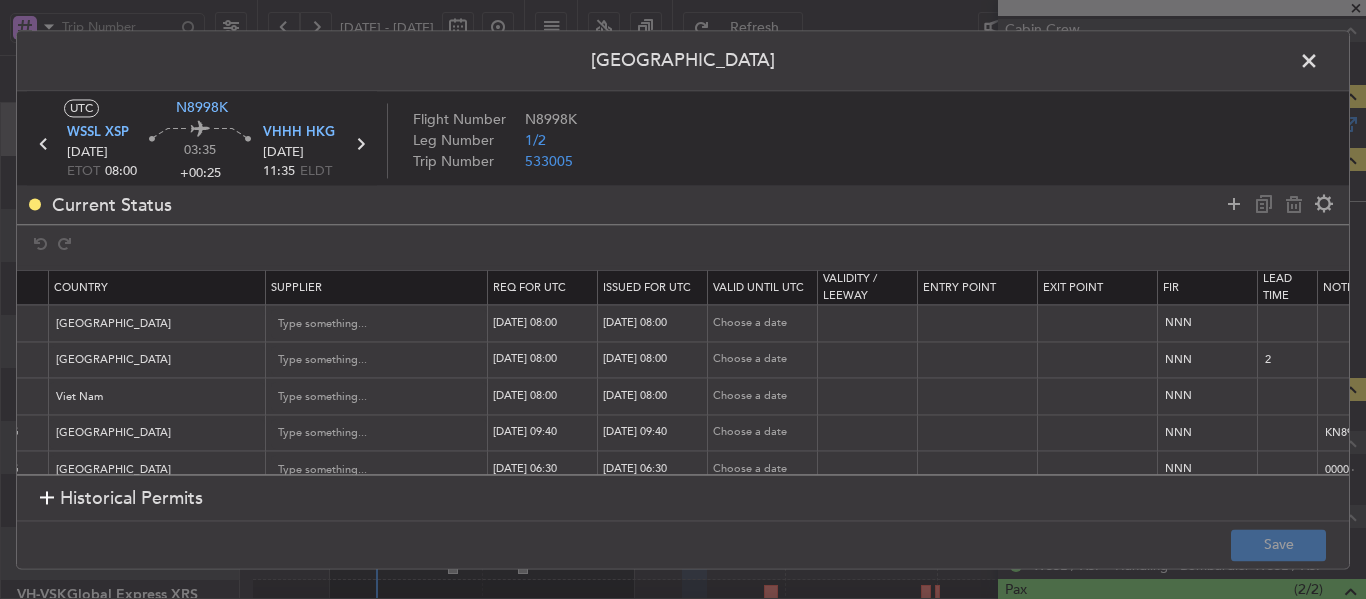click at bounding box center [1319, 66] 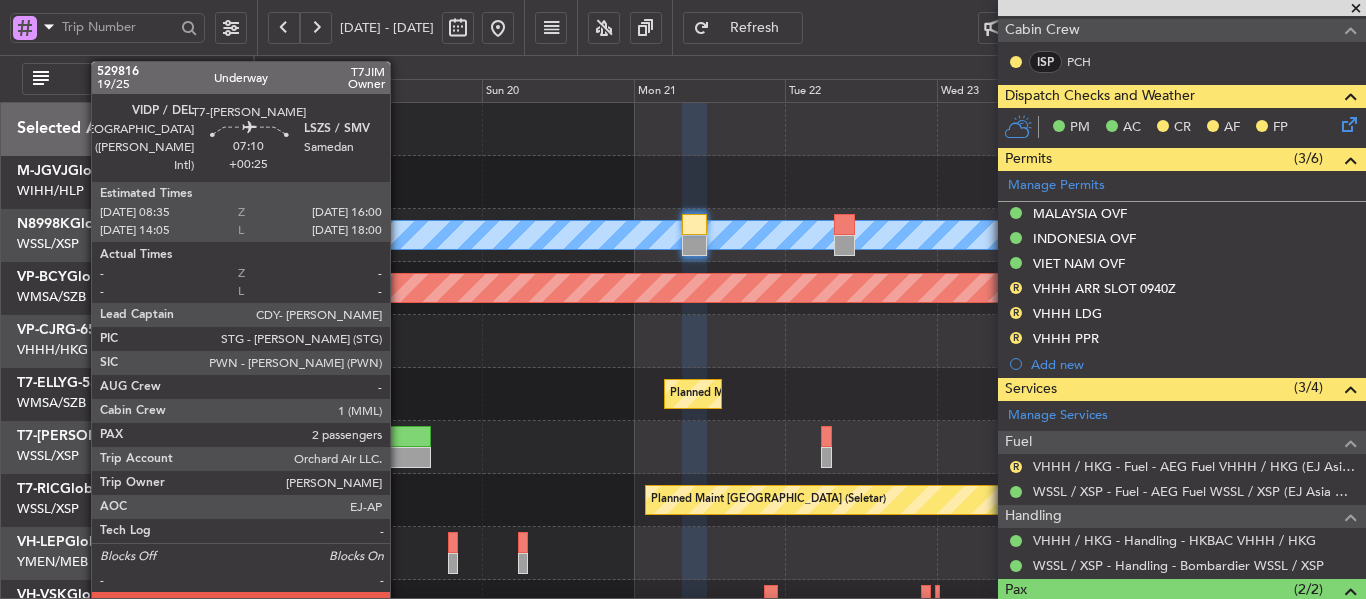 click 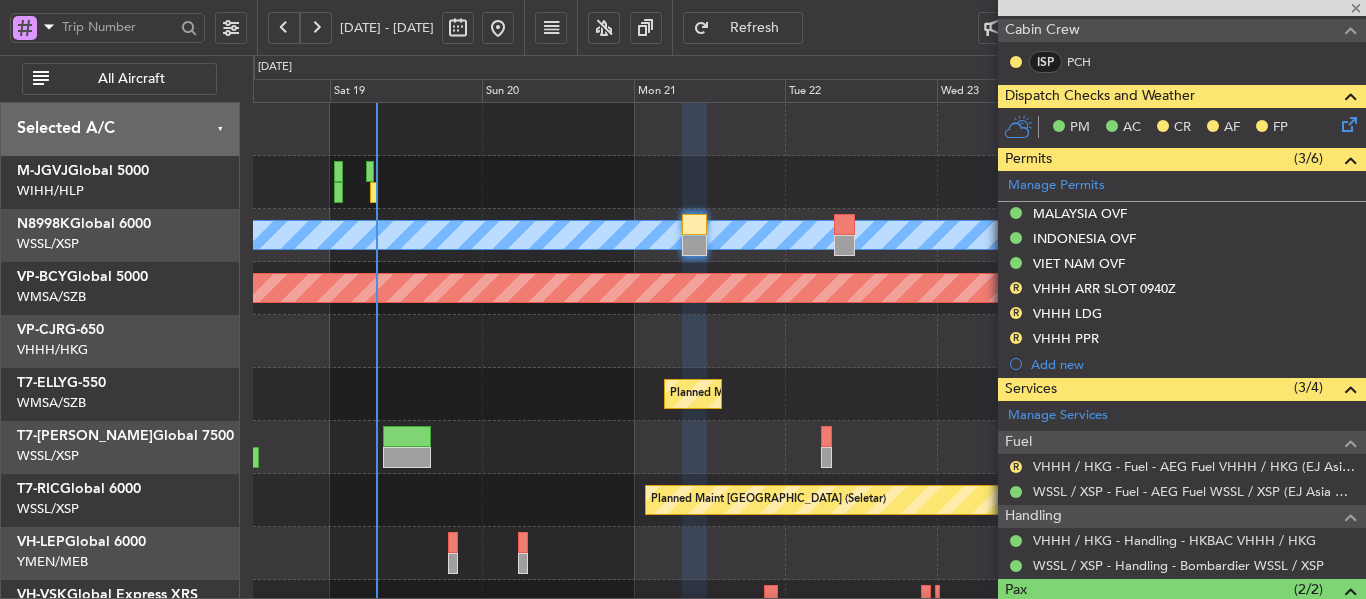 type 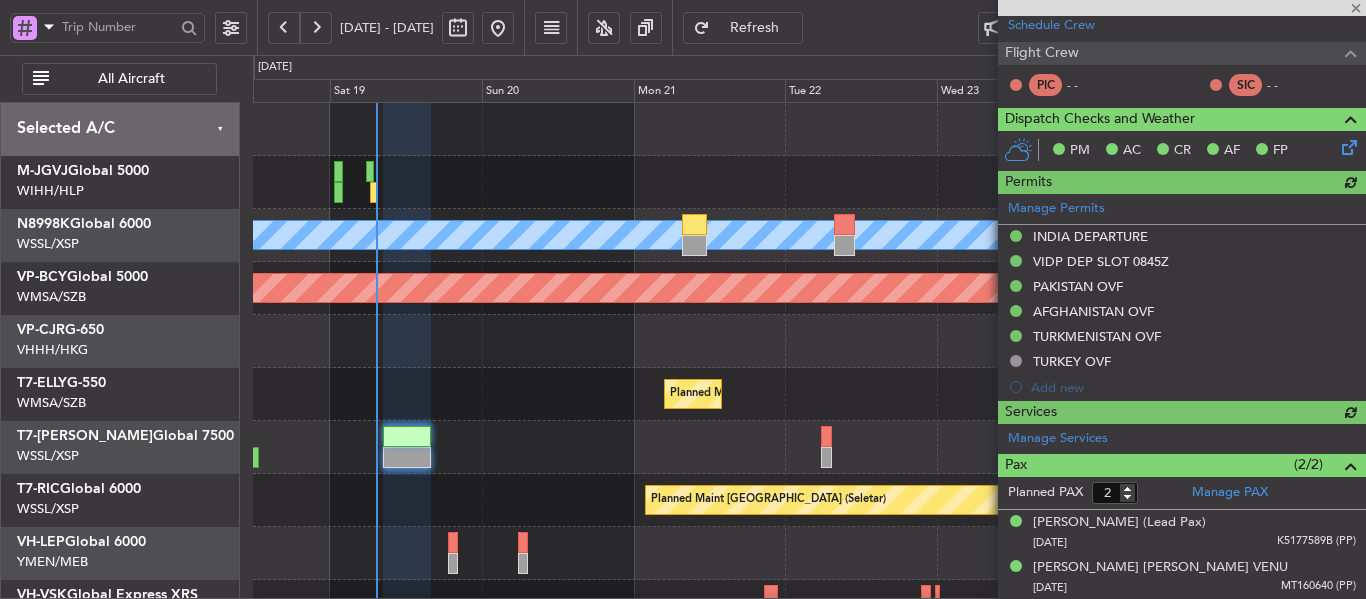 type on "[PERSON_NAME] (LEU)" 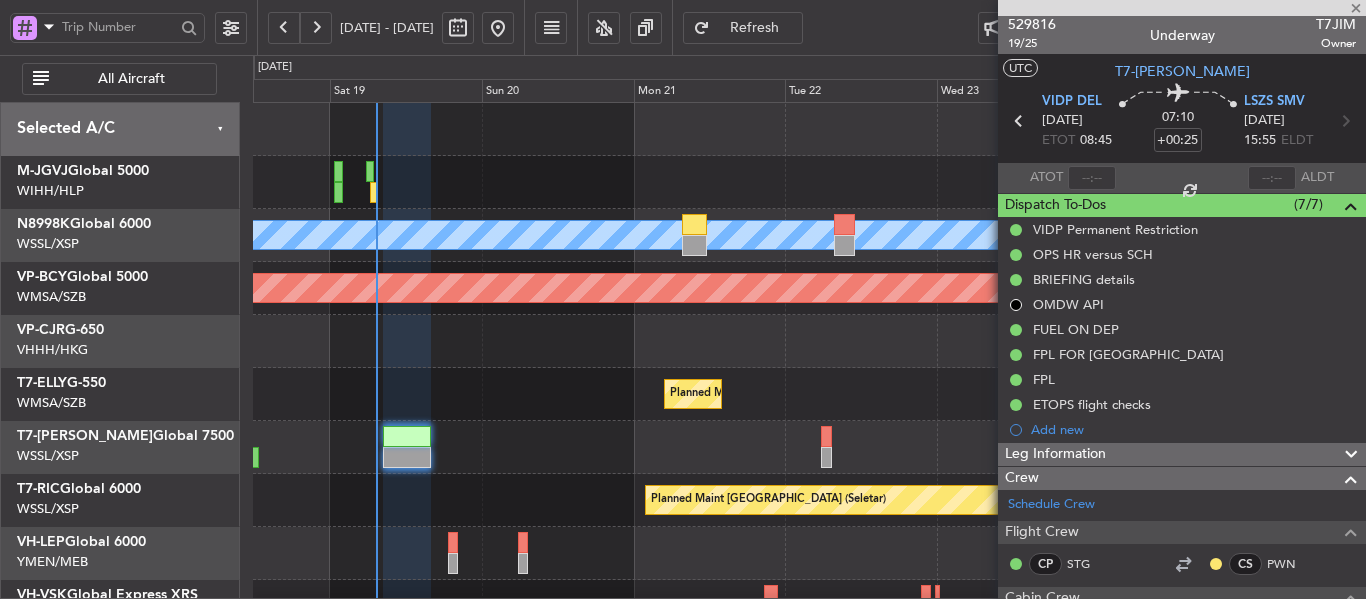 scroll, scrollTop: 0, scrollLeft: 0, axis: both 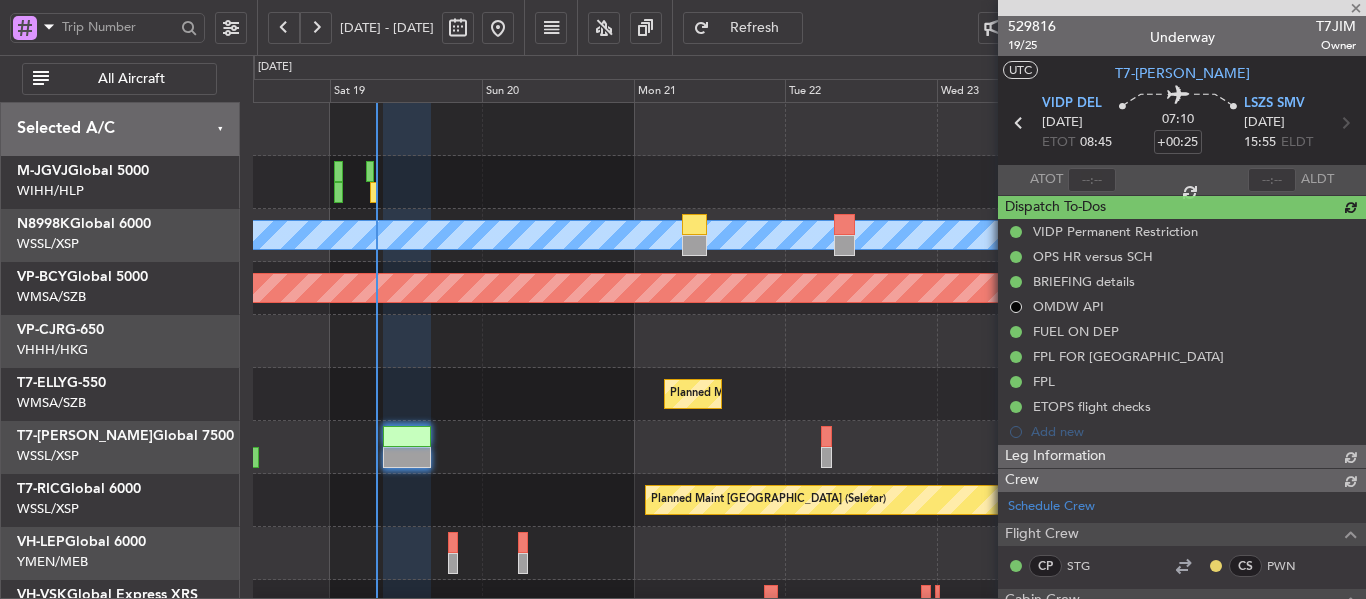 type on "[PERSON_NAME] (LEU)" 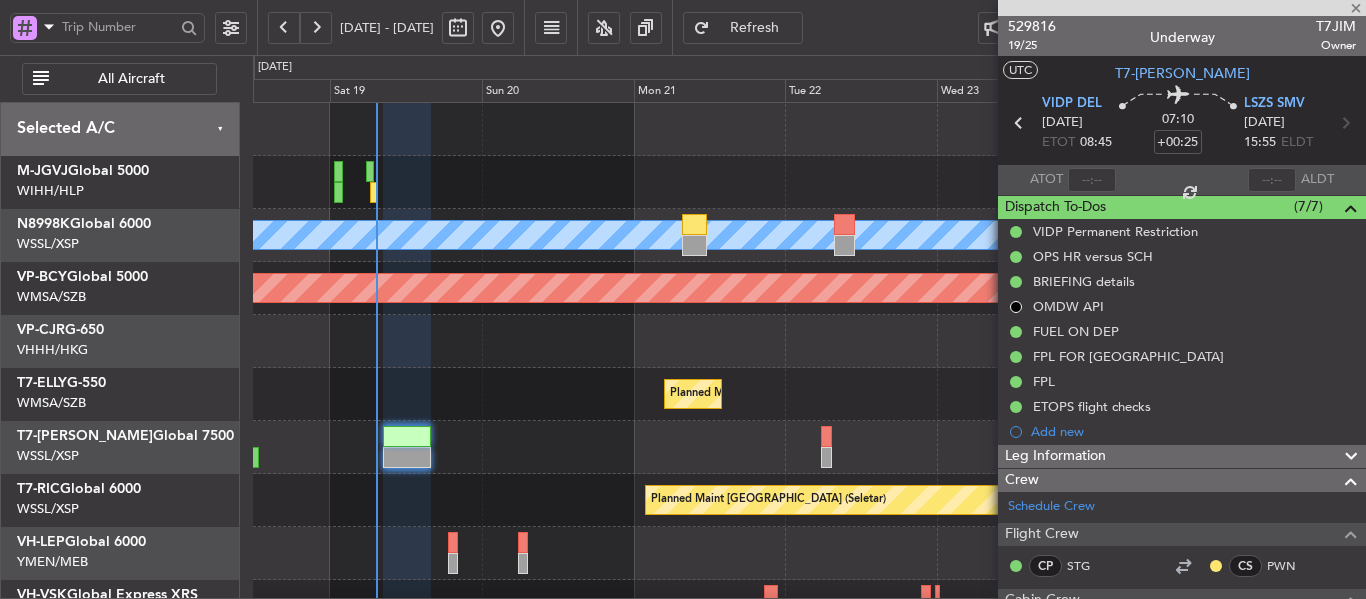 type on "[PERSON_NAME] (LEU)" 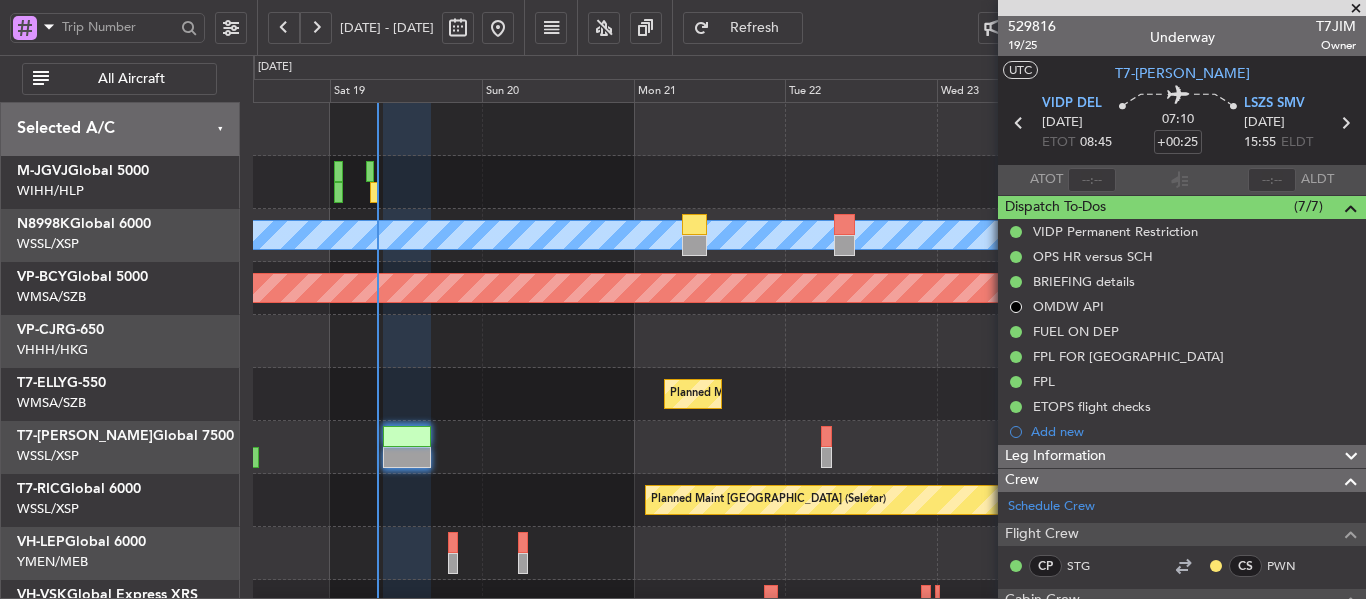 scroll, scrollTop: 14, scrollLeft: 0, axis: vertical 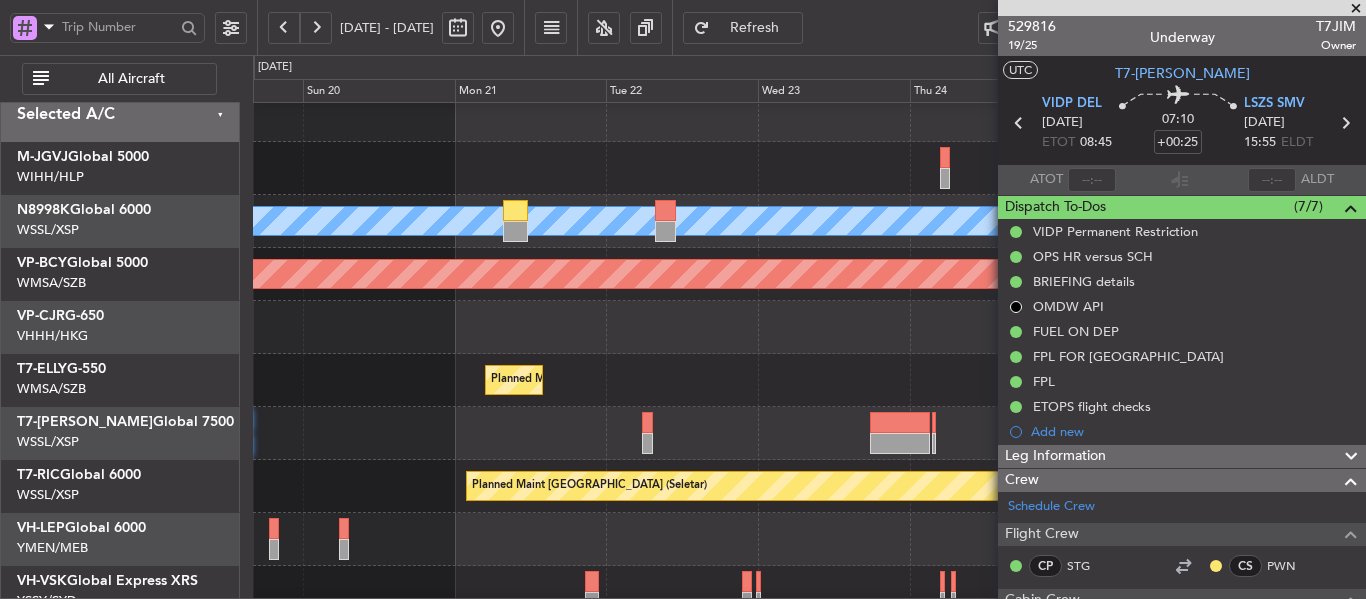 click on "Planned Maint Sharjah (Sharjah Intl)" 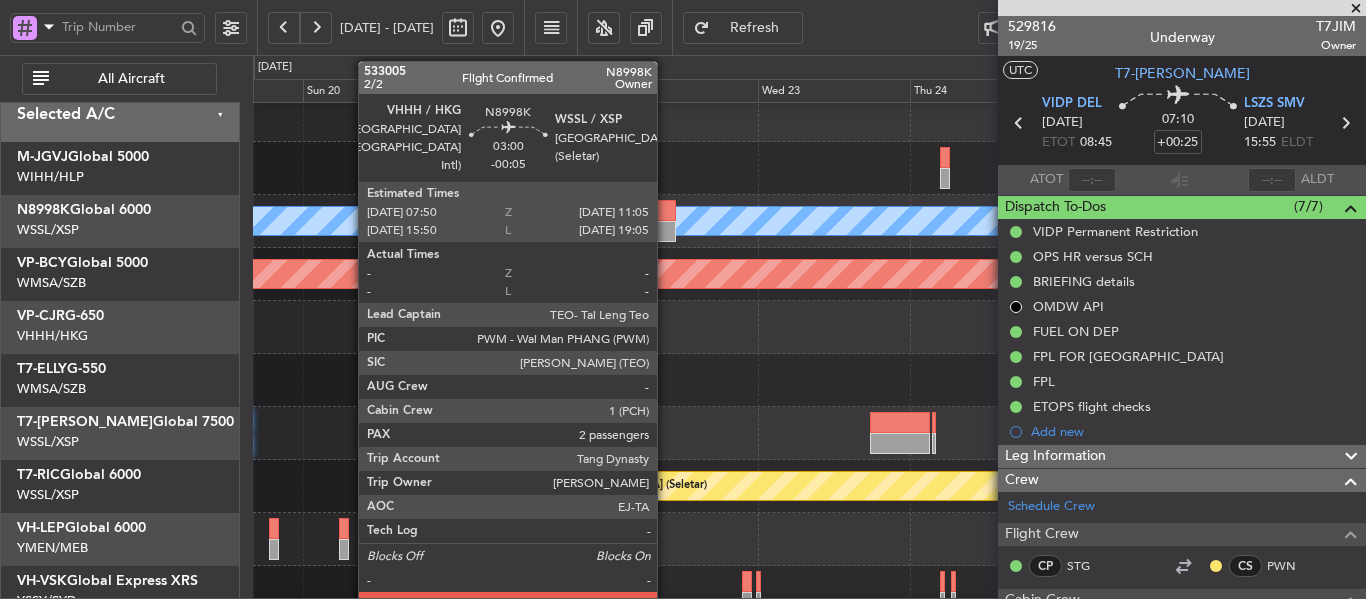 click 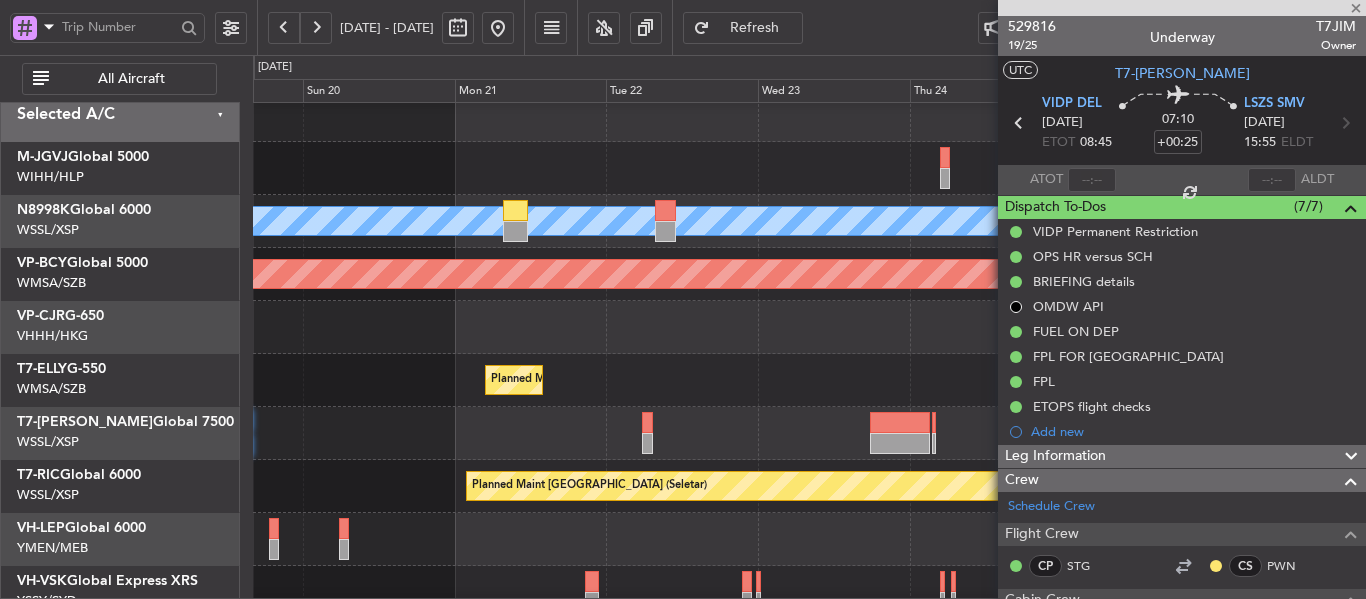 type on "-00:05" 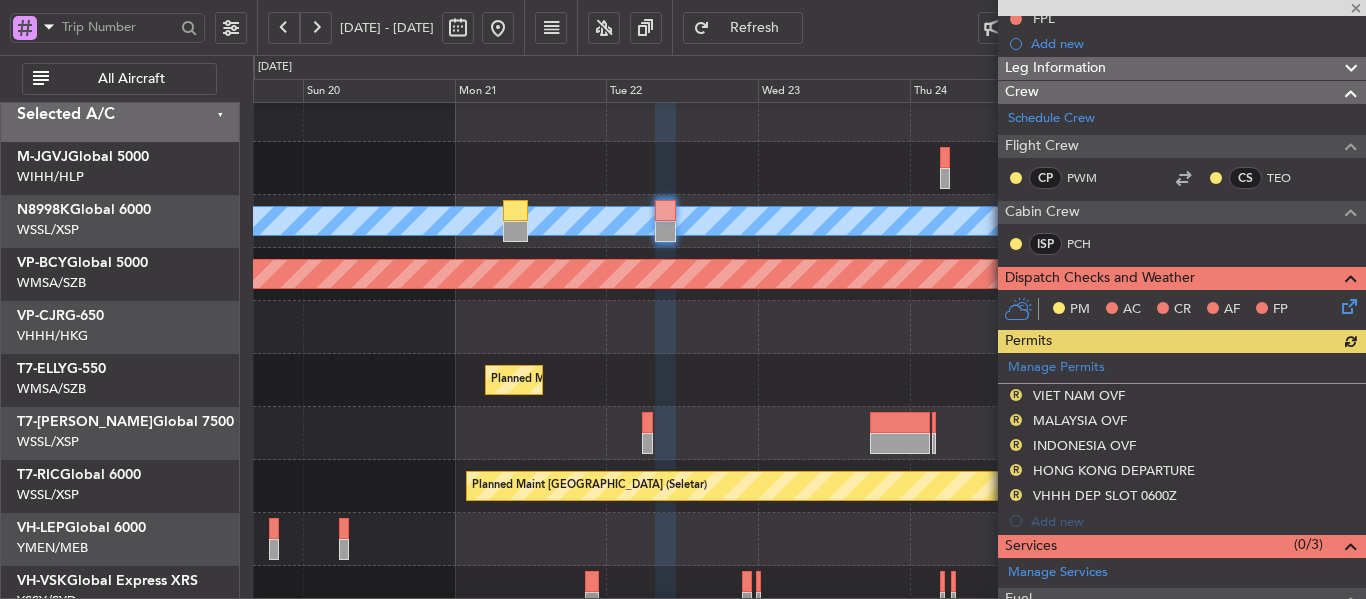 scroll, scrollTop: 300, scrollLeft: 0, axis: vertical 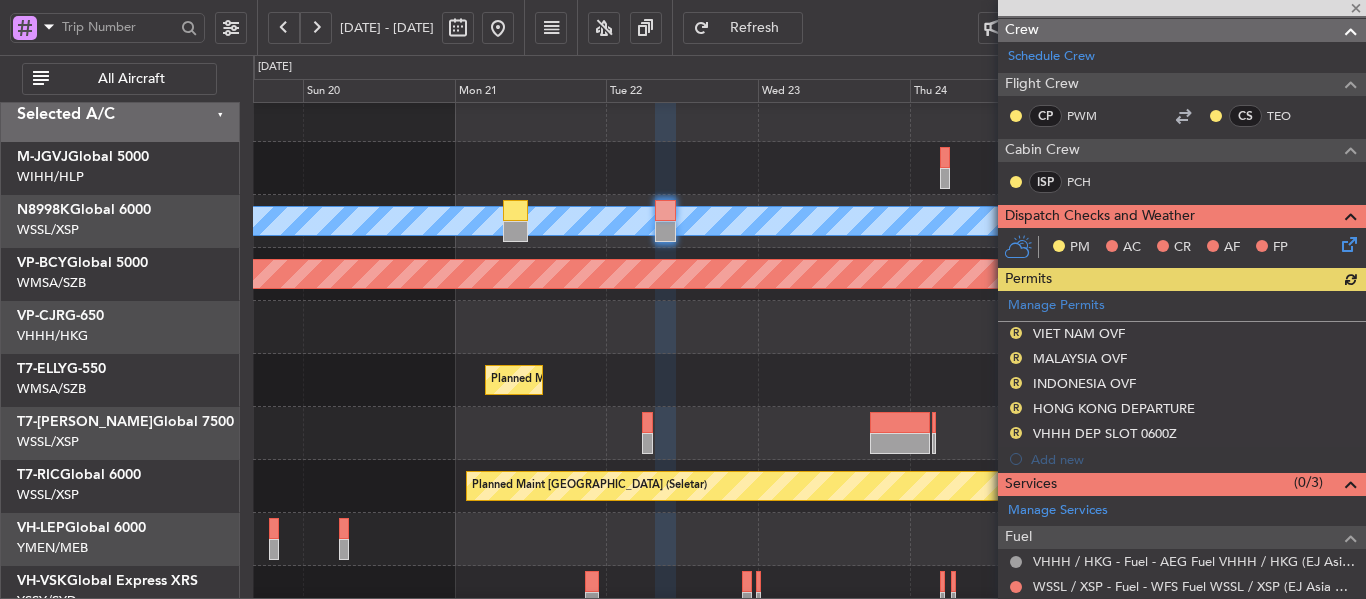 click on "Manage Permits  R   VIET NAM OVF   R   MALAYSIA OVF   R   INDONESIA OVF   R   HONG KONG DEPARTURE   R   VHHH DEP SLOT 0600Z  Add new" 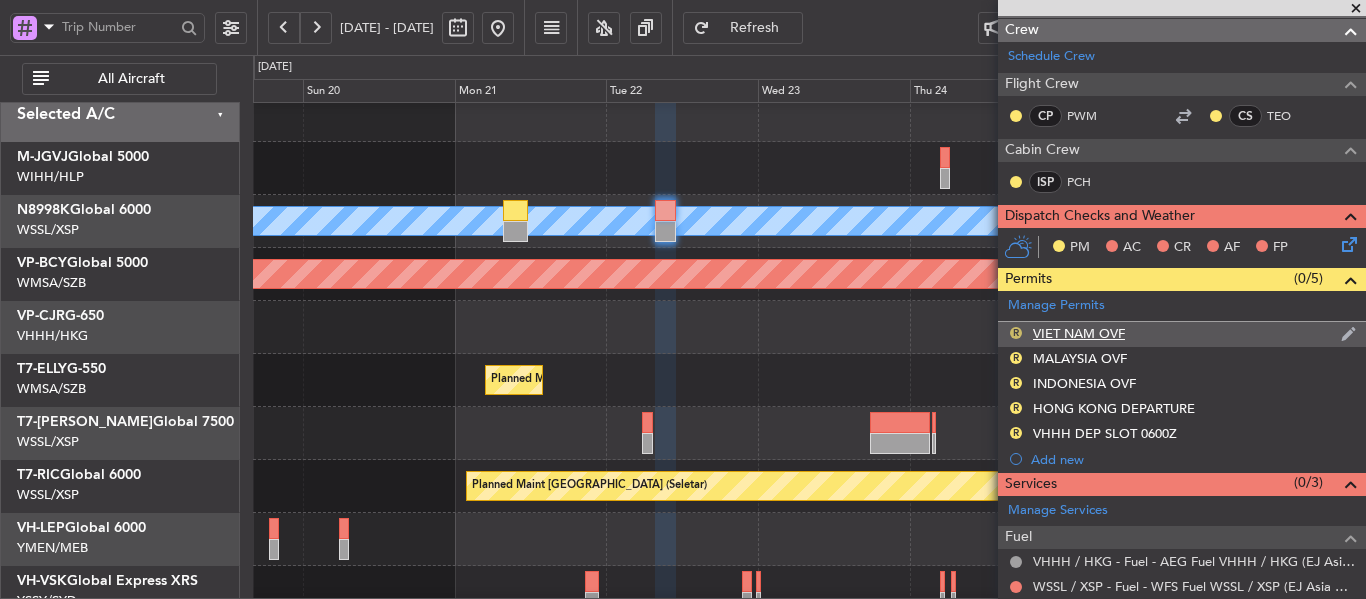 click on "R" at bounding box center (1016, 333) 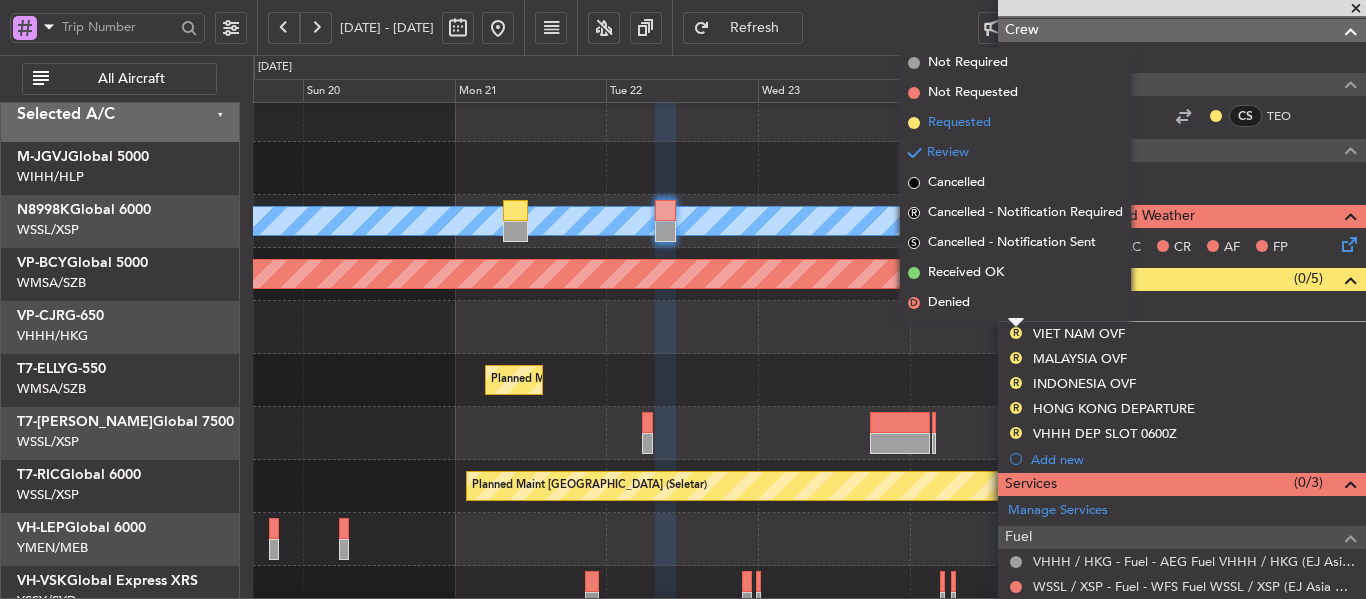click at bounding box center (914, 123) 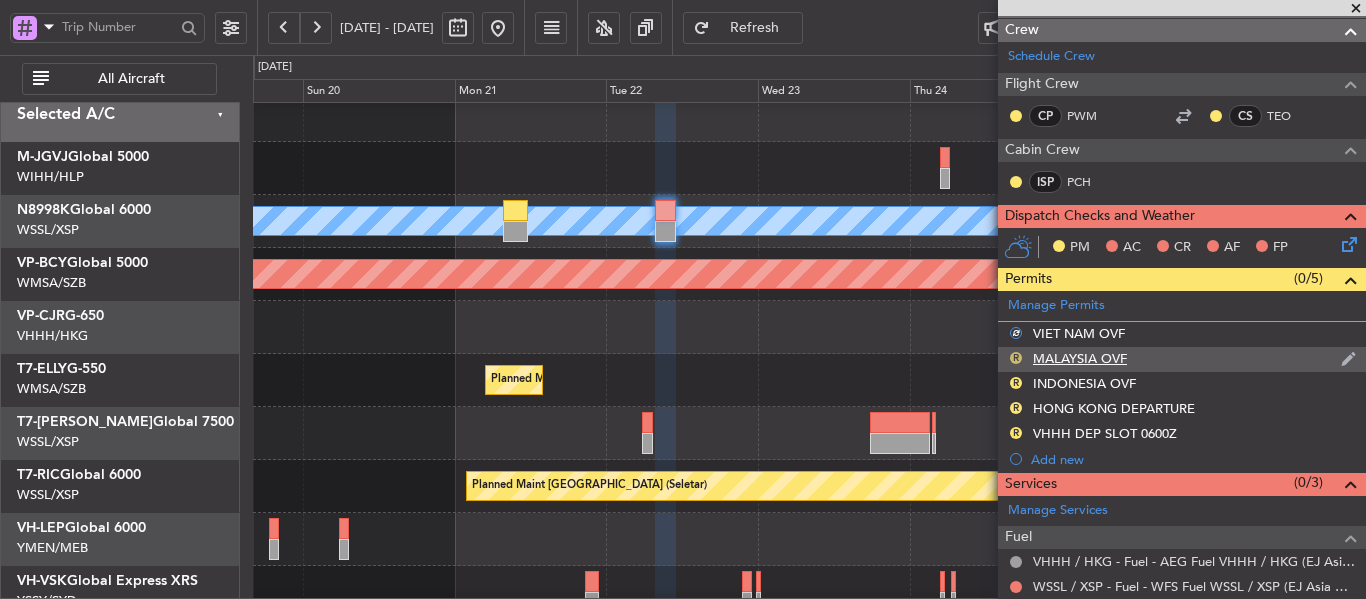 click on "R" at bounding box center (1016, 358) 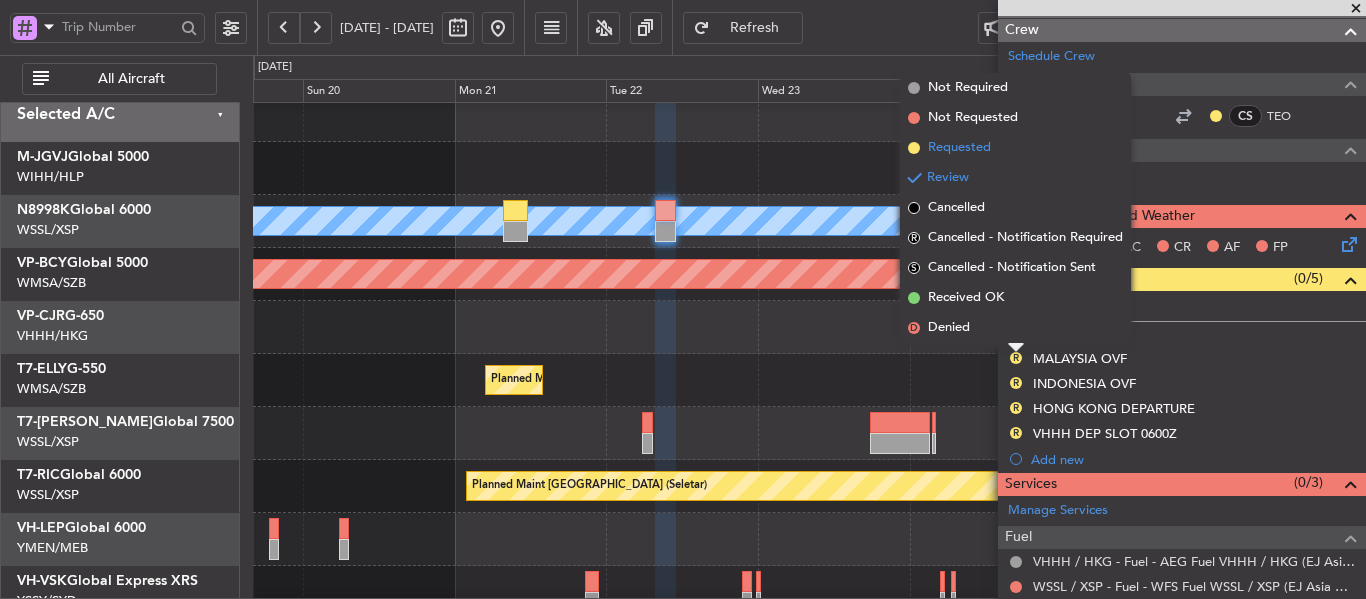 click at bounding box center [914, 148] 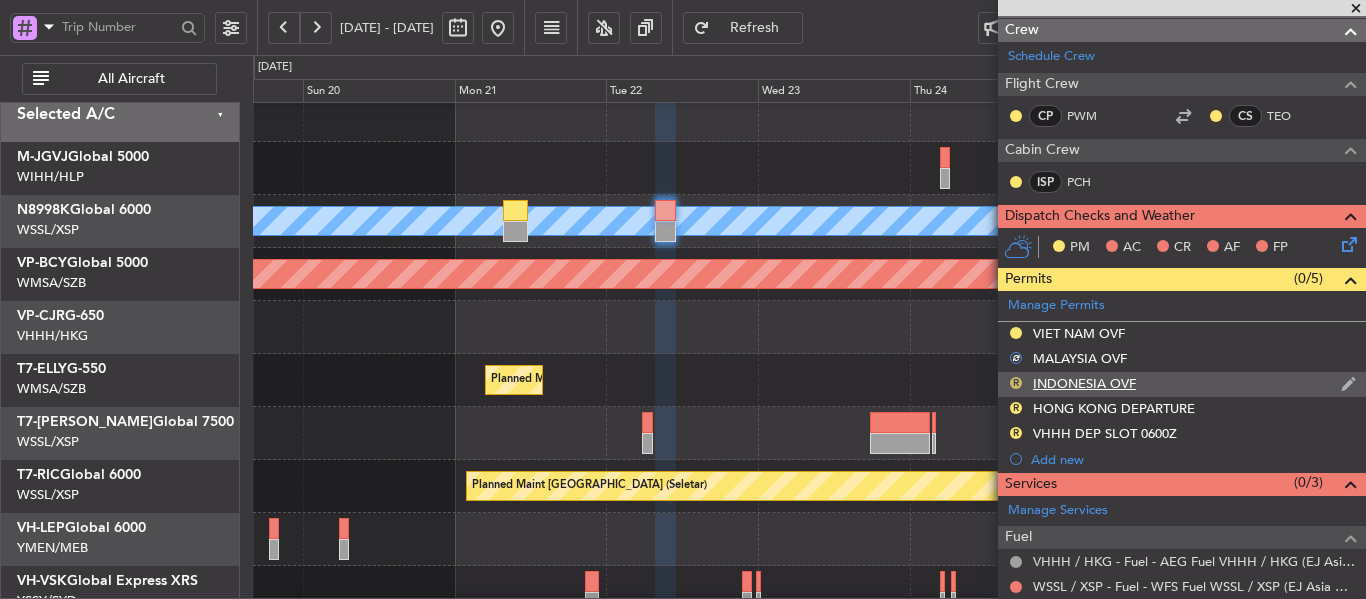 click on "R" at bounding box center (1016, 383) 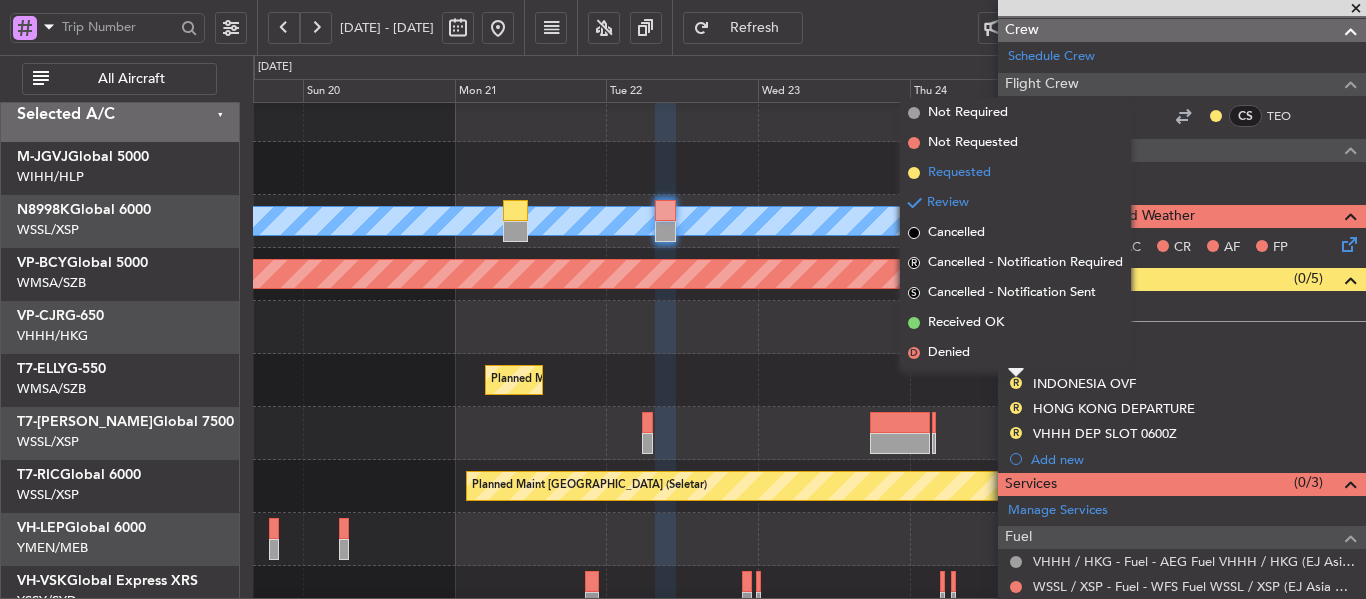 click at bounding box center [914, 173] 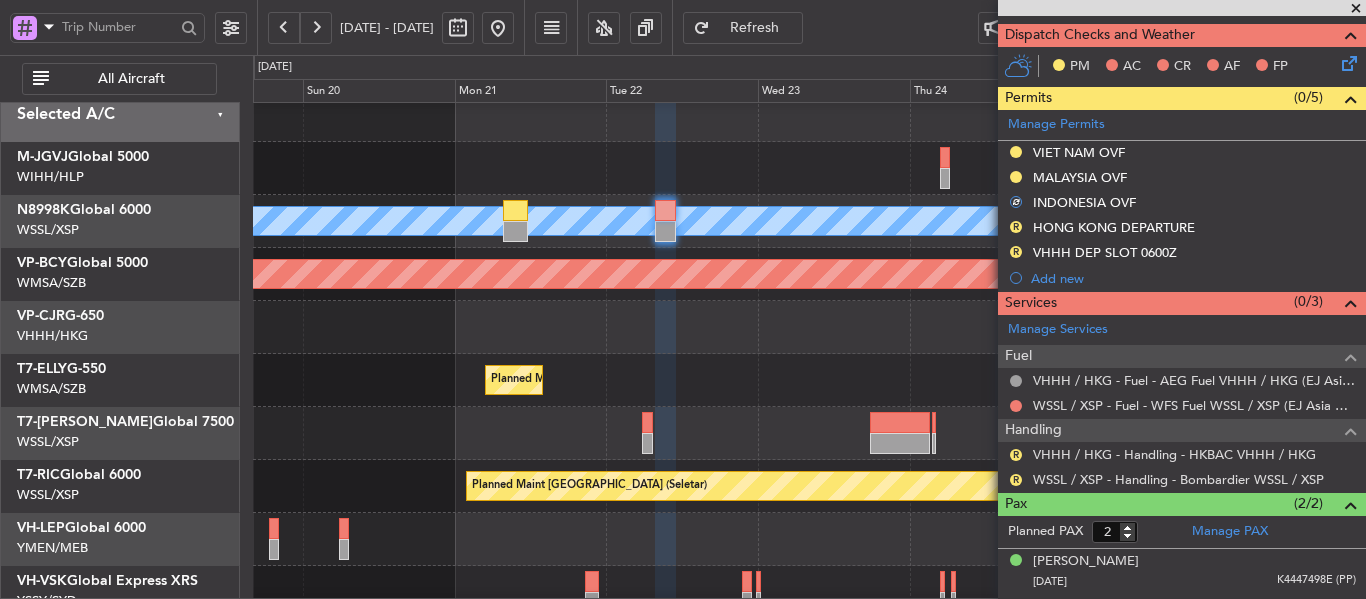 scroll, scrollTop: 520, scrollLeft: 0, axis: vertical 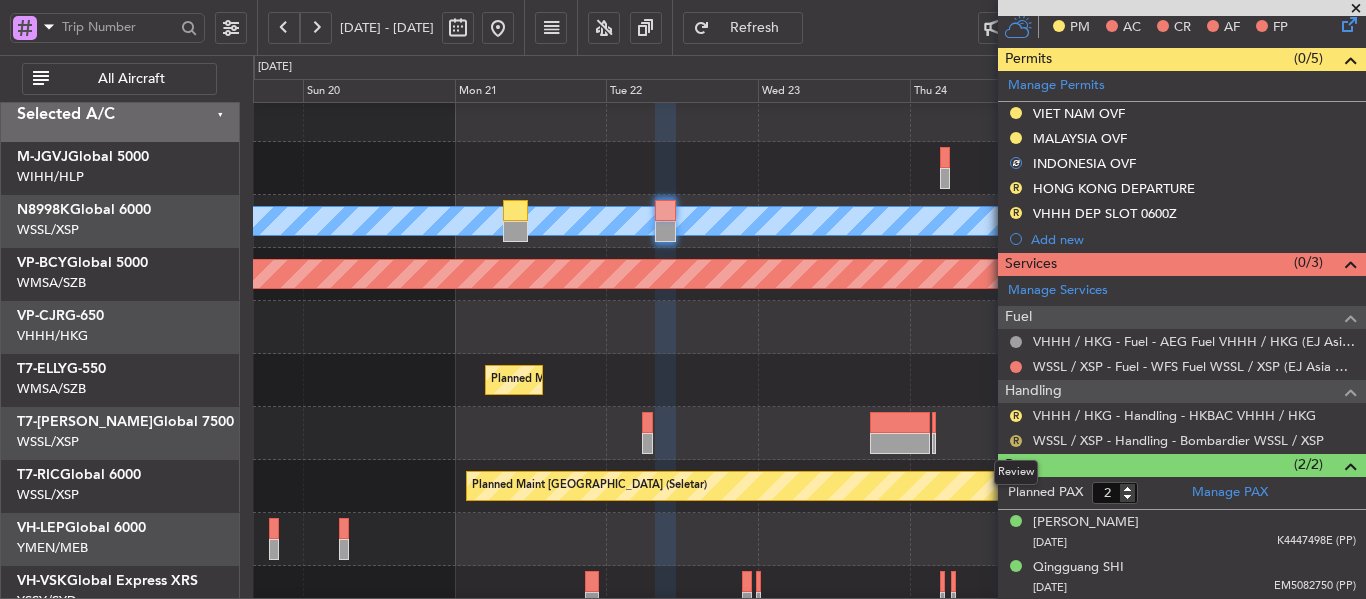 click on "R" at bounding box center (1016, 441) 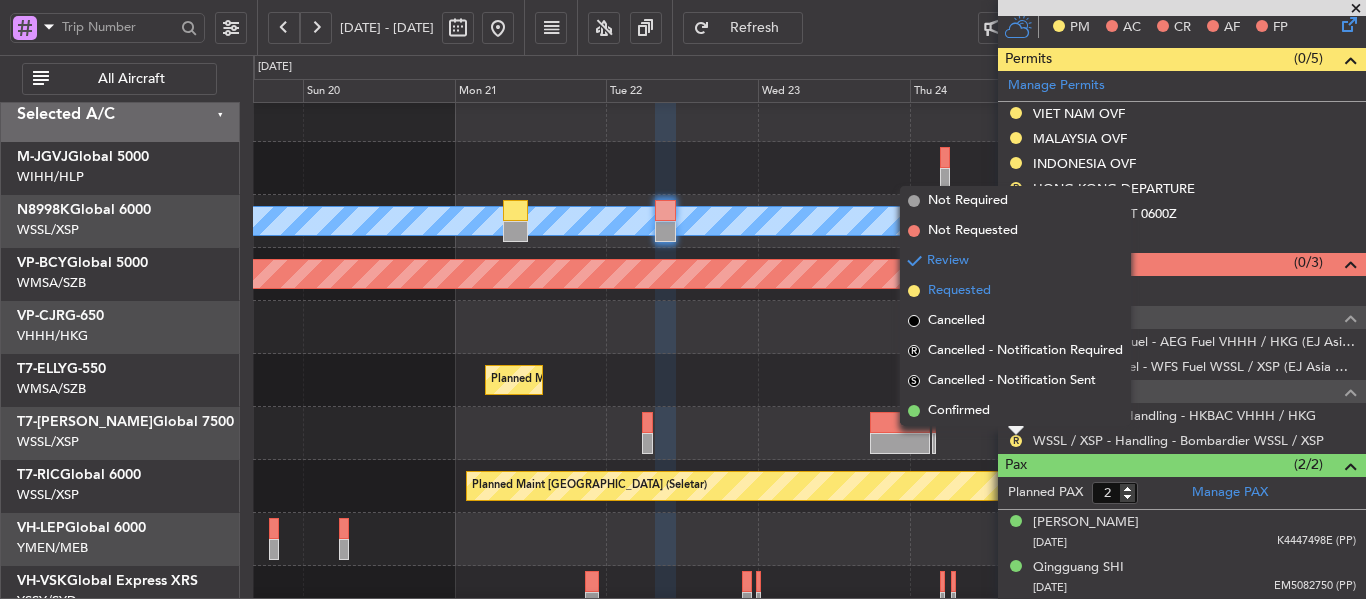 click at bounding box center [914, 291] 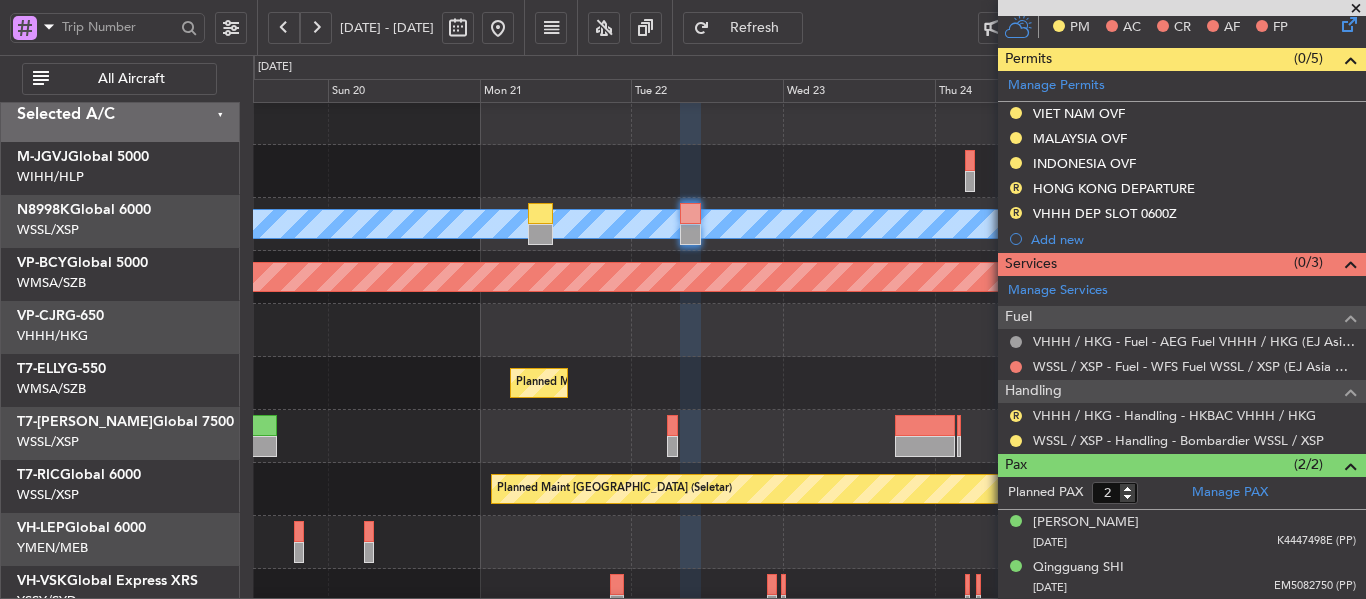 scroll, scrollTop: 10, scrollLeft: 0, axis: vertical 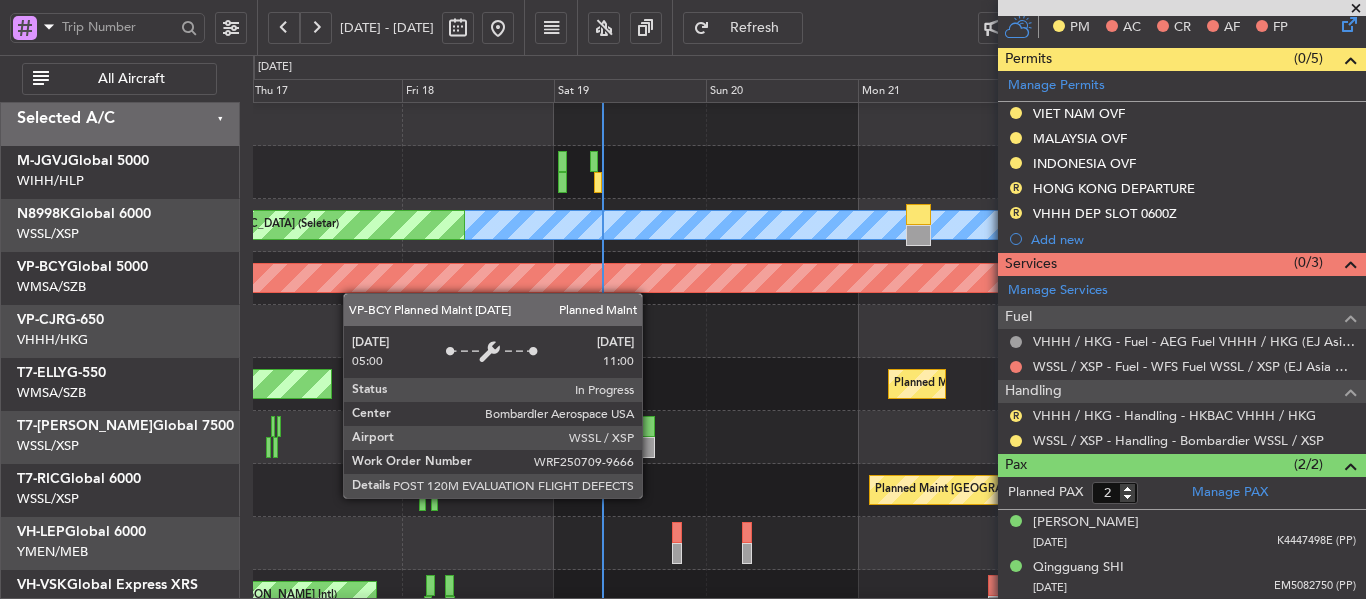 click on "Planned Maint [GEOGRAPHIC_DATA] (Seletar)" 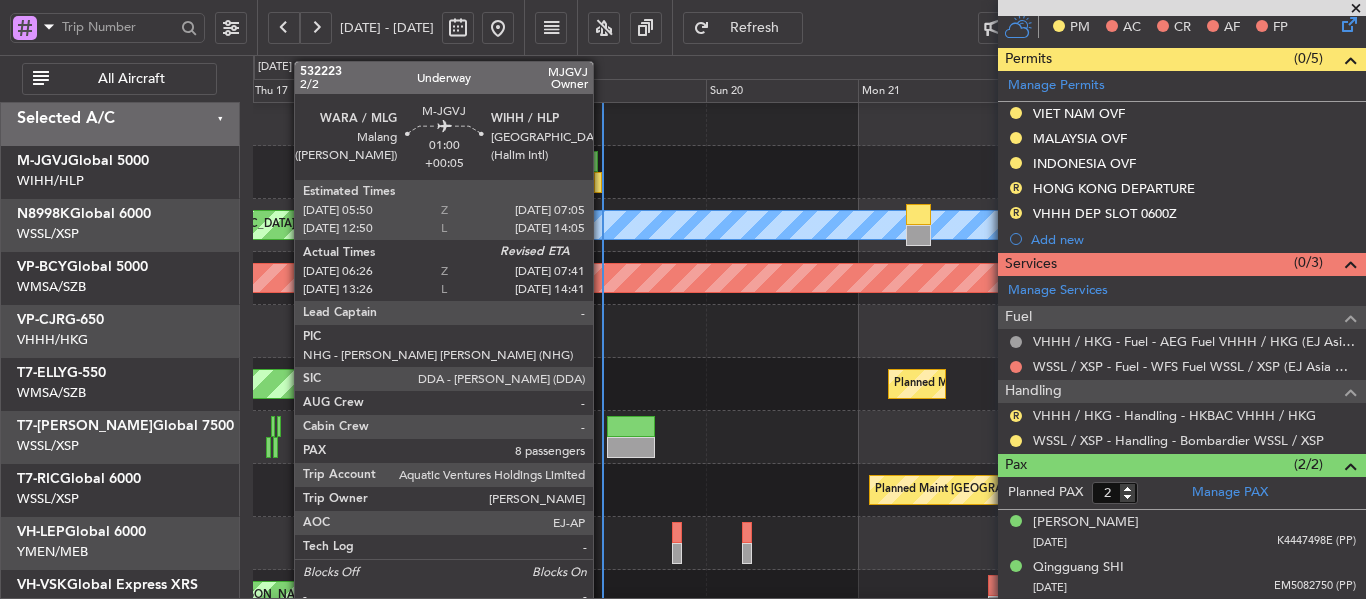click 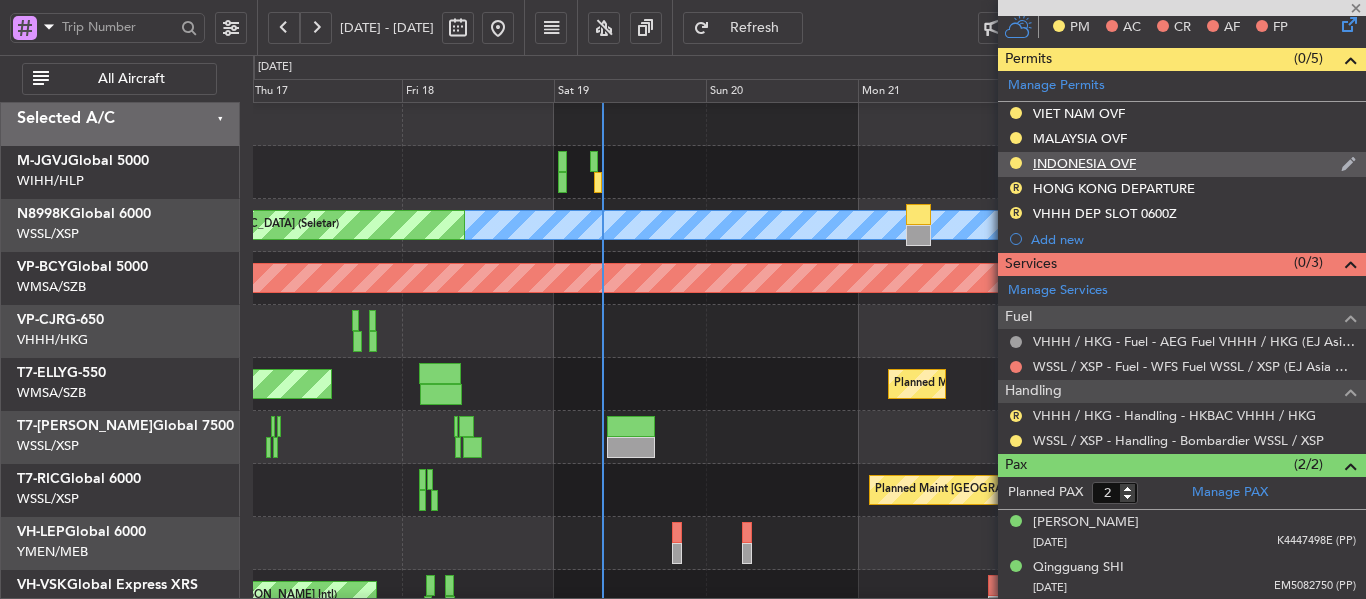 scroll, scrollTop: 420, scrollLeft: 0, axis: vertical 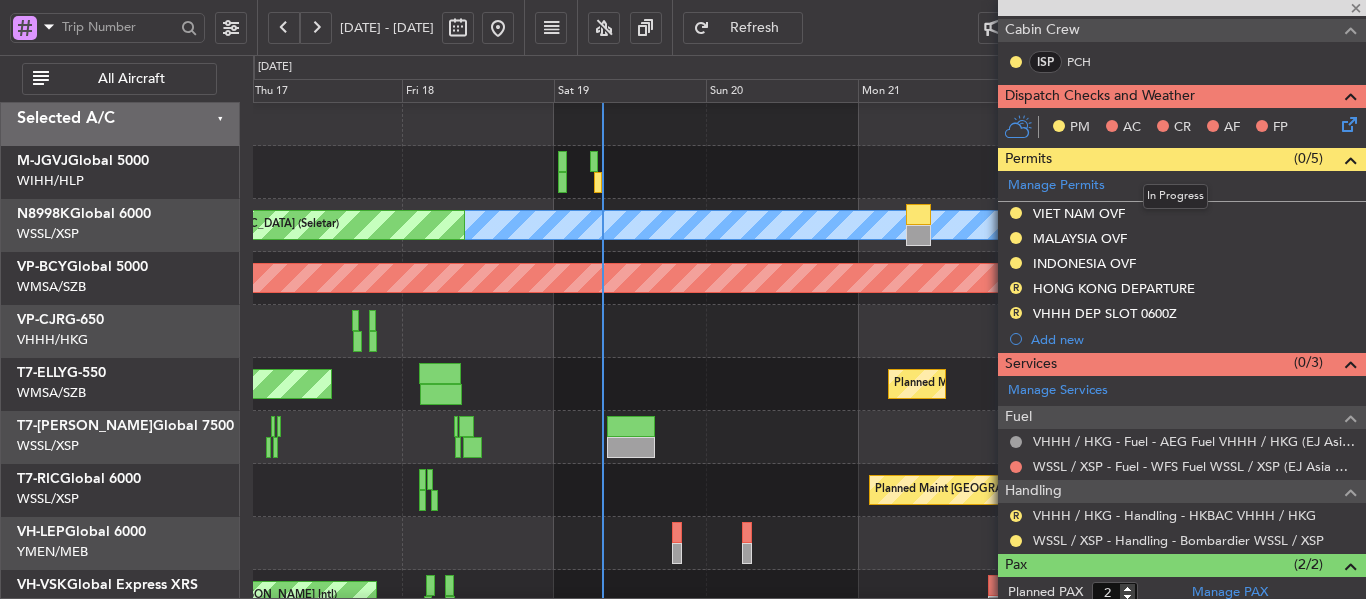 type on "+00:05" 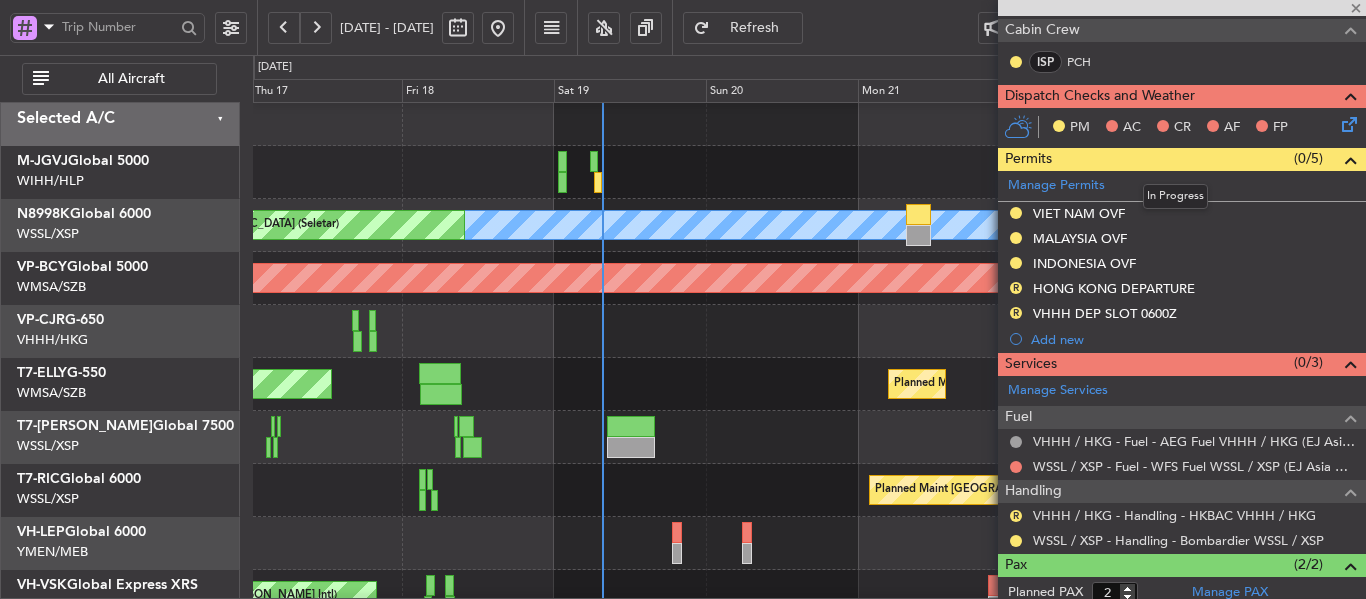 type on "06:36" 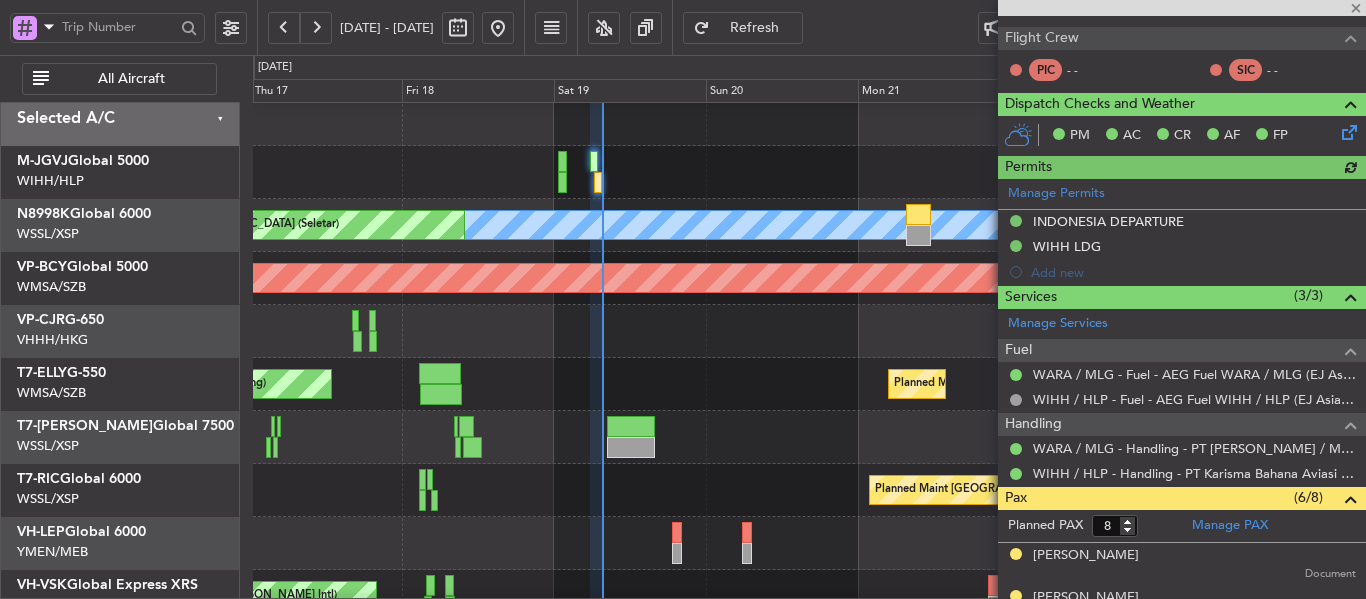 type on "[PERSON_NAME] (EYU)" 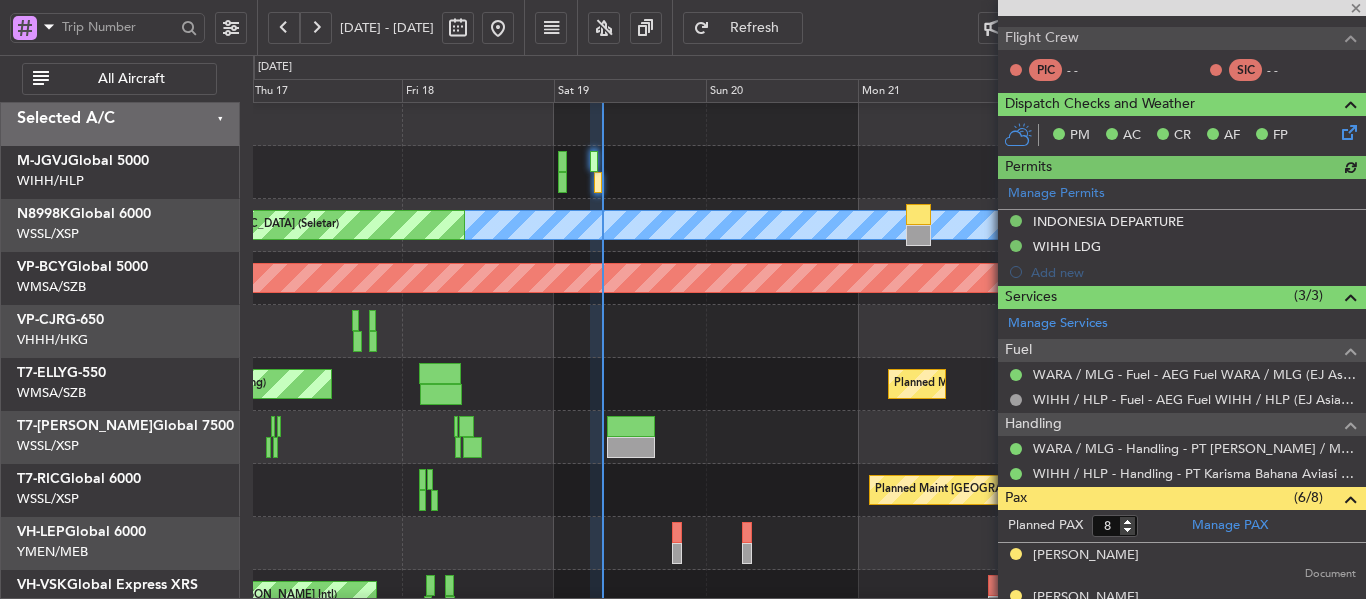 type on "A0385" 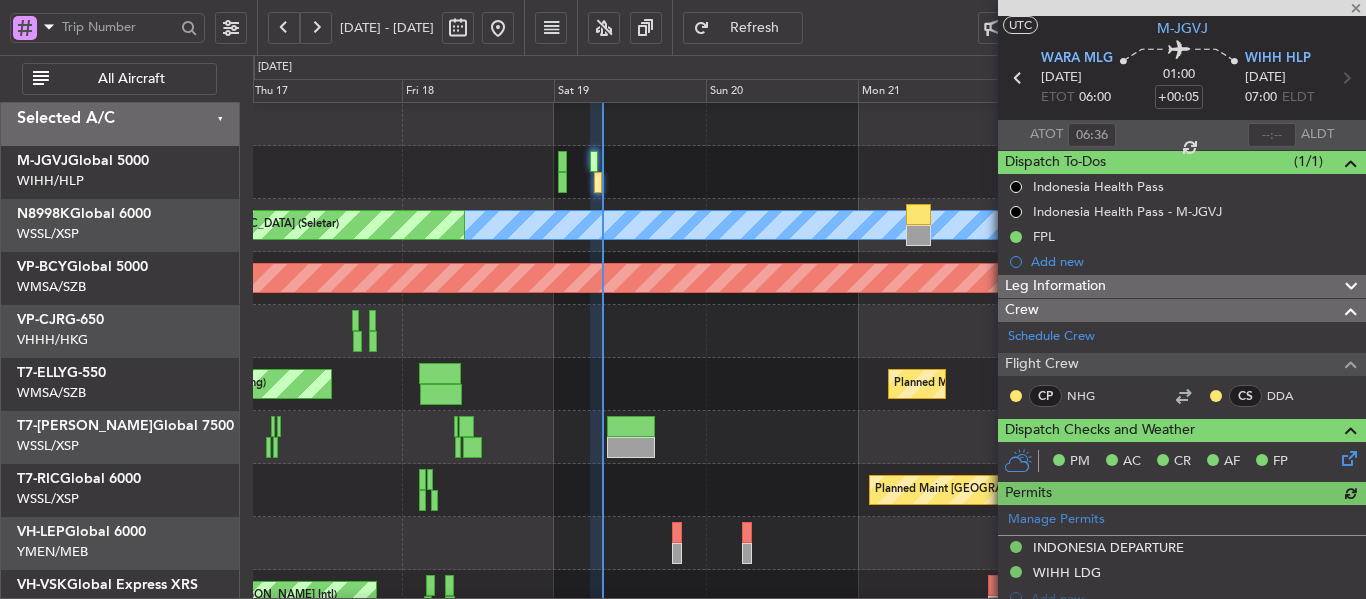 scroll, scrollTop: 0, scrollLeft: 0, axis: both 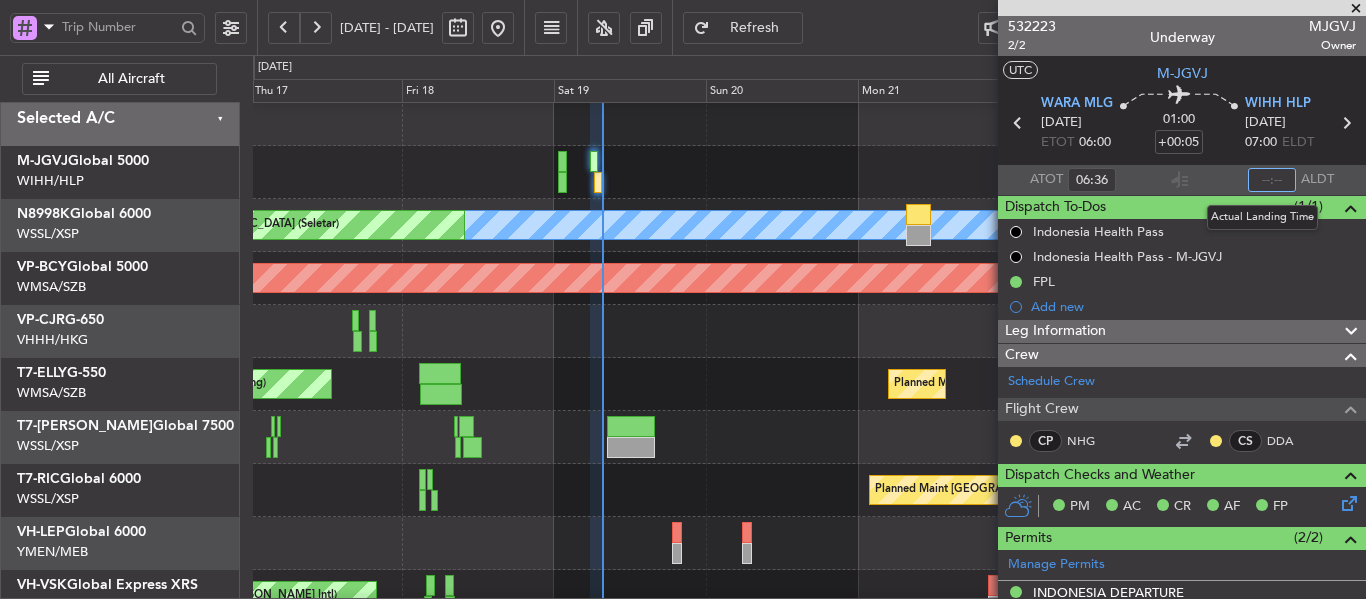 click at bounding box center [1272, 180] 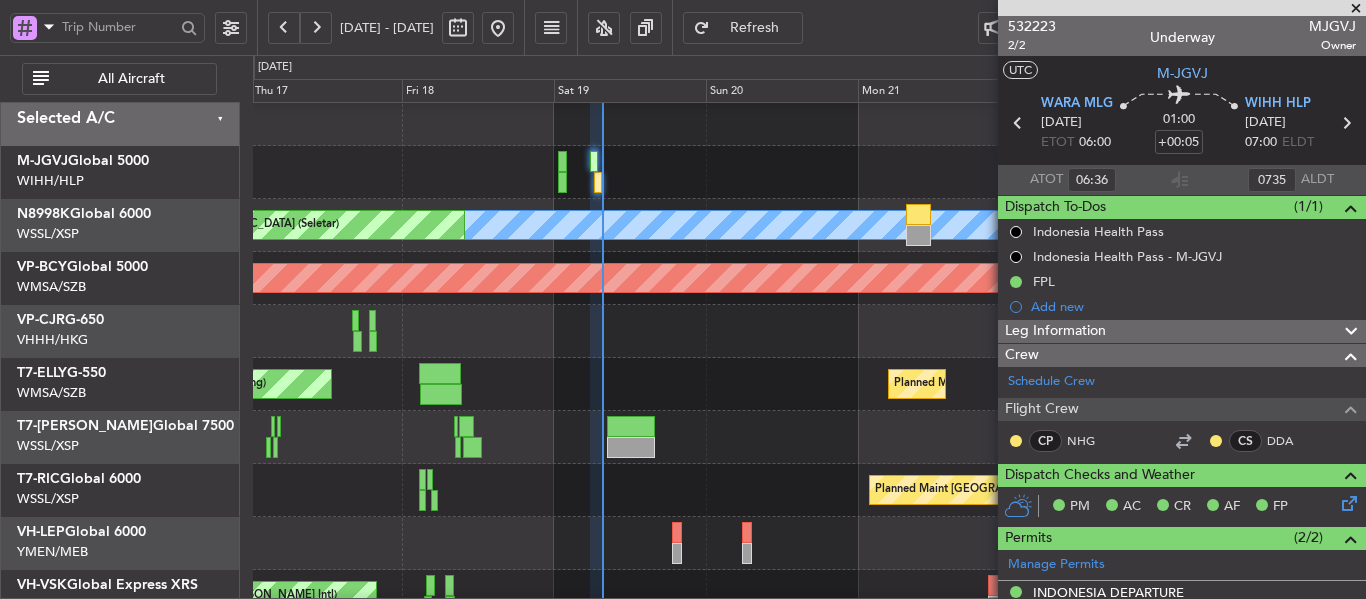 click on "ATOT 06:36 0735 ALDT" at bounding box center [1182, 180] 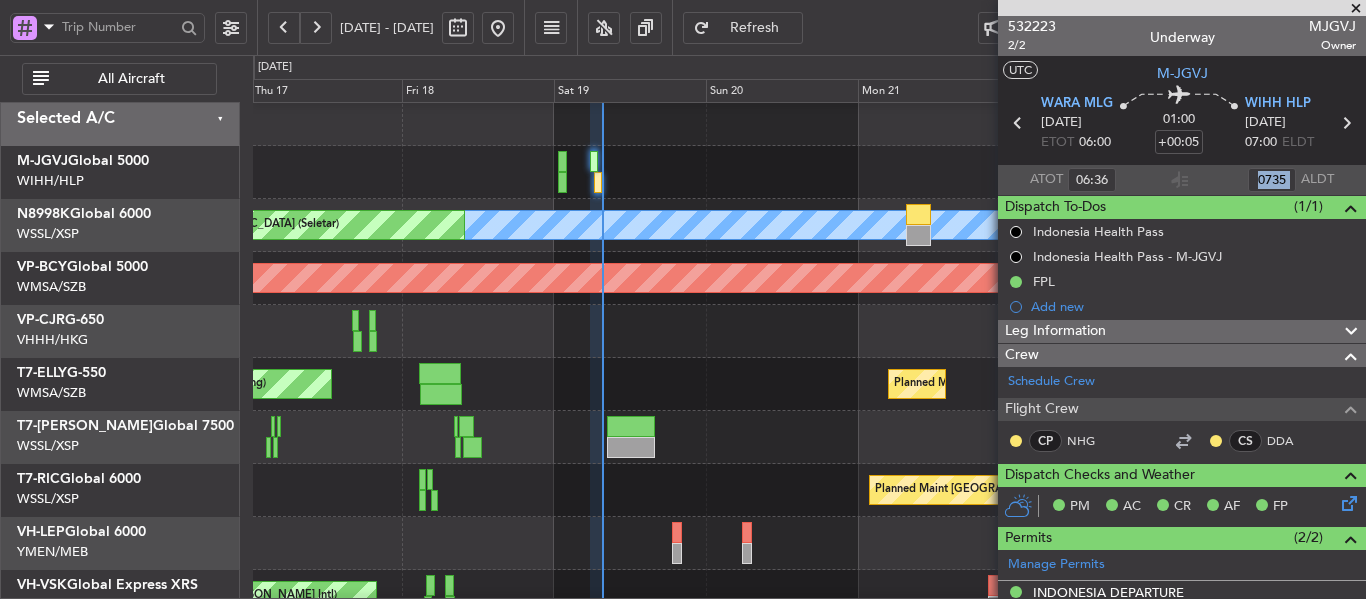 click on "ATOT 06:36 0735 ALDT" at bounding box center [1182, 180] 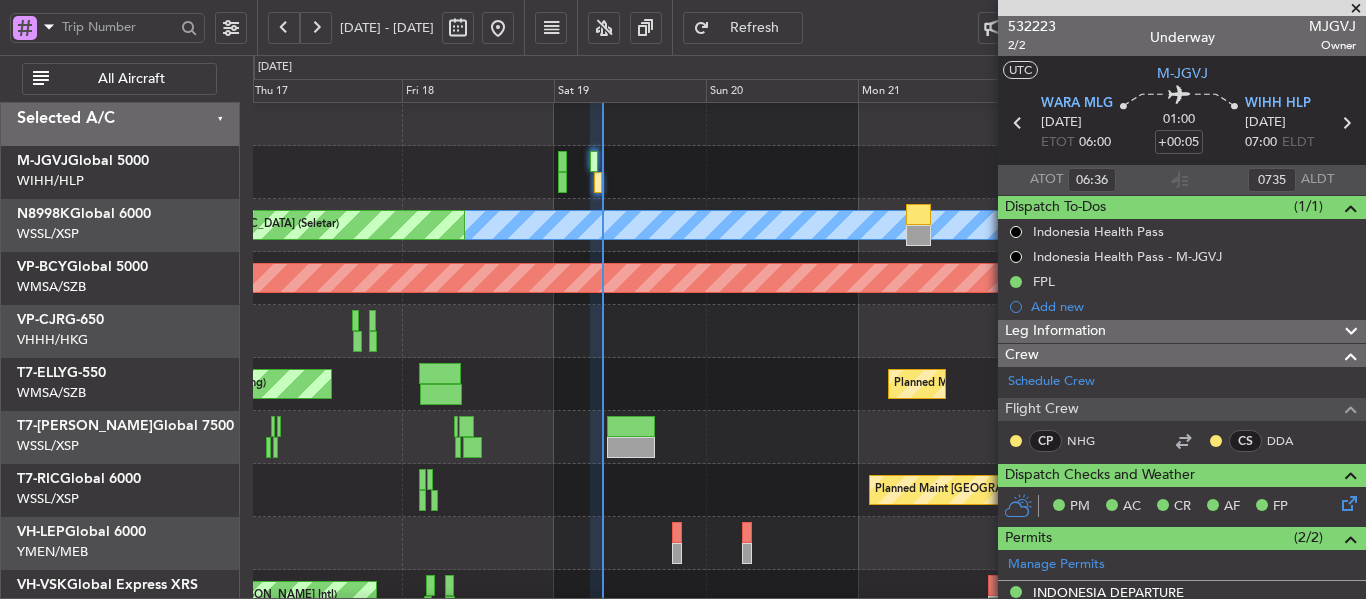 type on "07:35" 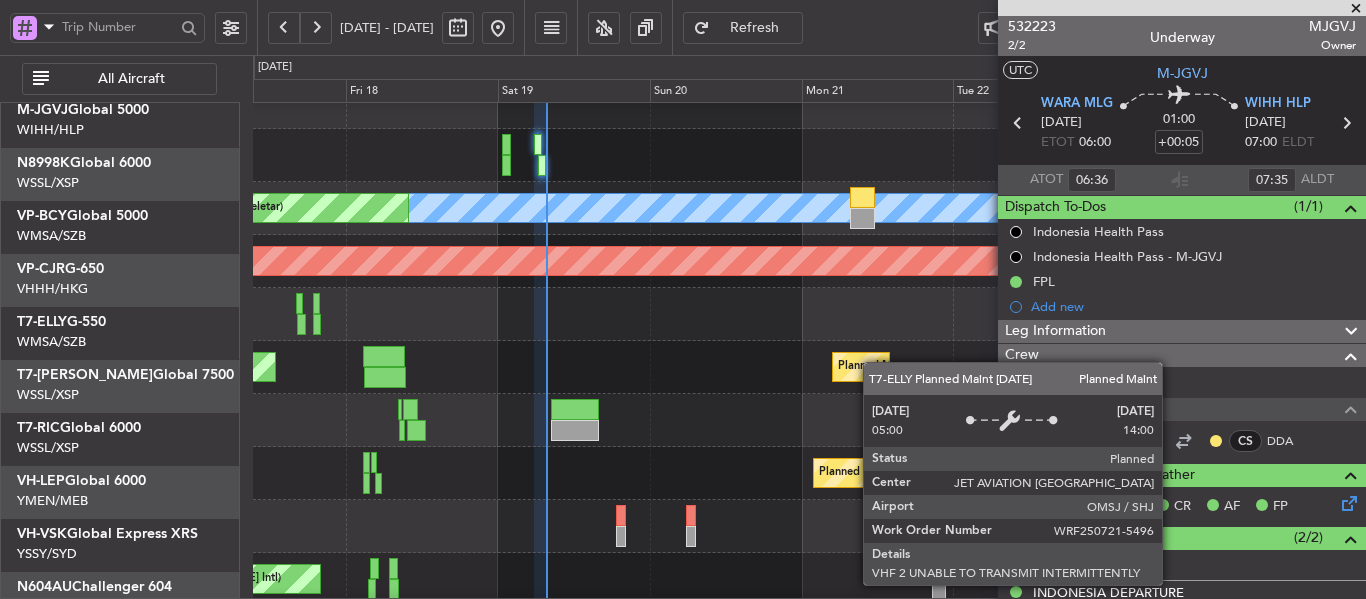 click on "Planned Maint Sharjah (Sharjah Intl)" at bounding box center [927, 367] 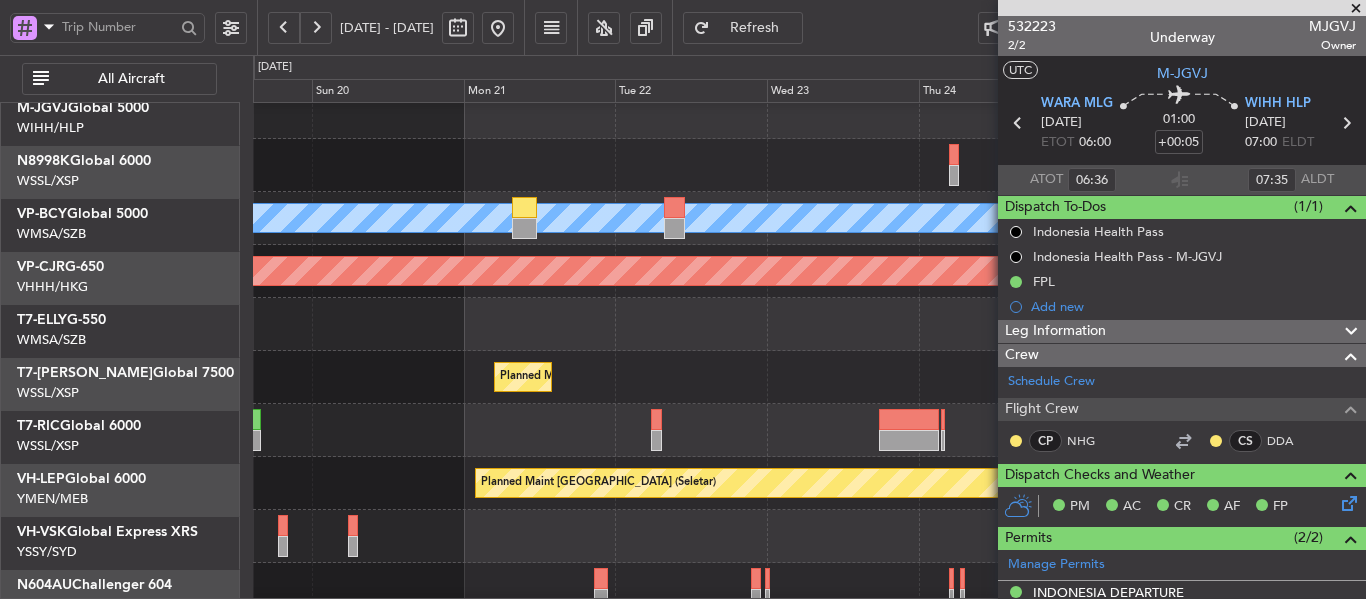 scroll, scrollTop: 0, scrollLeft: 0, axis: both 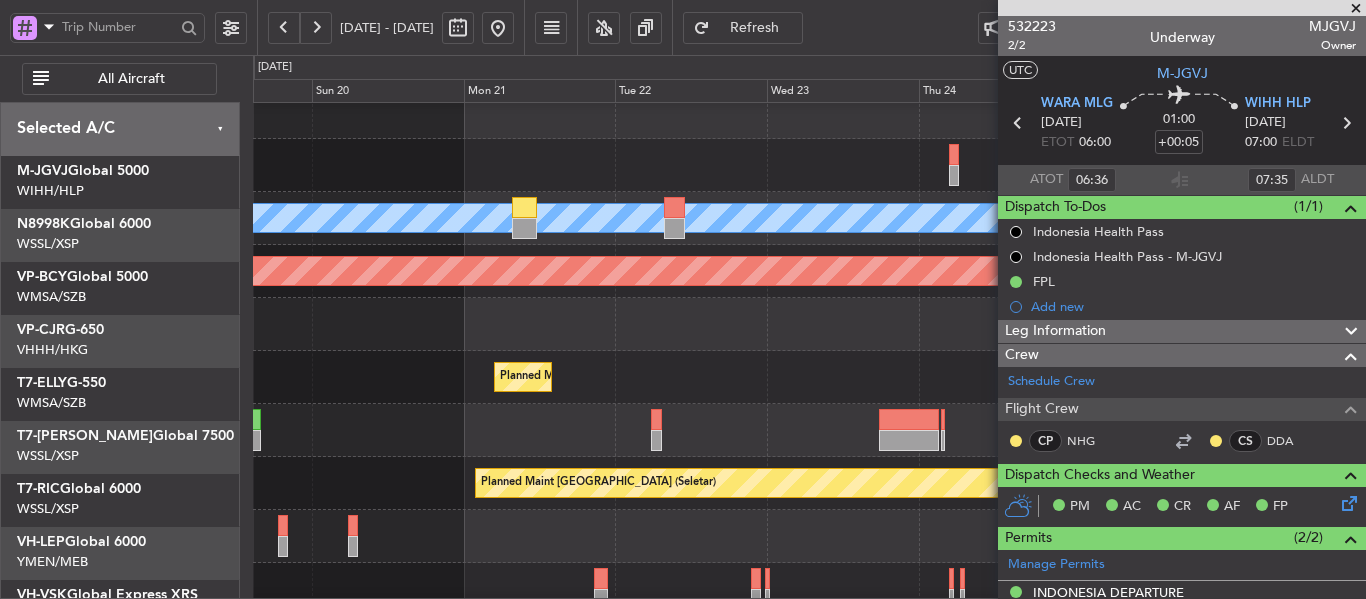 click 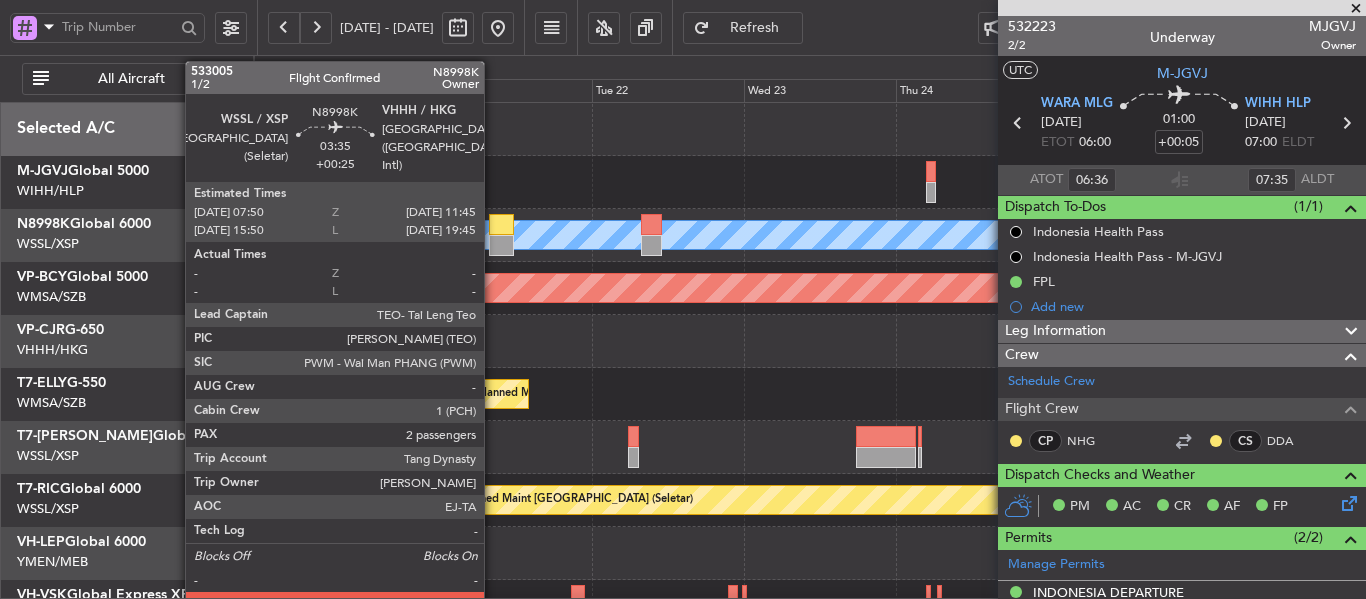 click 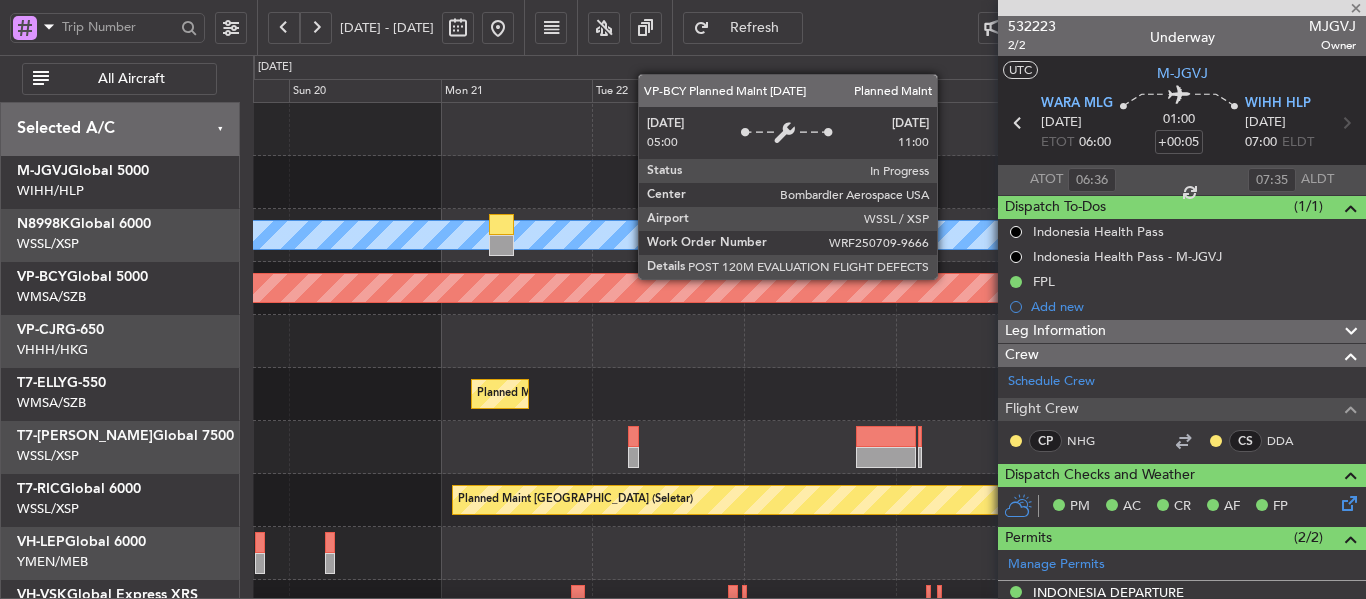 type on "+00:25" 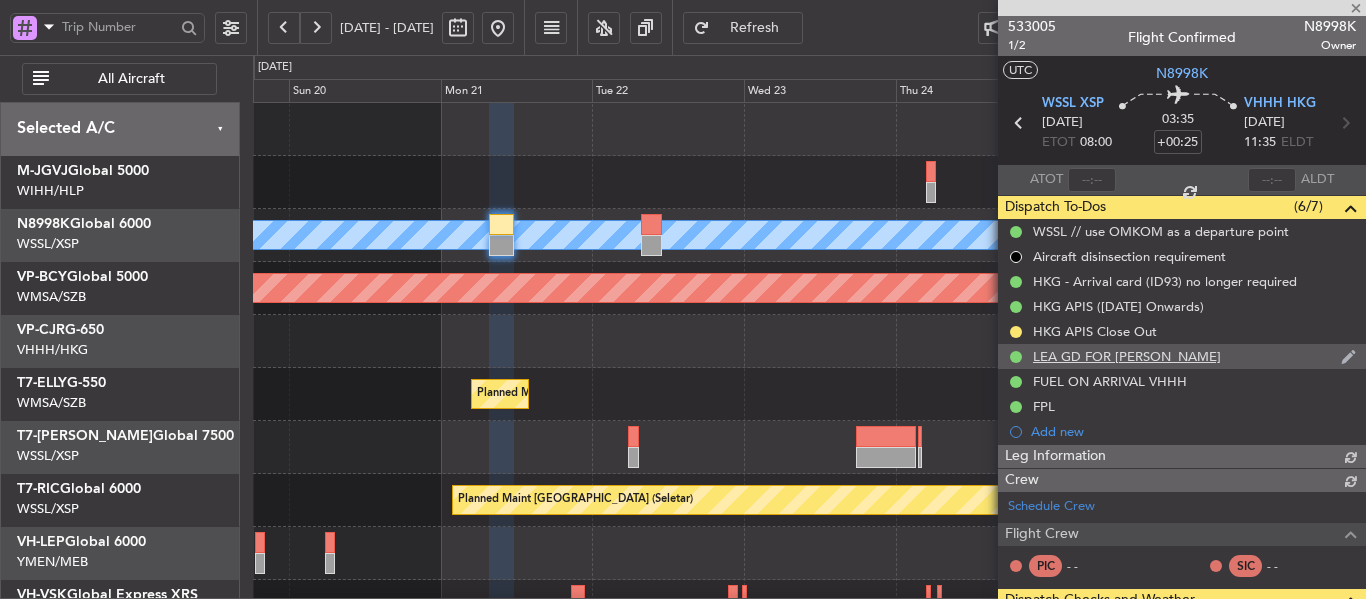 type on "[PERSON_NAME] (EYU)" 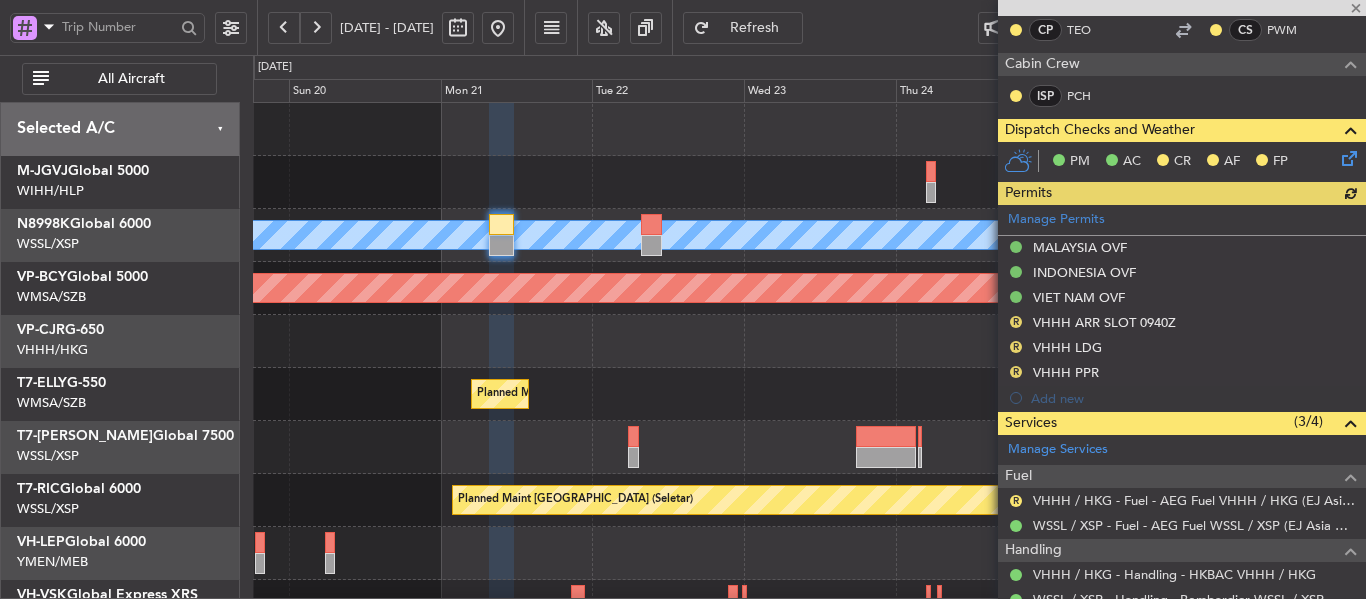 scroll, scrollTop: 600, scrollLeft: 0, axis: vertical 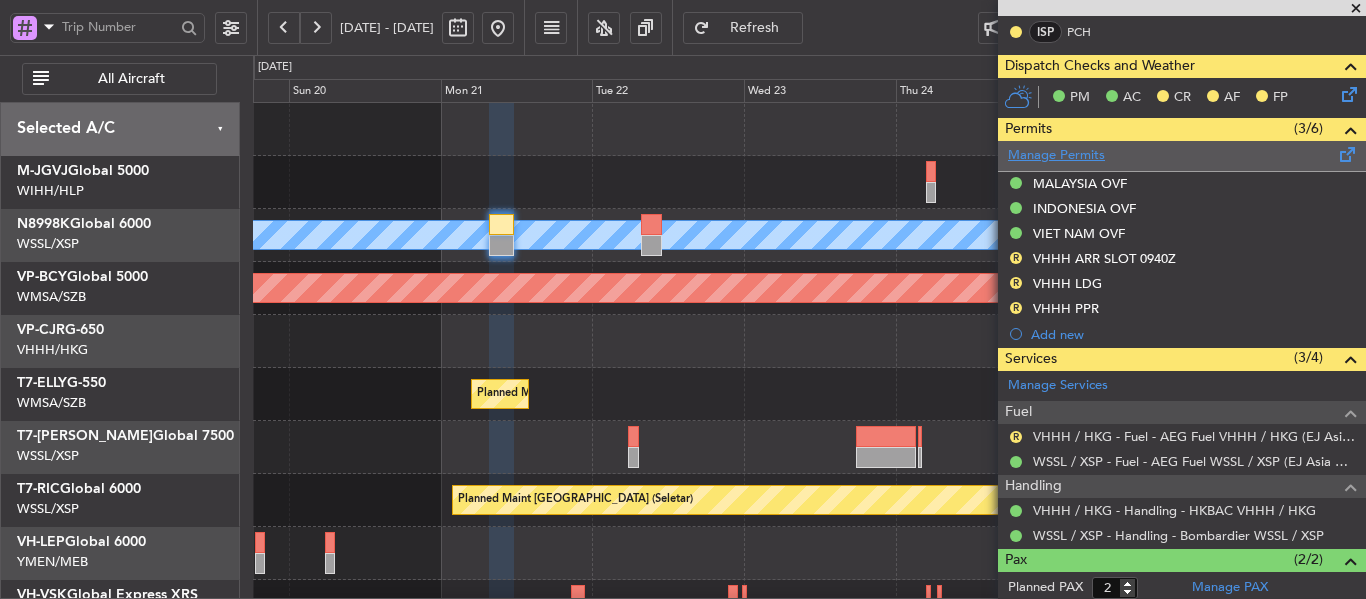 click on "Manage Permits" at bounding box center (1056, 156) 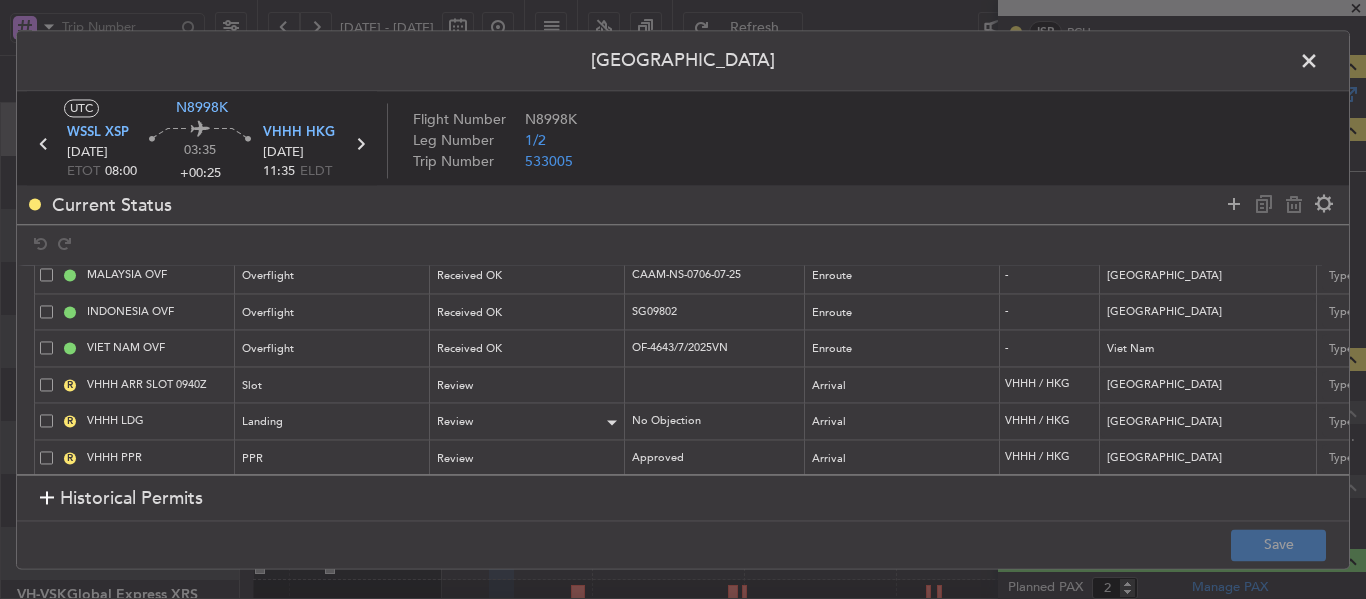 scroll, scrollTop: 70, scrollLeft: 0, axis: vertical 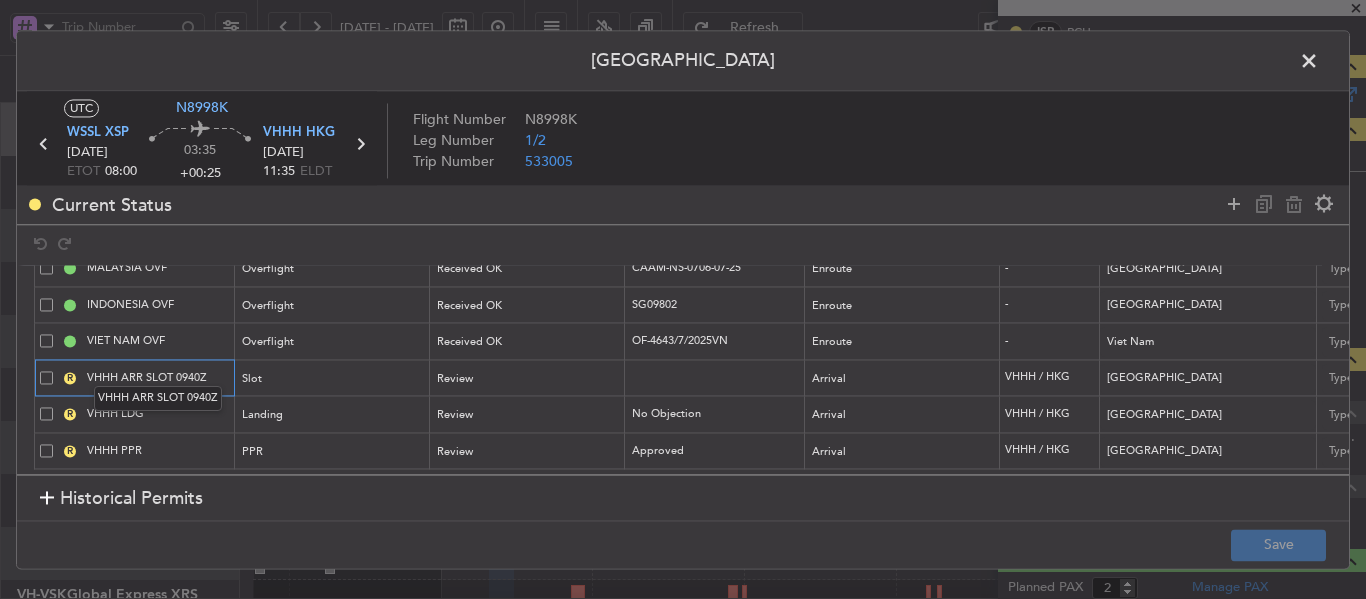 click on "VHHH ARR SLOT 0940Z" at bounding box center (158, 377) 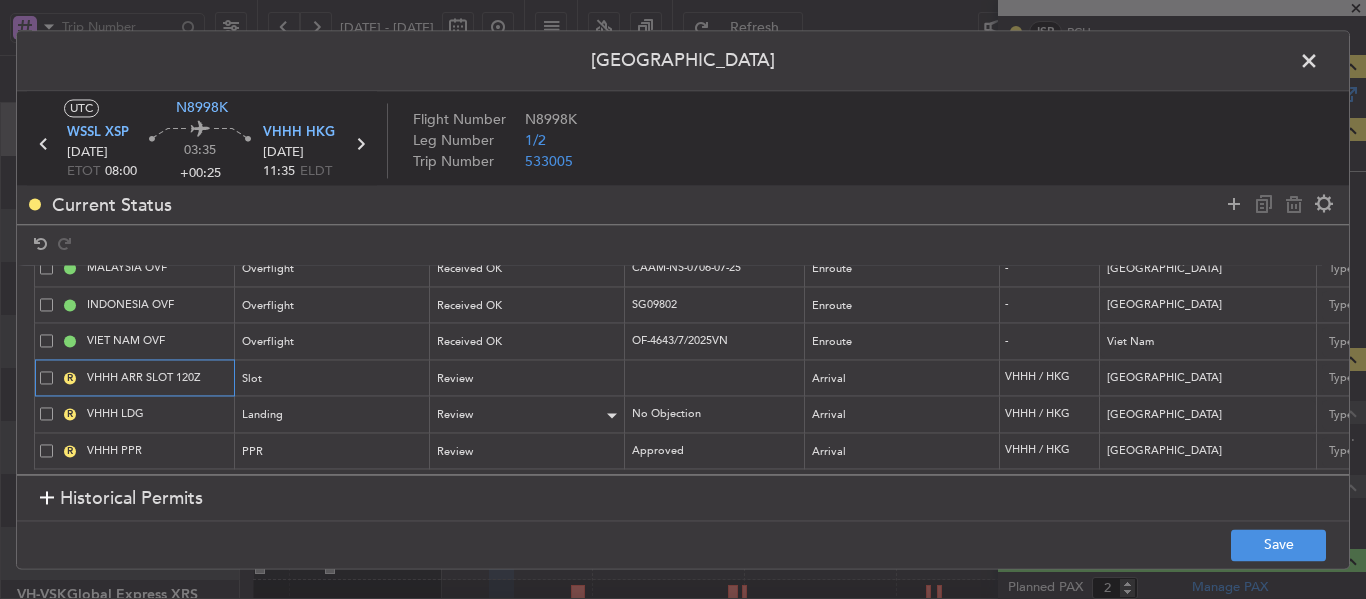 type on "VHHH ARR SLOT 120Z" 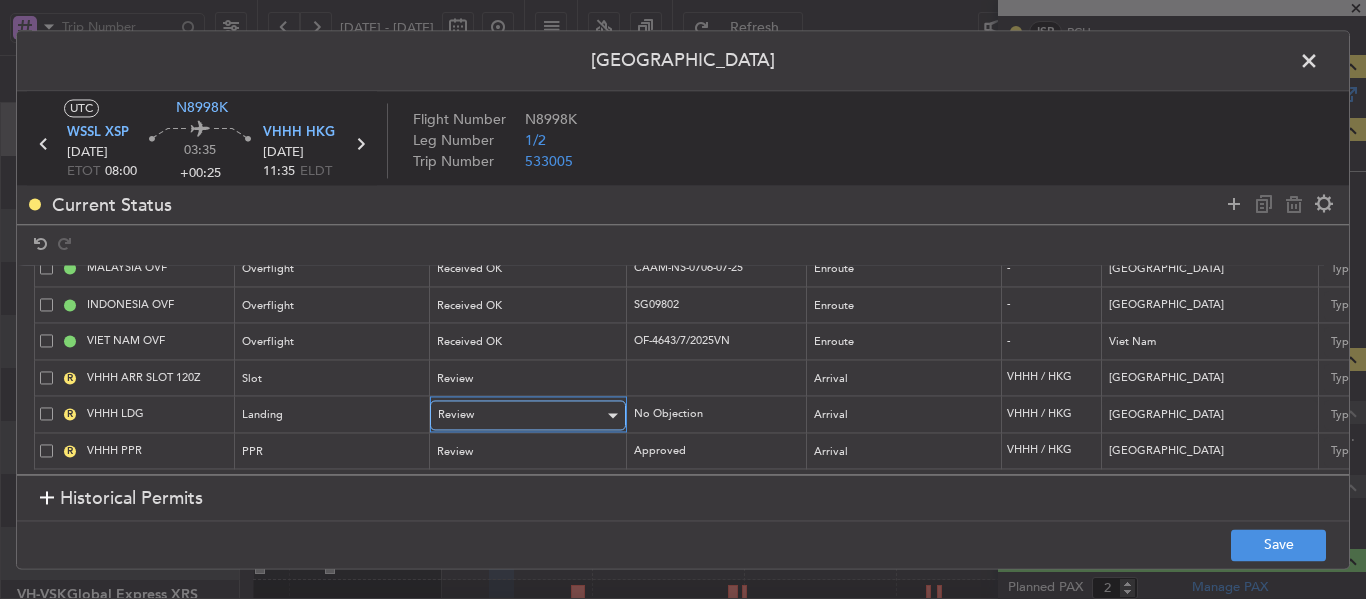 click on "Review" at bounding box center [521, 416] 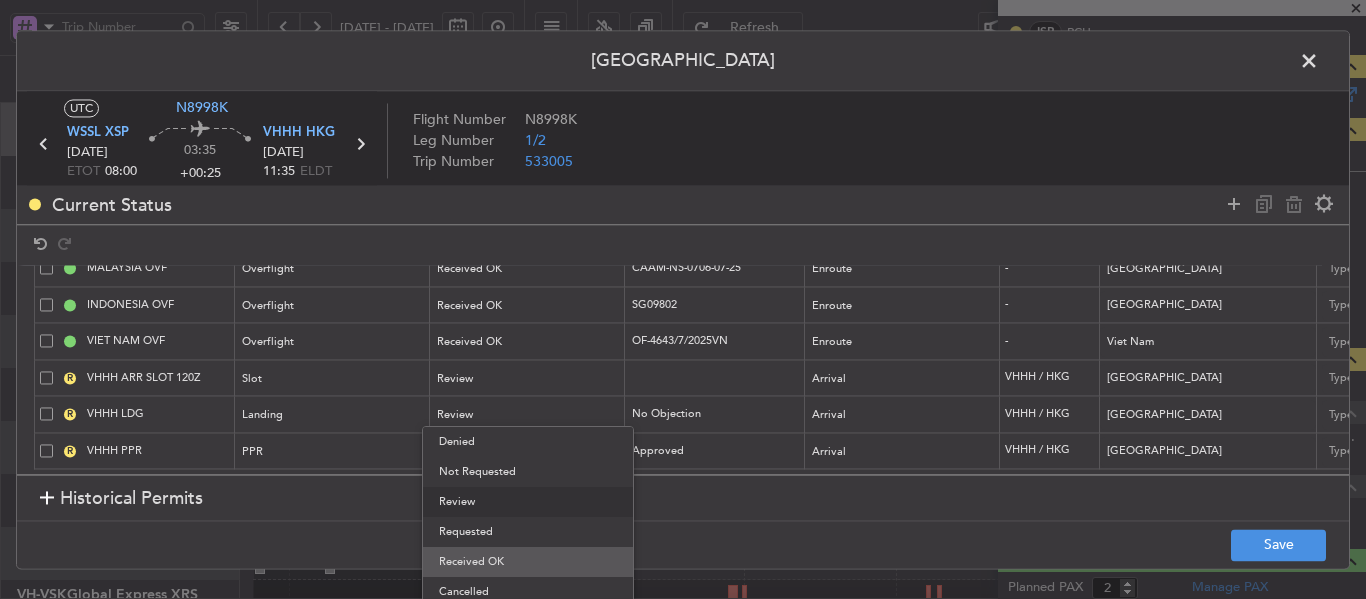 click on "Received OK" at bounding box center [528, 562] 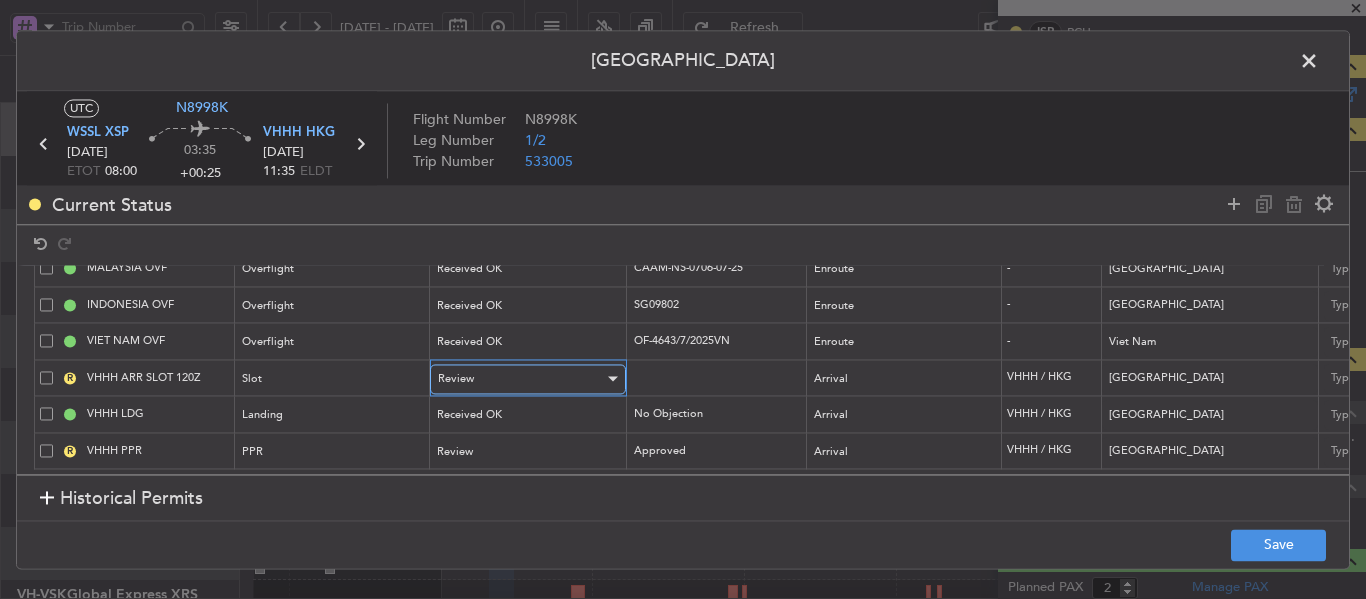 click on "Review" at bounding box center (521, 379) 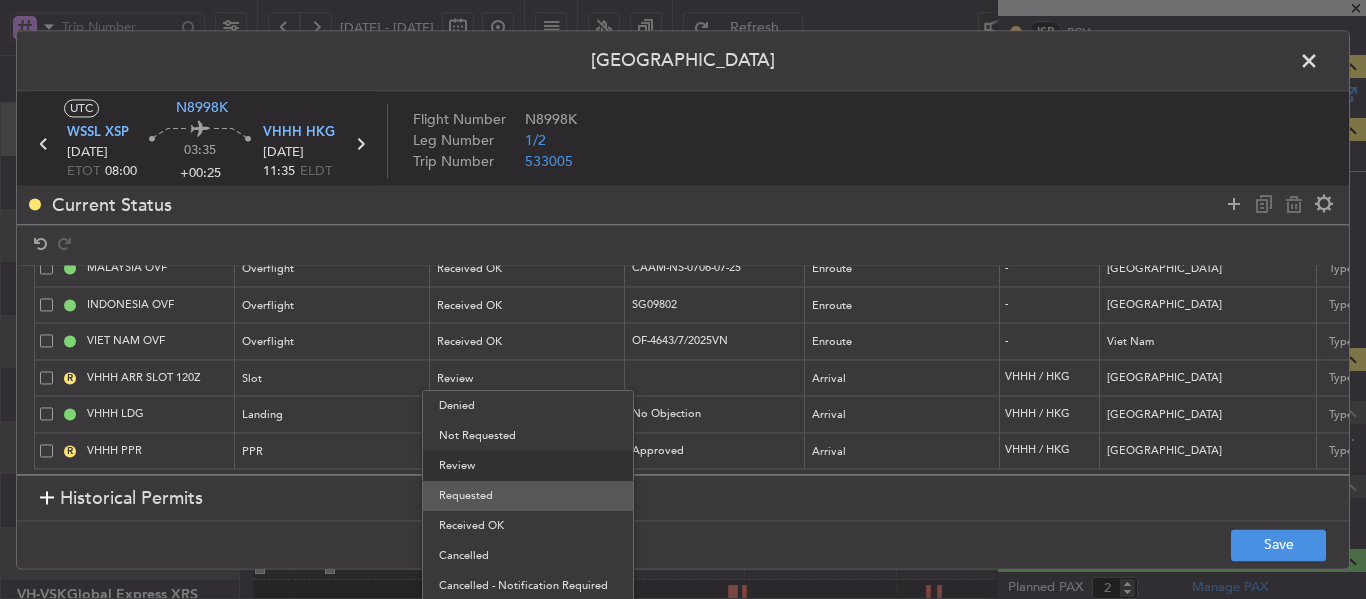 click on "Requested" at bounding box center [528, 496] 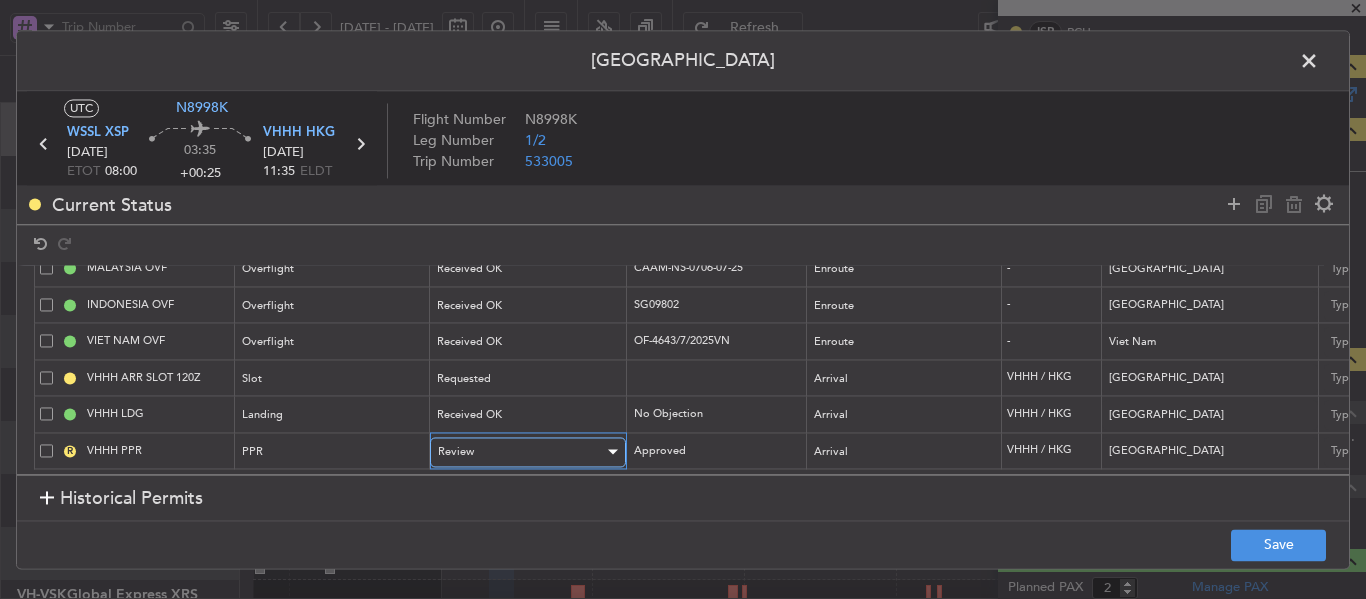 click on "Review" at bounding box center (521, 452) 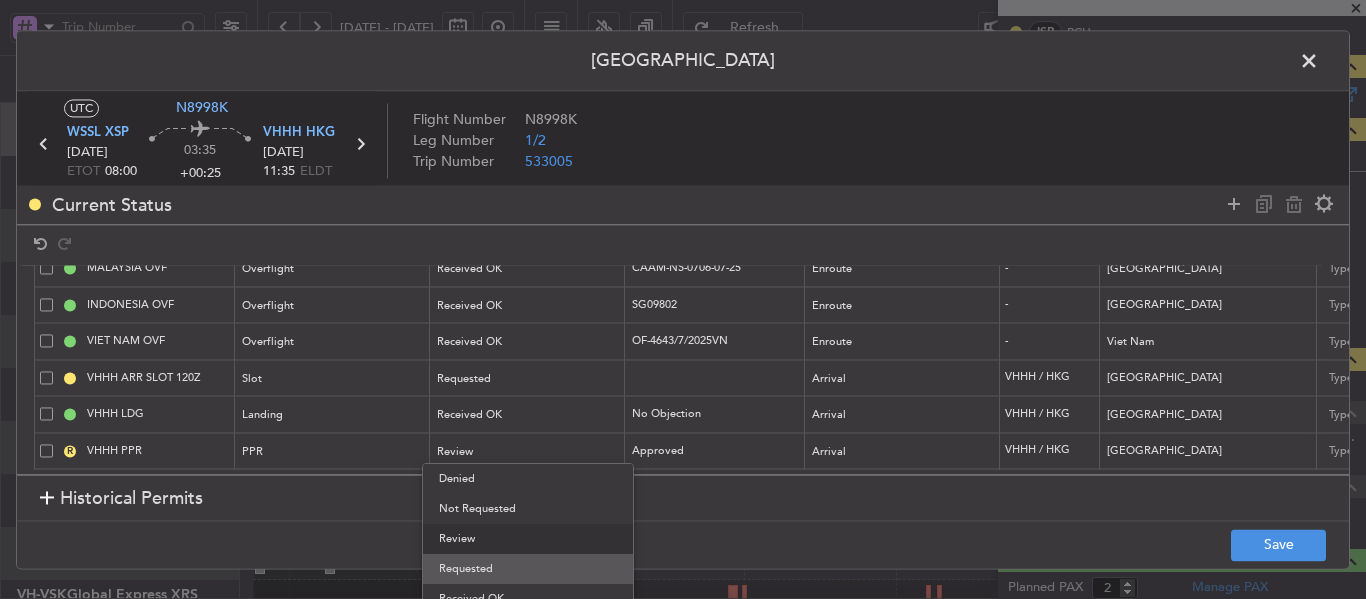 click on "Requested" at bounding box center [528, 569] 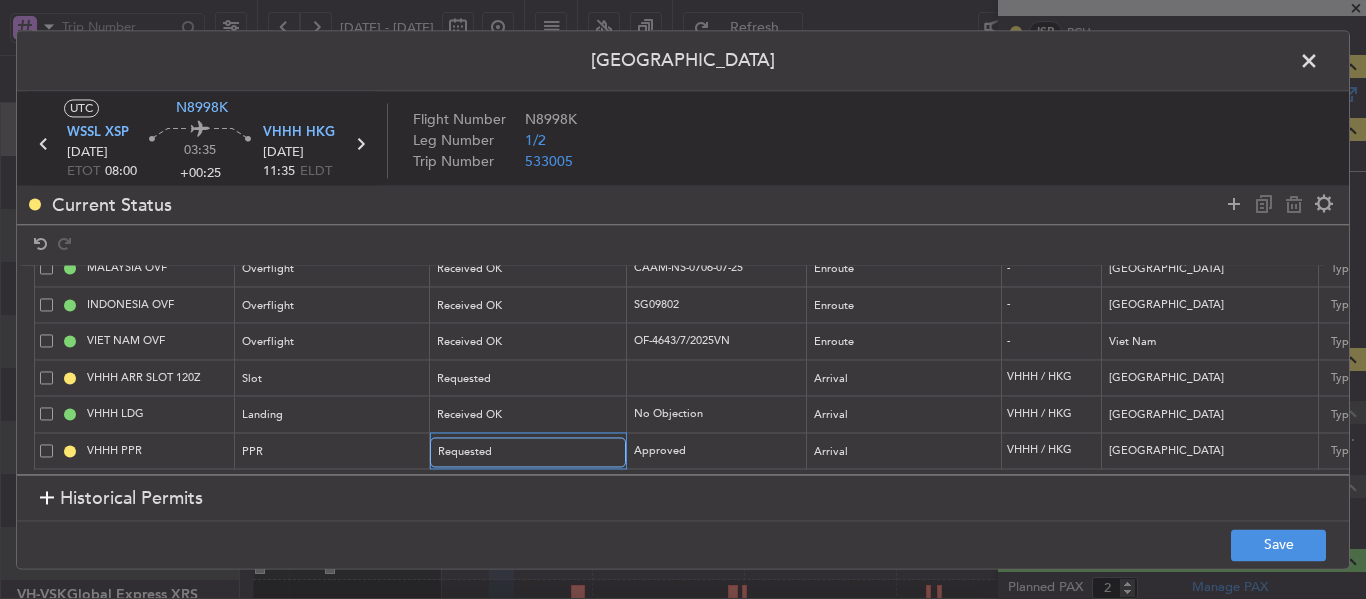 scroll, scrollTop: 70, scrollLeft: 181, axis: both 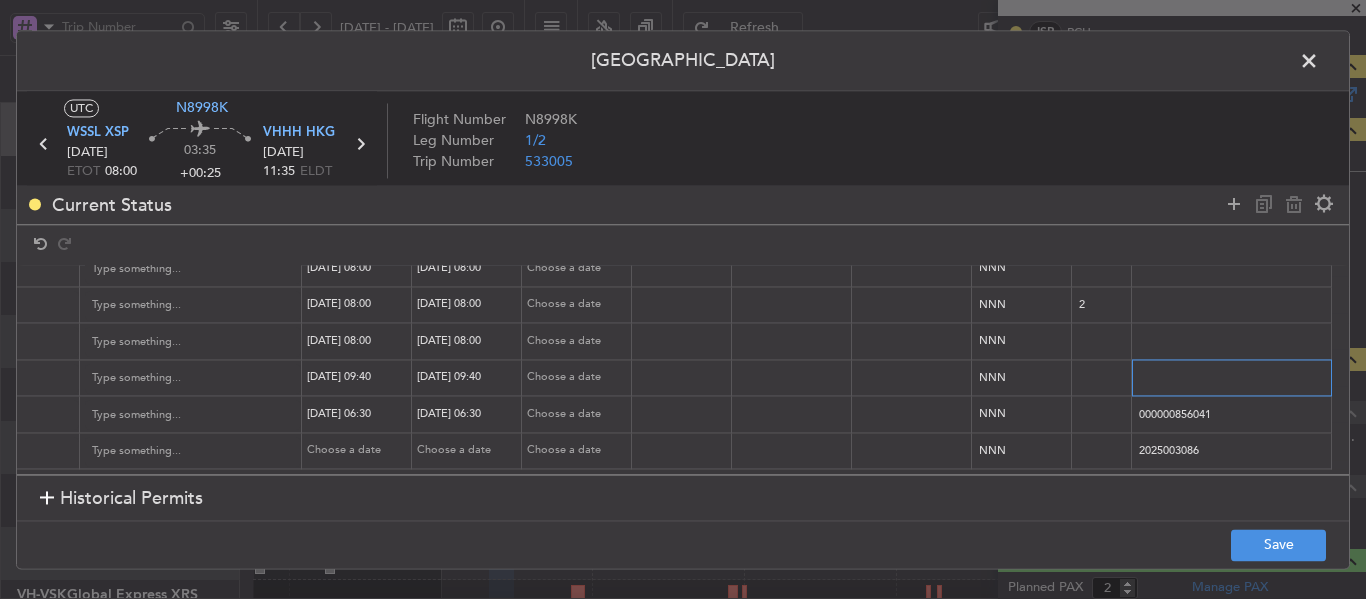 drag, startPoint x: 1126, startPoint y: 360, endPoint x: 1359, endPoint y: 374, distance: 233.42023 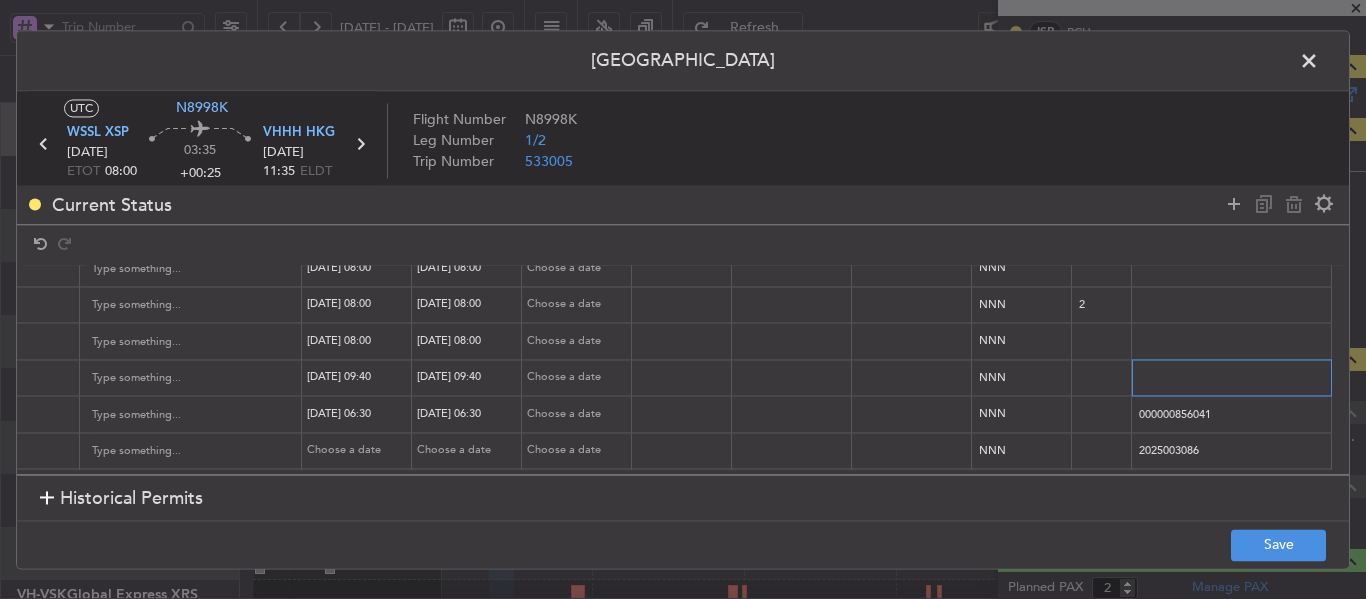 click on "Permit Center  UTC  N8998K WSSL  XSP [DATE] ETOT 08:00 03:35 +00:25 VHHH  HKG [DATE] 11:35 ELDT Flight Number N8998K Leg Number 1/2 Trip Number 533005    Current Status Name Type Stage Number Location Airport Country Supplier Req For Utc Issued For Utc Valid Until Utc Validity / Leeway Entry Point Exit Point Fir Lead Time Notes    [GEOGRAPHIC_DATA] OVF Overflight Received OK CAAM-NS-0706-07-25 Enroute - [GEOGRAPHIC_DATA] [DATE] 08:00
[DATE] 08:00
Choose a date
NNN    [GEOGRAPHIC_DATA] OVF Overflight Received OK SG09802 Enroute - [GEOGRAPHIC_DATA] [DATE] 08:00
[DATE] 08:00
Choose a date
NNN 2    VIET NAM OVF Overflight Received OK OF-4643/7/2025VN Enroute - [GEOGRAPHIC_DATA] [DATE] 08:00
[DATE] 08:00
Choose a date
NNN    VHHH ARR SLOT 120Z Slot Requested Arrival VHHH / HKG [GEOGRAPHIC_DATA] [DATE] 09:40
[DATE] 09:40
Choose a date
NNN KN8998K [DATE] 013GLEX WSSL0940 D / RE.N8998K [PERSON_NAME].VHHHAGN4027000/    VHHH LDG Landing Received OK No Objection Arrival VHHH / HKG [GEOGRAPHIC_DATA] [DATE] 06:30
[DATE] 06:30
NNN" at bounding box center [683, 299] 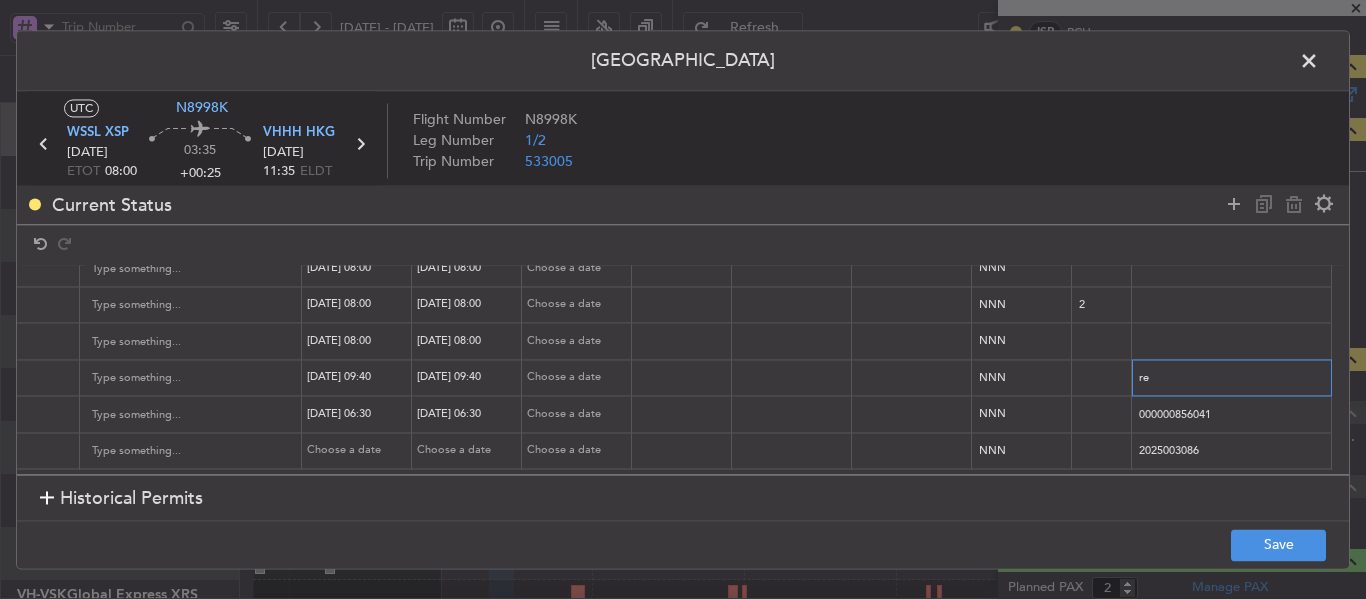 scroll, scrollTop: 0, scrollLeft: 0, axis: both 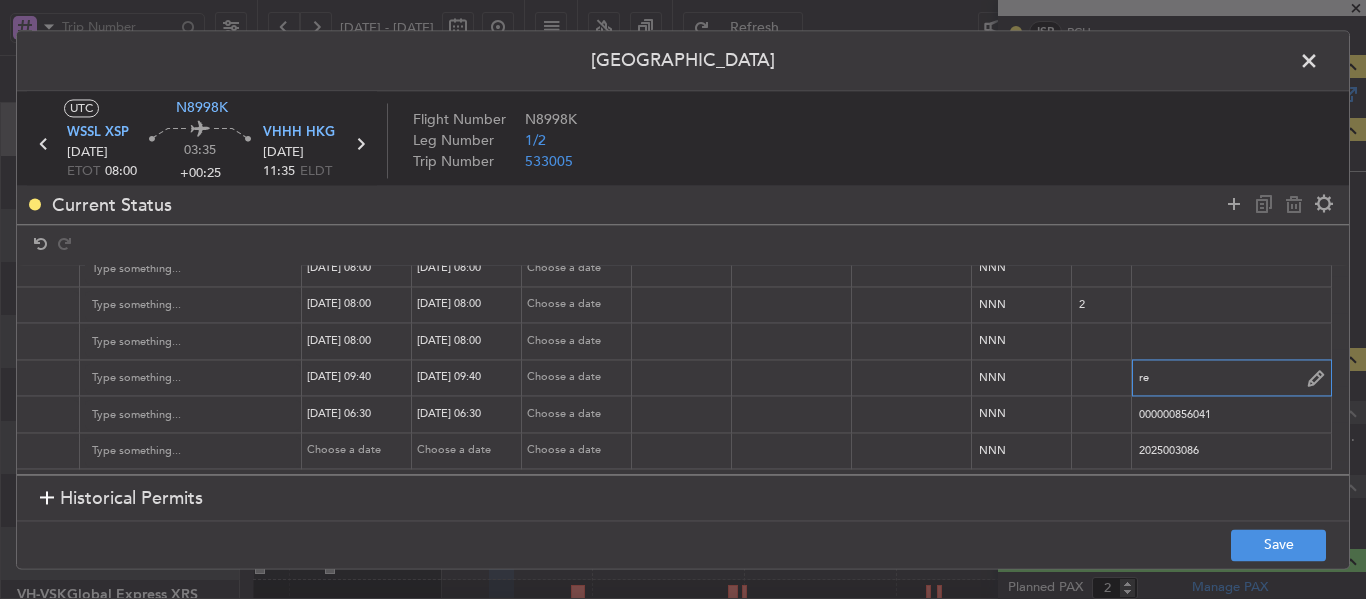 click on "re" at bounding box center (1231, 378) 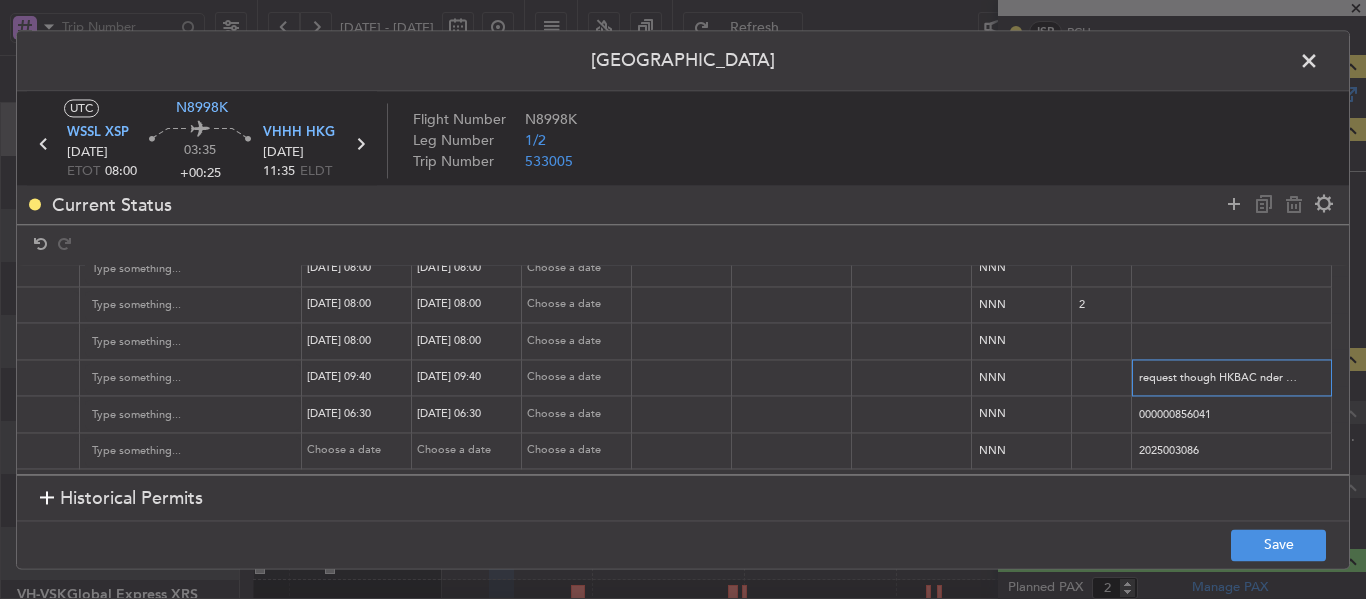 drag, startPoint x: 1158, startPoint y: 362, endPoint x: 1105, endPoint y: 368, distance: 53.338543 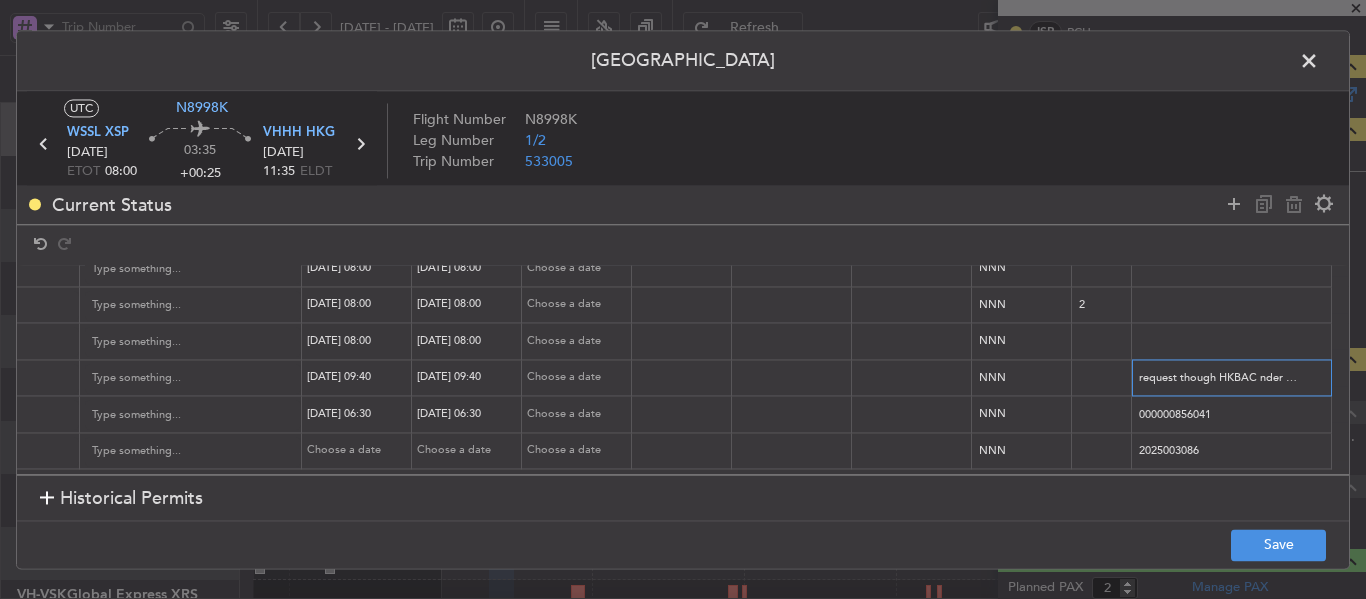 click on "VHHH ARR SLOT 120Z Slot Requested Arrival VHHH / HKG [GEOGRAPHIC_DATA] [DATE] 09:40
[DATE] 09:40
Choose a date
NNN request though HKBAC nder FRCS" at bounding box center [73, 378] 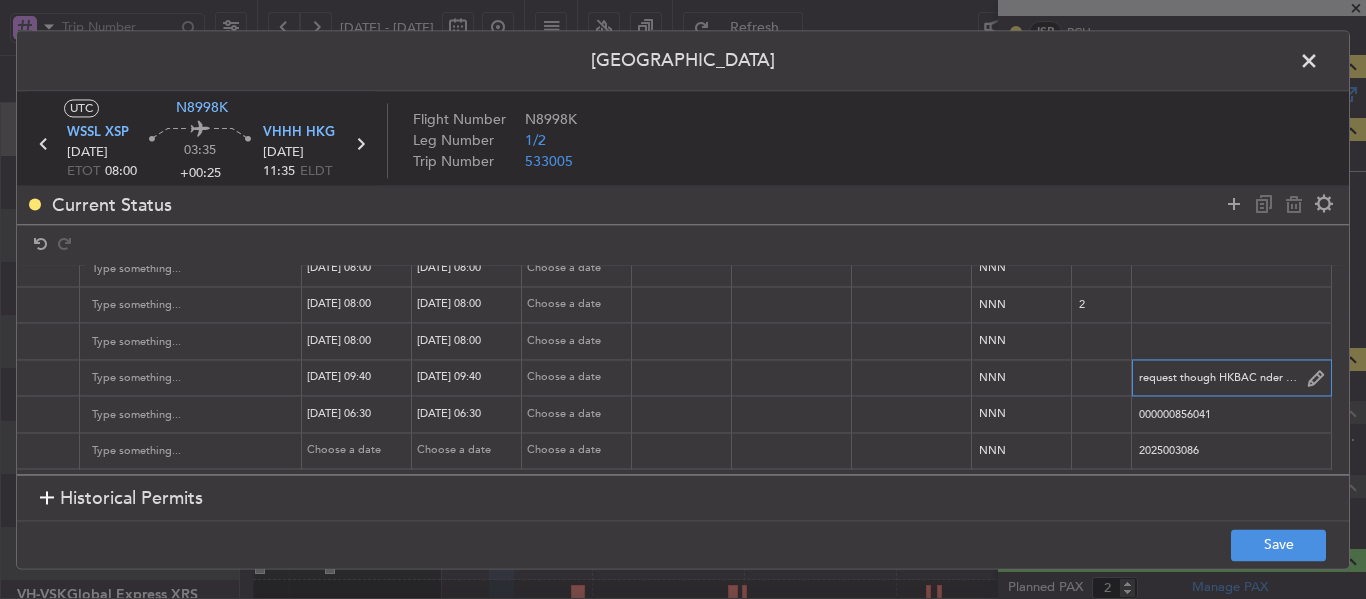 click on "request though HKBAC nder FRCS" at bounding box center (1231, 378) 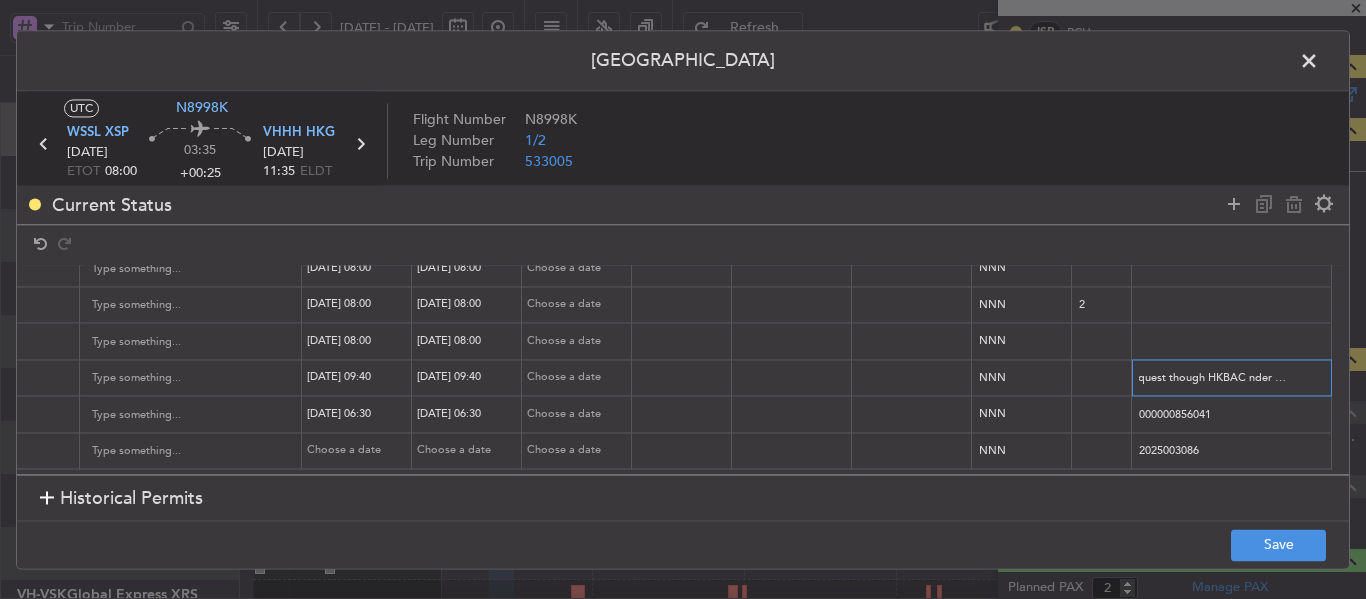 drag, startPoint x: 1124, startPoint y: 360, endPoint x: 1365, endPoint y: 363, distance: 241.01868 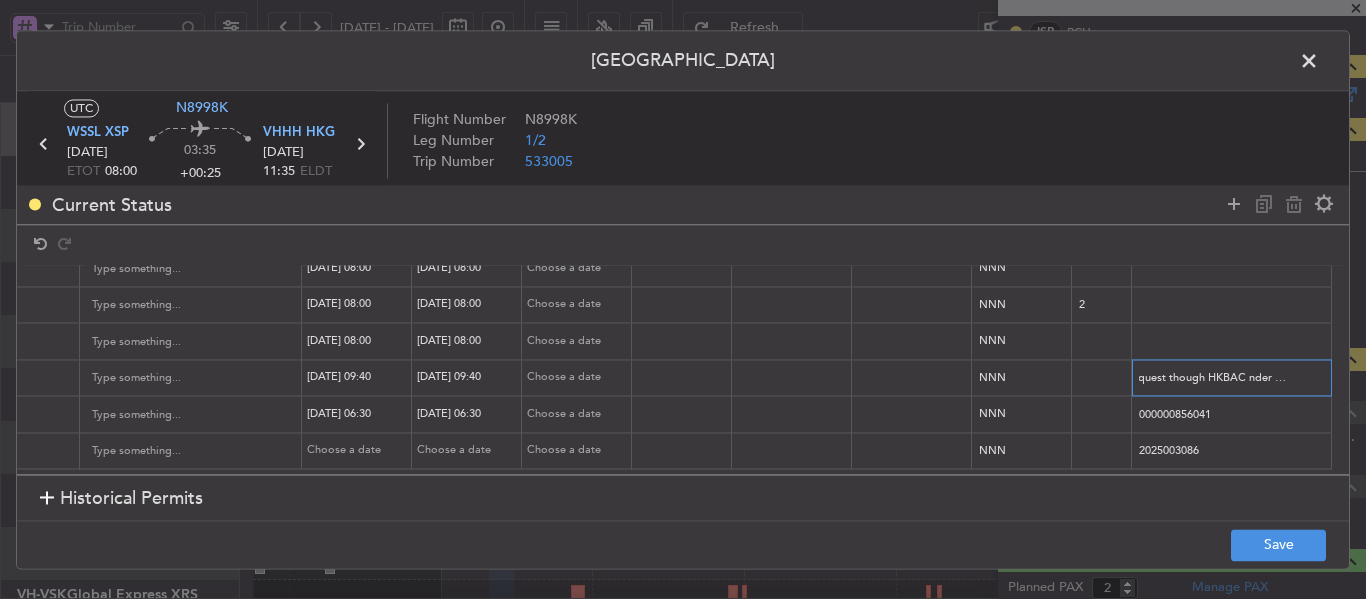 click on "Permit Center  UTC  N8998K WSSL  XSP [DATE] ETOT 08:00 03:35 +00:25 VHHH  HKG [DATE] 11:35 ELDT Flight Number N8998K Leg Number 1/2 Trip Number 533005    Current Status Name Type Stage Number Location Airport Country Supplier Req For Utc Issued For Utc Valid Until Utc Validity / Leeway Entry Point Exit Point Fir Lead Time Notes    [GEOGRAPHIC_DATA] OVF Overflight Received OK CAAM-NS-0706-07-25 Enroute - [GEOGRAPHIC_DATA] [DATE] 08:00
[DATE] 08:00
Choose a date
NNN    [GEOGRAPHIC_DATA] OVF Overflight Received OK SG09802 Enroute - [GEOGRAPHIC_DATA] [DATE] 08:00
[DATE] 08:00
Choose a date
NNN 2    VIET NAM OVF Overflight Received OK OF-4643/7/2025VN Enroute - [GEOGRAPHIC_DATA] [DATE] 08:00
[DATE] 08:00
Choose a date
NNN    [GEOGRAPHIC_DATA] 120Z Slot Requested Arrival VHHH / HKG [GEOGRAPHIC_DATA] [DATE] 09:40
[DATE] 09:40
Choose a date
NNN request though HKBAC nder FRCS    VHHH LDG Landing Received OK No Objection Arrival VHHH / HKG [GEOGRAPHIC_DATA] [DATE] 06:30
[DATE] 06:30
Choose a date
NNN 000000856041" at bounding box center (683, 299) 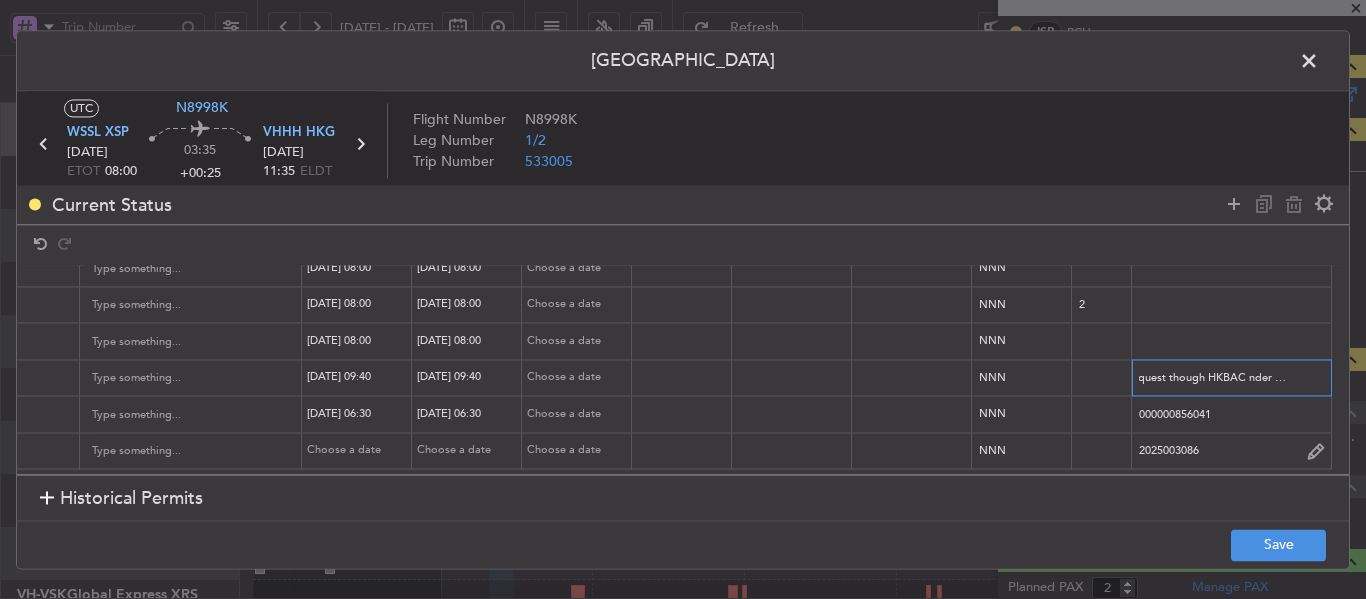 type on "request though HKBAC nder FRCS" 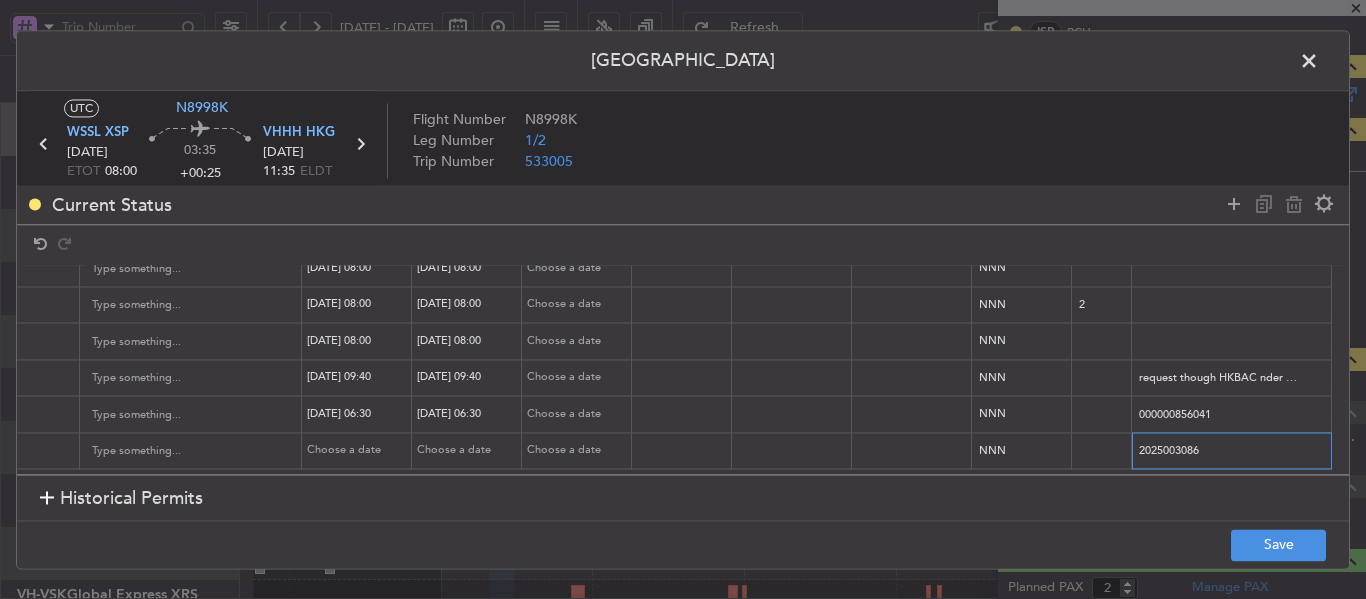 drag, startPoint x: 1156, startPoint y: 438, endPoint x: 1095, endPoint y: 441, distance: 61.073727 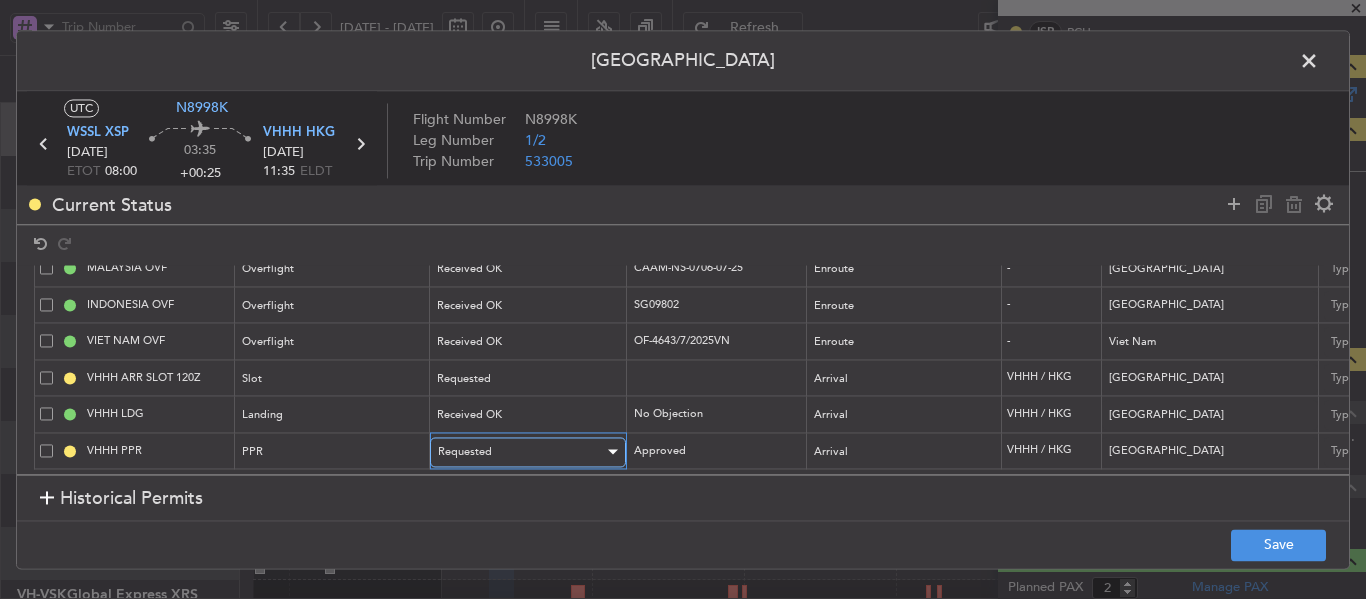 click on "Requested" at bounding box center (465, 451) 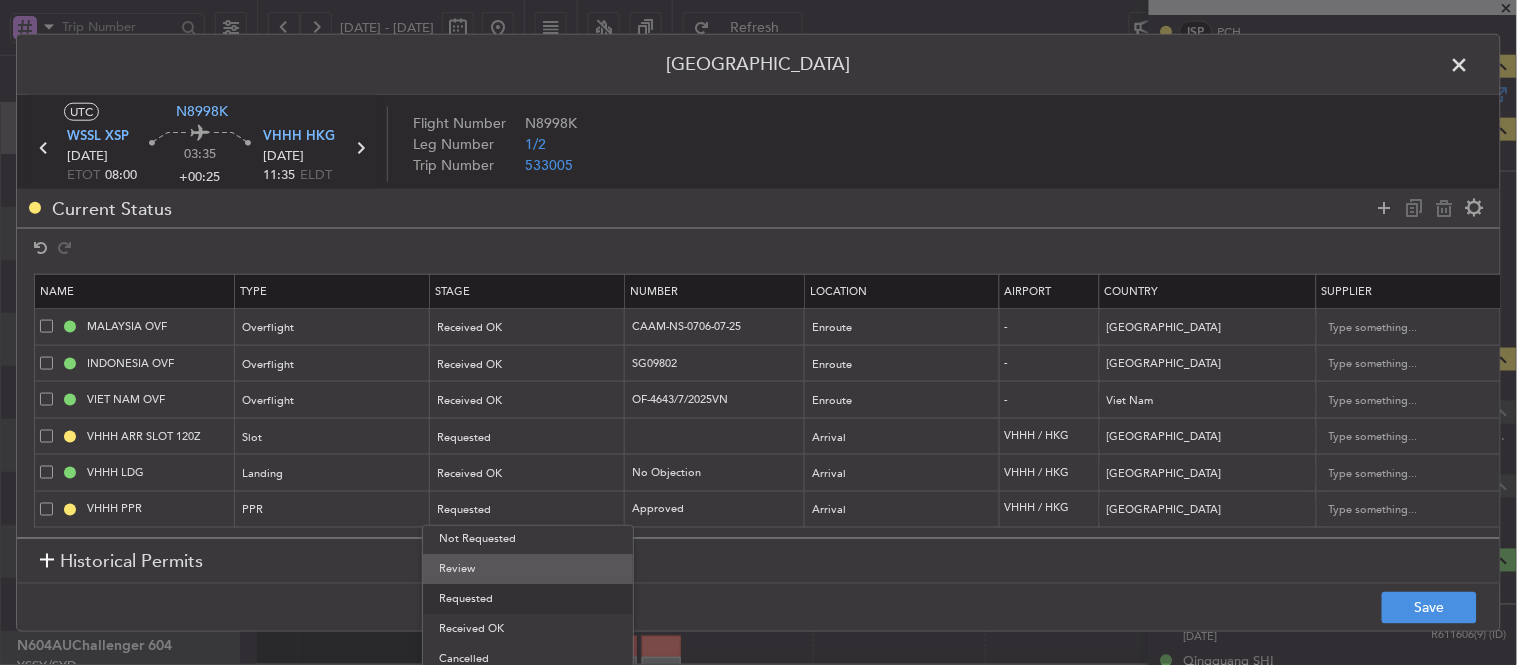 click on "Review" at bounding box center [528, 569] 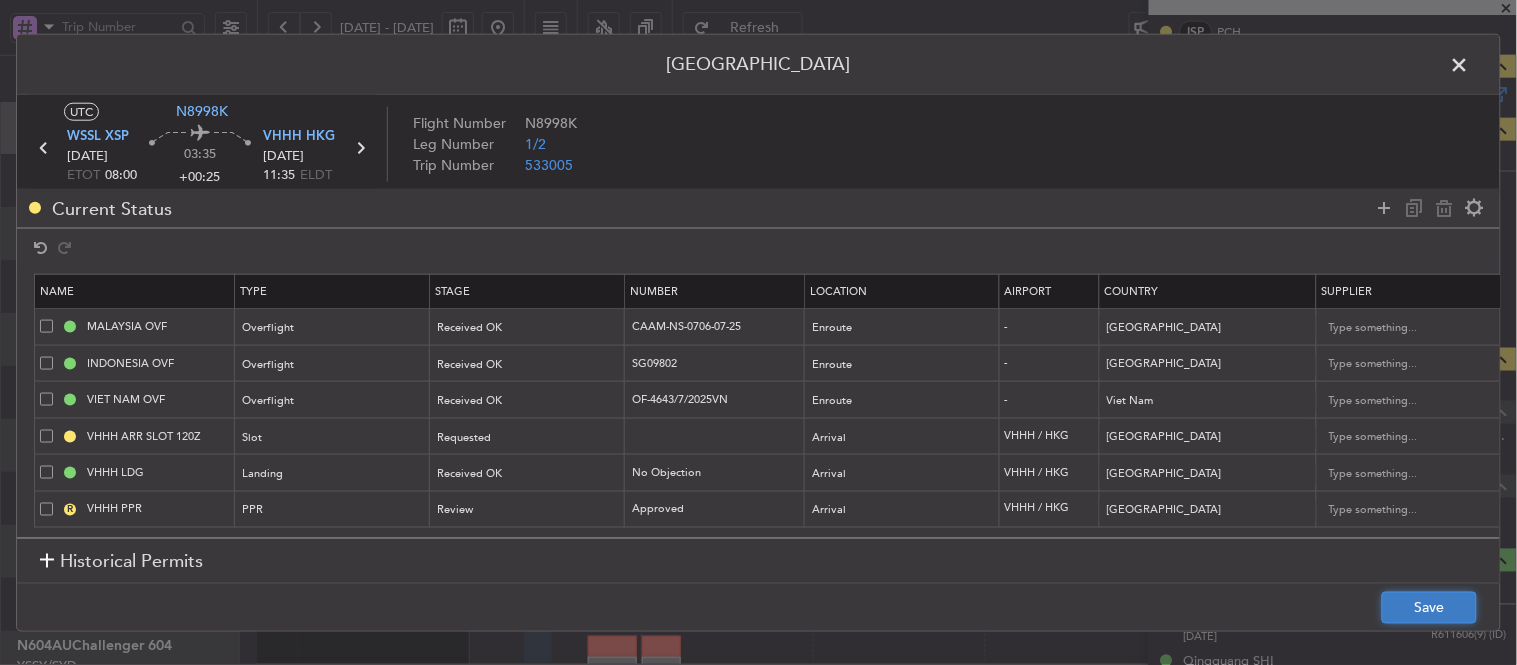 click on "Save" at bounding box center (1429, 608) 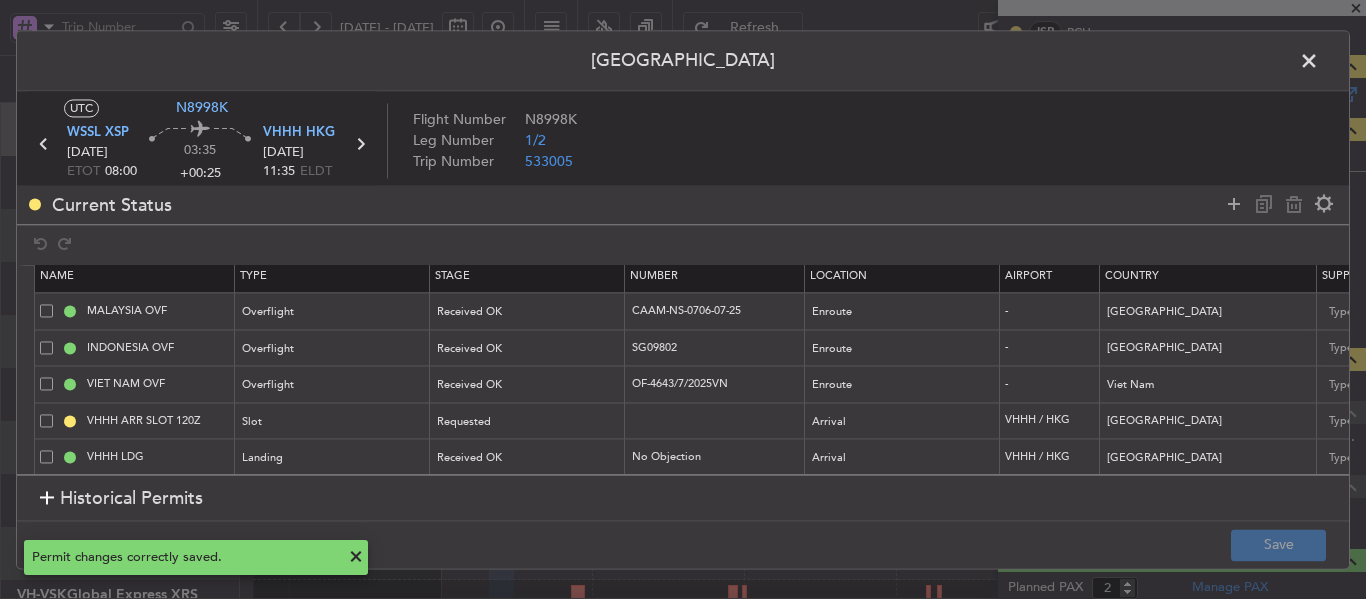 click at bounding box center (360, 144) 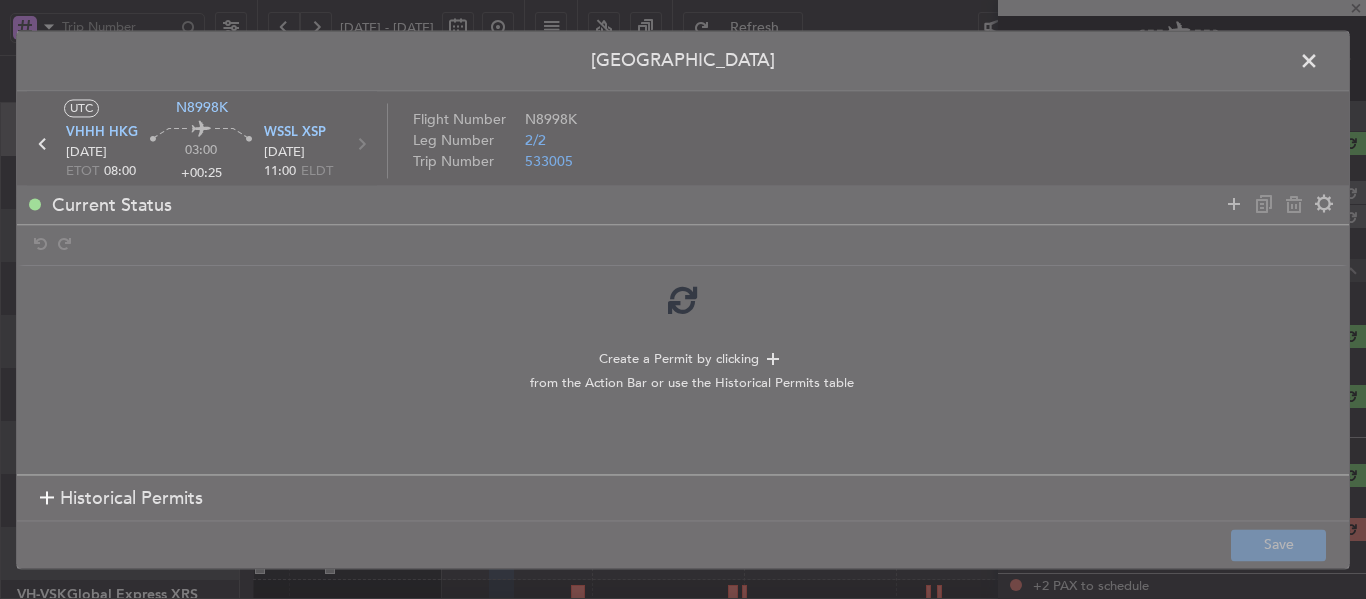 type on "-00:05" 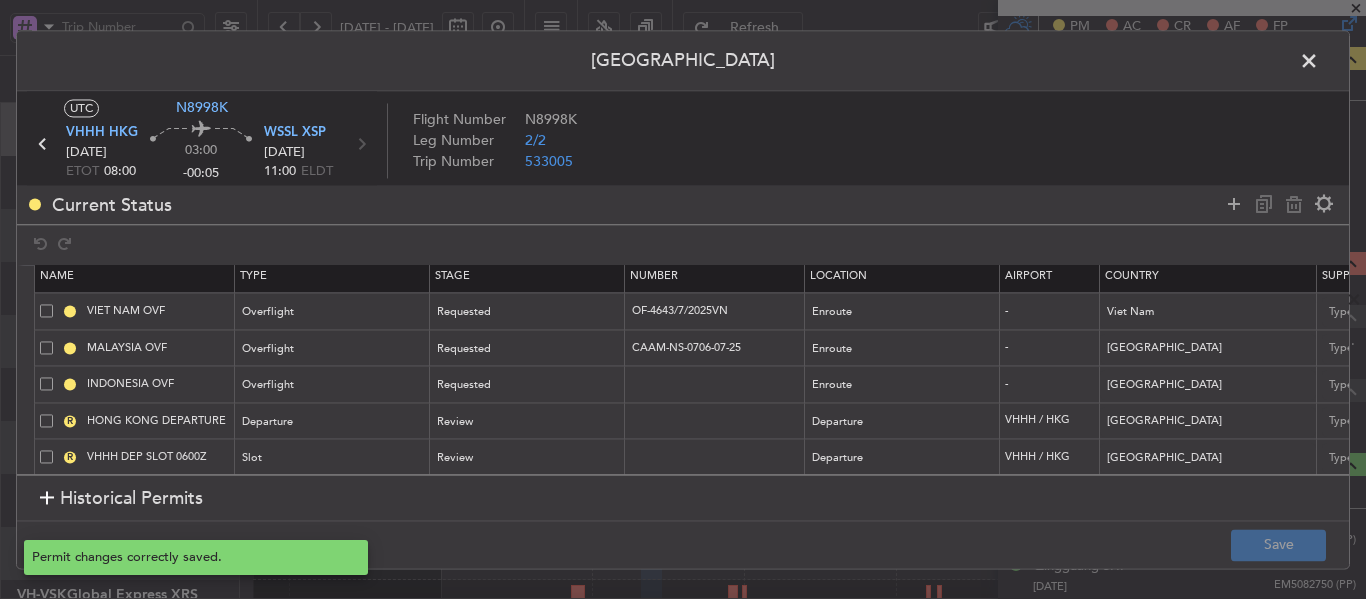 scroll, scrollTop: 450, scrollLeft: 0, axis: vertical 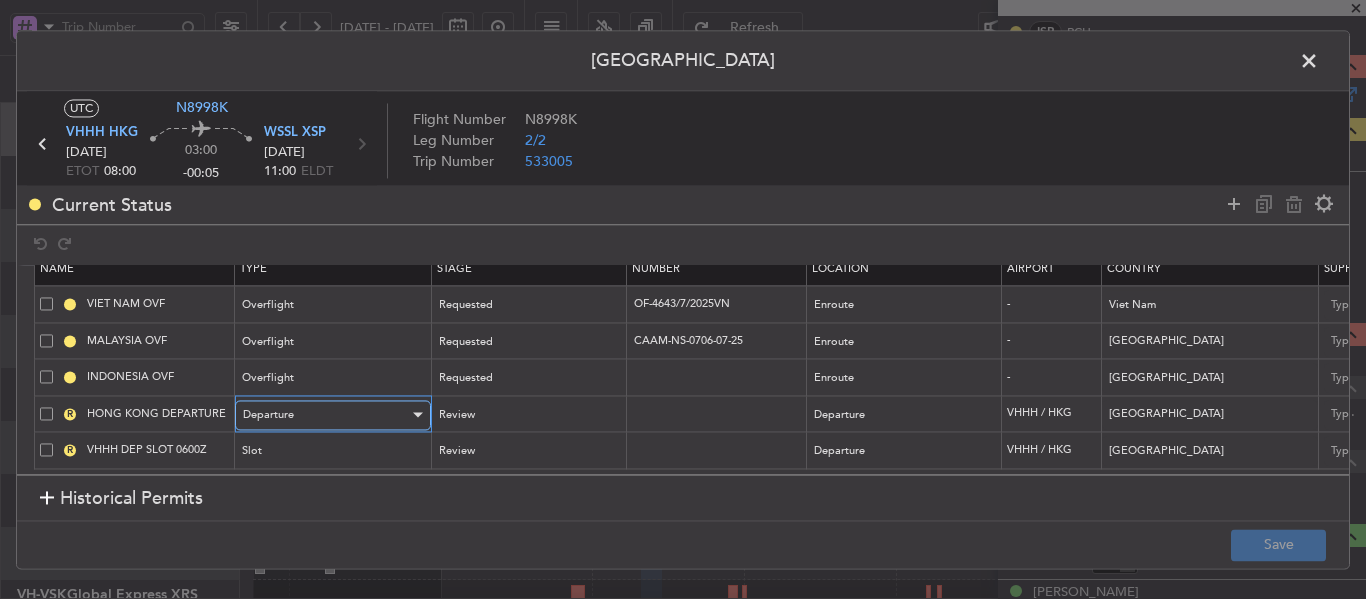 click on "Departure" at bounding box center [326, 415] 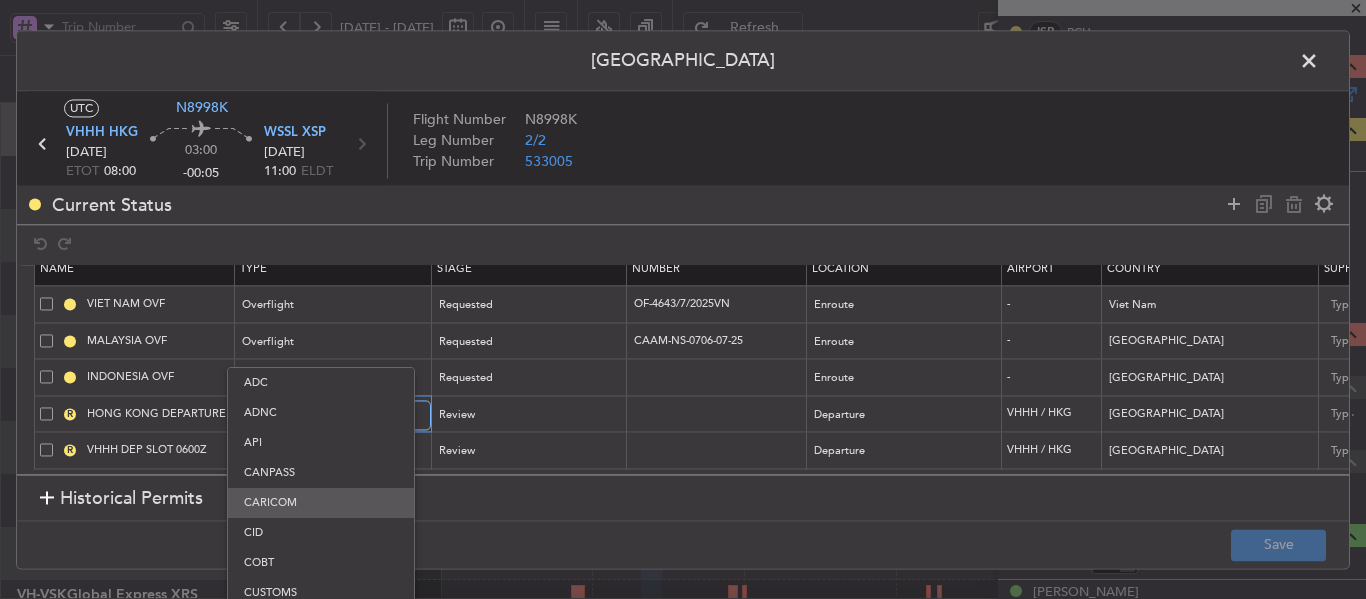 scroll, scrollTop: 94, scrollLeft: 0, axis: vertical 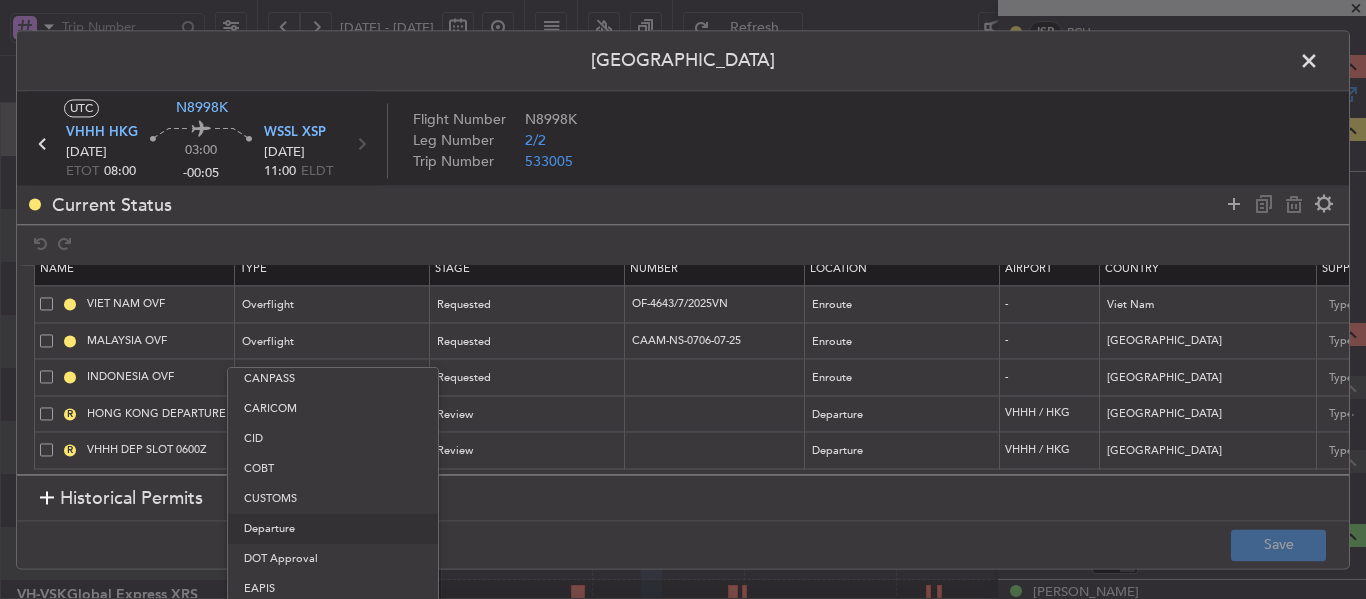 click at bounding box center (683, 299) 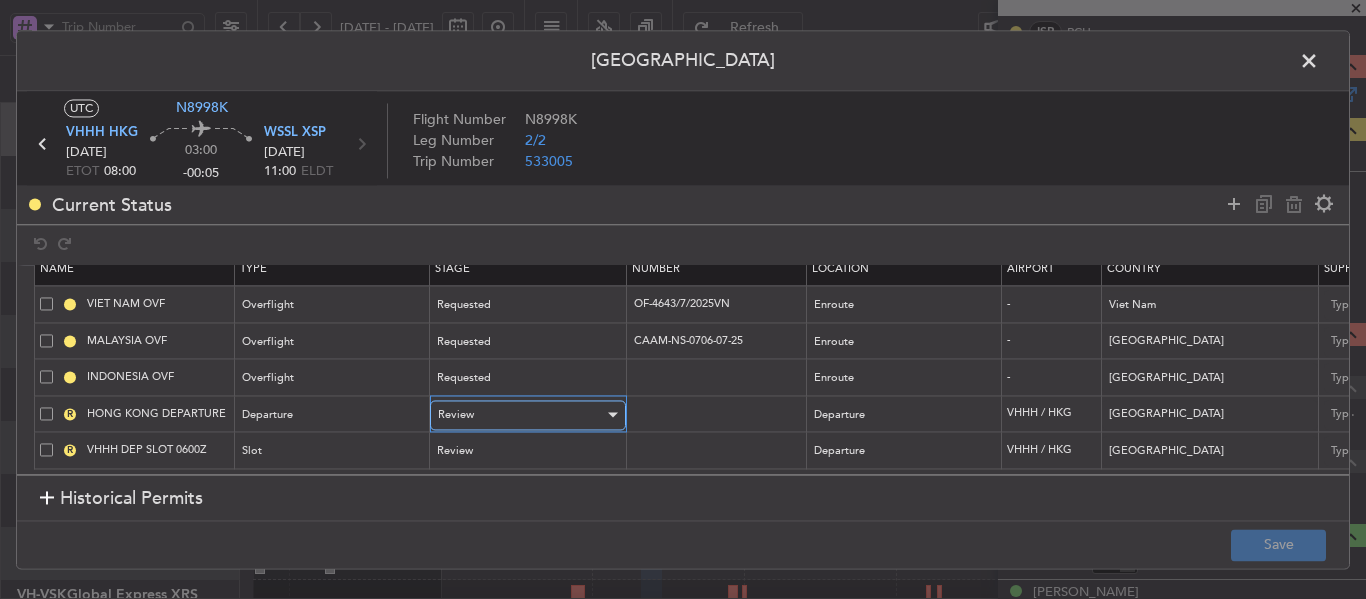 click on "Review" at bounding box center [521, 415] 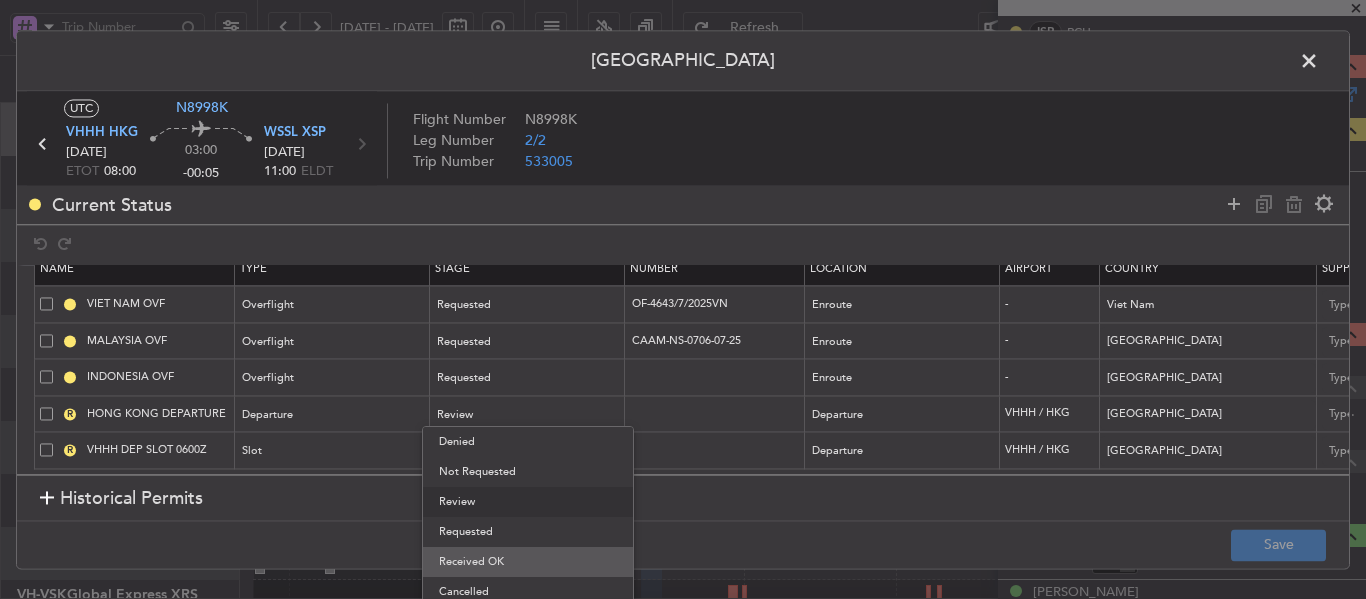 click on "Received OK" at bounding box center [528, 562] 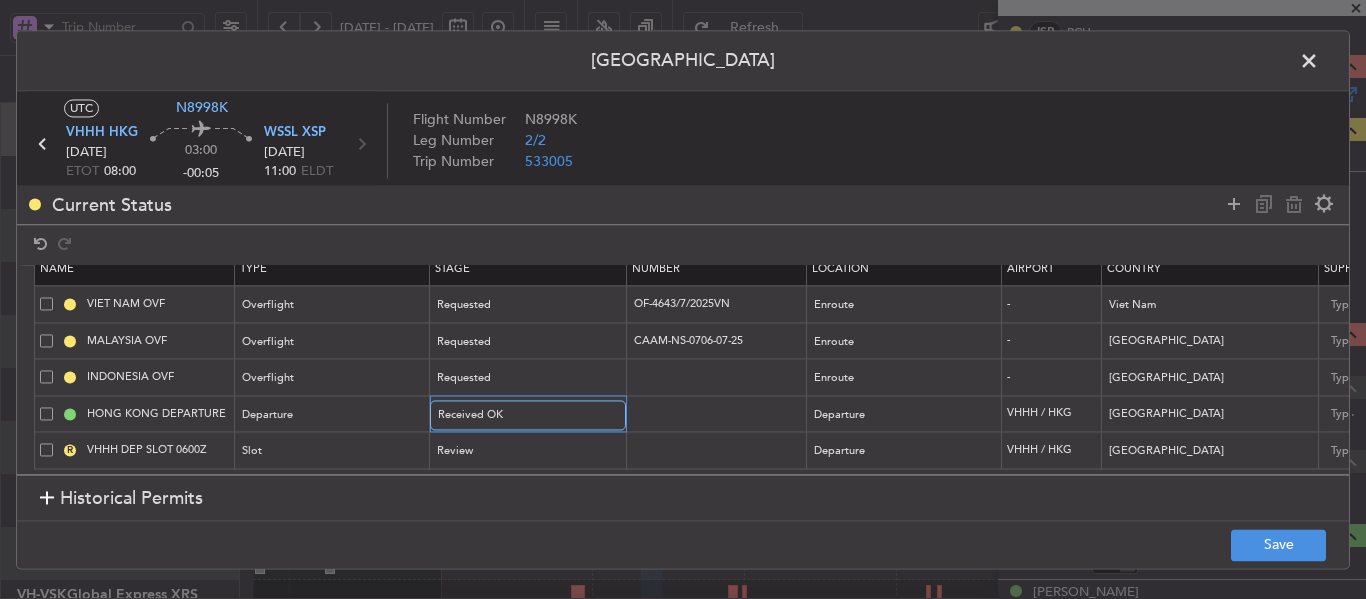scroll, scrollTop: 34, scrollLeft: 30, axis: both 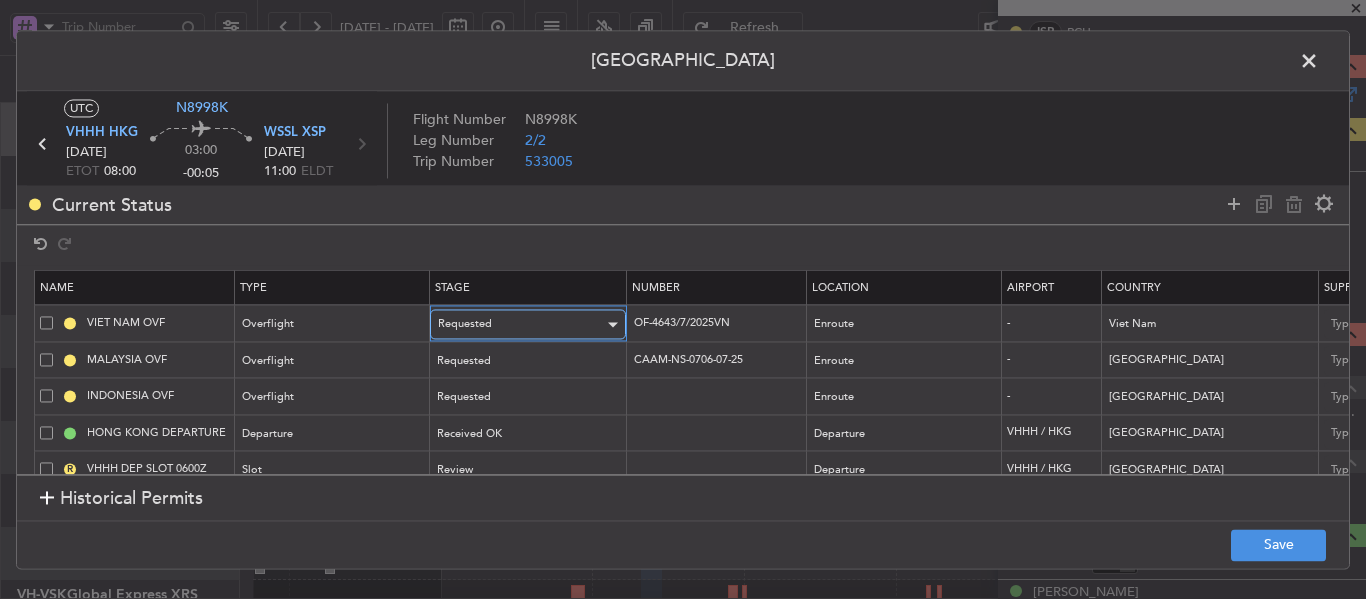click on "Requested" at bounding box center [465, 324] 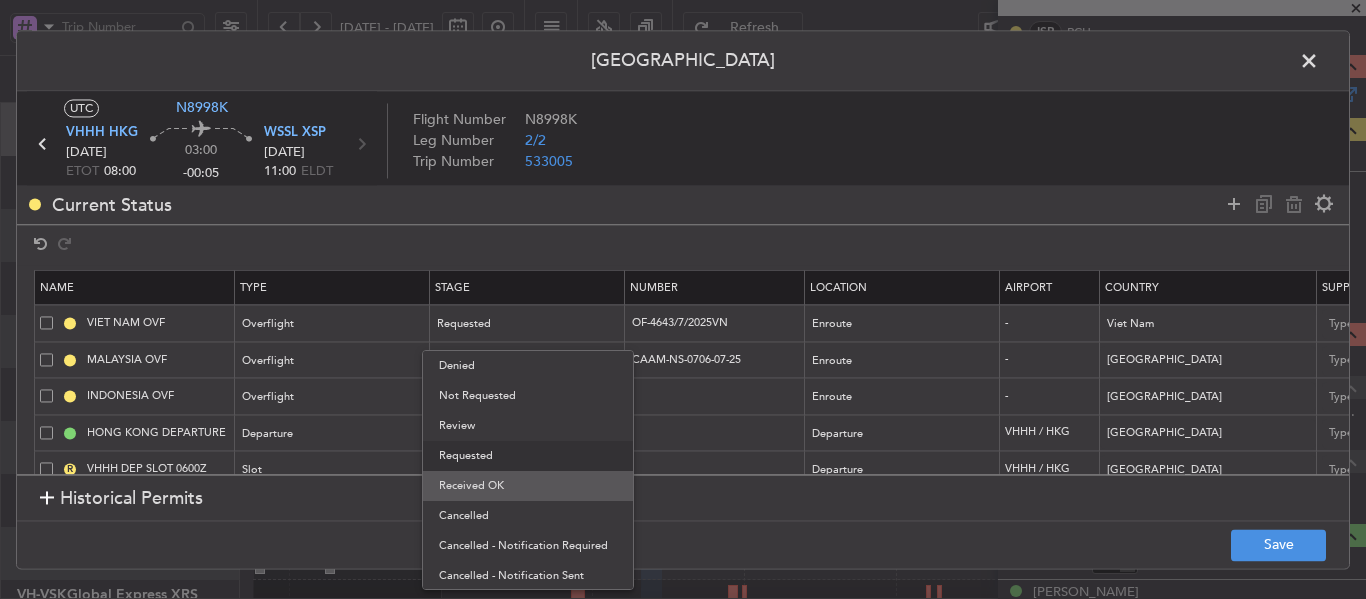 click on "Received OK" at bounding box center [528, 486] 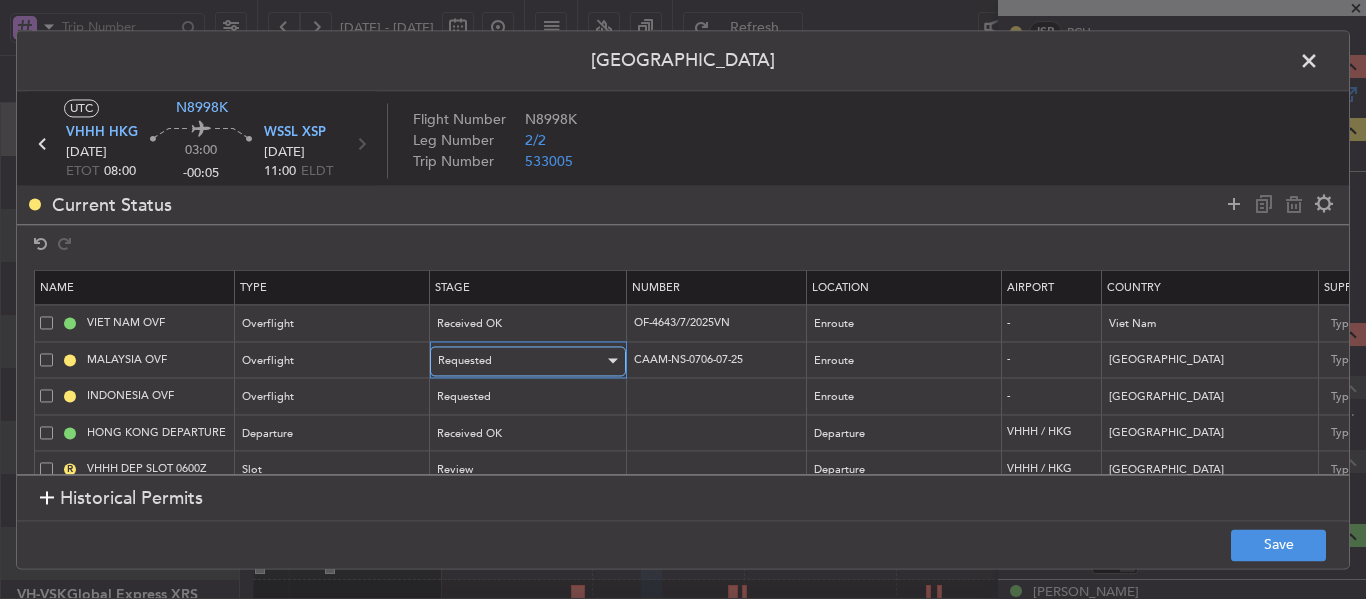 click on "Requested" at bounding box center (465, 360) 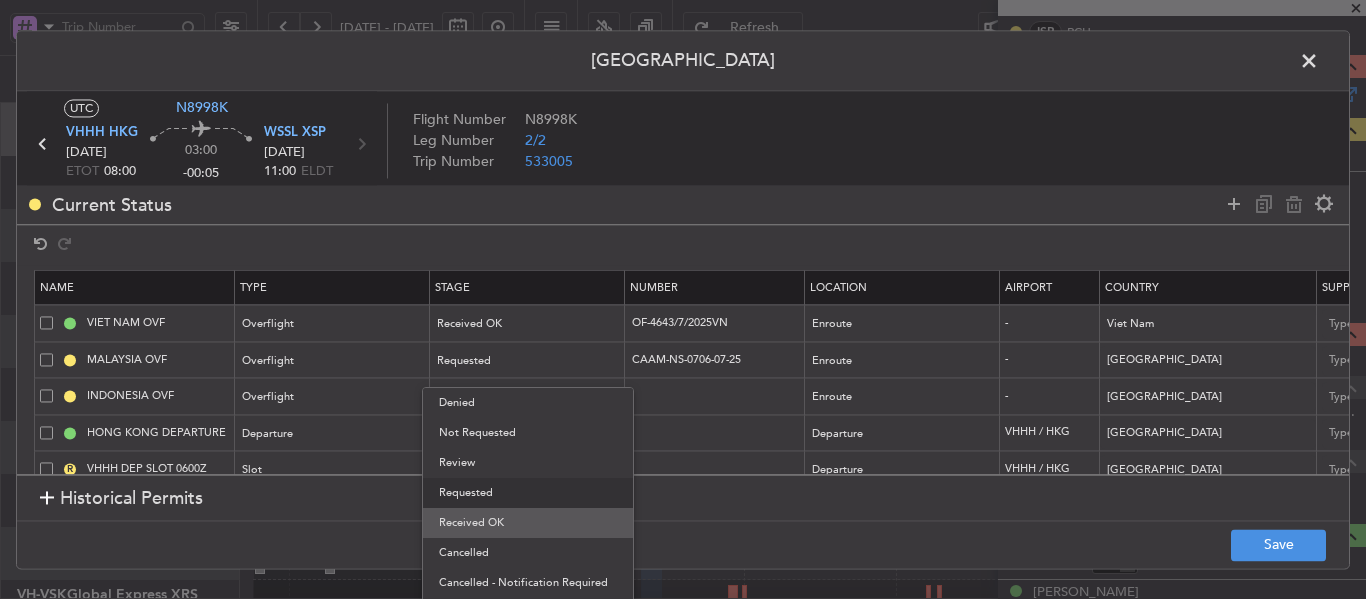 click on "Received OK" at bounding box center [528, 523] 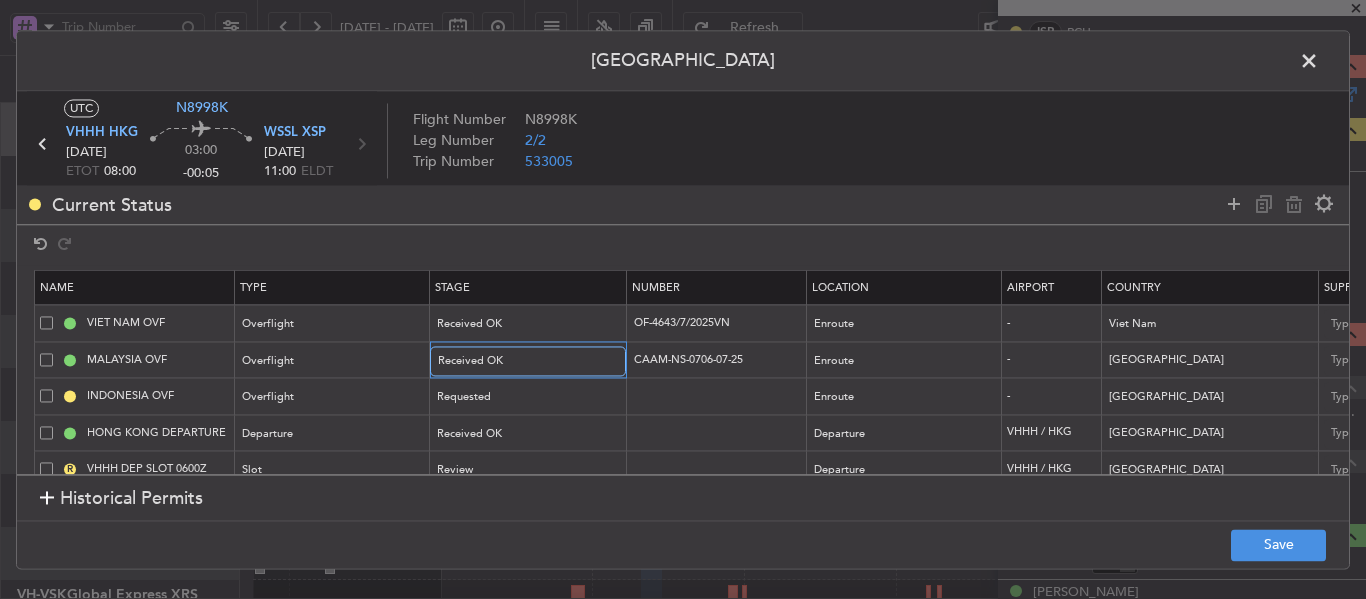 scroll, scrollTop: 0, scrollLeft: 293, axis: horizontal 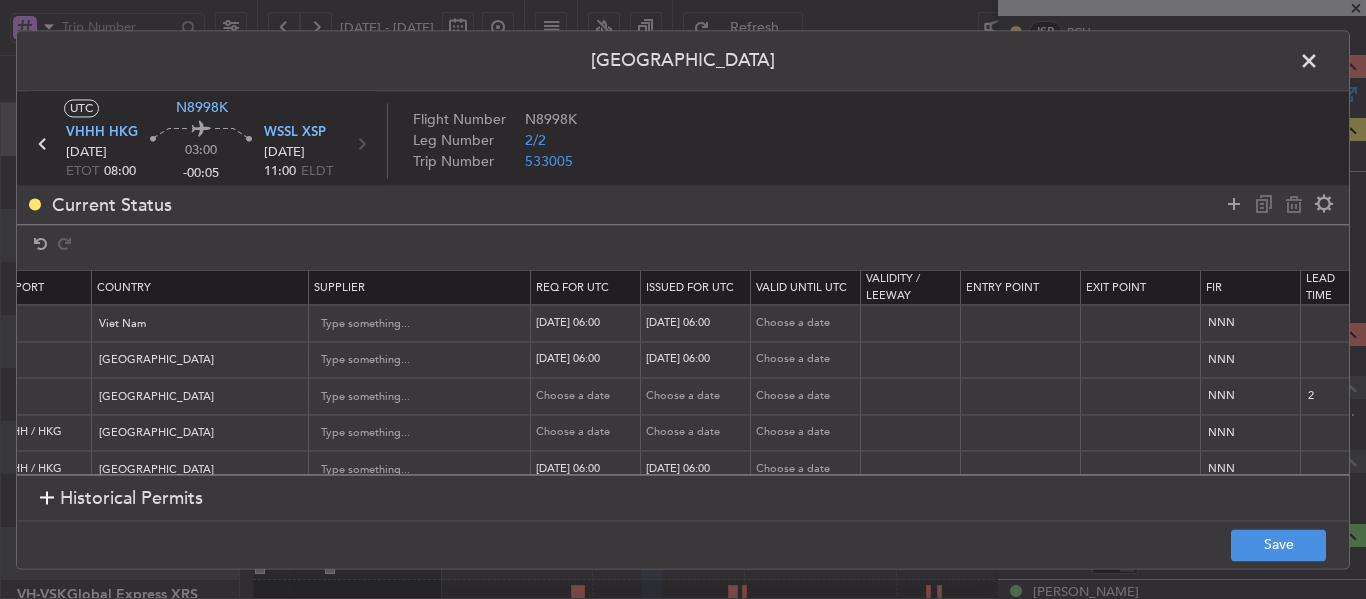 click on "[DATE] 06:00" at bounding box center [588, 323] 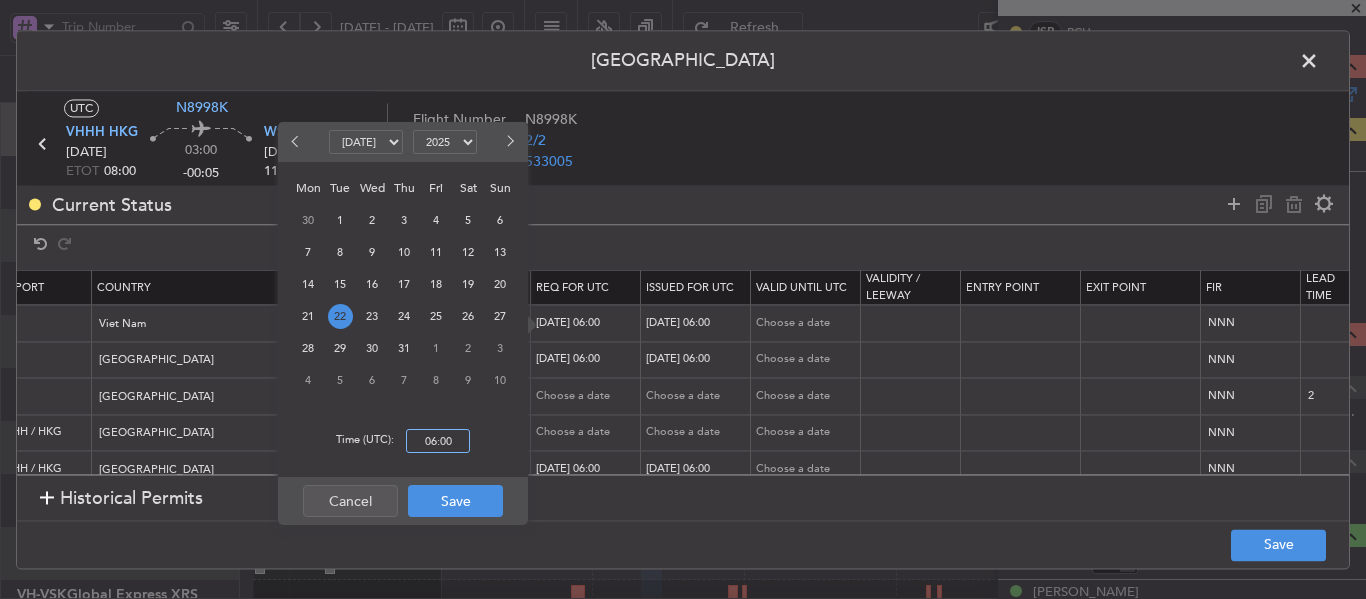 click on "06:00" at bounding box center [438, 441] 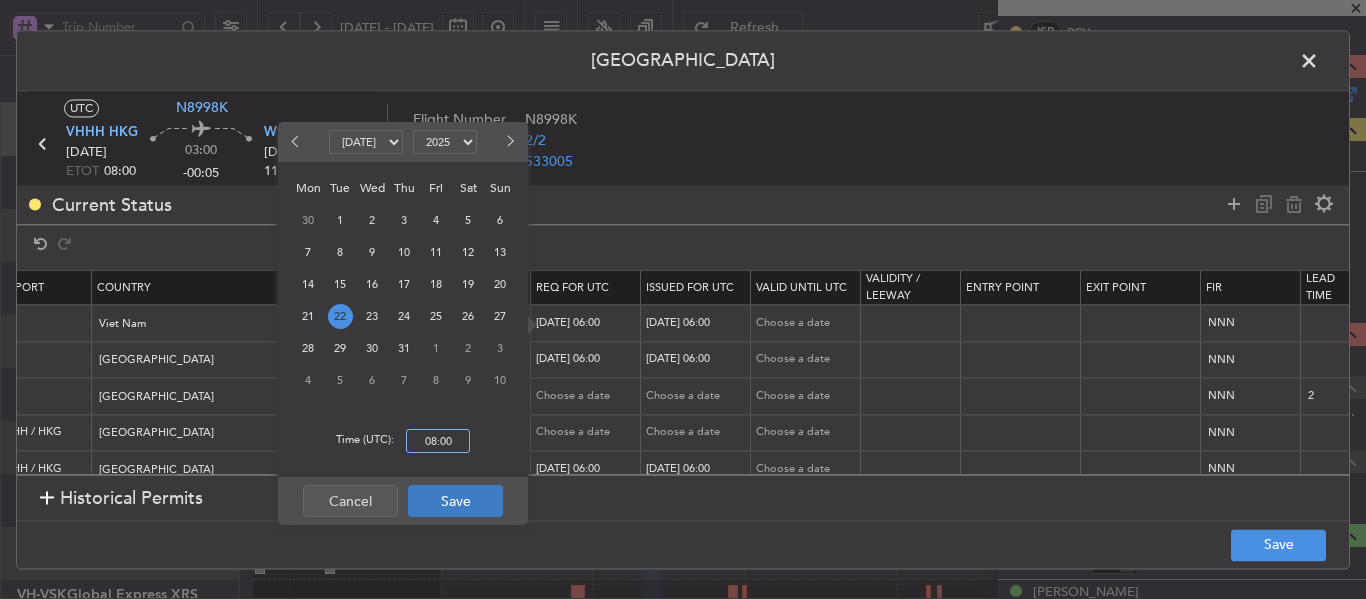 type on "08:00" 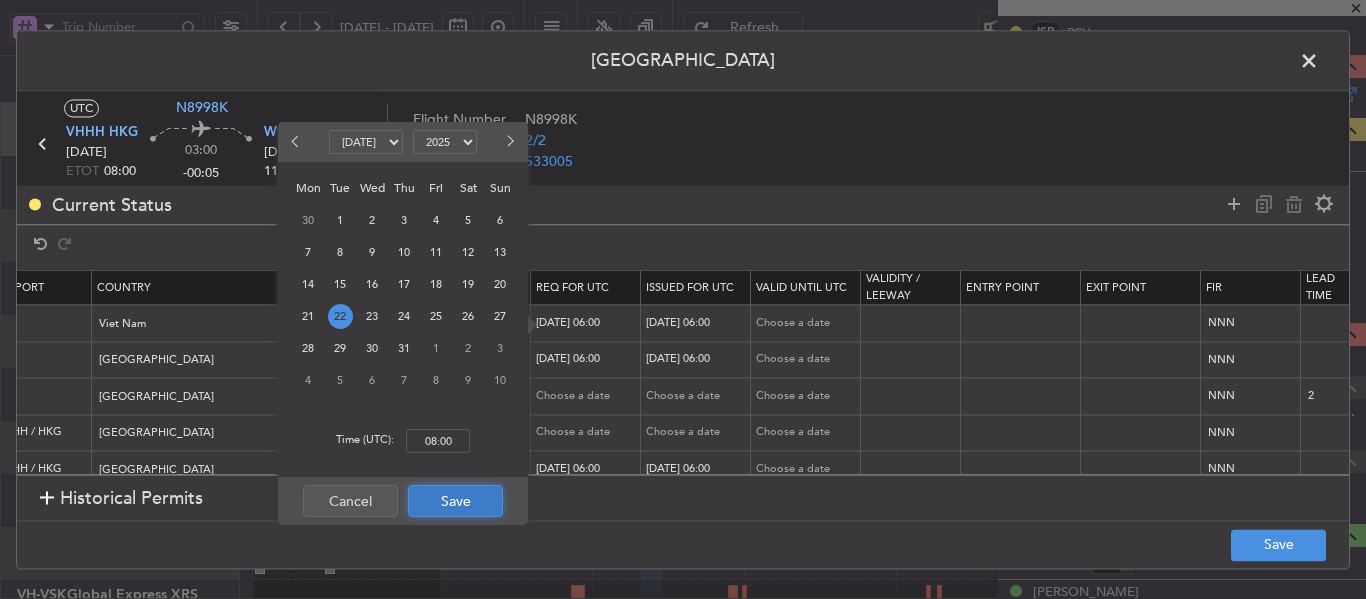 click on "Save" at bounding box center [455, 501] 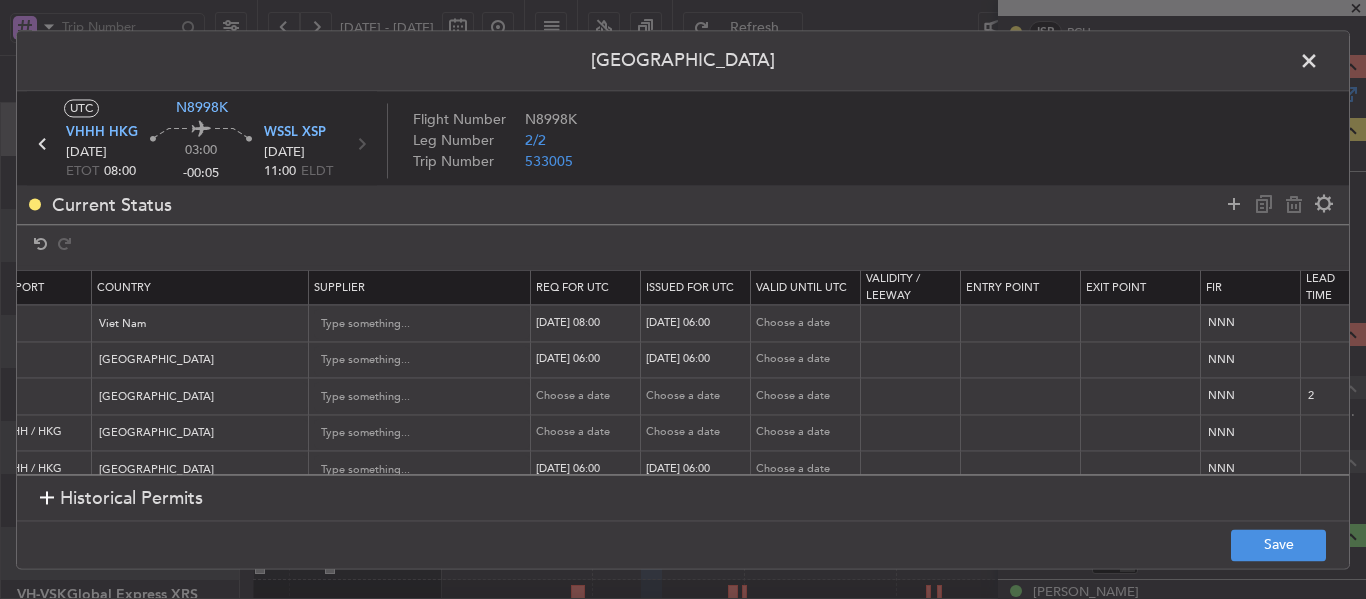 click on "[DATE] 06:00" at bounding box center (698, 323) 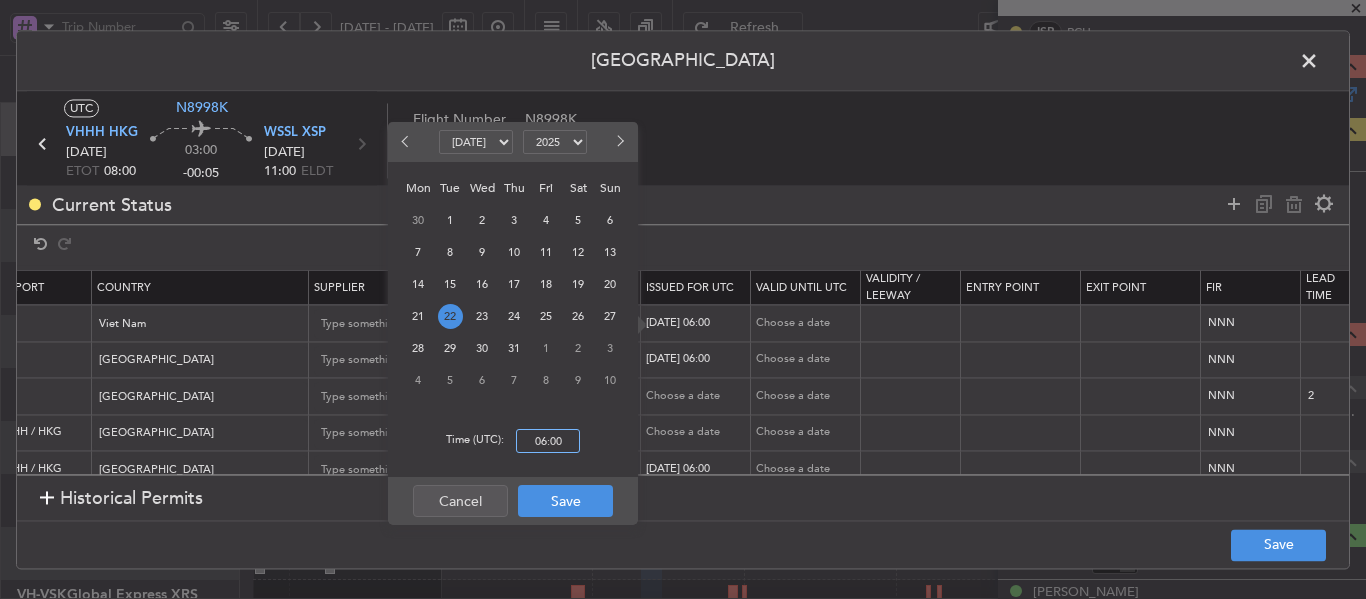 click on "06:00" at bounding box center [548, 441] 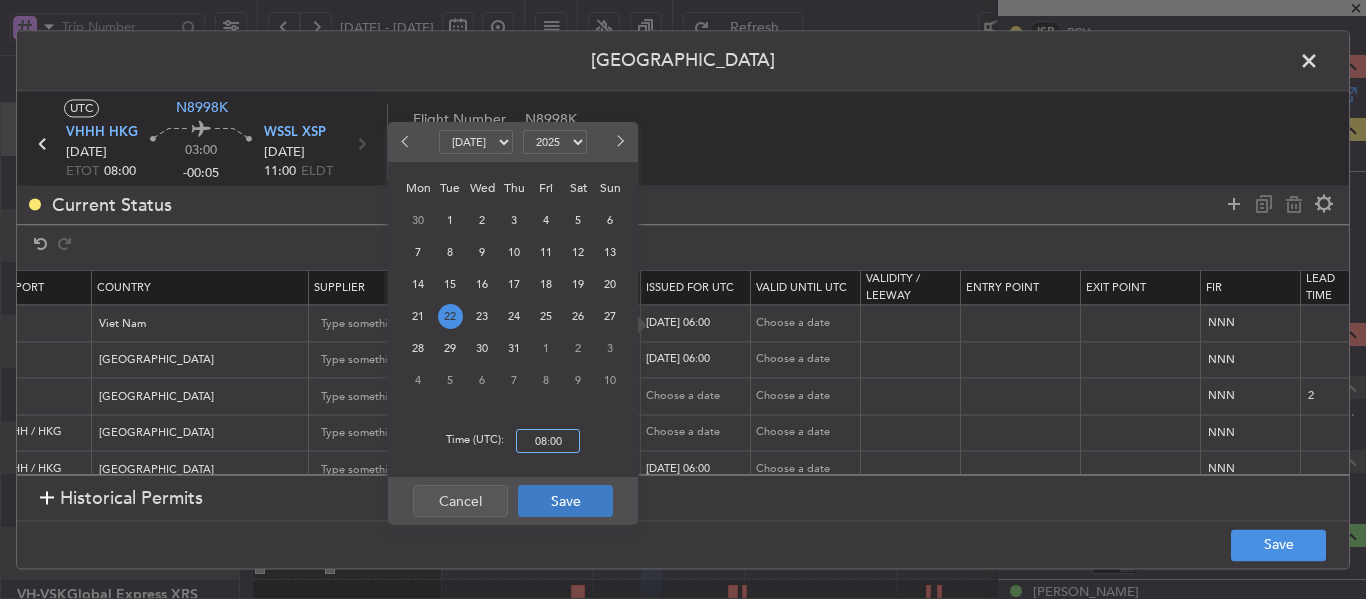 type on "08:00" 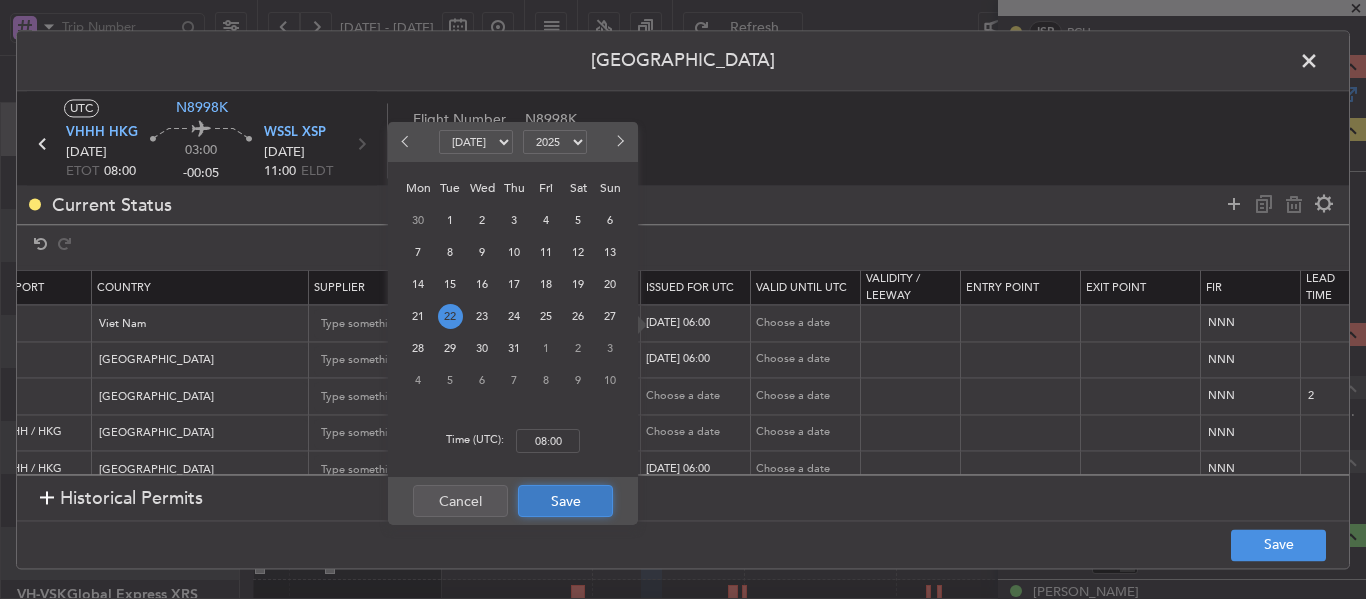 click on "Save" at bounding box center (565, 501) 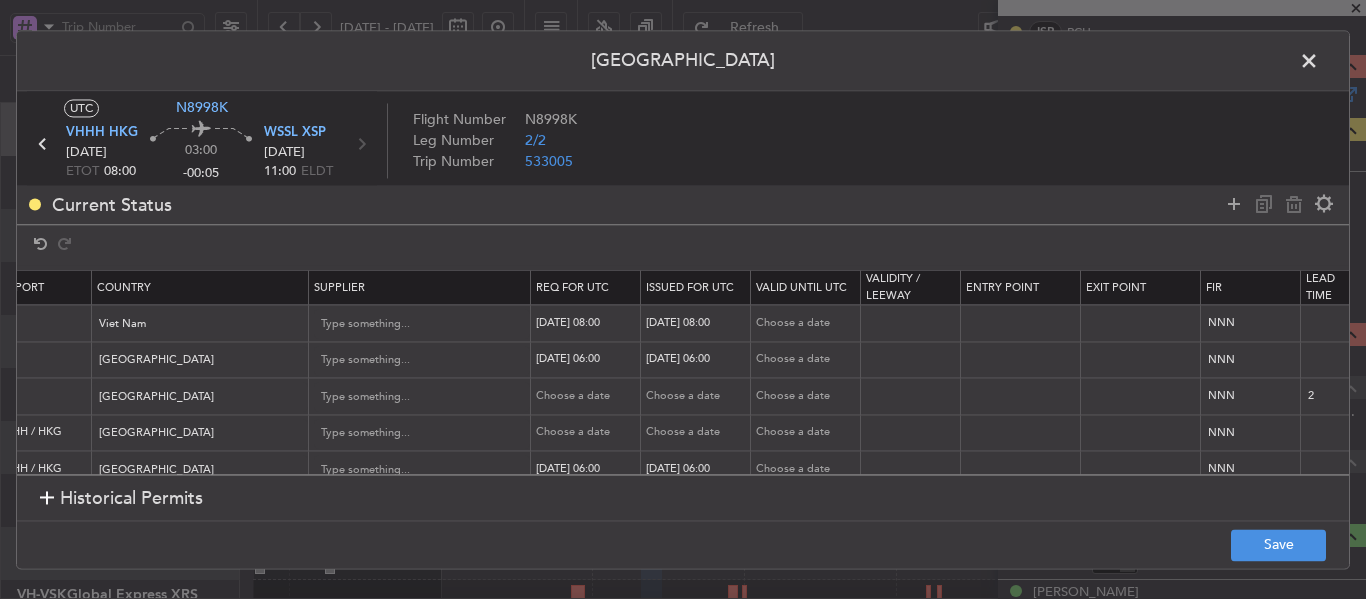 click on "[DATE] 06:00" at bounding box center [588, 360] 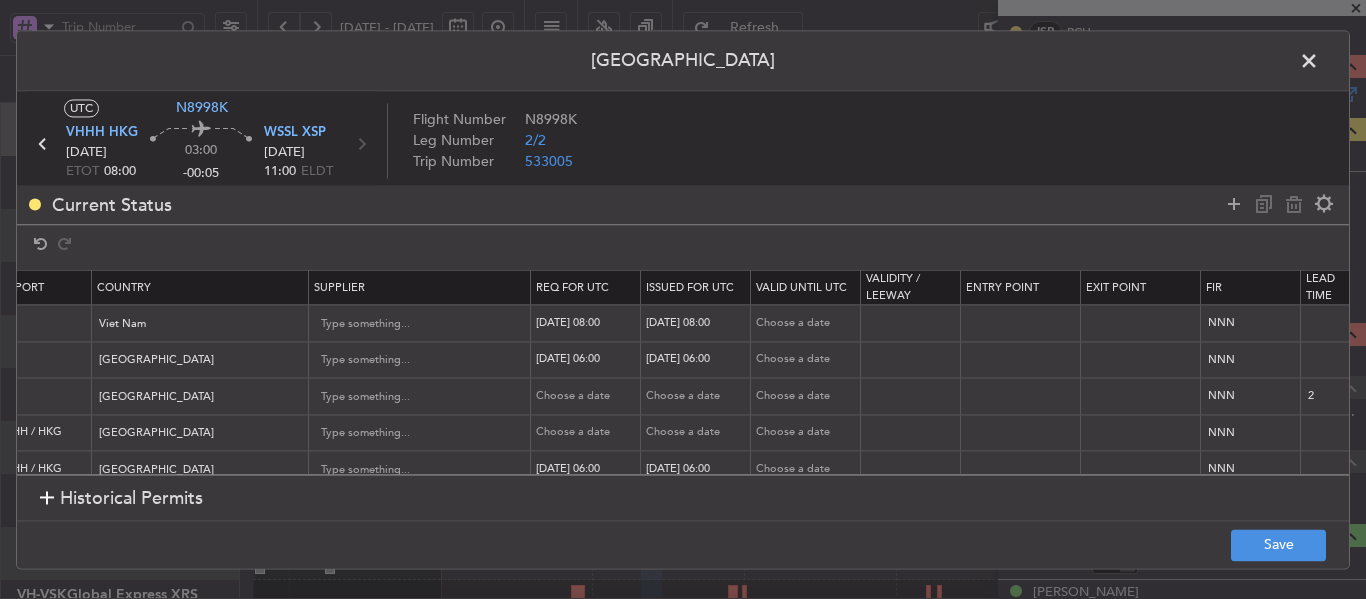 select on "7" 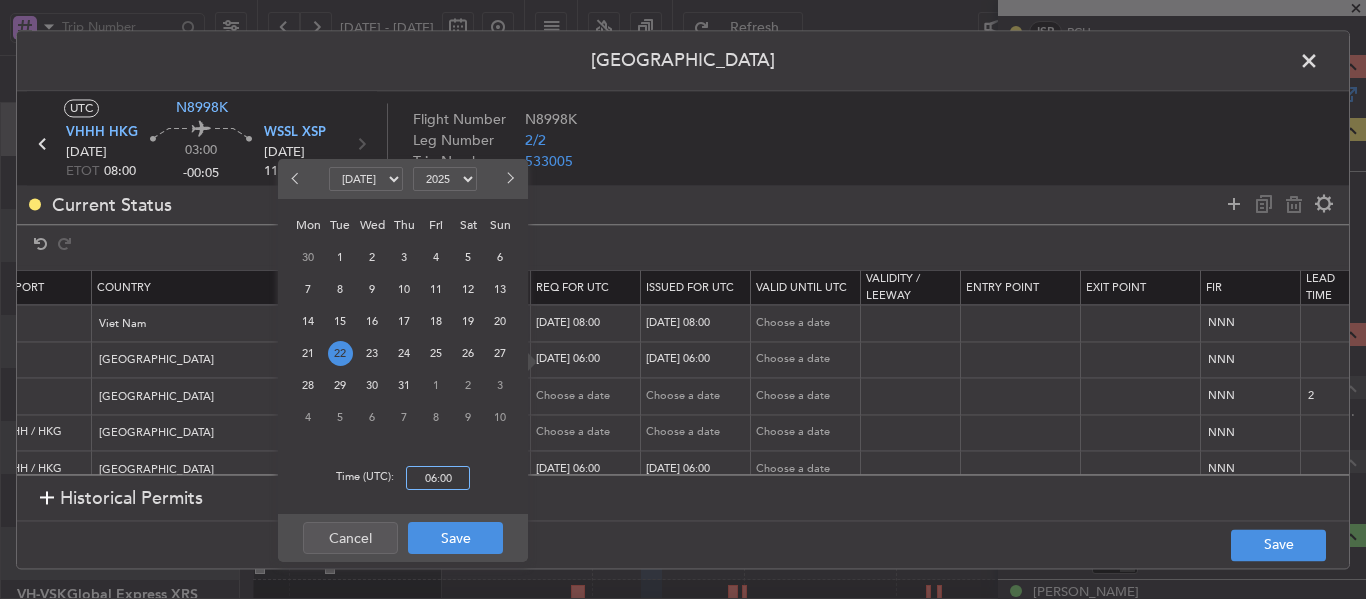 click on "06:00" at bounding box center [438, 478] 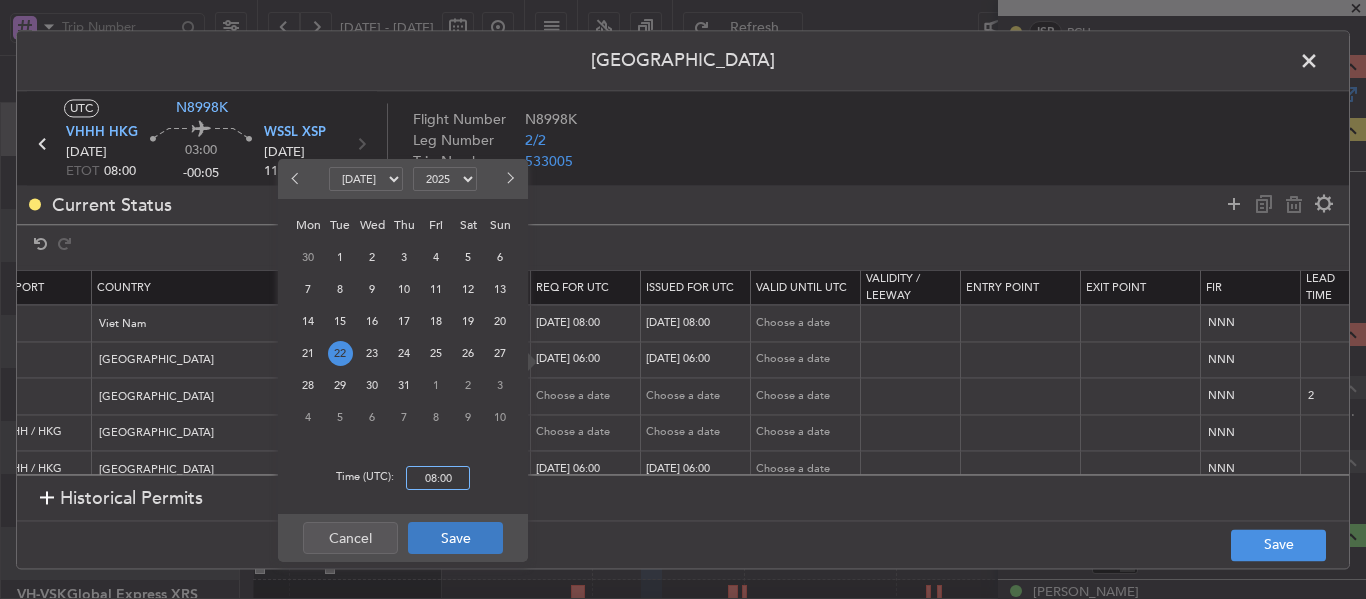type on "08:00" 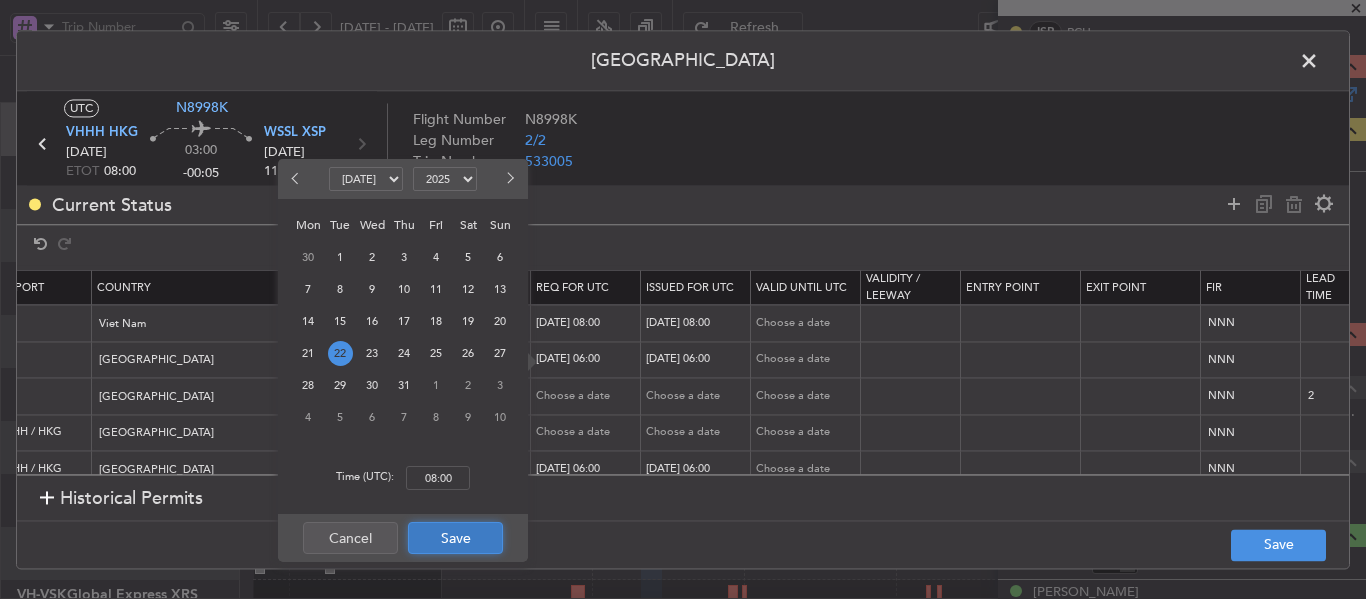 click on "Save" at bounding box center (455, 538) 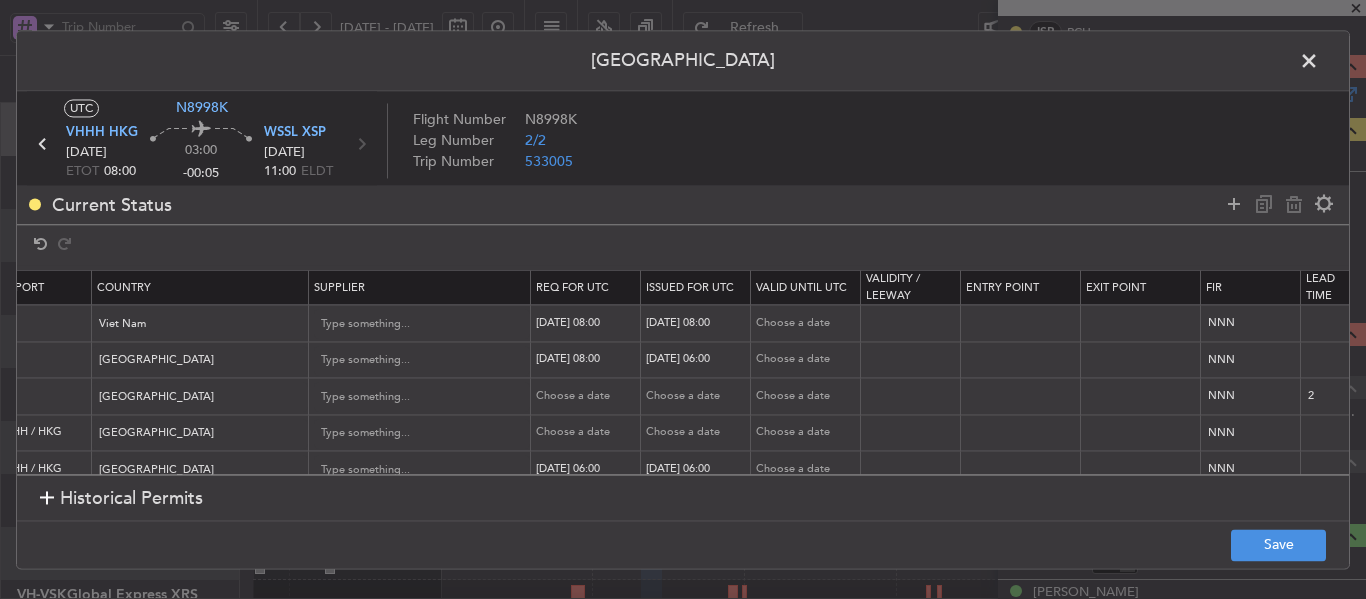 click on "[DATE] 06:00" at bounding box center (698, 360) 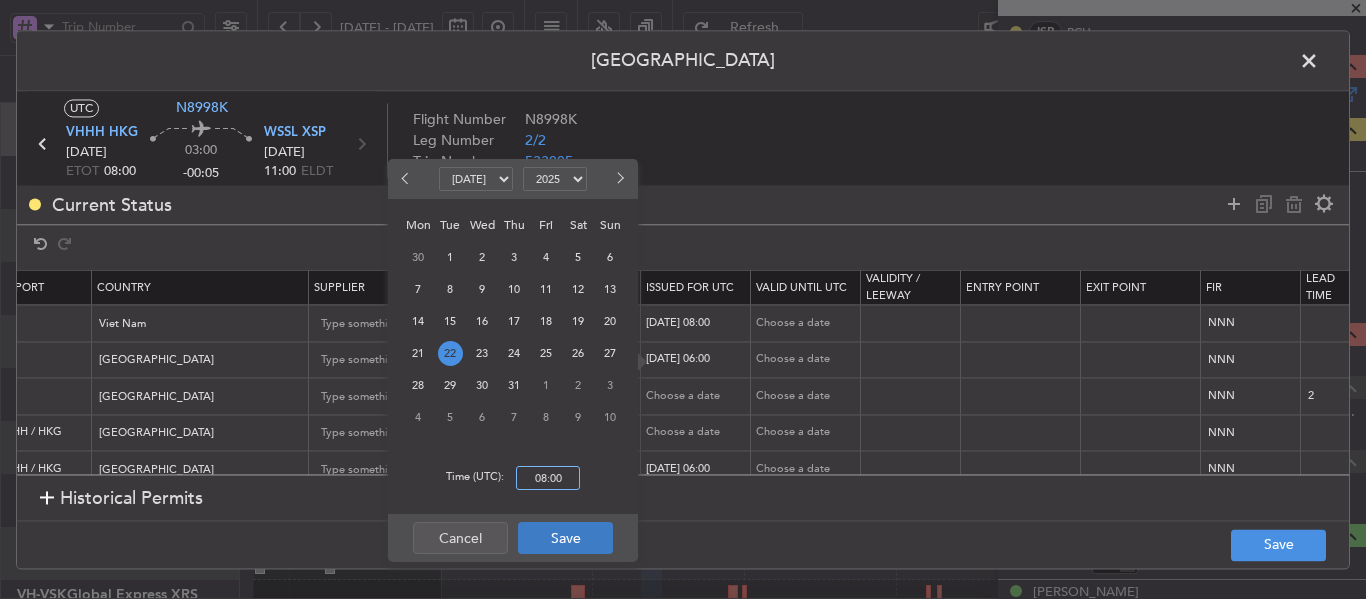 type on "08:00" 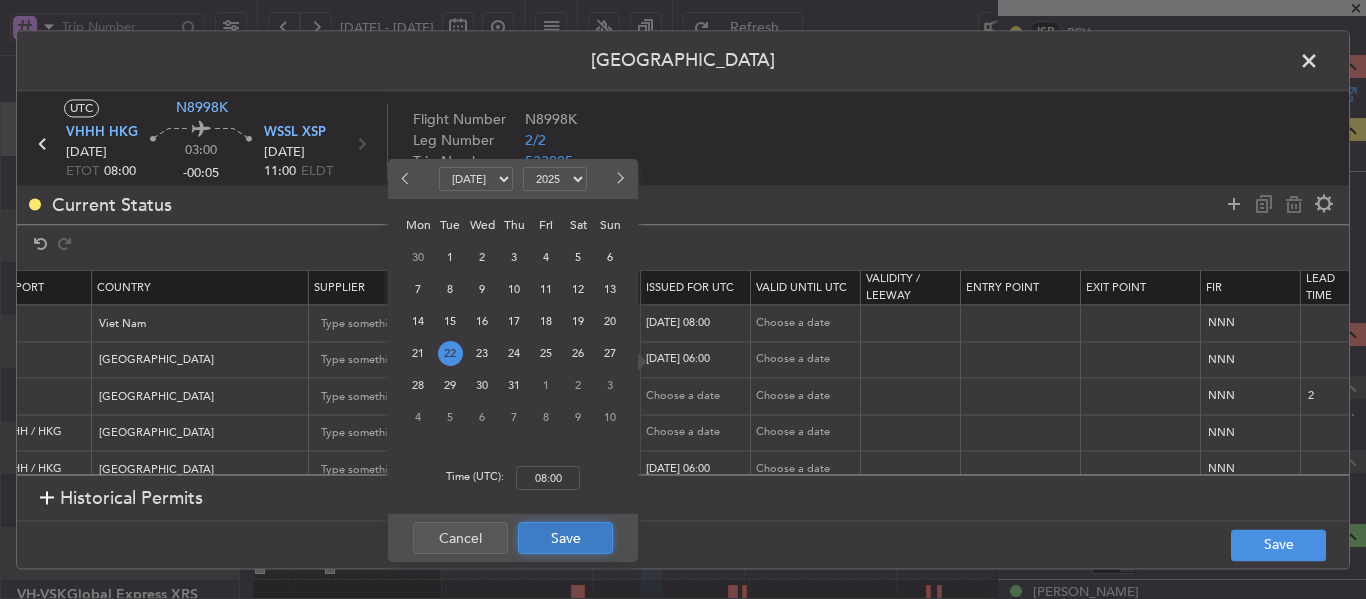 click on "Save" at bounding box center [565, 538] 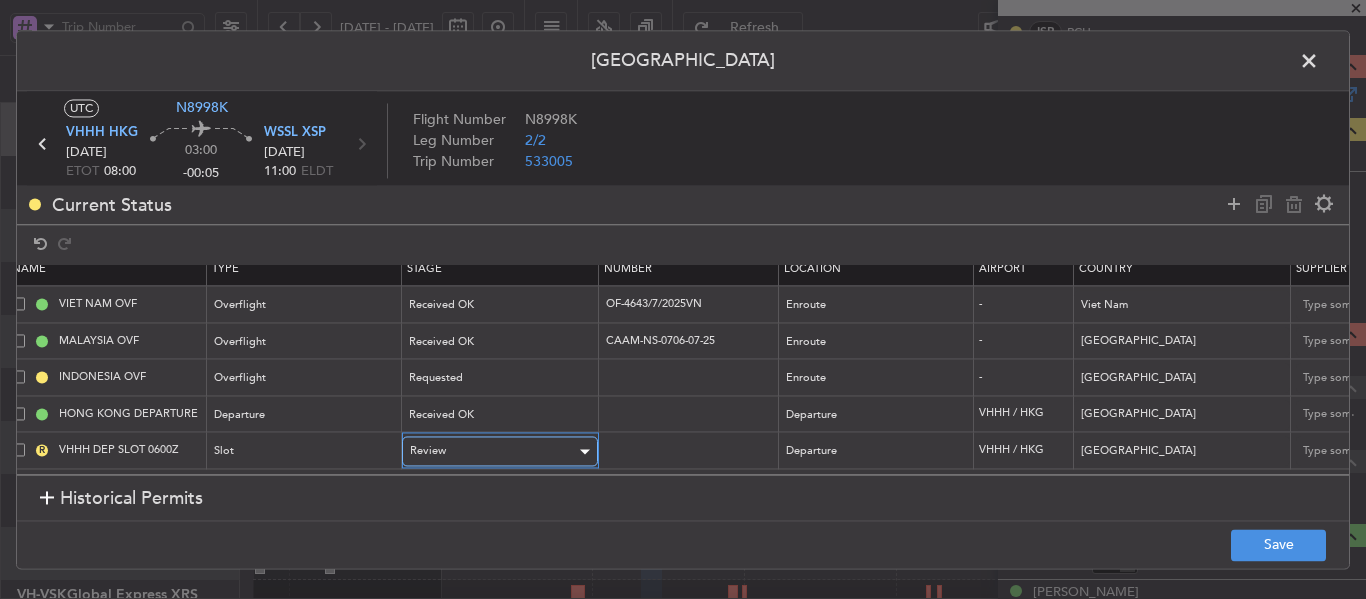 click on "Review" at bounding box center [493, 452] 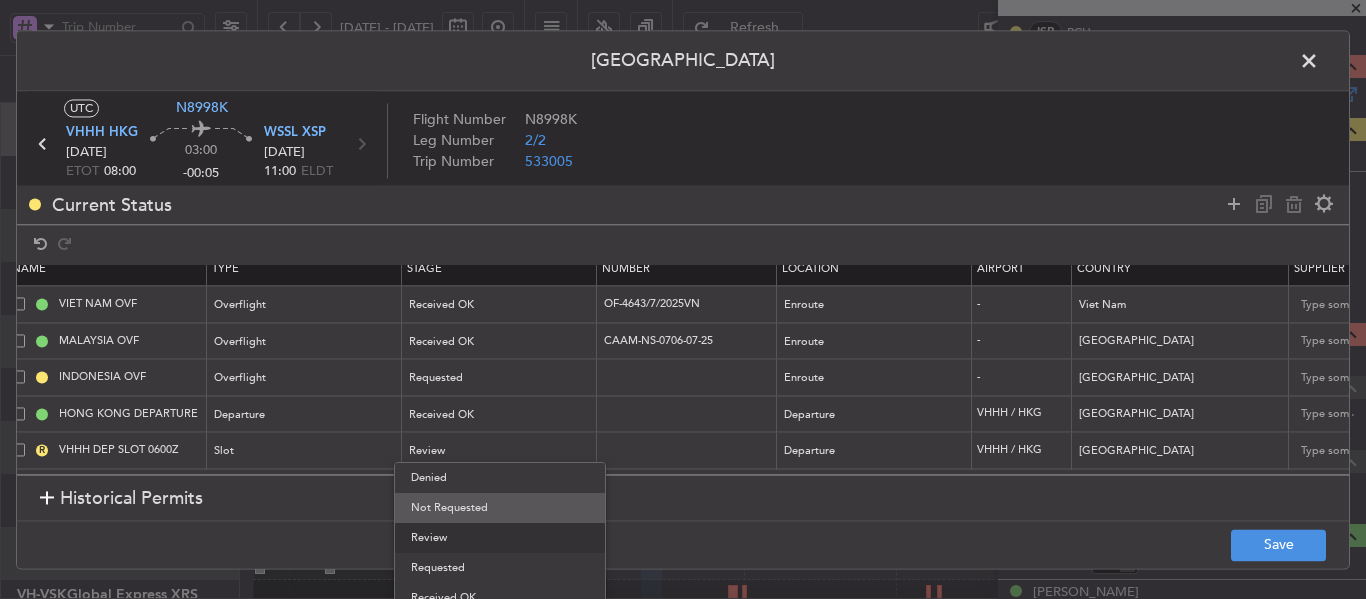 click on "Not Requested" at bounding box center [500, 508] 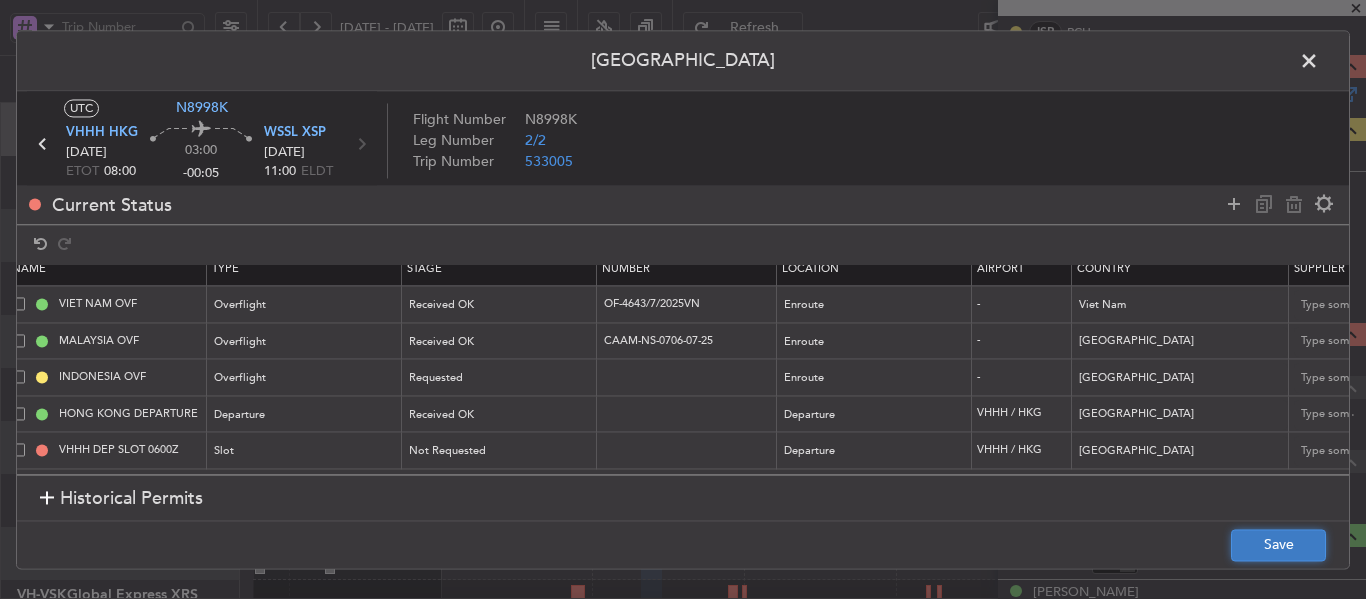 click on "Save" at bounding box center (1278, 545) 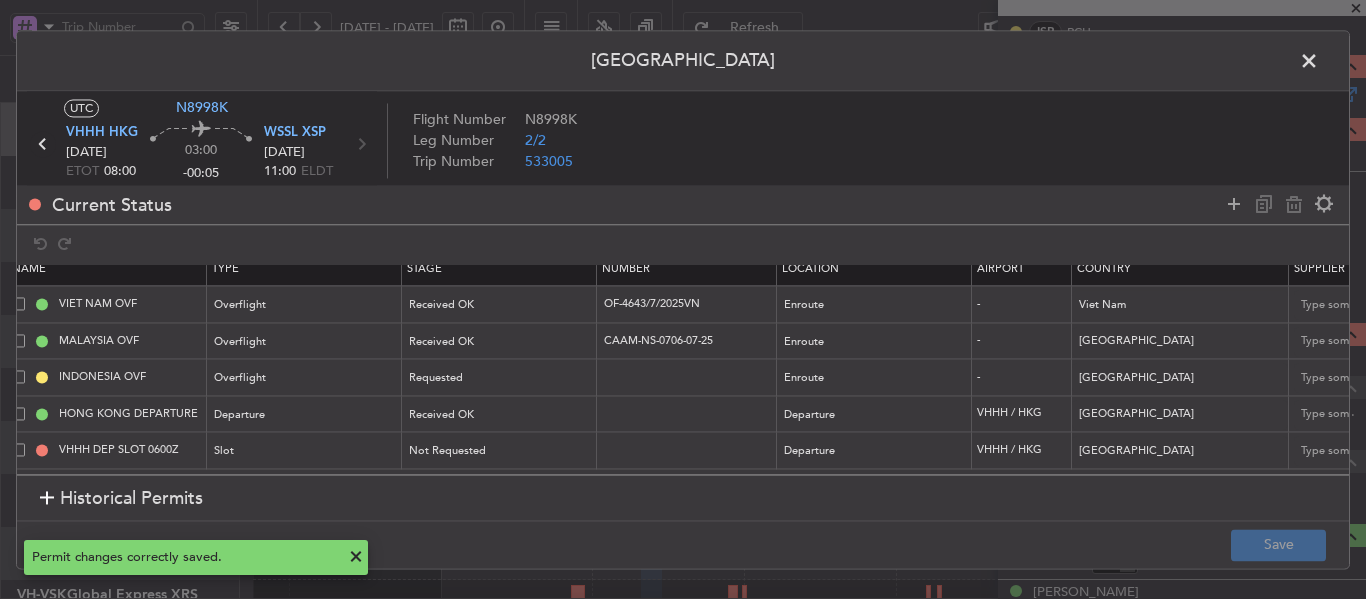 click at bounding box center [43, 144] 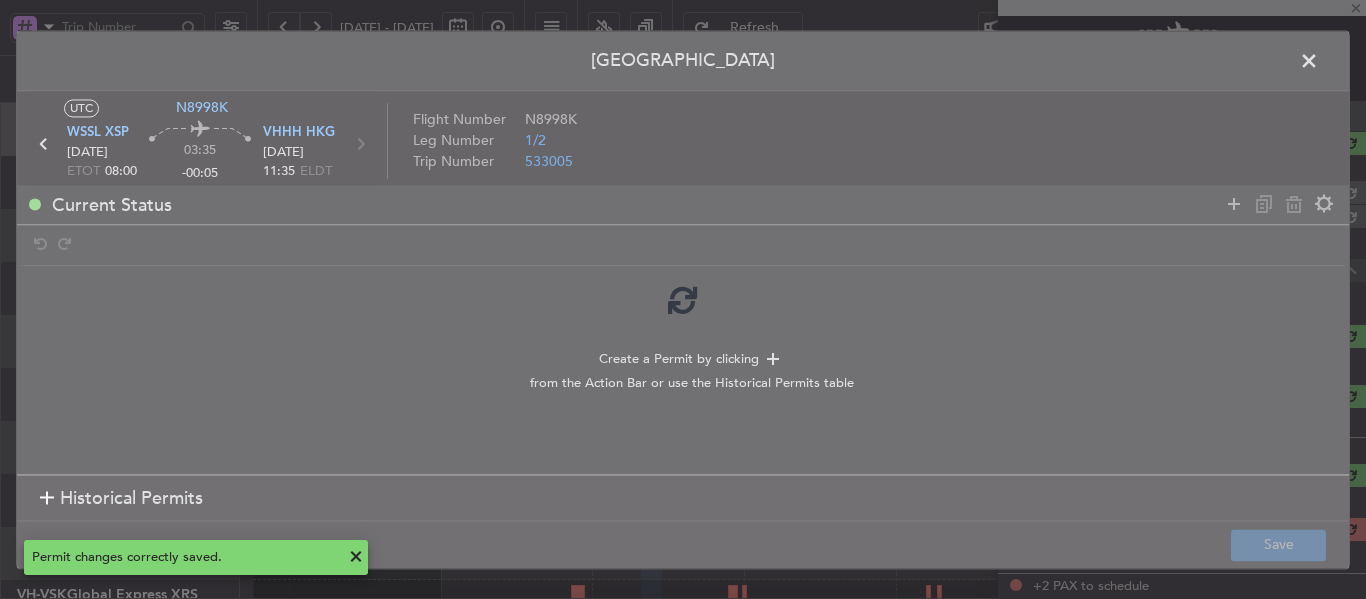 type on "+00:25" 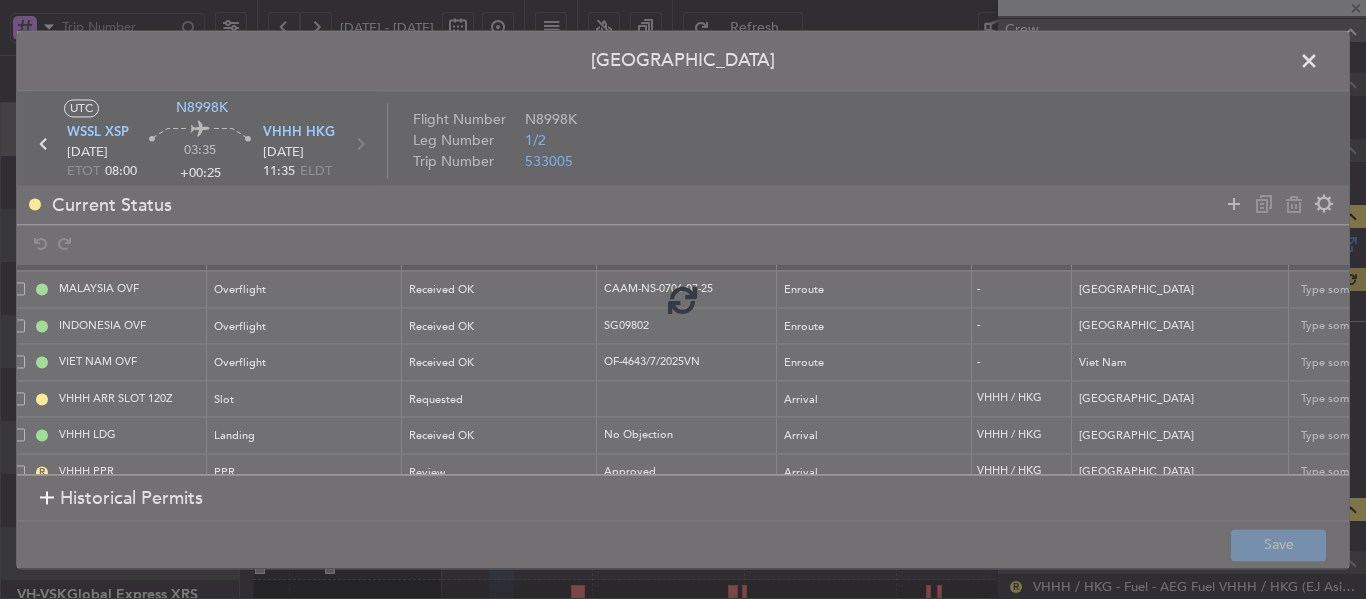 type on "[PERSON_NAME] (EYU)" 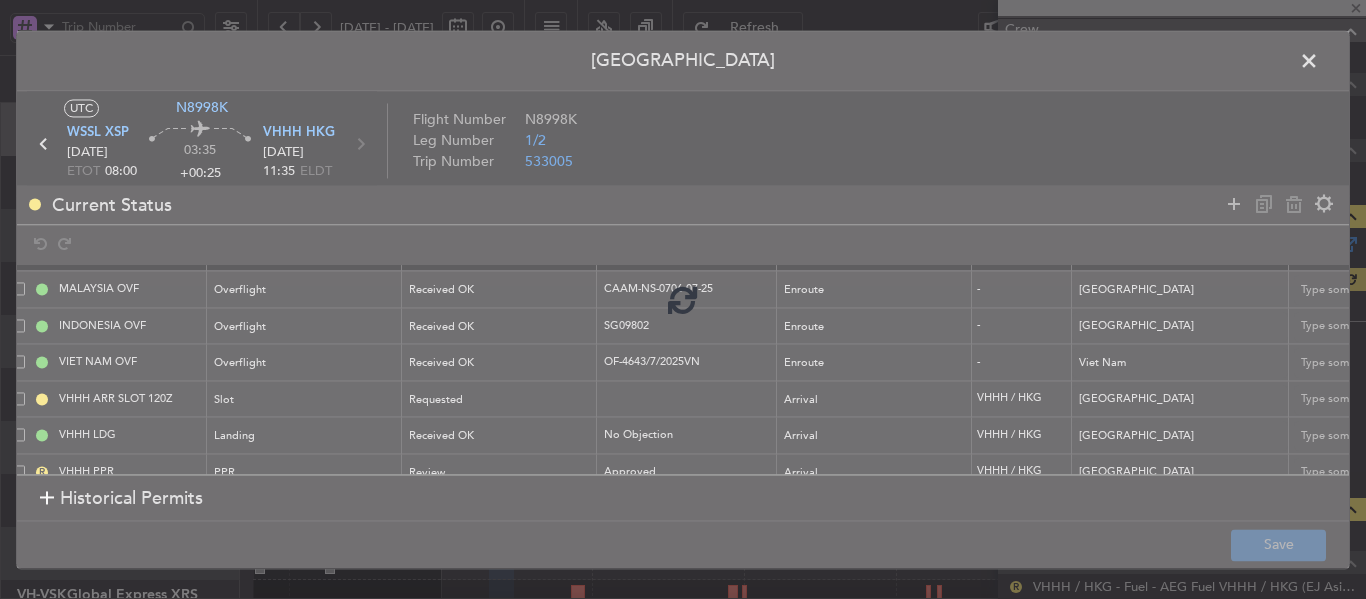 type on "F0440" 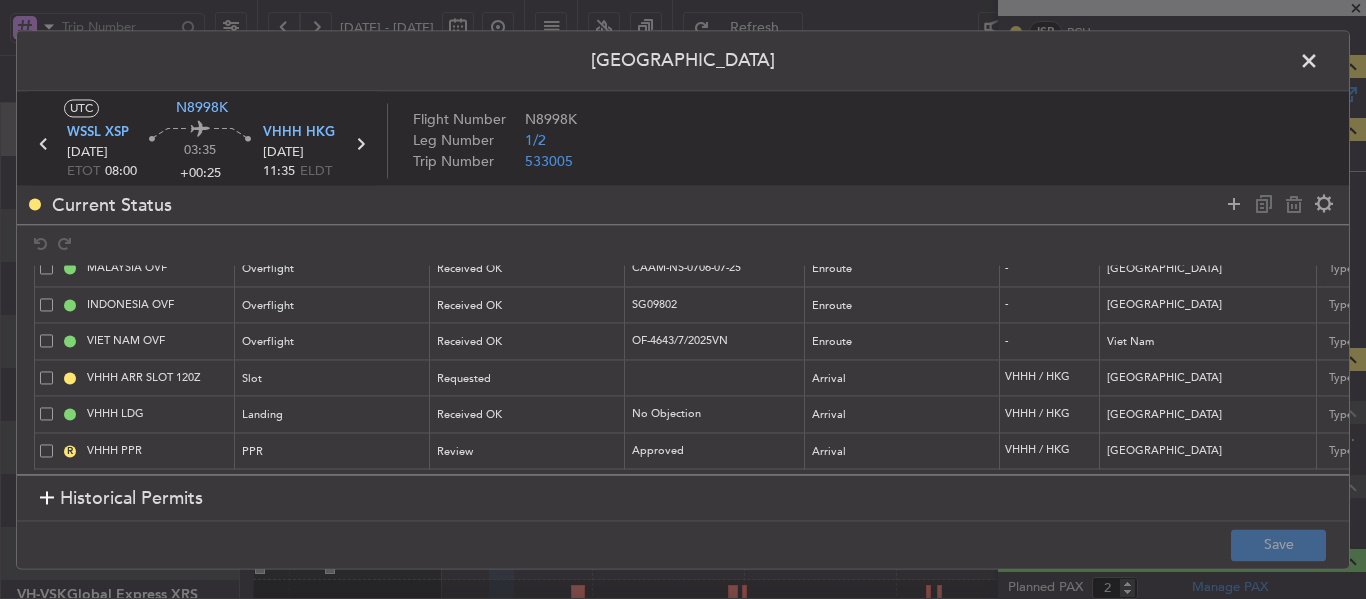 scroll, scrollTop: 70, scrollLeft: 120, axis: both 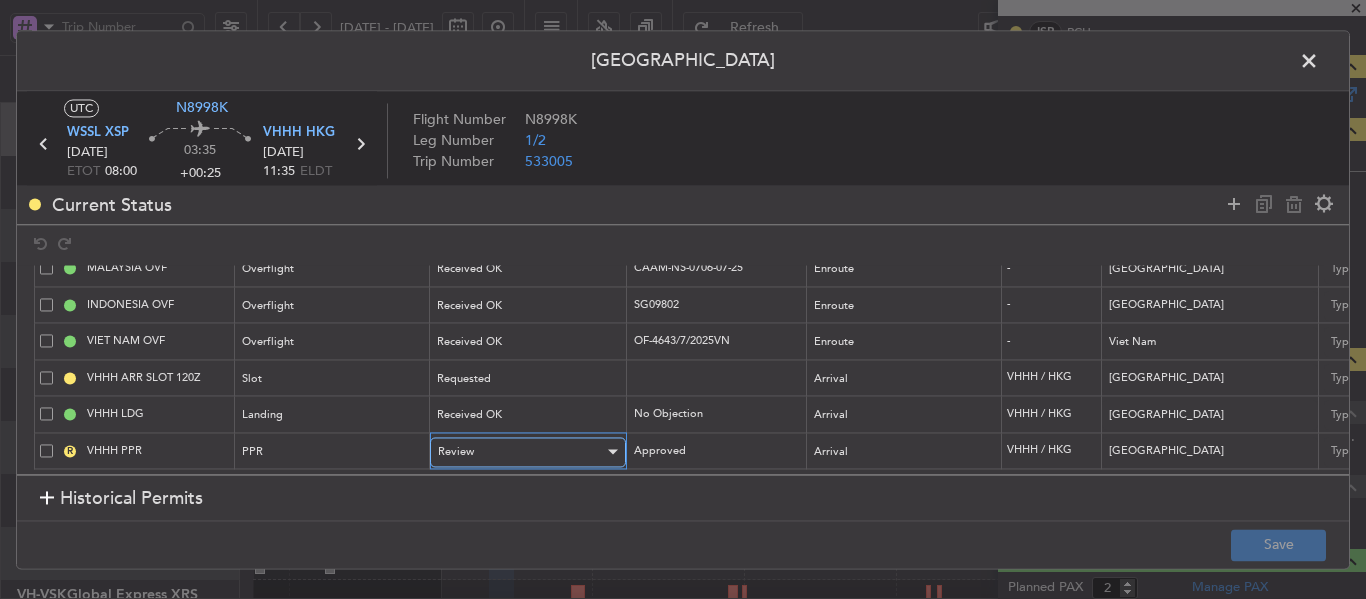 click on "Review" at bounding box center [521, 452] 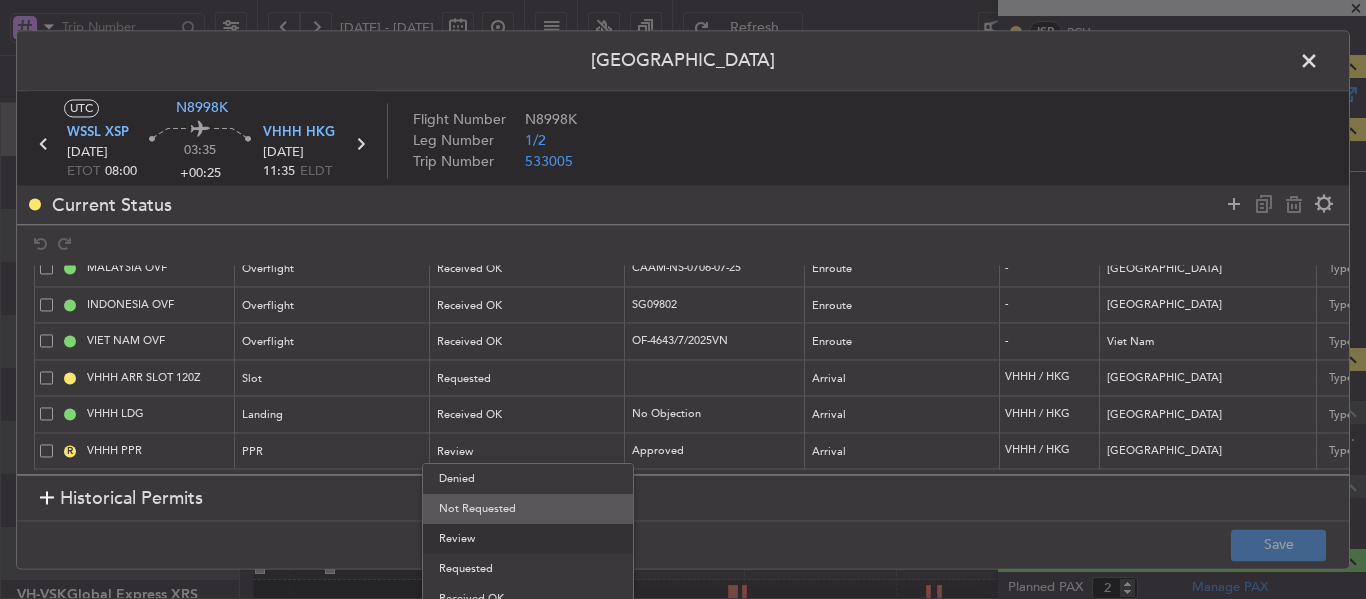 click on "Not Requested" at bounding box center (528, 509) 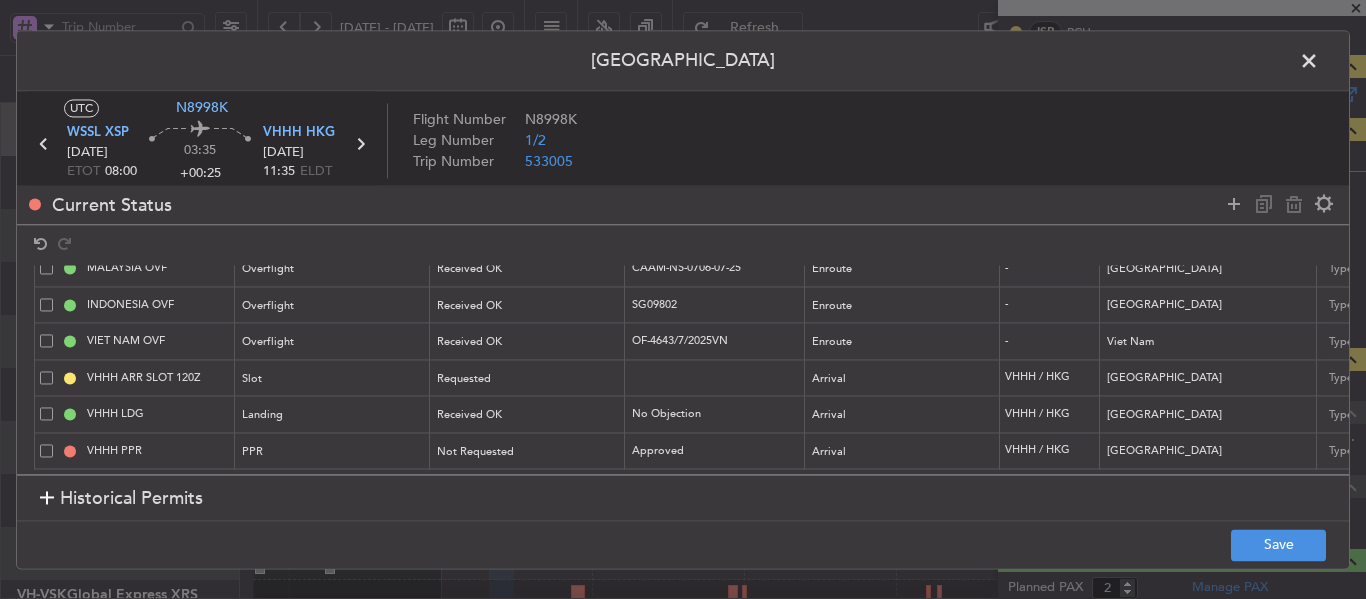 click on "Name Type Stage Number Location Airport Country Supplier Req For Utc Issued For Utc Valid Until Utc Validity / Leeway Entry Point Exit Point Fir Lead Time Notes    [GEOGRAPHIC_DATA] OVF Overflight Received OK CAAM-NS-0706-07-25 Enroute - [GEOGRAPHIC_DATA] [DATE] 08:00
[DATE] 08:00
Choose a date
NNN    [GEOGRAPHIC_DATA] OVF Overflight Received OK SG09802 Enroute - [GEOGRAPHIC_DATA] [DATE] 08:00
[DATE] 08:00
Choose a date
NNN 2    VIET NAM OVF Overflight Received OK OF-4643/7/2025VN Enroute - [GEOGRAPHIC_DATA] [DATE] 08:00
[DATE] 08:00
Choose a date
NNN    VHHH ARR SLOT 120Z Slot Requested Arrival VHHH / HKG [GEOGRAPHIC_DATA] [DATE] 09:40
[DATE] 09:40
Choose a date
NNN request though HKBAC nder FRCS    VHHH LDG Landing Received OK No Objection Arrival VHHH / HKG [GEOGRAPHIC_DATA] [DATE] 06:30
[DATE] 06:30
Choose a date
NNN 000000856041    VHHH PPR PPR Not Requested Approved Arrival VHHH / HKG [GEOGRAPHIC_DATA] Choose a date
Choose a date
Choose a date
NNN 2025003086" at bounding box center (683, 370) 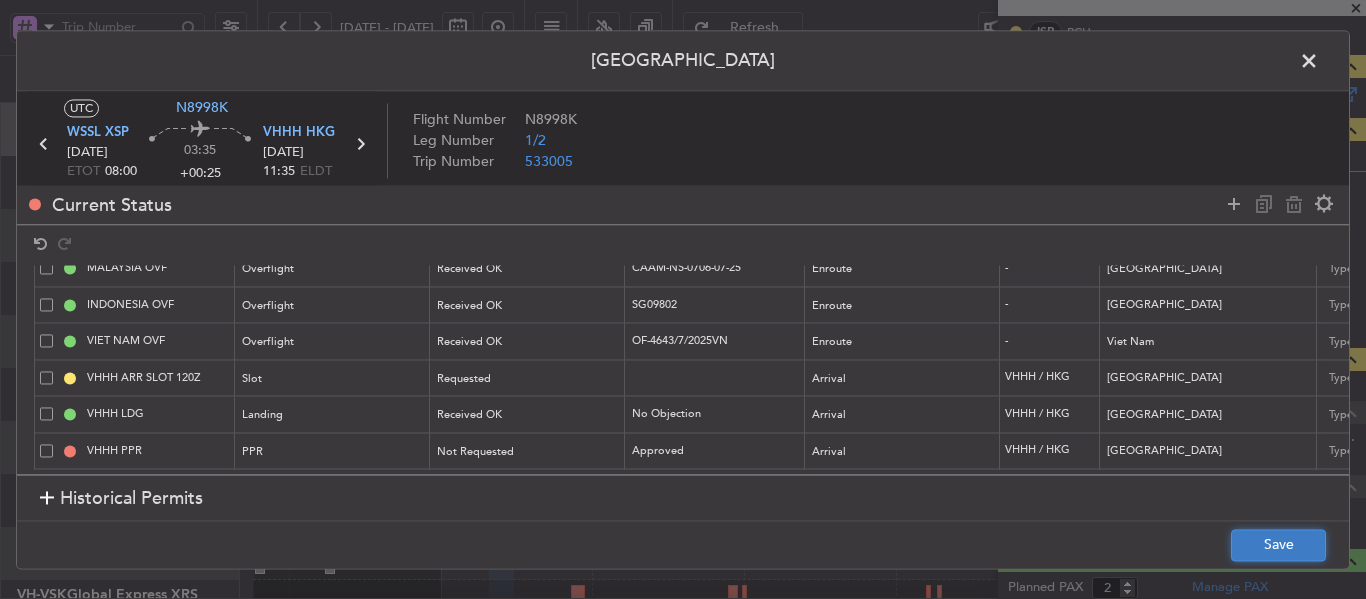 click on "Save" at bounding box center (1278, 545) 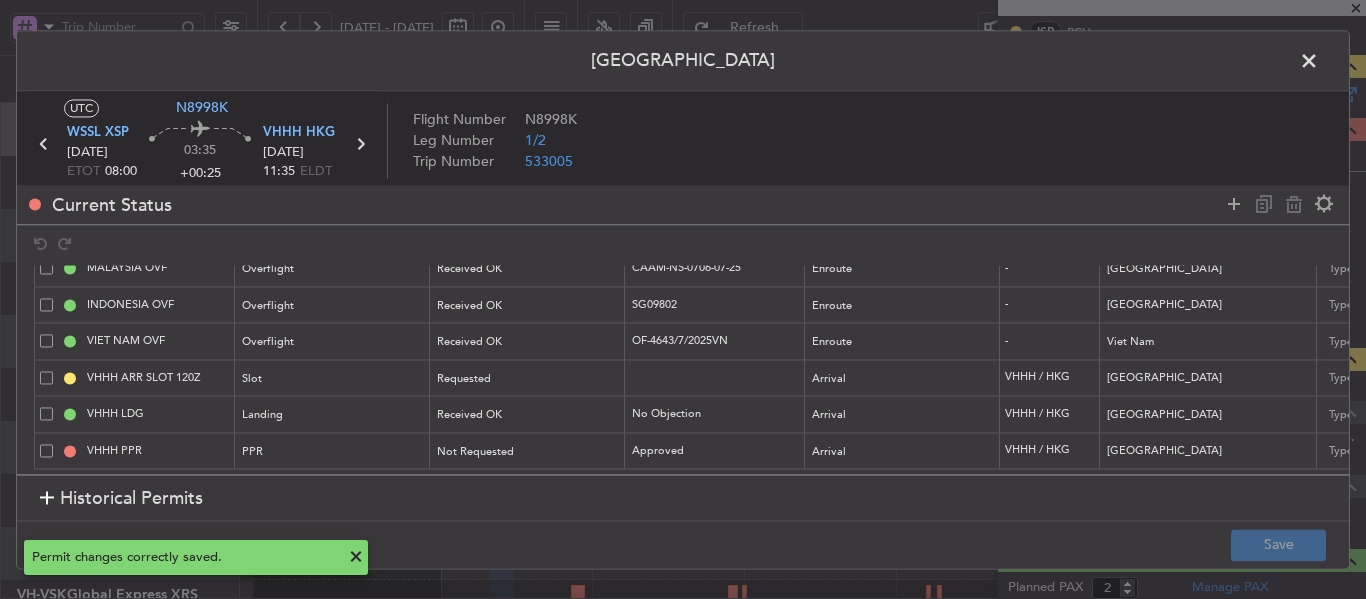 click at bounding box center [1319, 66] 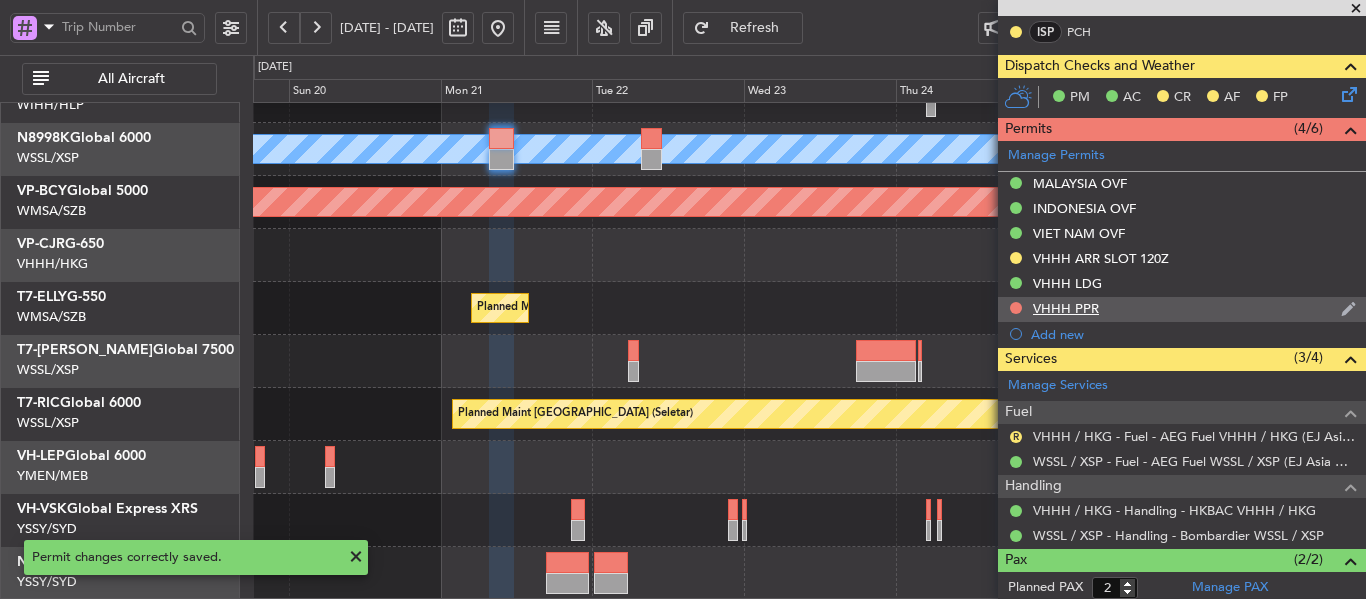 scroll, scrollTop: 0, scrollLeft: 0, axis: both 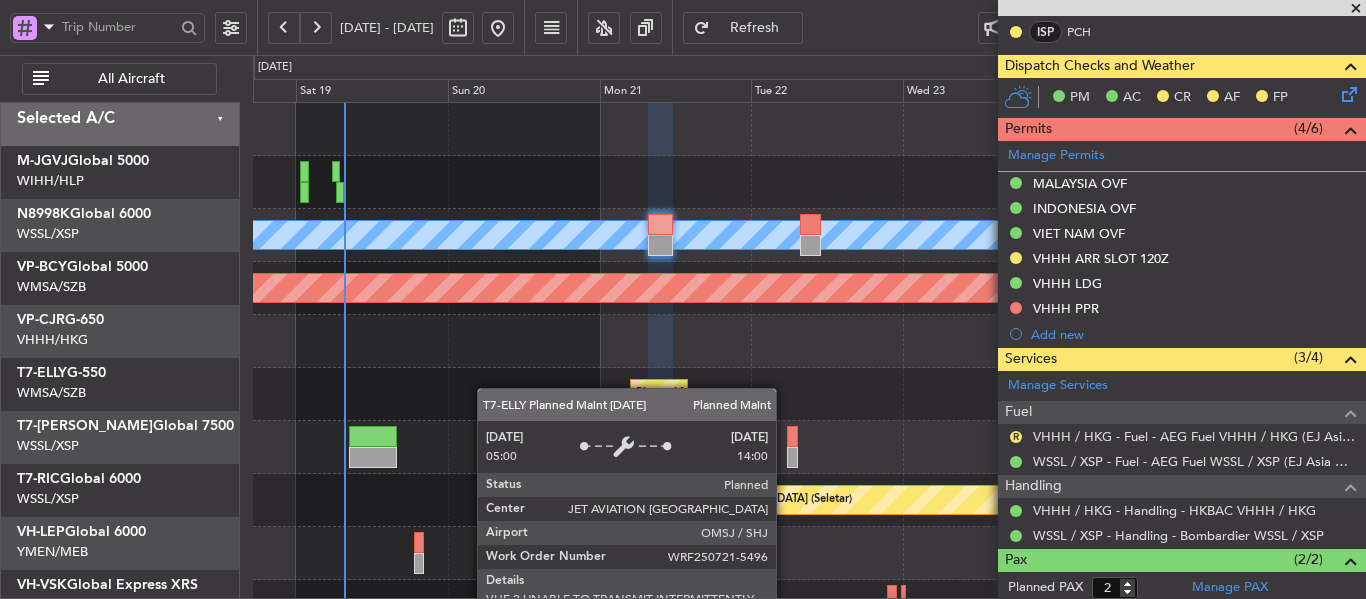 click on "Planned Maint Sharjah (Sharjah Intl)
Planned Maint [GEOGRAPHIC_DATA] (Sultan [PERSON_NAME] [PERSON_NAME] - Subang)
[PERSON_NAME] (Sultan [PERSON_NAME] [PERSON_NAME] - Subang)
[PERSON_NAME] (Sultan [PERSON_NAME] [PERSON_NAME] - Subang)" 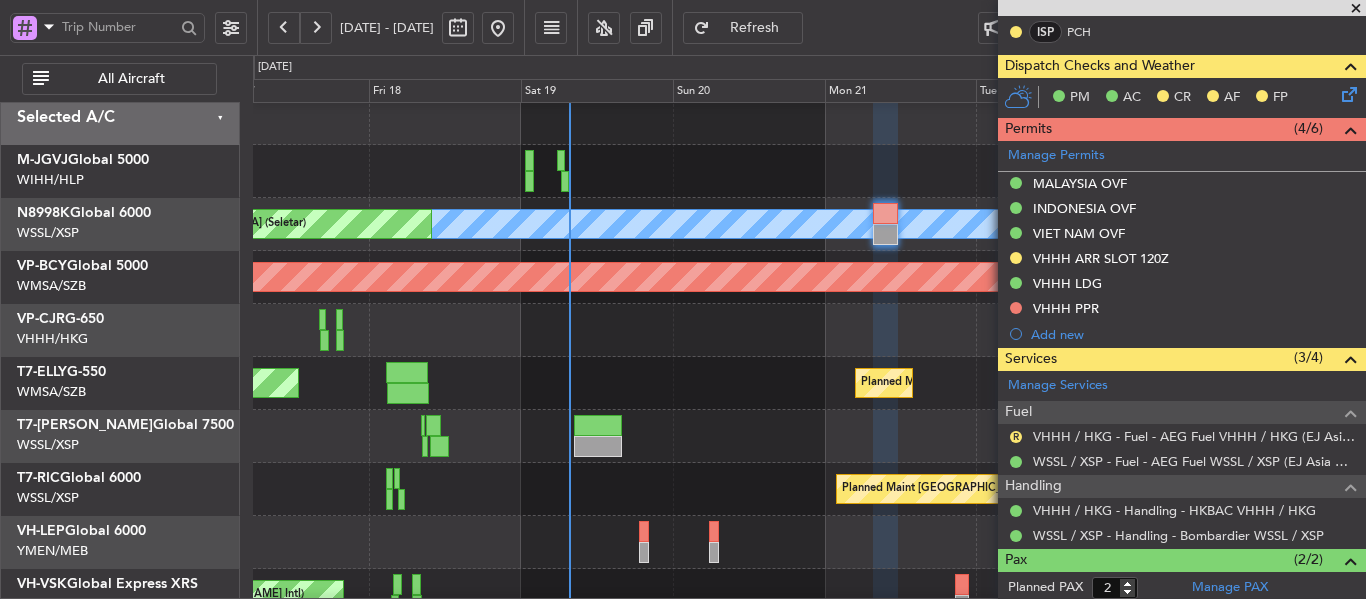 click on "Planned Maint Sharjah (Sharjah Intl)
Planned Maint [GEOGRAPHIC_DATA] (Sultan [PERSON_NAME] [PERSON_NAME] - Subang)
[PERSON_NAME] (Sultan [PERSON_NAME] [PERSON_NAME] - Subang)
[PERSON_NAME] (Sultan [PERSON_NAME] [PERSON_NAME] - Subang)" 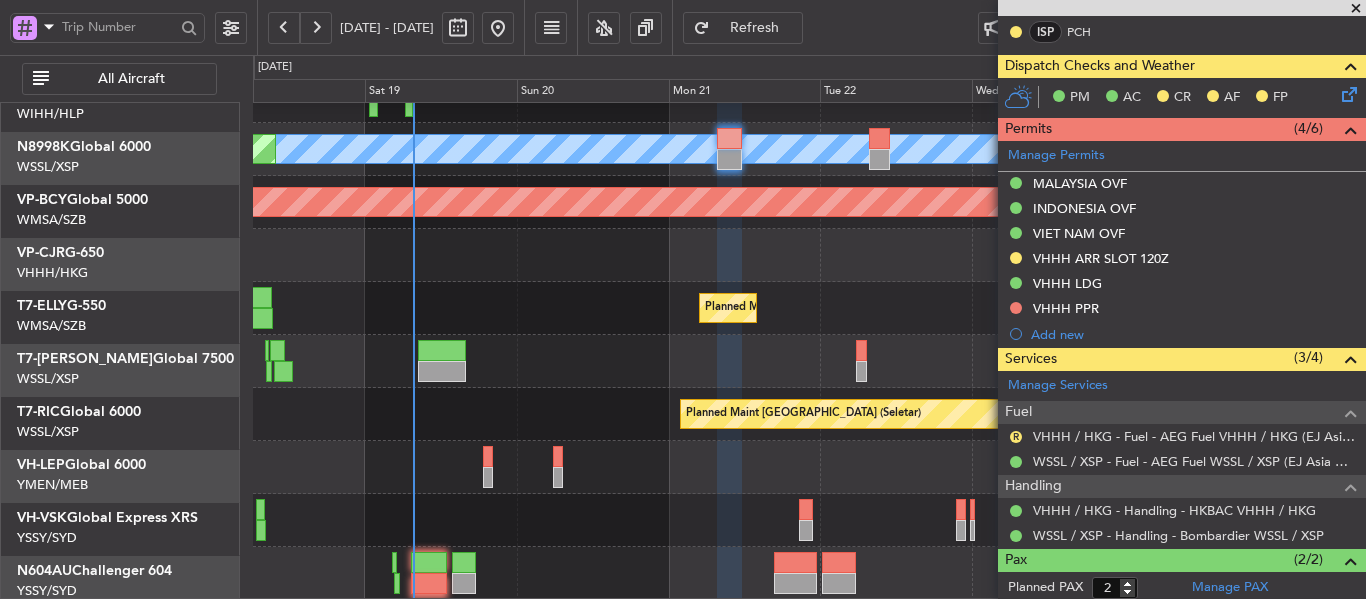 scroll, scrollTop: 48, scrollLeft: 0, axis: vertical 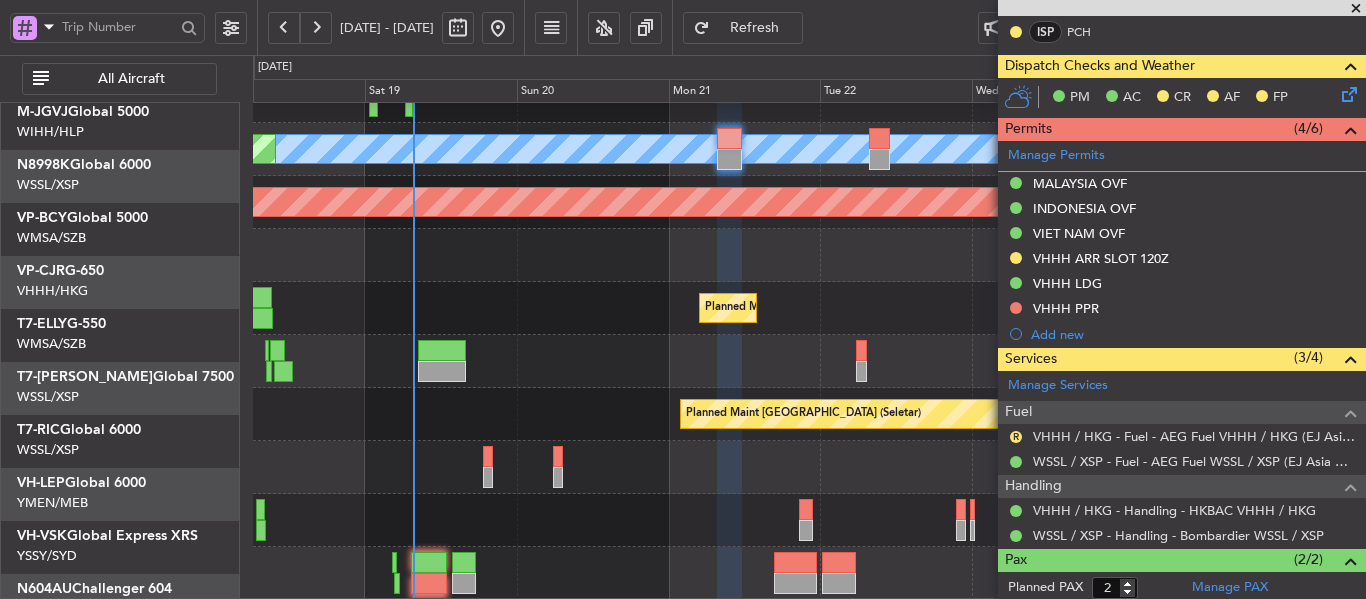 click 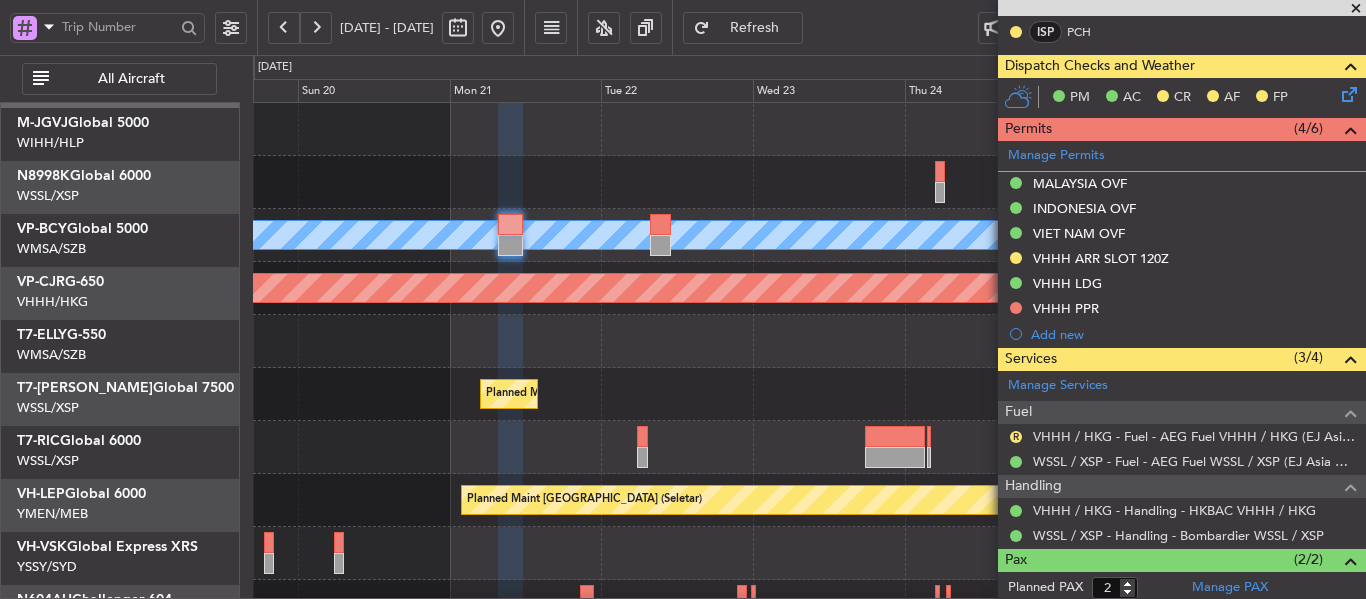 scroll, scrollTop: 0, scrollLeft: 0, axis: both 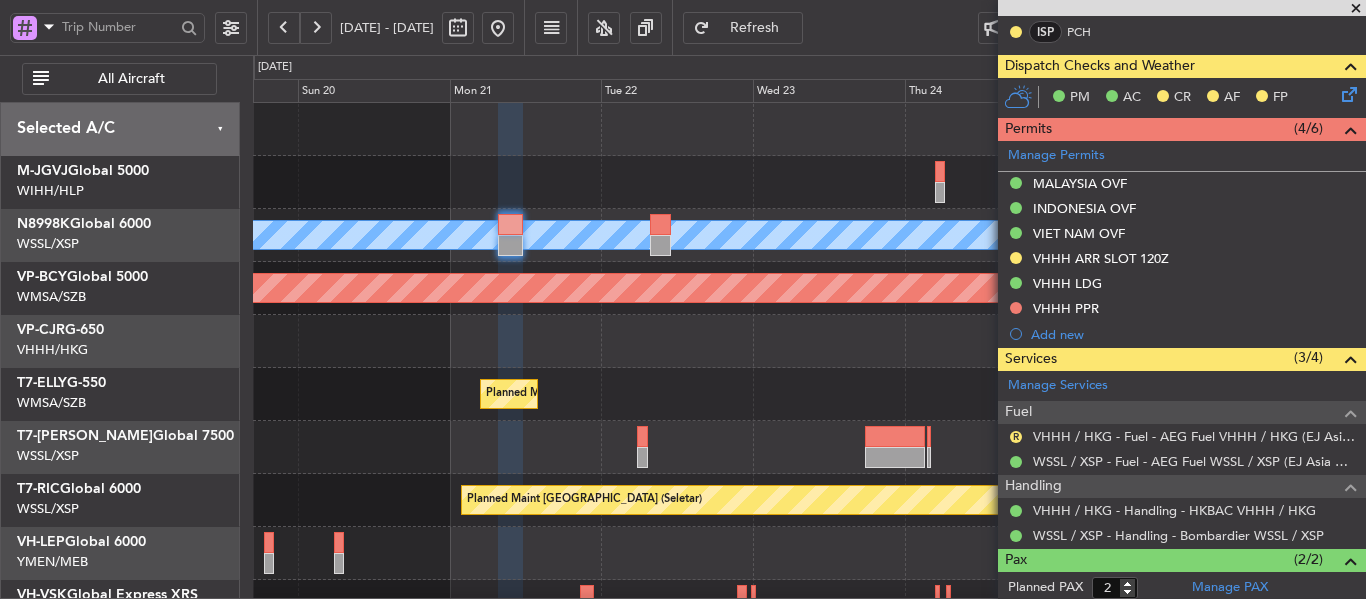 click on "Planned Maint [GEOGRAPHIC_DATA] (Seletar)
[PERSON_NAME]
Planned Maint [GEOGRAPHIC_DATA] (Seletar)
Planned Maint [GEOGRAPHIC_DATA] (Seletar)
Planned Maint Sharjah (Sharjah Intl)
Planned Maint [GEOGRAPHIC_DATA] (Seletar)
Planned Maint [GEOGRAPHIC_DATA] ([GEOGRAPHIC_DATA])" 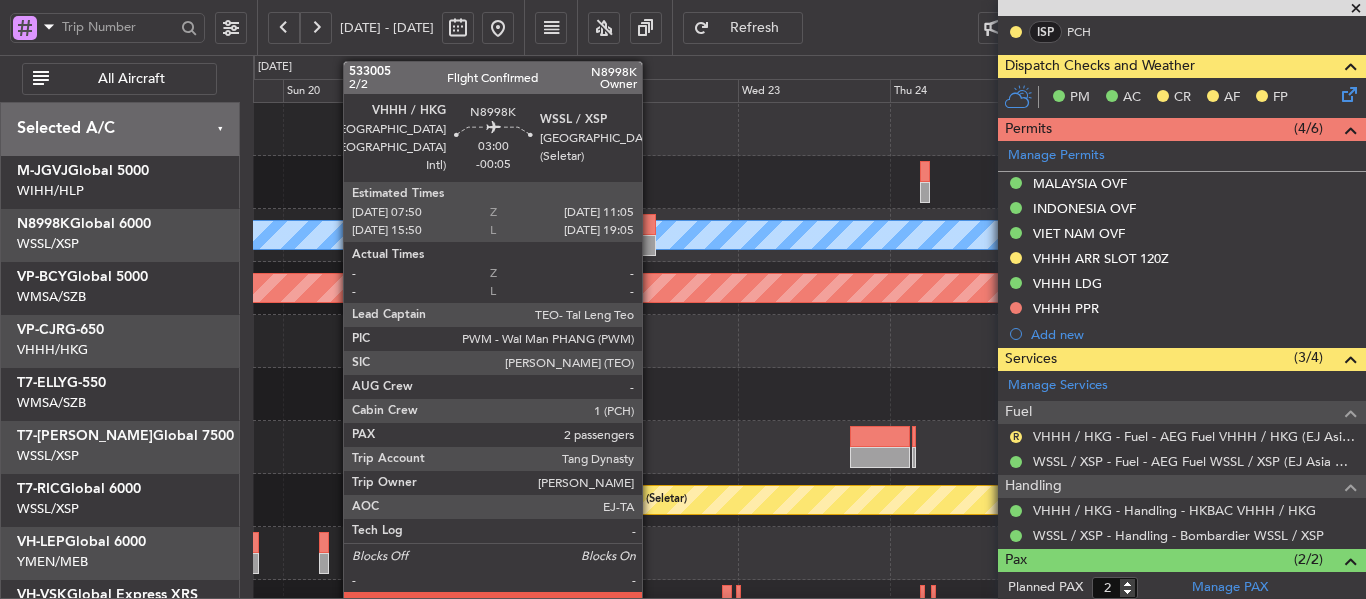 click 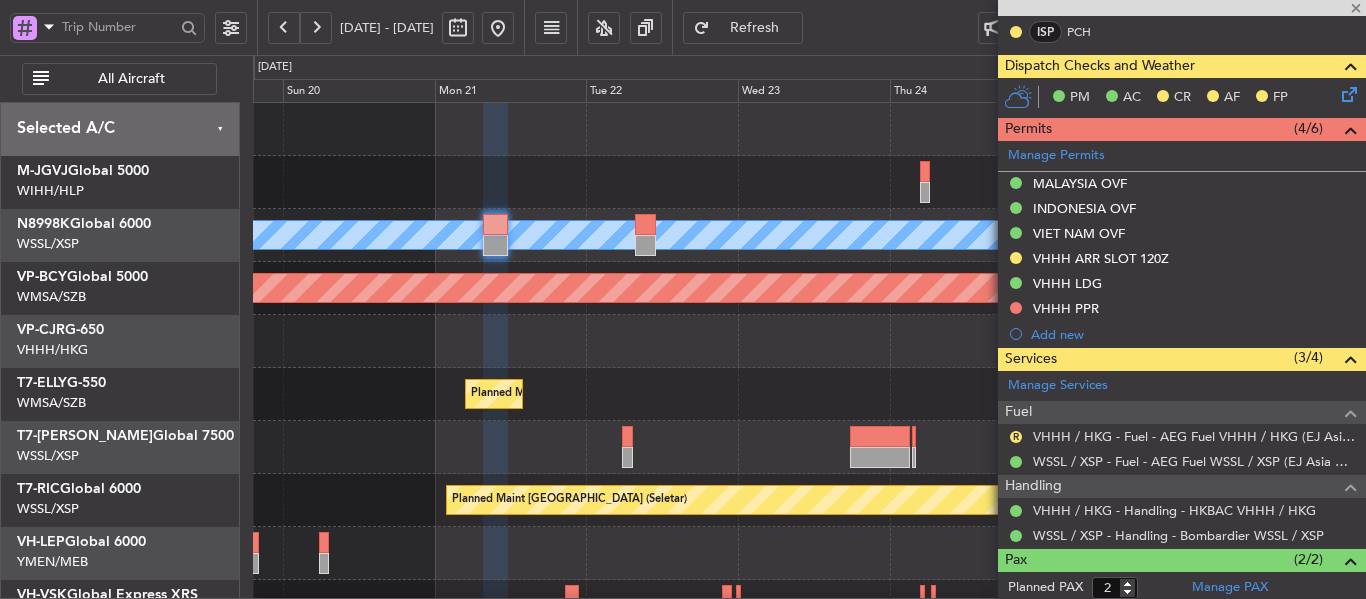 click 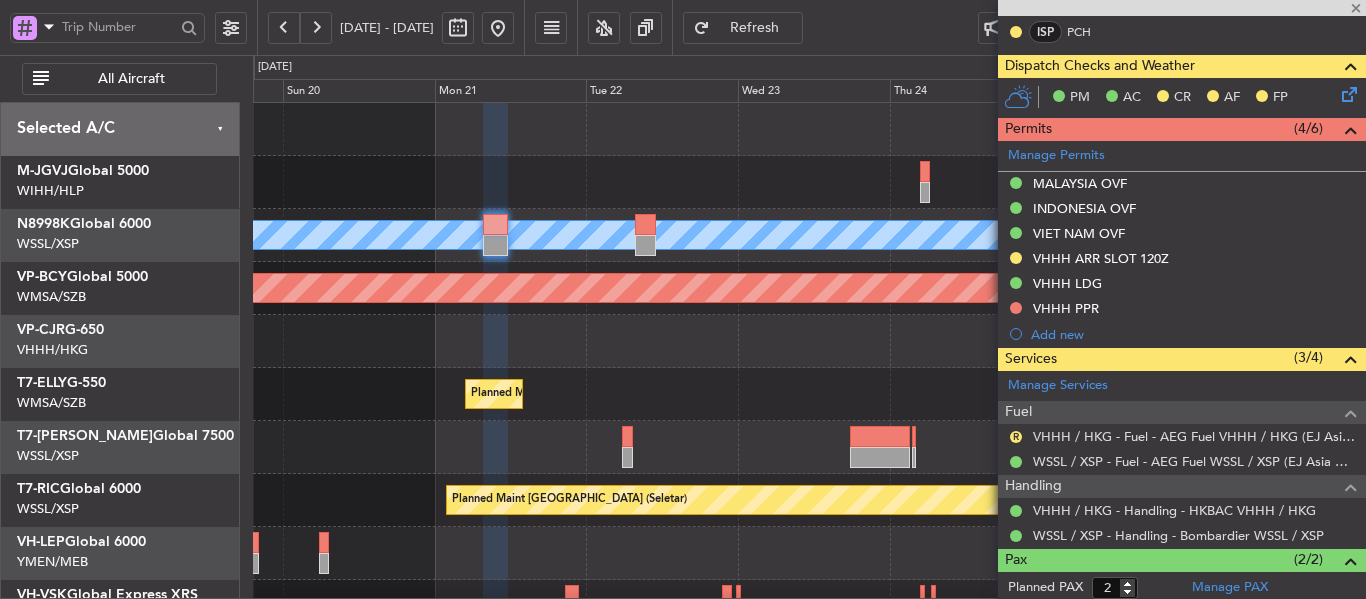 click 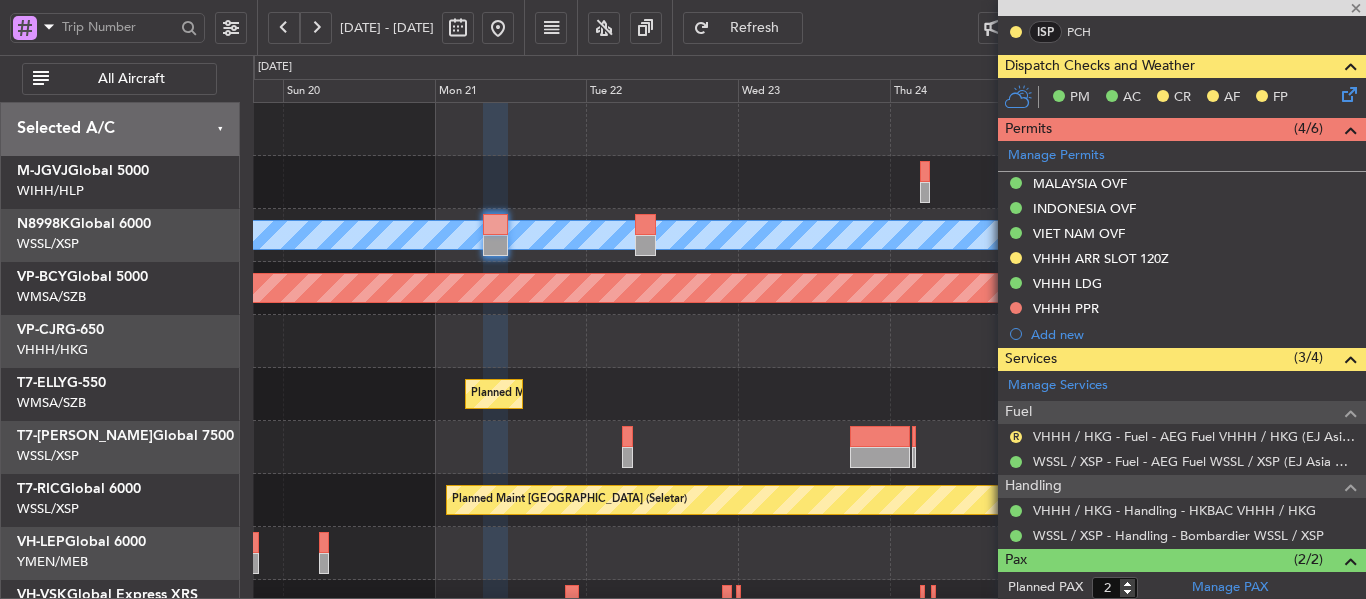 type on "-00:05" 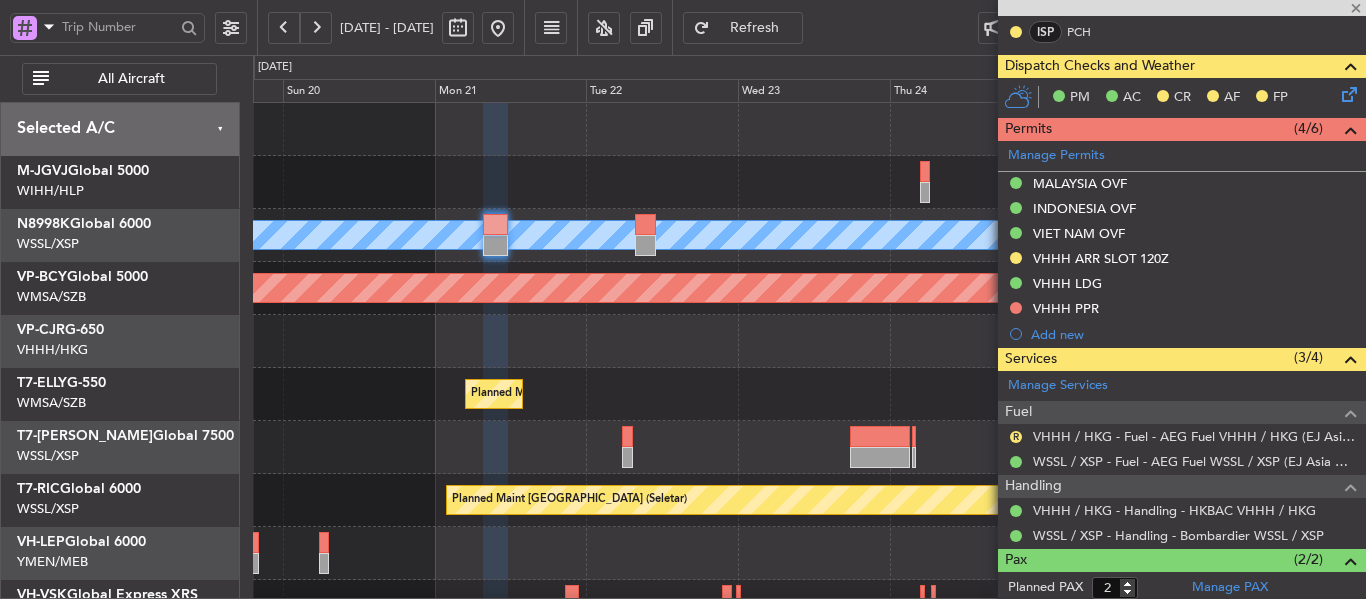 type 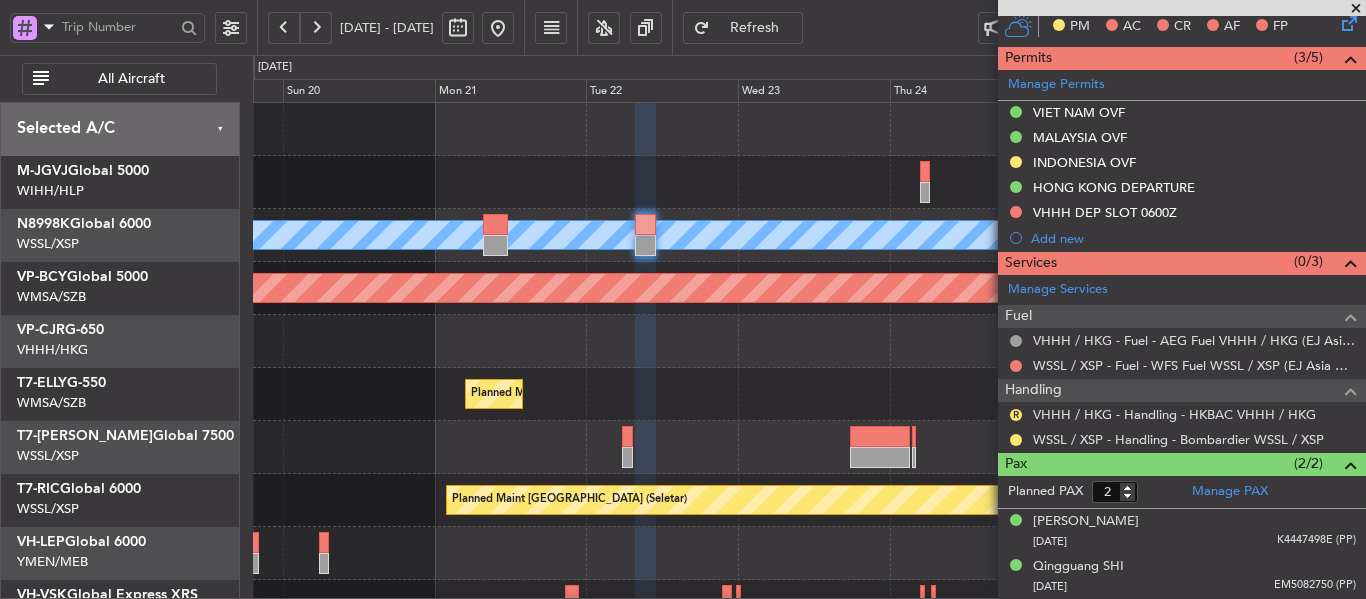 scroll, scrollTop: 450, scrollLeft: 0, axis: vertical 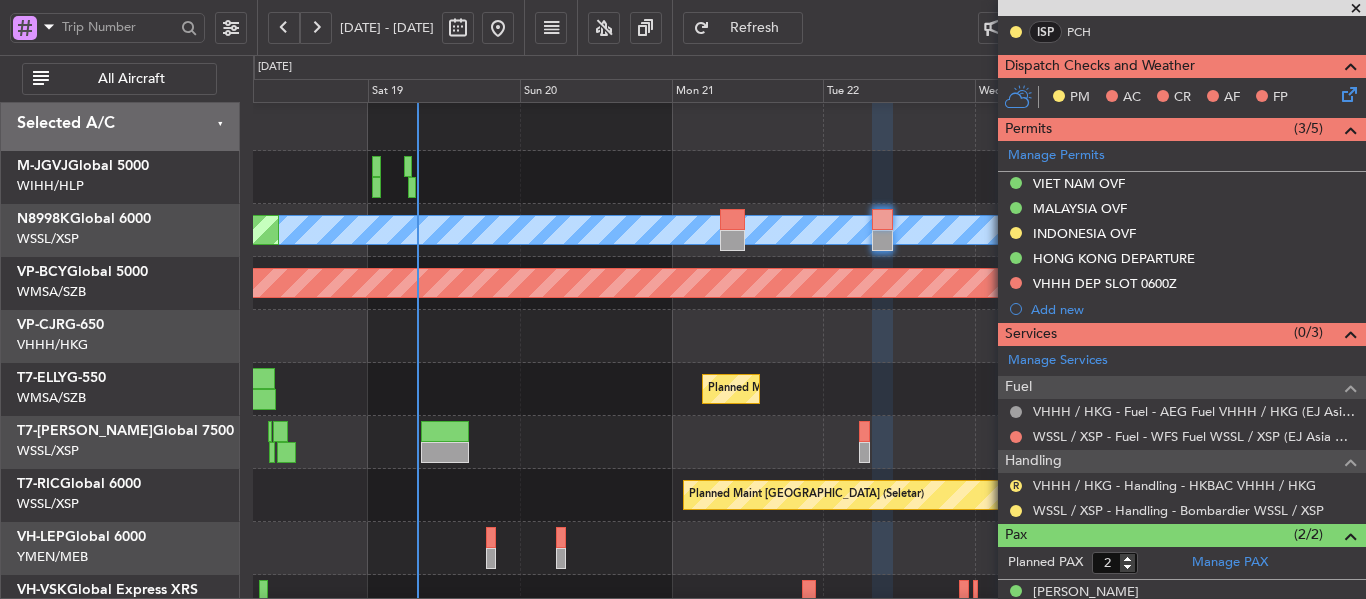 click on "Planned Maint [GEOGRAPHIC_DATA][PERSON_NAME] (Mineta [GEOGRAPHIC_DATA][PERSON_NAME])
[PERSON_NAME] San [PERSON_NAME] (Mineta [GEOGRAPHIC_DATA][PERSON_NAME])" 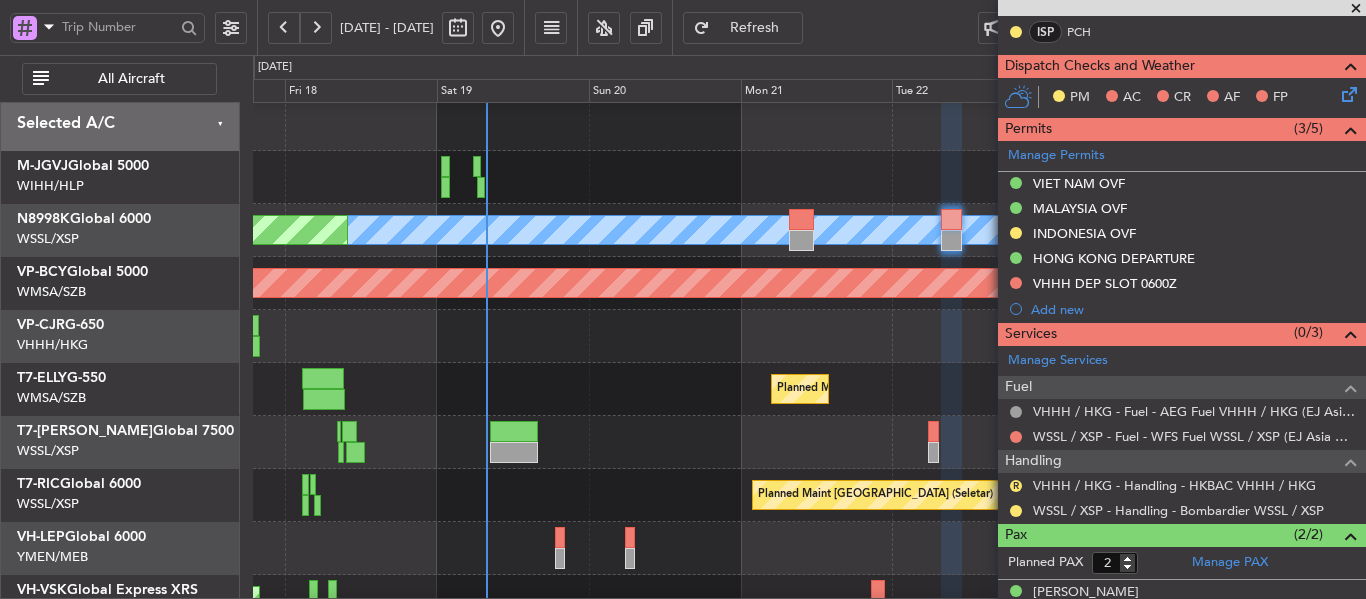scroll, scrollTop: 86, scrollLeft: 0, axis: vertical 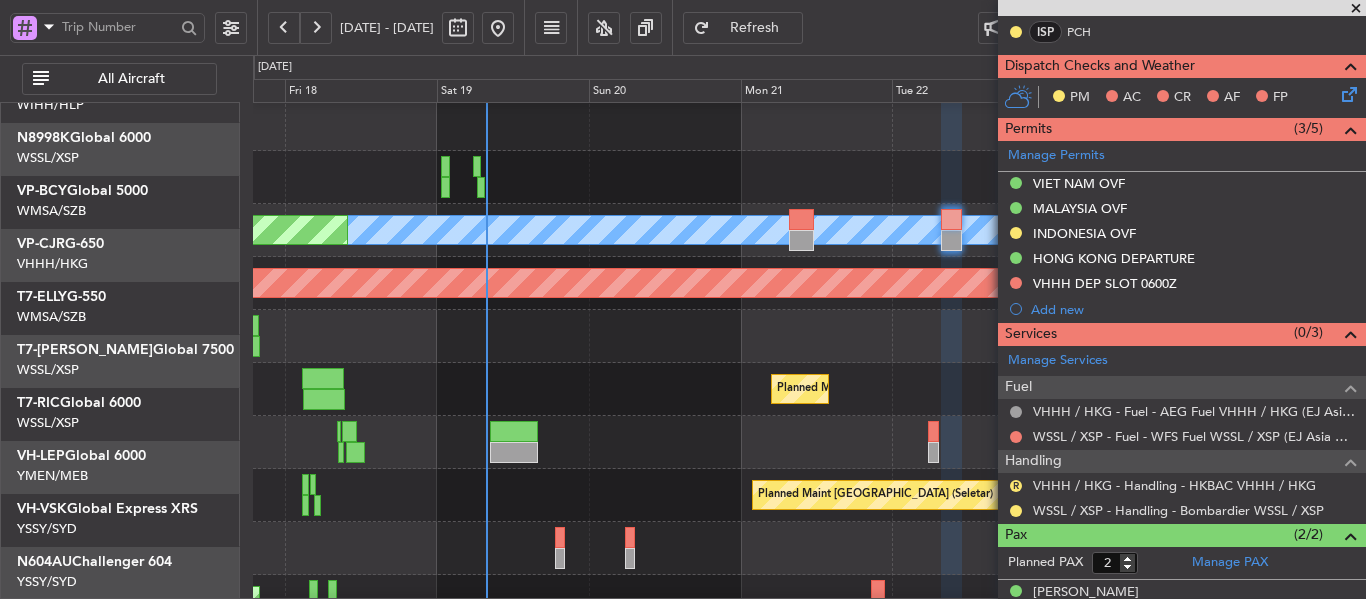 click on "Planned Maint [GEOGRAPHIC_DATA] (Seletar)
[PERSON_NAME]
Planned Maint [GEOGRAPHIC_DATA] (Seletar)
Planned Maint [GEOGRAPHIC_DATA] (Seletar)
[GEOGRAPHIC_DATA][PERSON_NAME] (Mineta [GEOGRAPHIC_DATA][PERSON_NAME])
[PERSON_NAME] San [PERSON_NAME] (Mineta [GEOGRAPHIC_DATA][PERSON_NAME])
Planned Maint Sharjah (Sharjah Intl)
Planned Maint [GEOGRAPHIC_DATA] (Sultan [PERSON_NAME] [PERSON_NAME] - Subang)
[PERSON_NAME] (Sultan [PERSON_NAME] [PERSON_NAME] - Subang)
[PERSON_NAME] (Sultan [PERSON_NAME] [PERSON_NAME] - Subang)
Planned Maint [GEOGRAPHIC_DATA] (Seletar)
Unplanned Maint Sydney ([PERSON_NAME] Intl)" 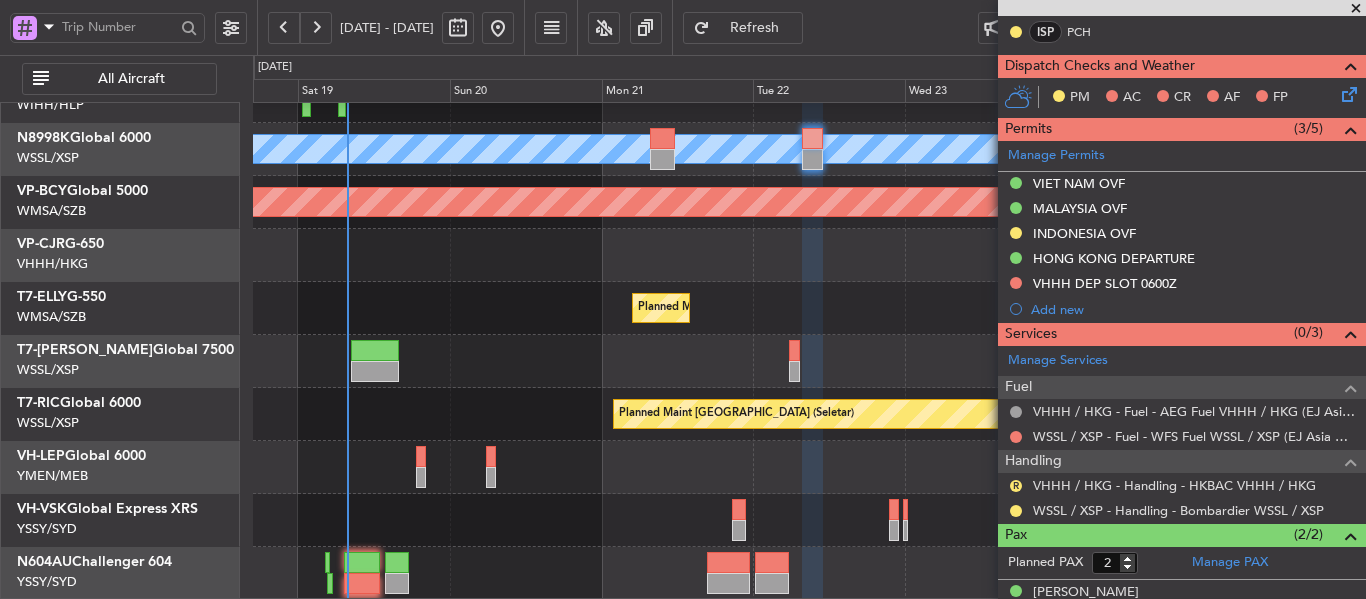 click on "Planned Maint [GEOGRAPHIC_DATA] (Seletar)
[PERSON_NAME]
Planned Maint [GEOGRAPHIC_DATA] (Seletar)
Planned Maint [GEOGRAPHIC_DATA] (Seletar)
Planned Maint Sharjah (Sharjah Intl)
Planned Maint [GEOGRAPHIC_DATA] (Sultan [PERSON_NAME] [PERSON_NAME] - Subang)
[PERSON_NAME] (Sultan [PERSON_NAME] [PERSON_NAME] - Subang)
[PERSON_NAME] (Sultan [PERSON_NAME] [PERSON_NAME] - Subang)
Planned Maint [GEOGRAPHIC_DATA] (Seletar)
Unplanned Maint Sydney ([PERSON_NAME] Intl)" 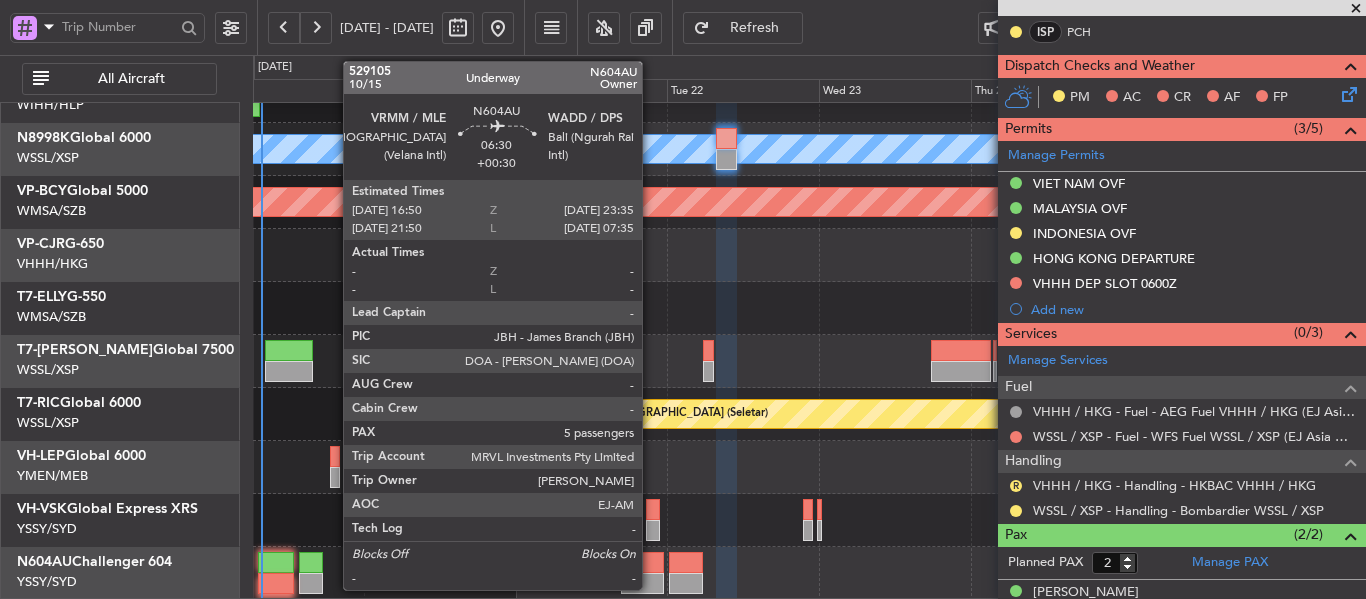 click 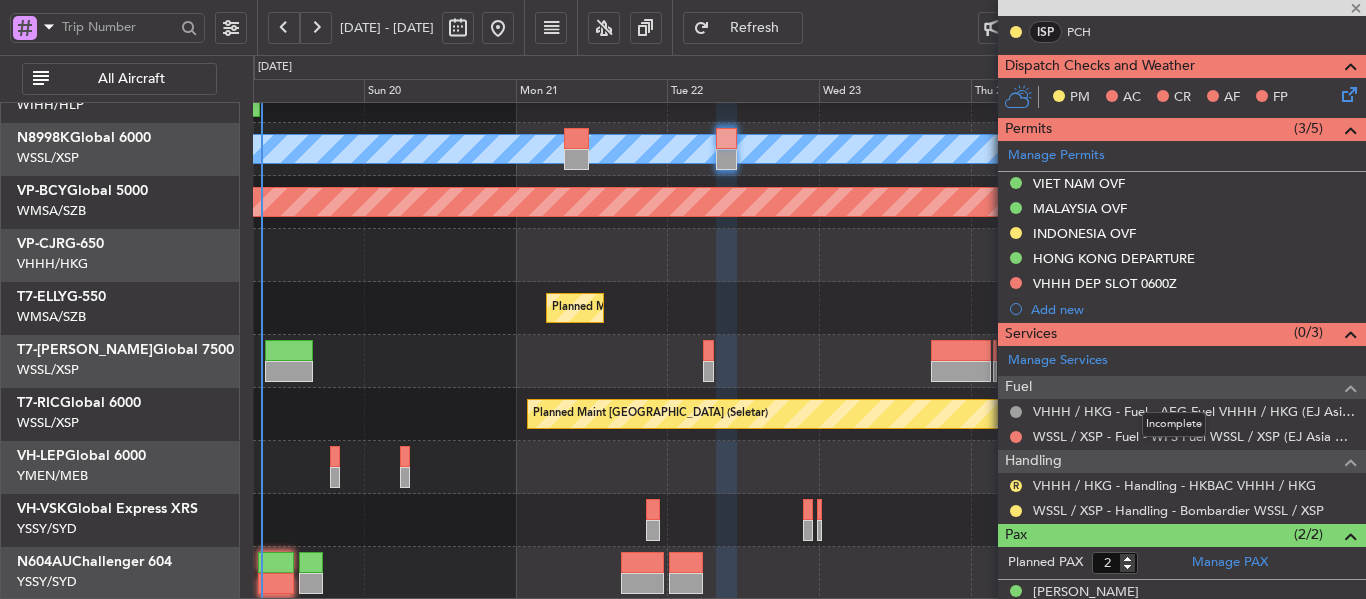 type on "+00:30" 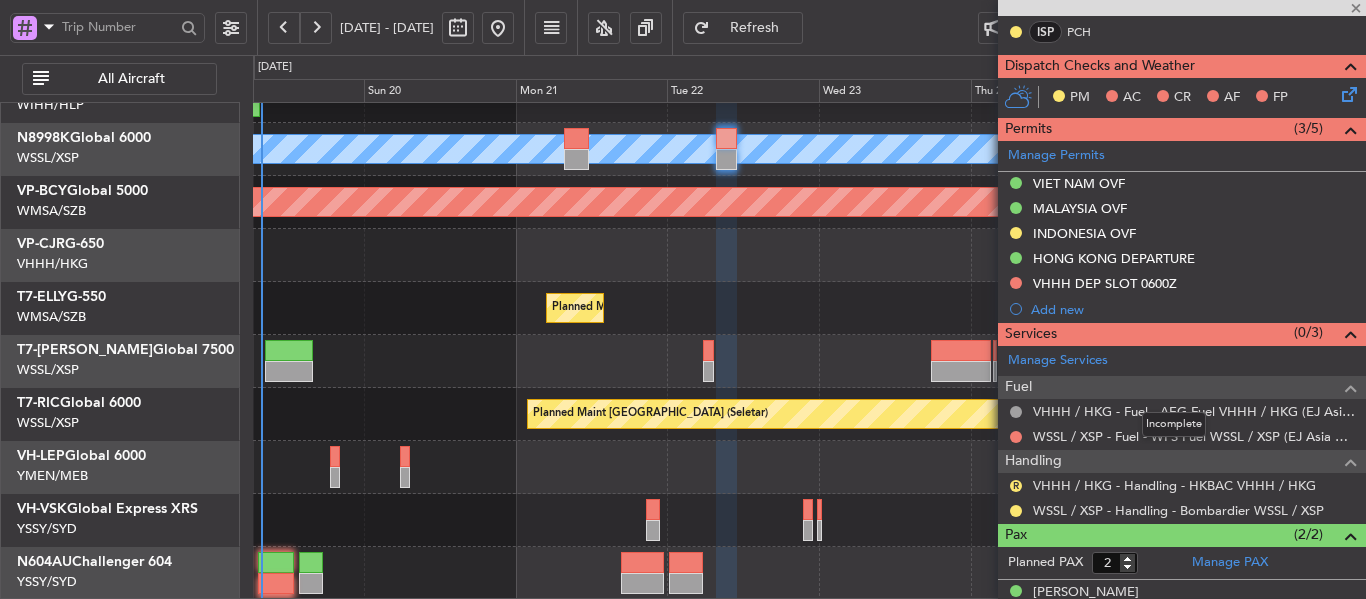 type on "5" 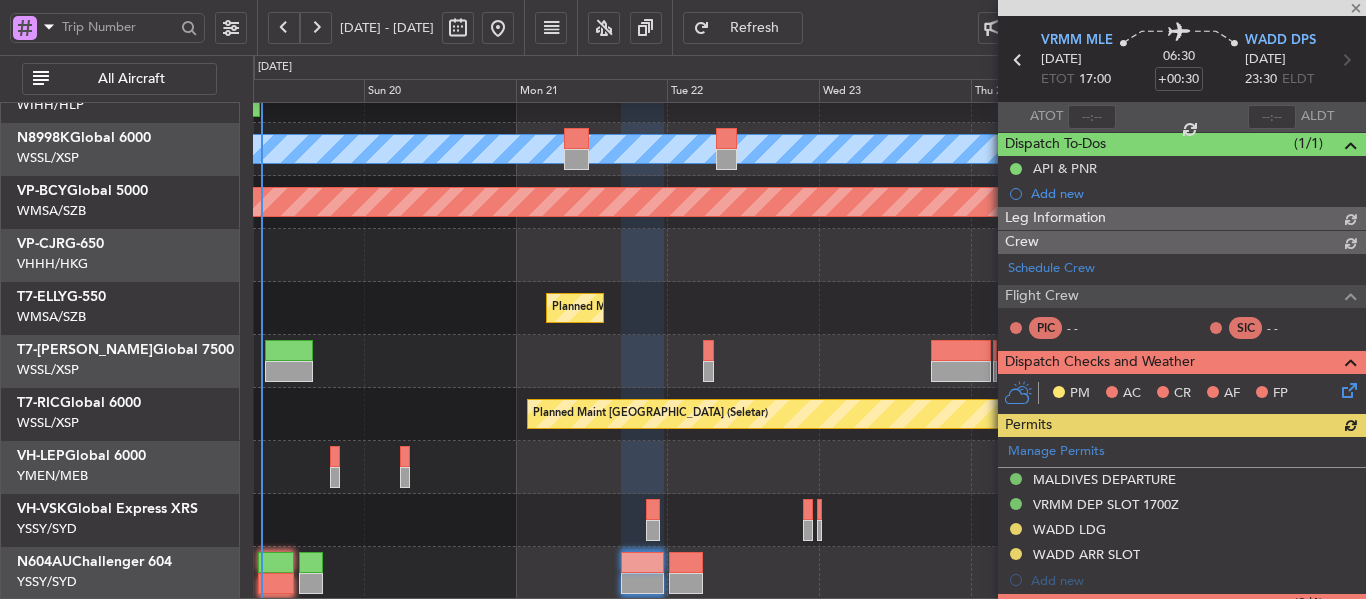 scroll, scrollTop: 425, scrollLeft: 0, axis: vertical 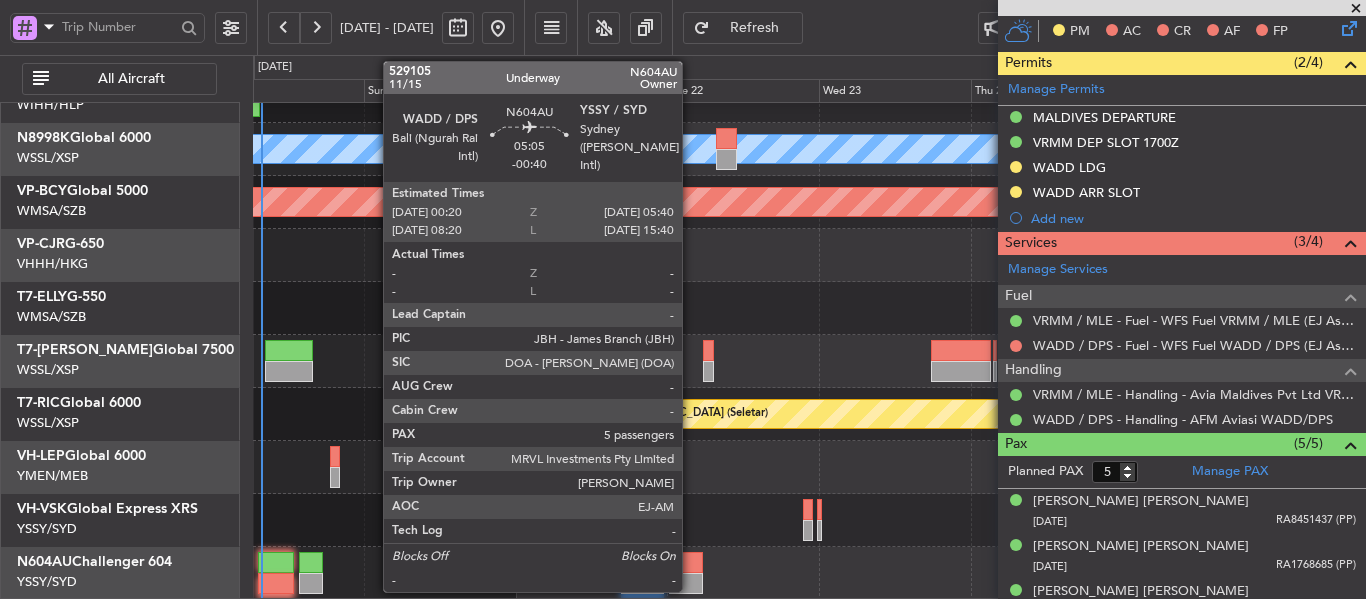 click 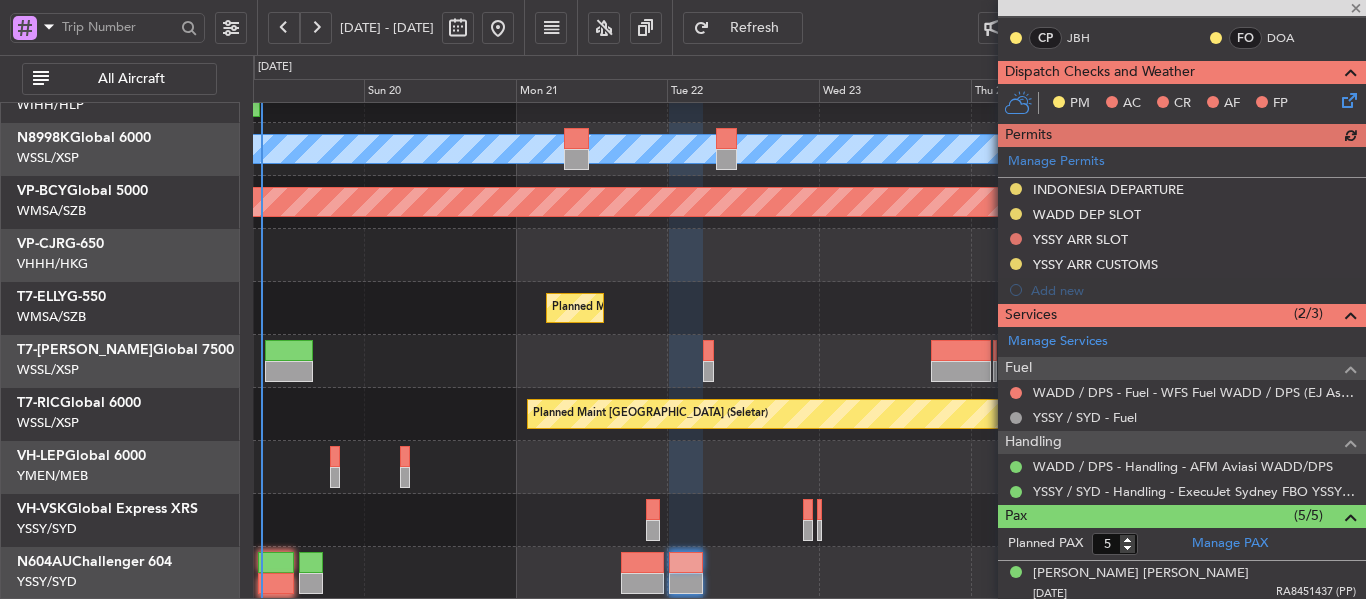 scroll, scrollTop: 300, scrollLeft: 0, axis: vertical 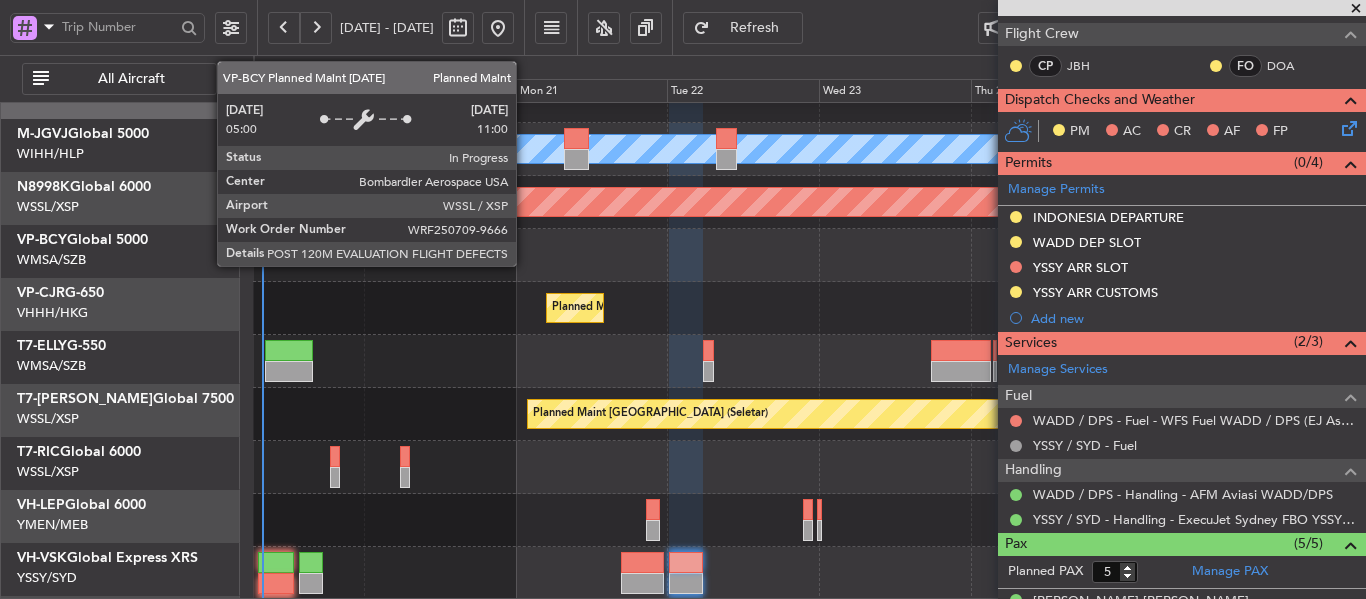 click on "Planned Maint [GEOGRAPHIC_DATA] (Seletar)" at bounding box center (166, 202) 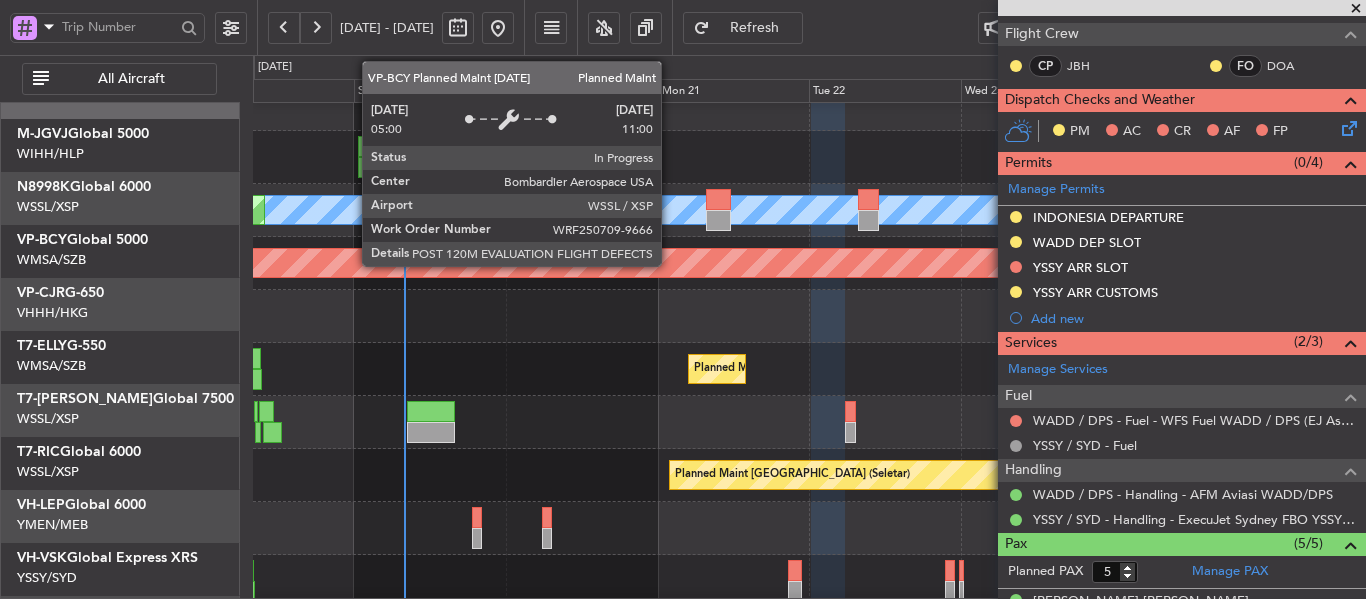 scroll, scrollTop: 25, scrollLeft: 0, axis: vertical 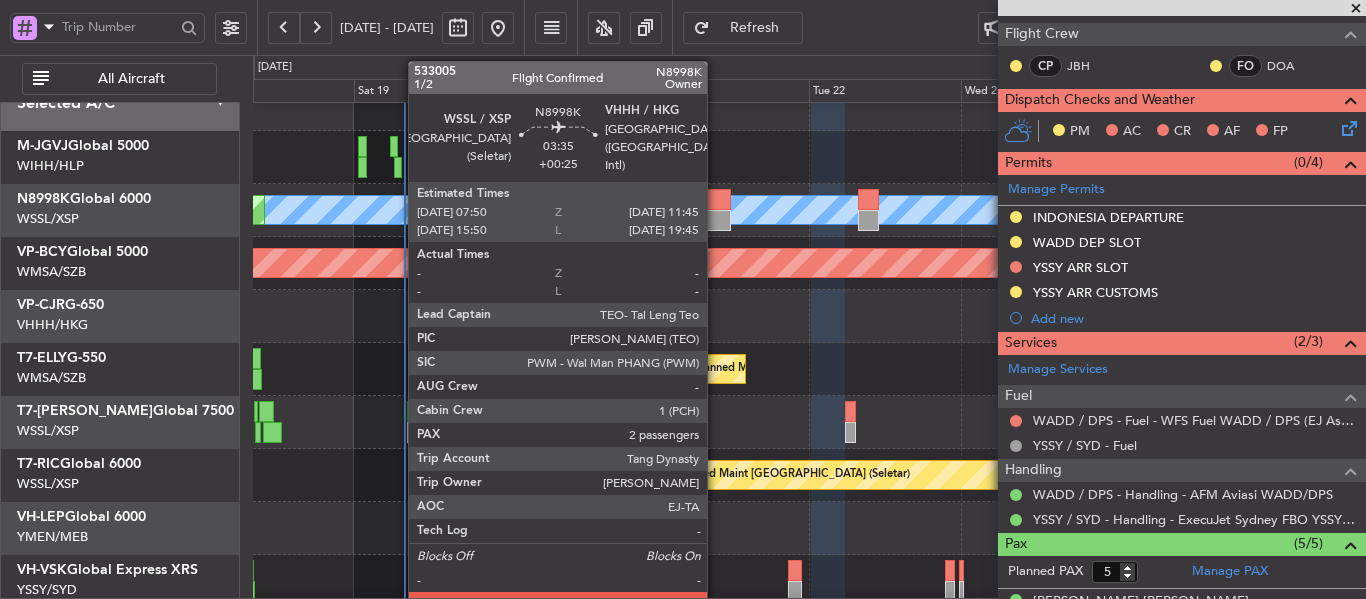click 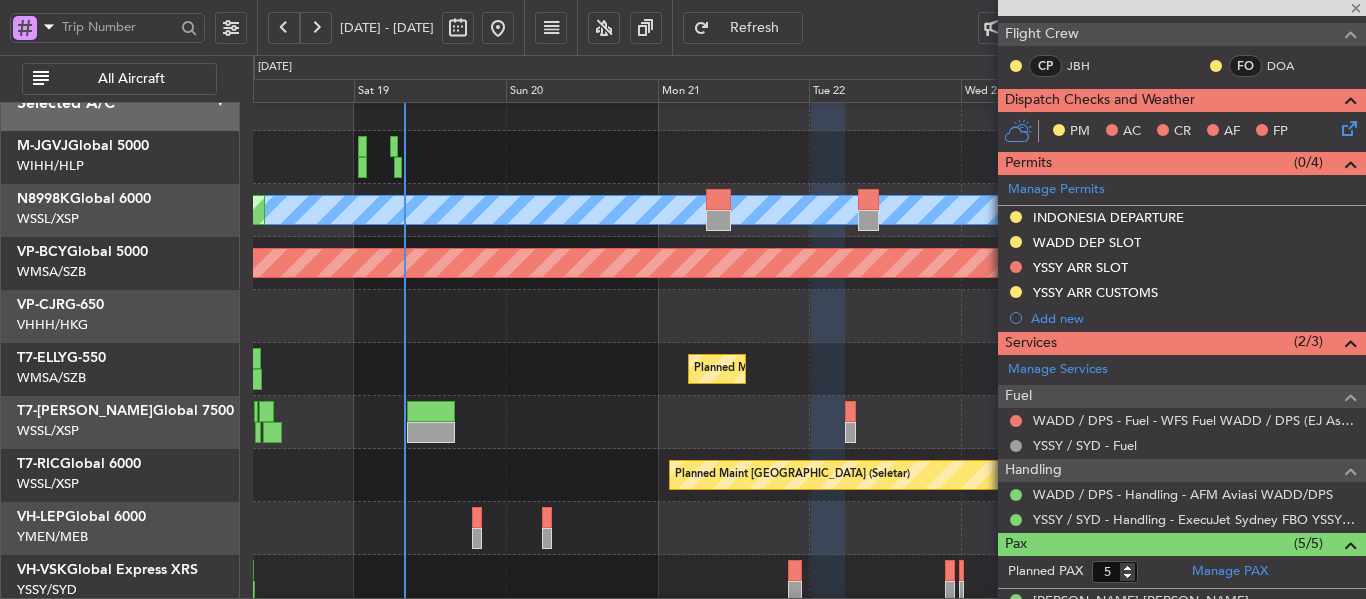 type on "+00:25" 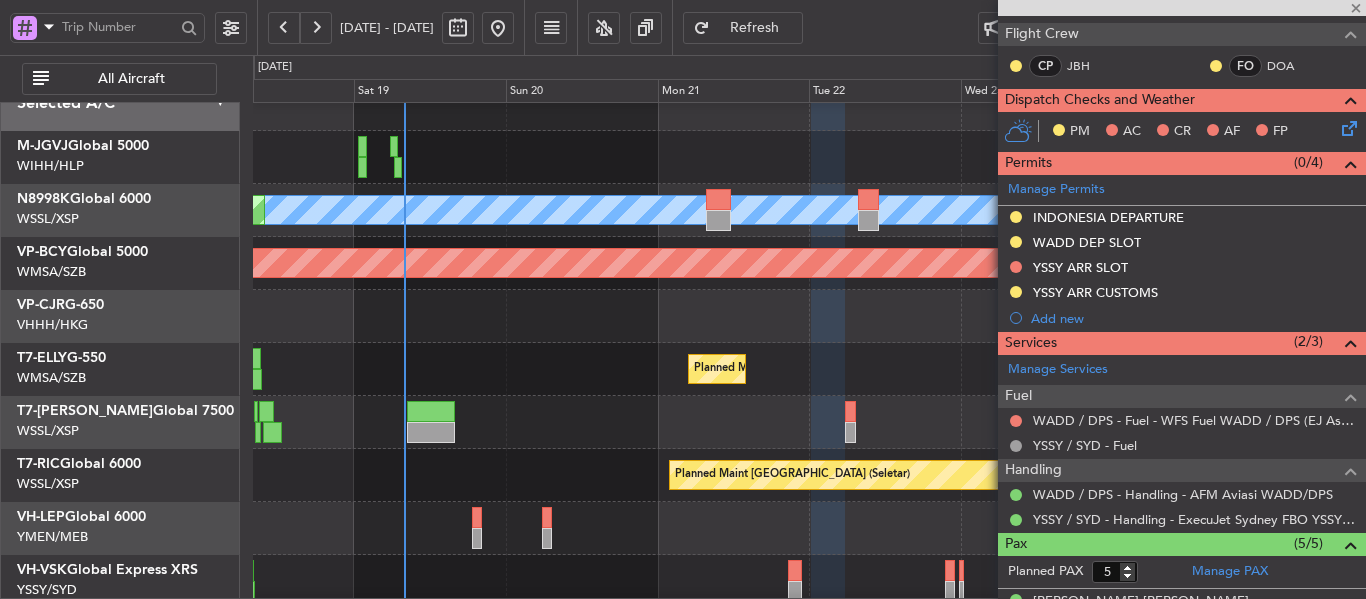 type on "2" 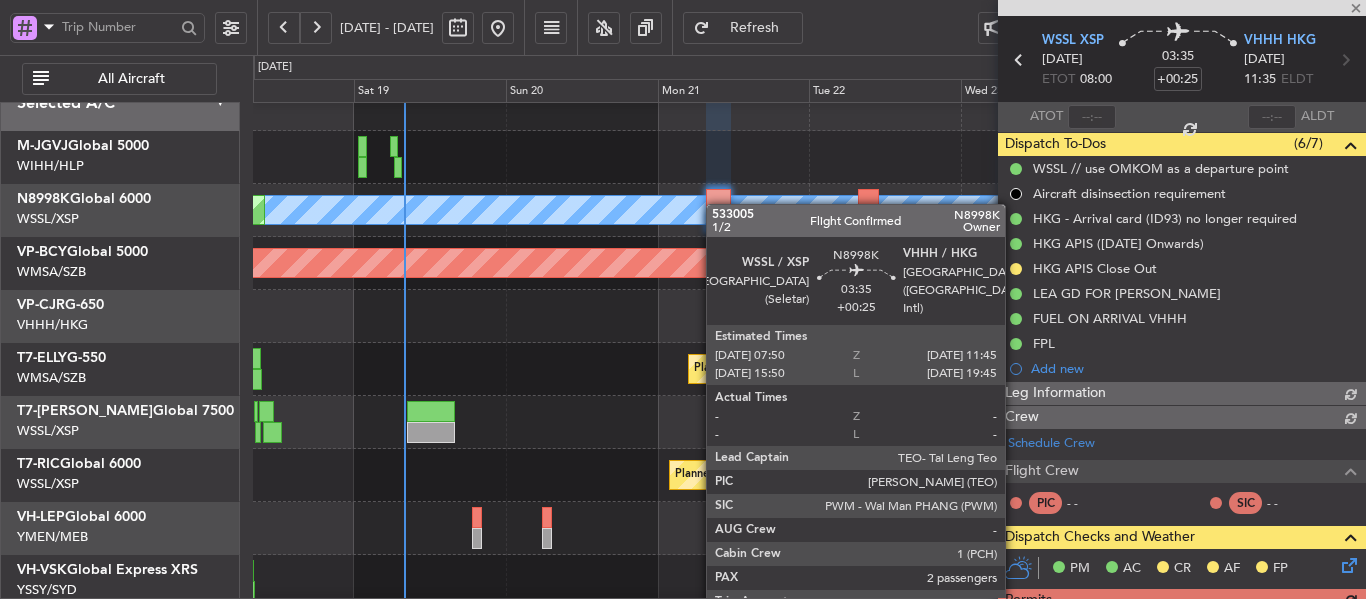 scroll, scrollTop: 500, scrollLeft: 0, axis: vertical 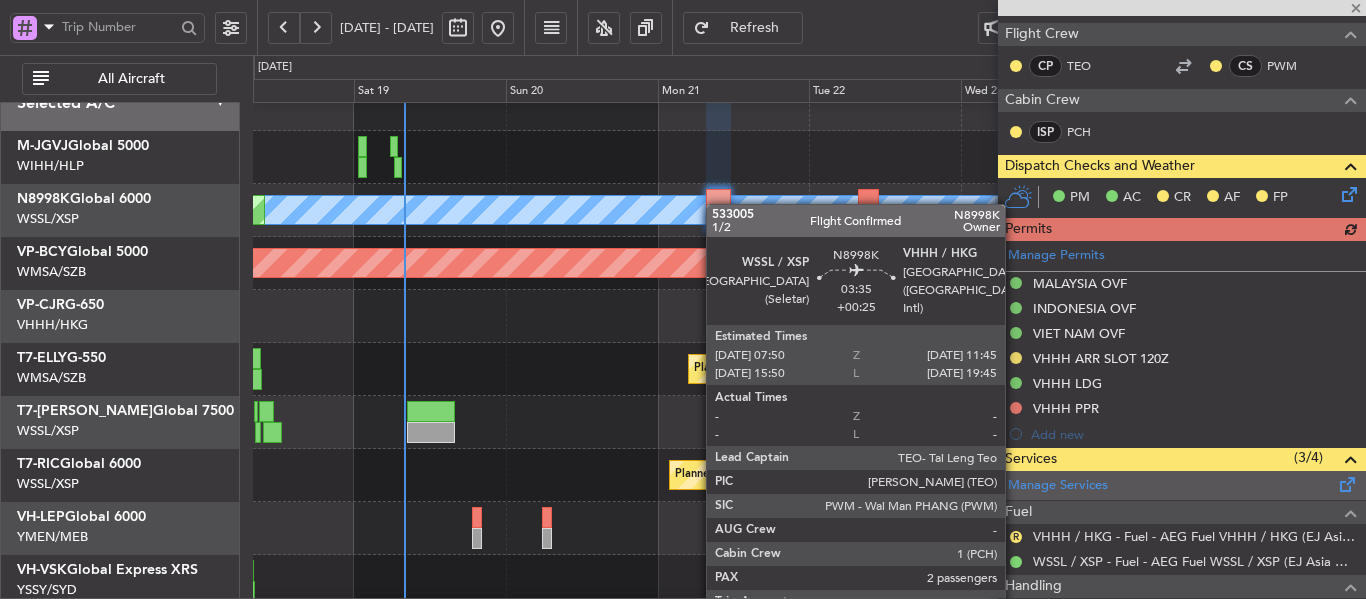 type on "[PERSON_NAME] (EYU)" 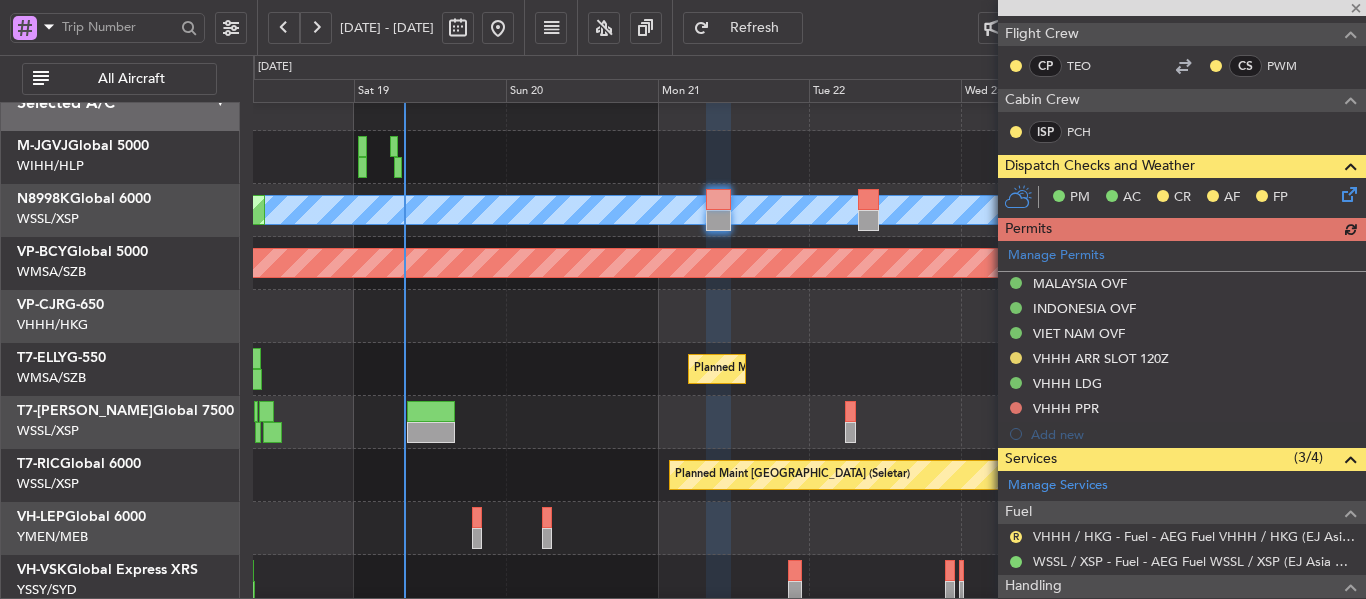 click on "Manage Permits     MALAYSIA OVF      INDONESIA OVF      VIET NAM OVF      VHHH ARR SLOT 120Z      VHHH LDG      VHHH PPR  Add new" 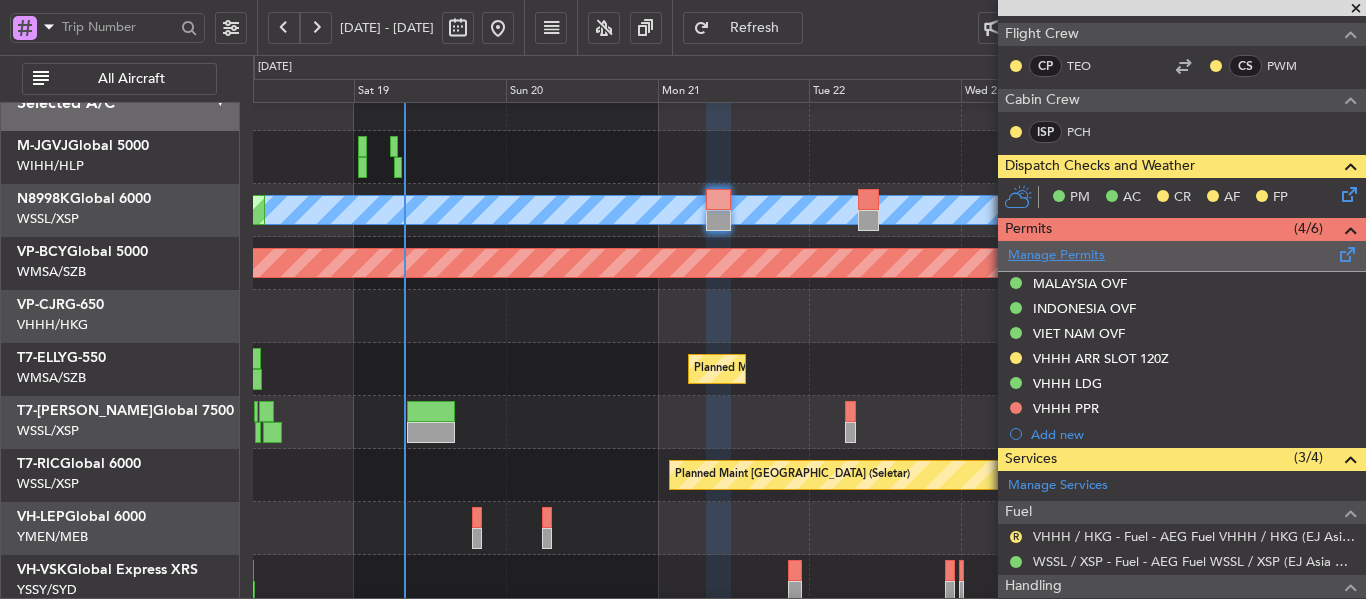 click on "Manage Permits" at bounding box center (1056, 256) 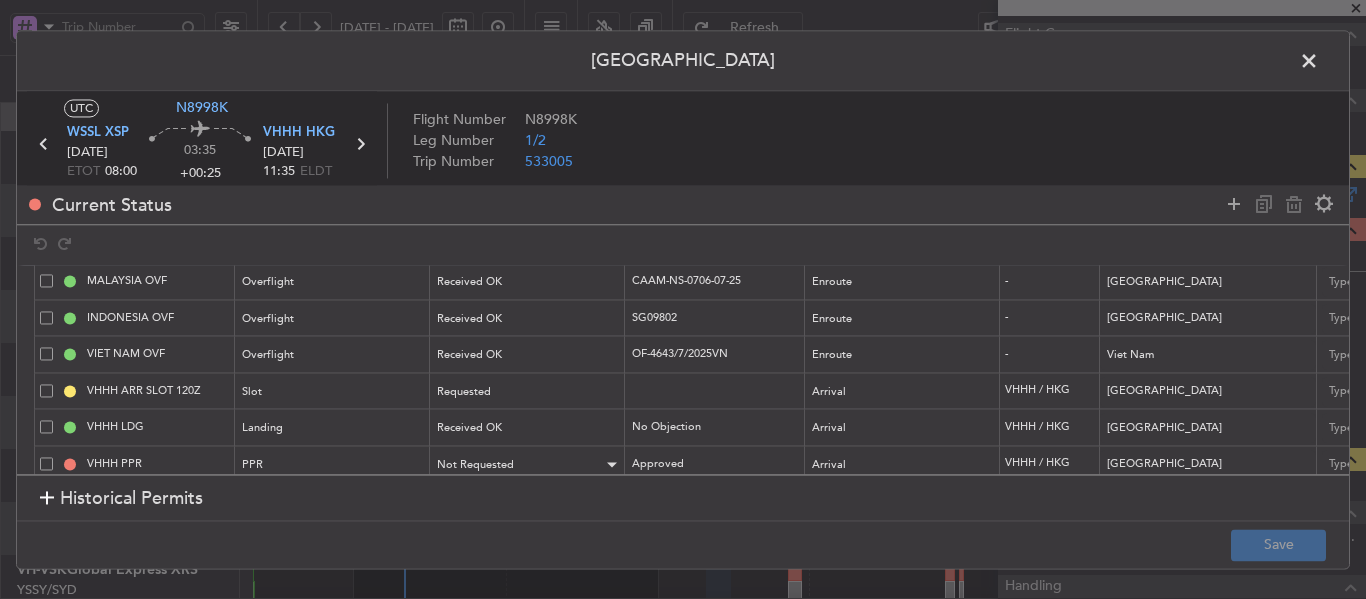 scroll, scrollTop: 70, scrollLeft: 0, axis: vertical 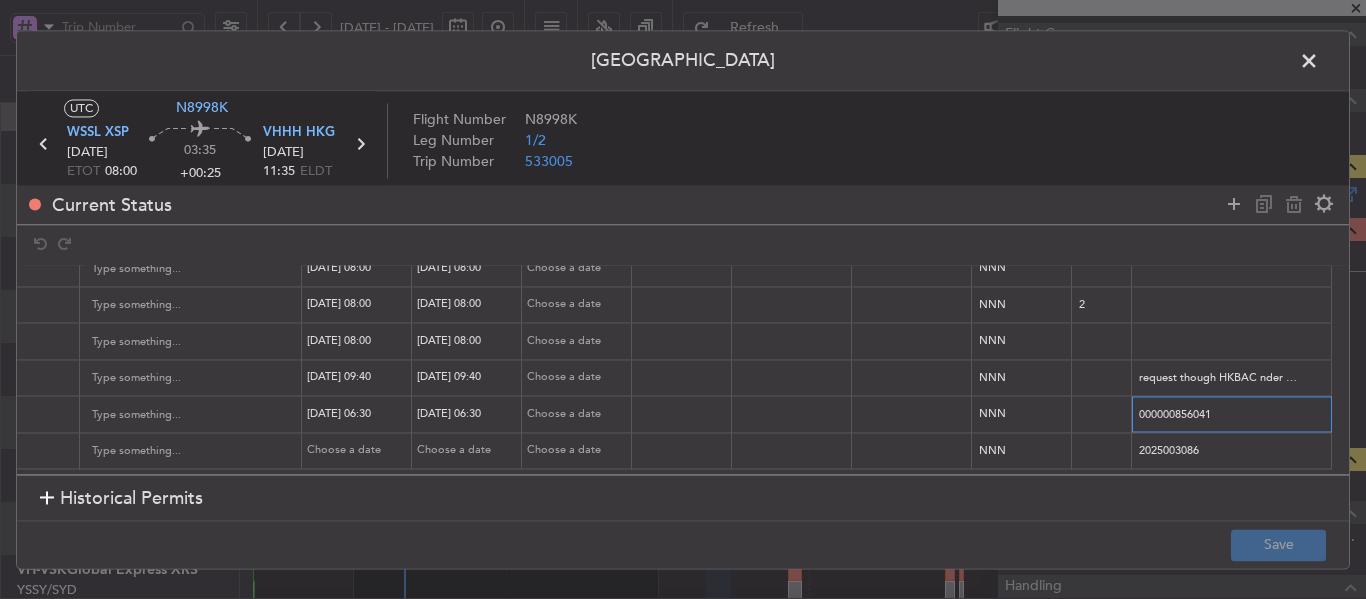 drag, startPoint x: 1233, startPoint y: 405, endPoint x: 1061, endPoint y: 405, distance: 172 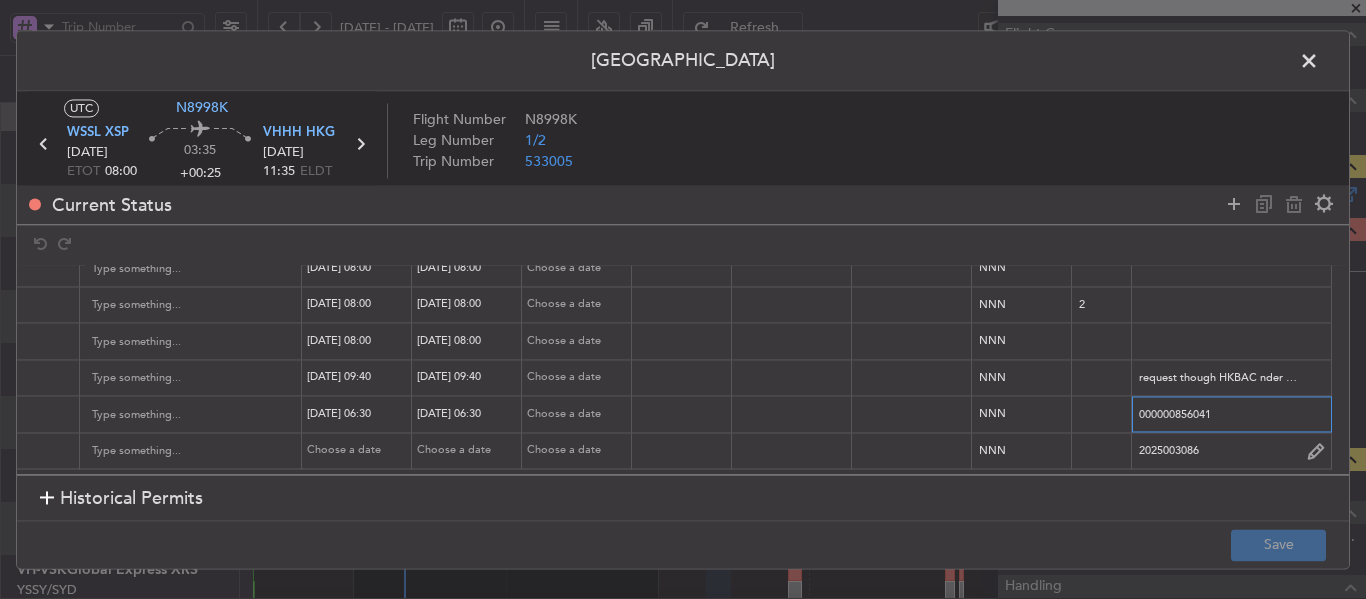 paste on "249" 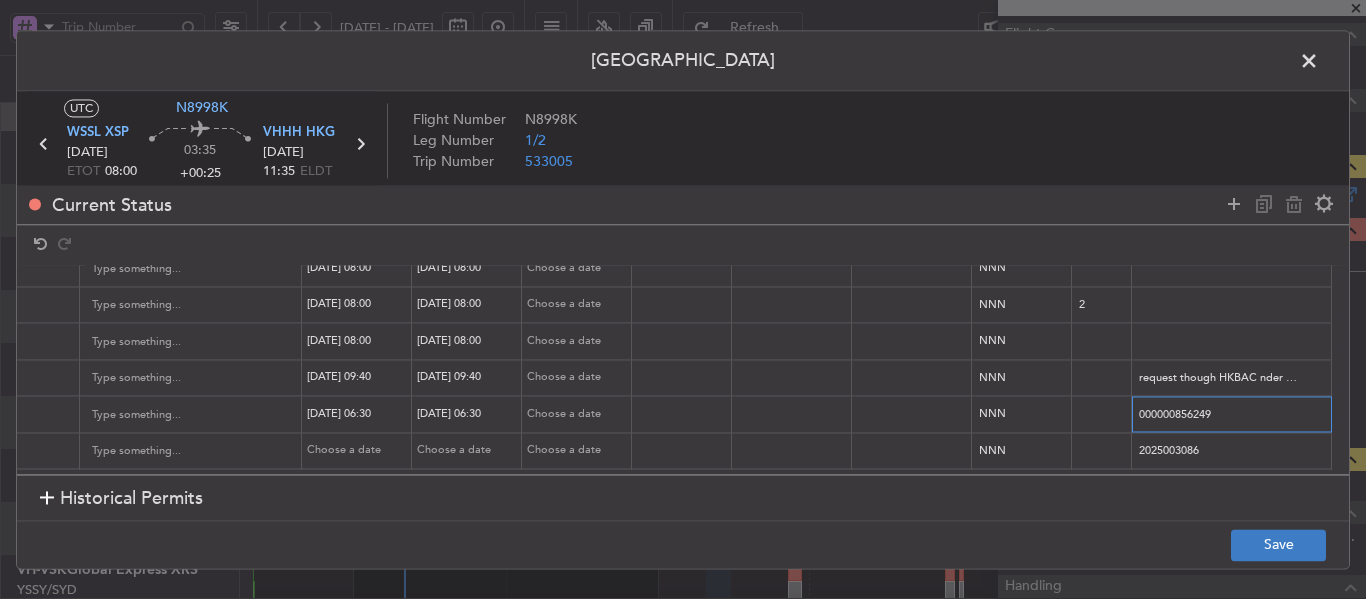 type on "000000856249" 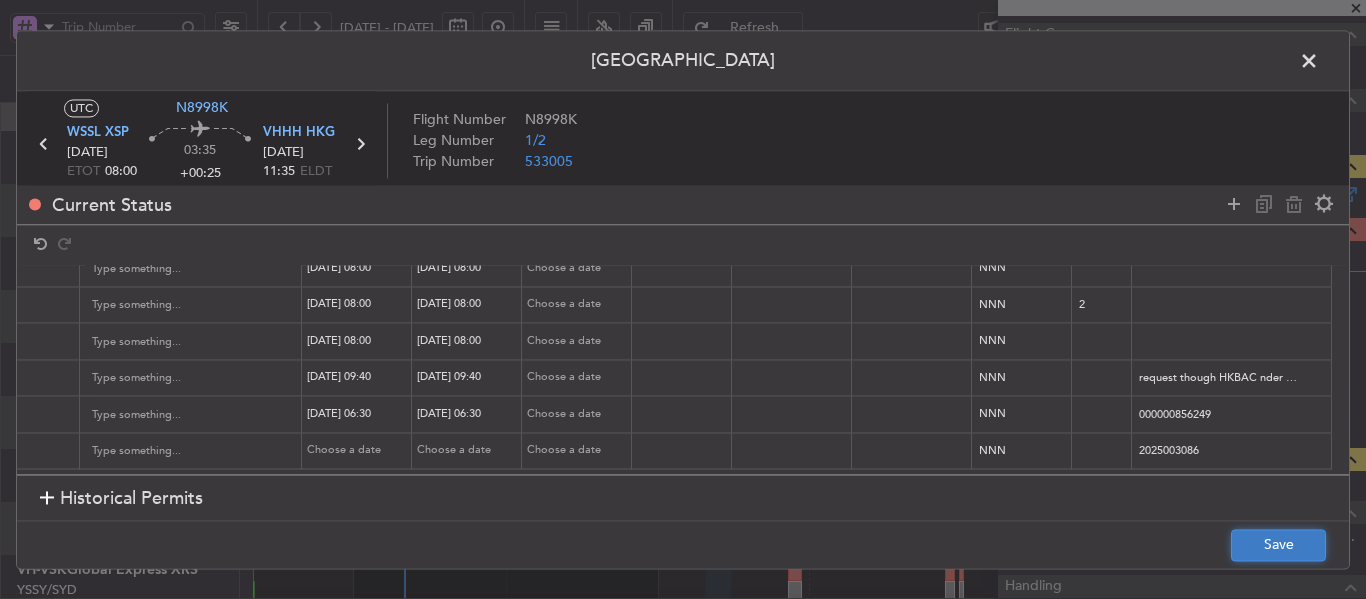 click on "Save" at bounding box center (1278, 545) 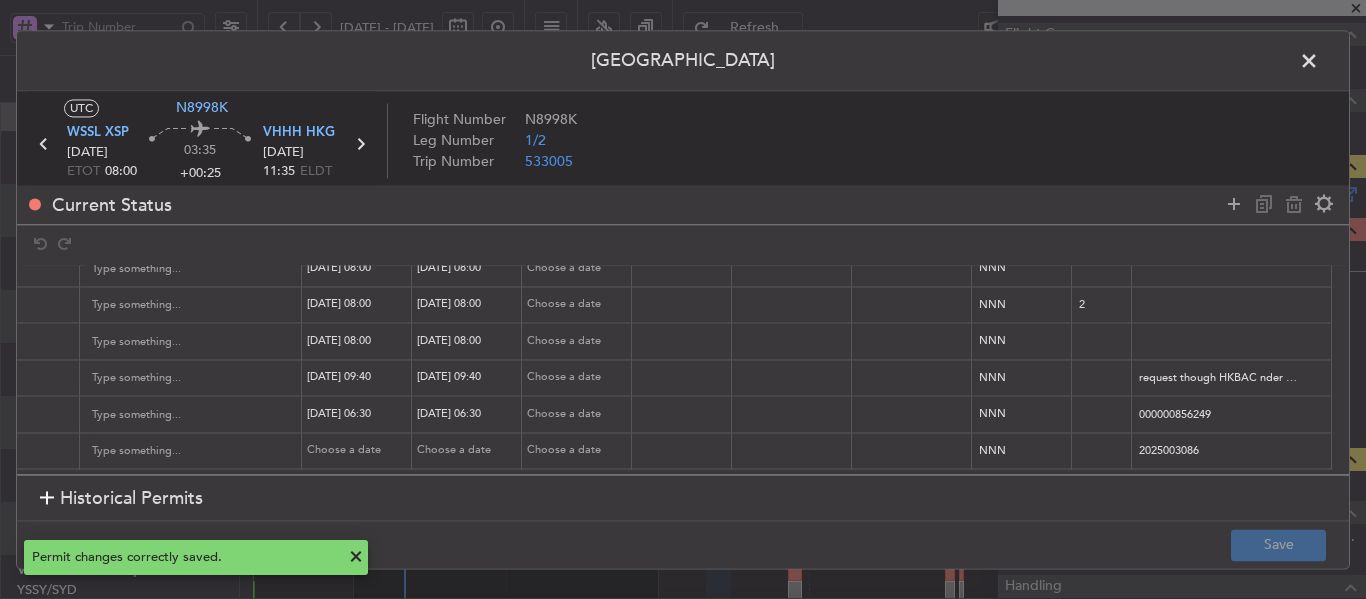 click at bounding box center (360, 144) 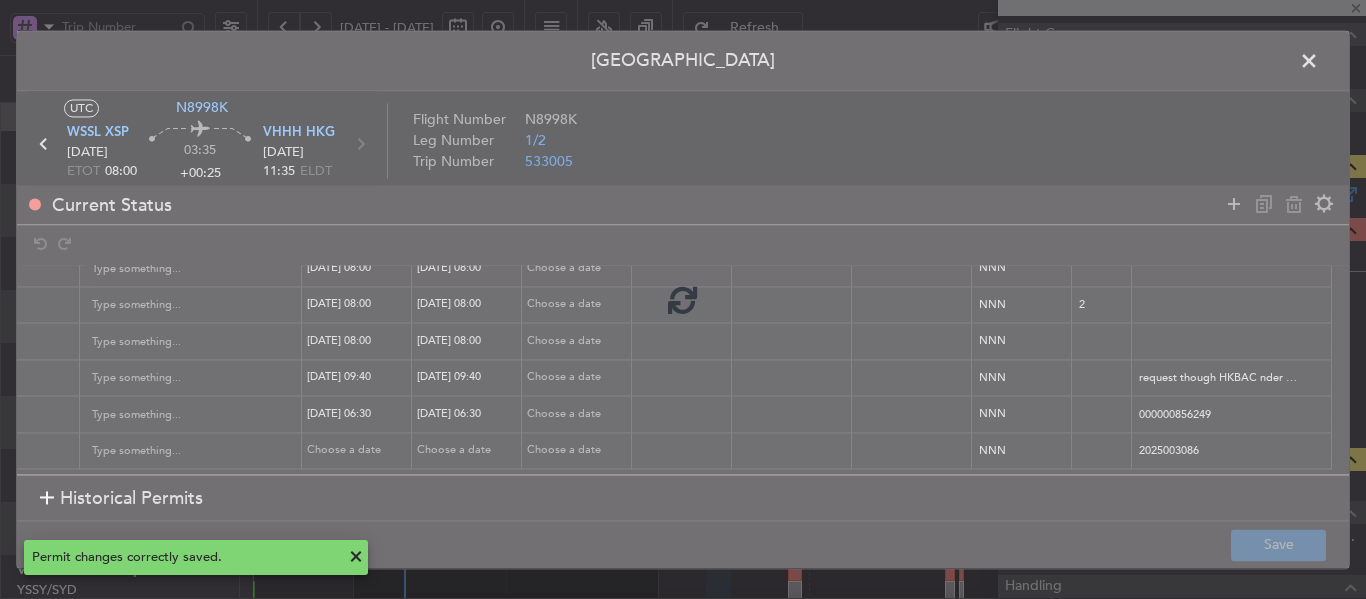 type on "-00:05" 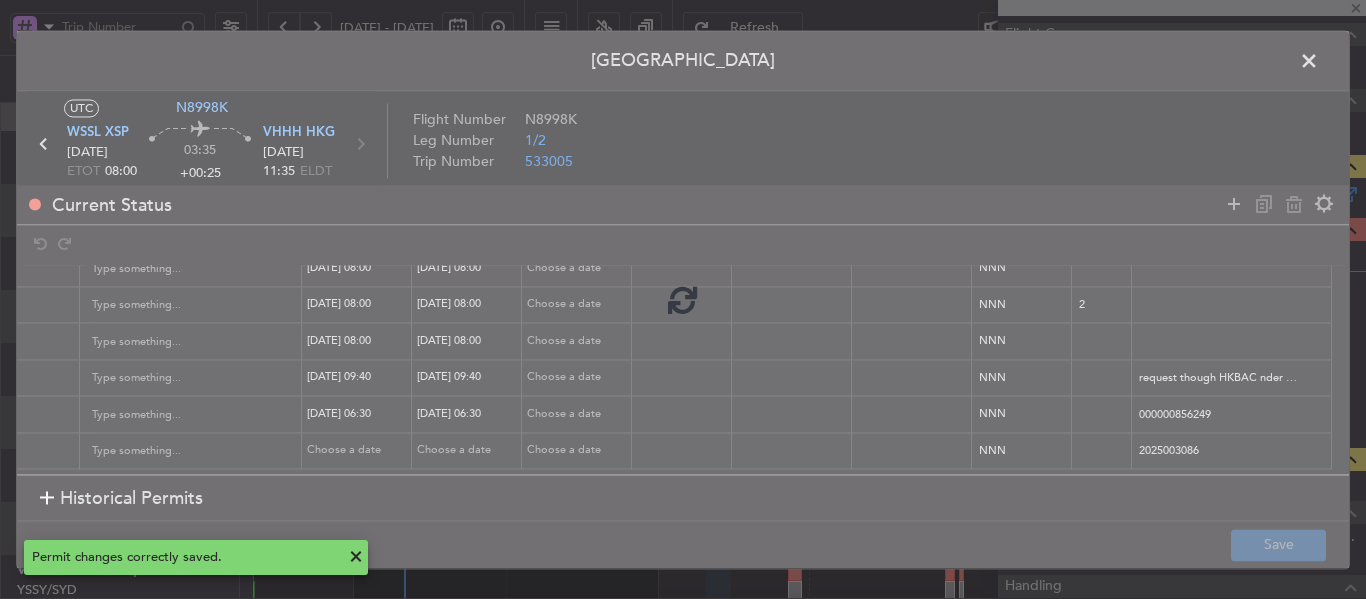 type 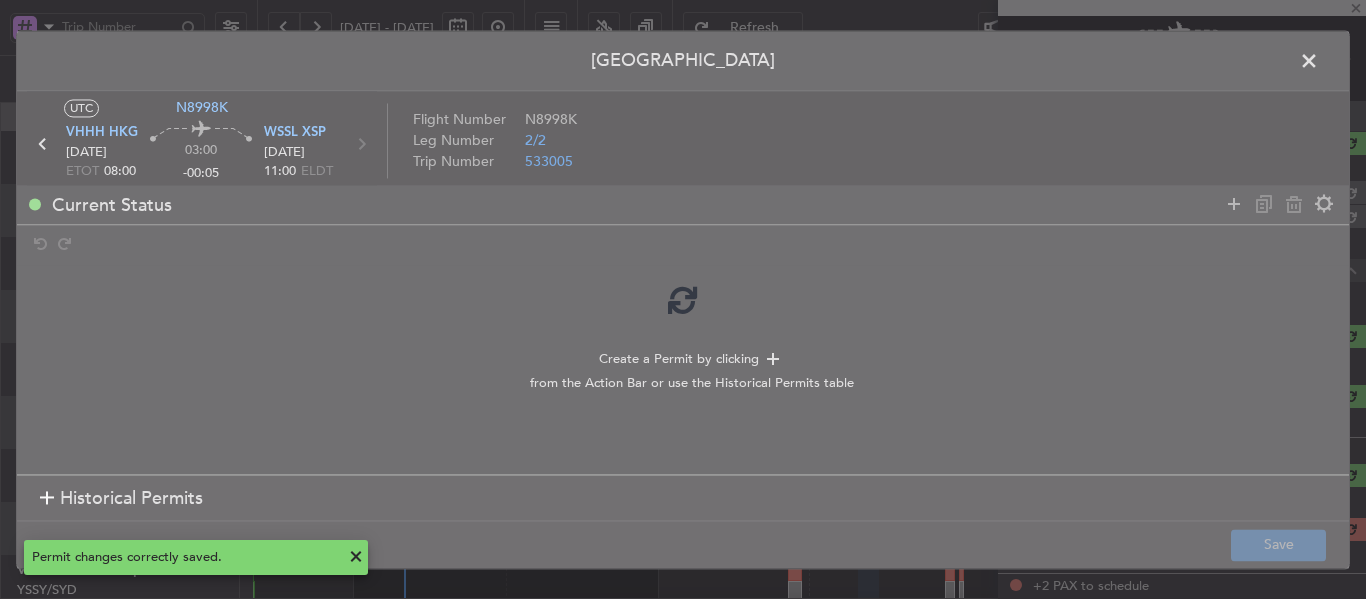 scroll, scrollTop: 63, scrollLeft: 0, axis: vertical 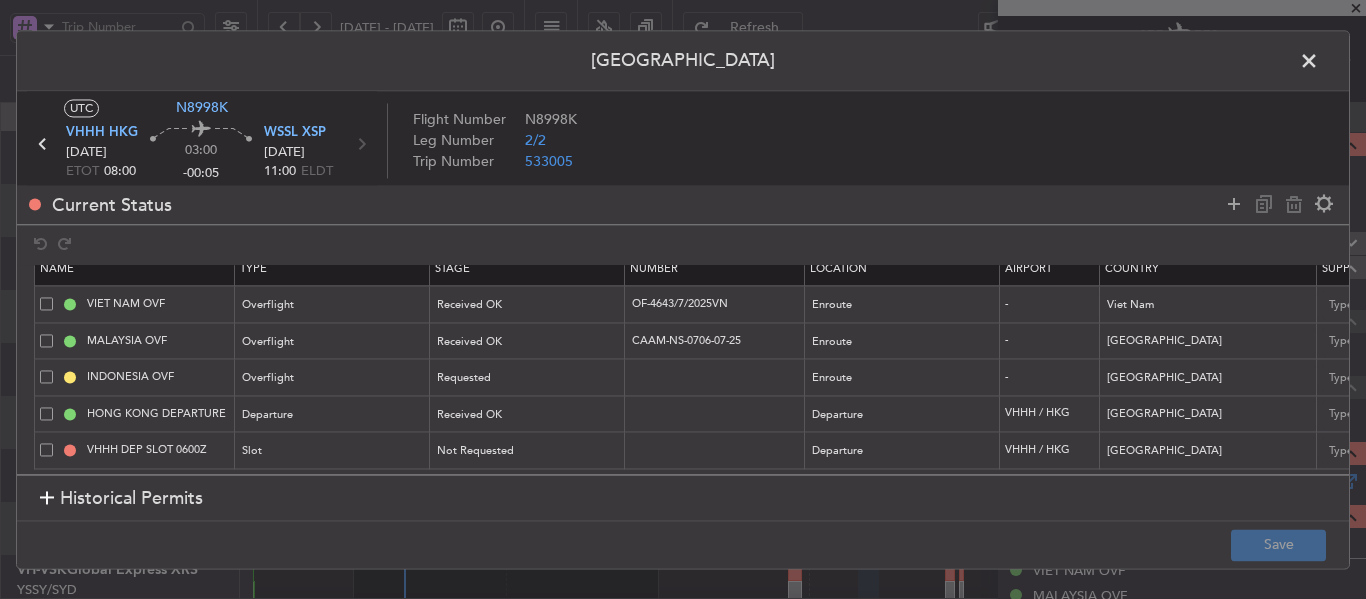 click at bounding box center (361, 144) 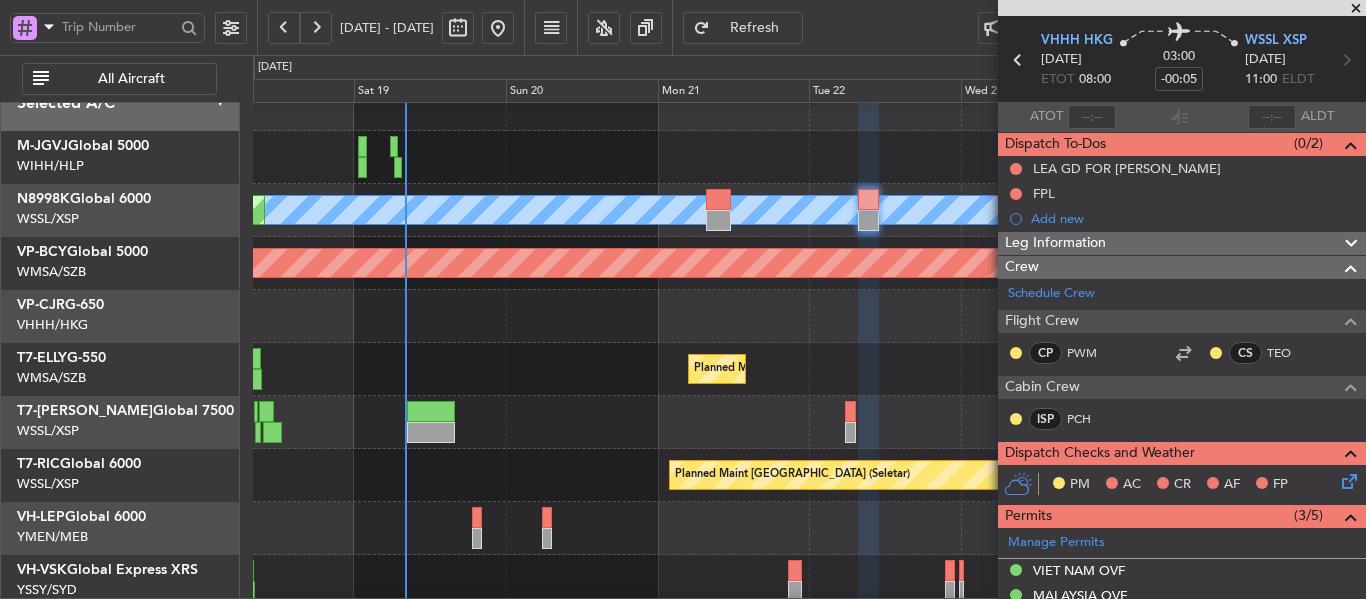 scroll, scrollTop: 86, scrollLeft: 0, axis: vertical 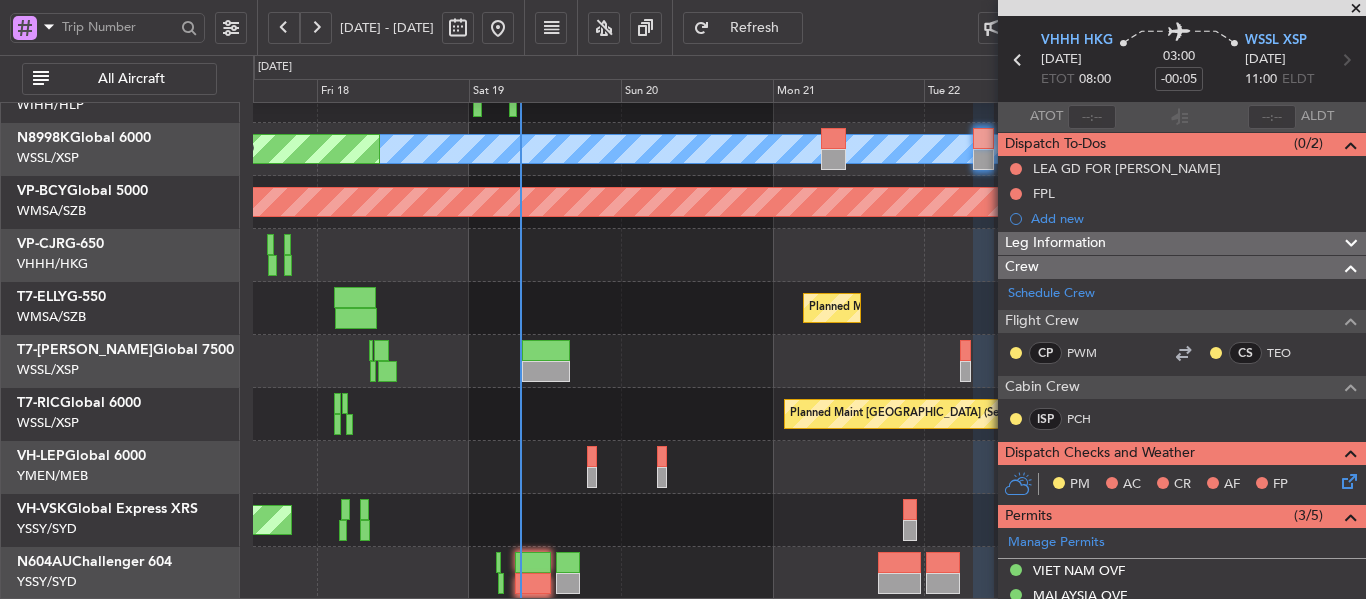 click on "Planned Maint [GEOGRAPHIC_DATA] (Seletar)
[PERSON_NAME]
Planned Maint [GEOGRAPHIC_DATA] (Seletar)
Planned Maint [GEOGRAPHIC_DATA] (Seletar)
[GEOGRAPHIC_DATA][PERSON_NAME] (Mineta [GEOGRAPHIC_DATA][PERSON_NAME])
[PERSON_NAME] San [PERSON_NAME] (Mineta [GEOGRAPHIC_DATA][PERSON_NAME])
Planned Maint Sharjah (Sharjah Intl)
Planned Maint [GEOGRAPHIC_DATA] (Sultan [PERSON_NAME] [PERSON_NAME] - Subang)
[PERSON_NAME] (Sultan [PERSON_NAME] [PERSON_NAME] - Subang)
[PERSON_NAME] (Sultan [PERSON_NAME] [PERSON_NAME] - Subang)
Planned Maint [GEOGRAPHIC_DATA] (Seletar)
Unplanned Maint Sydney ([PERSON_NAME] Intl)" 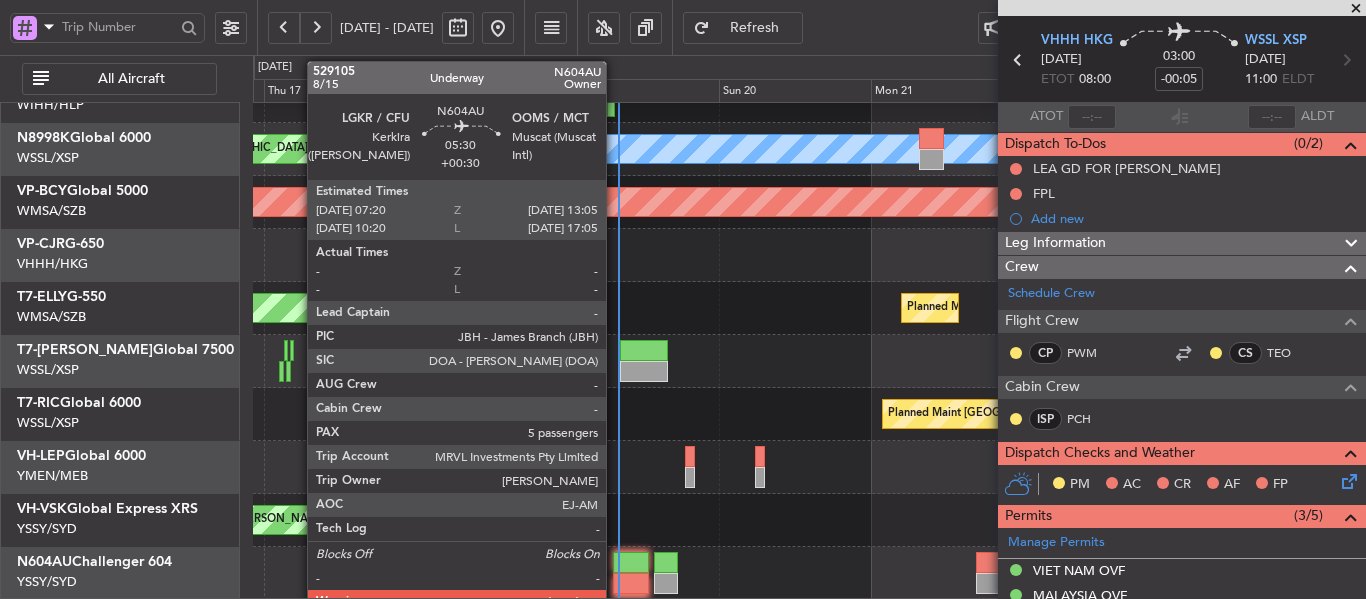 click 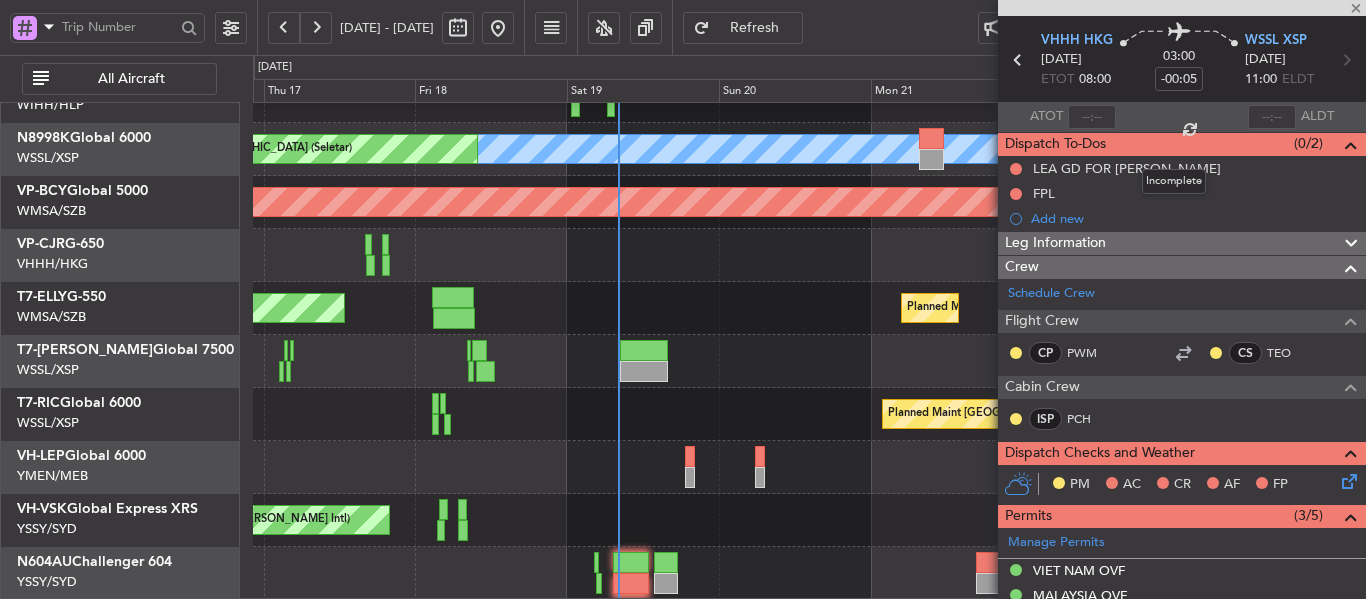 type on "+00:30" 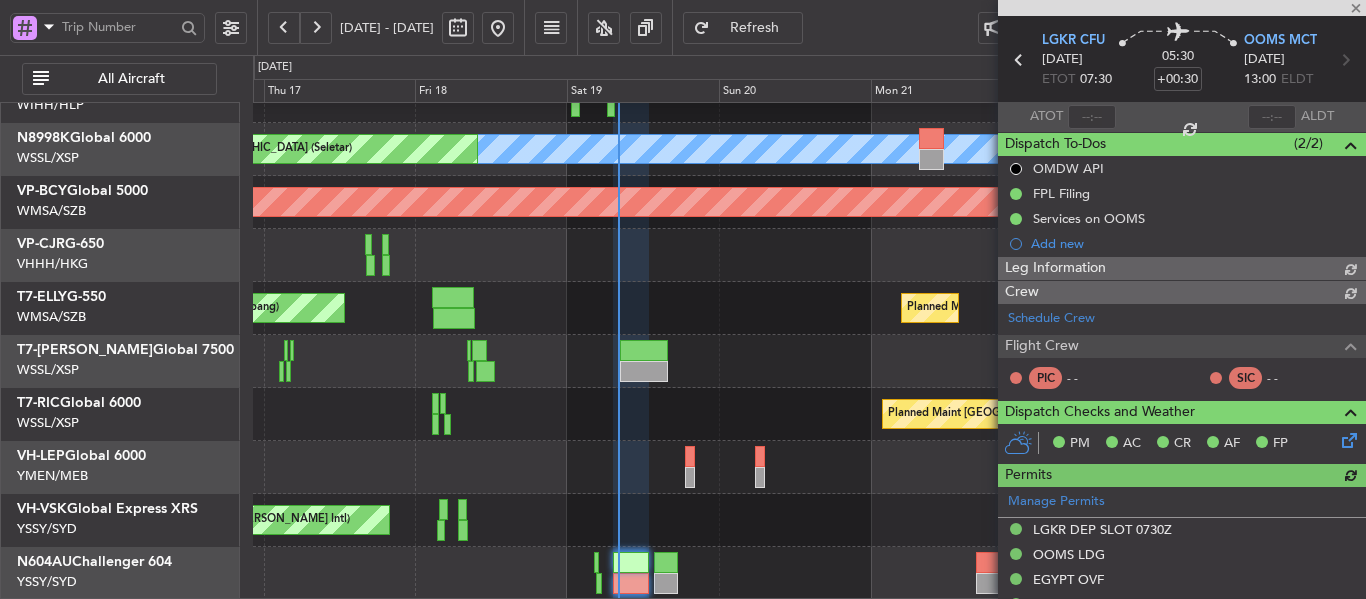 type on "[PERSON_NAME] (EYU)" 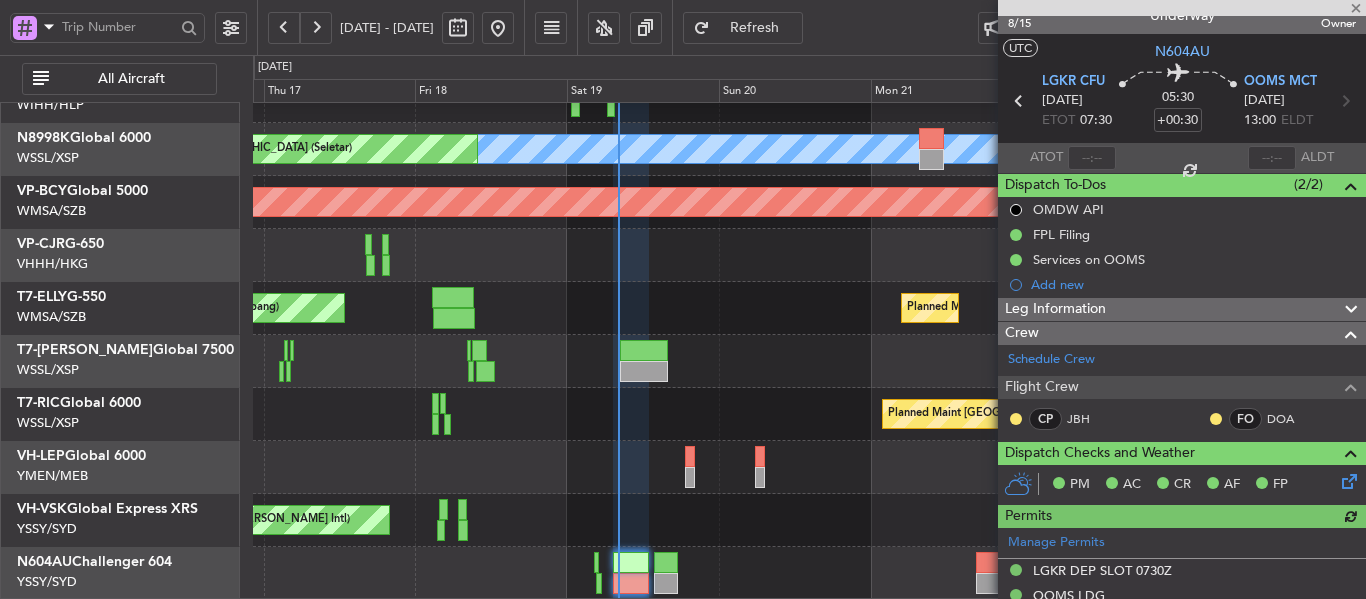 scroll, scrollTop: 0, scrollLeft: 0, axis: both 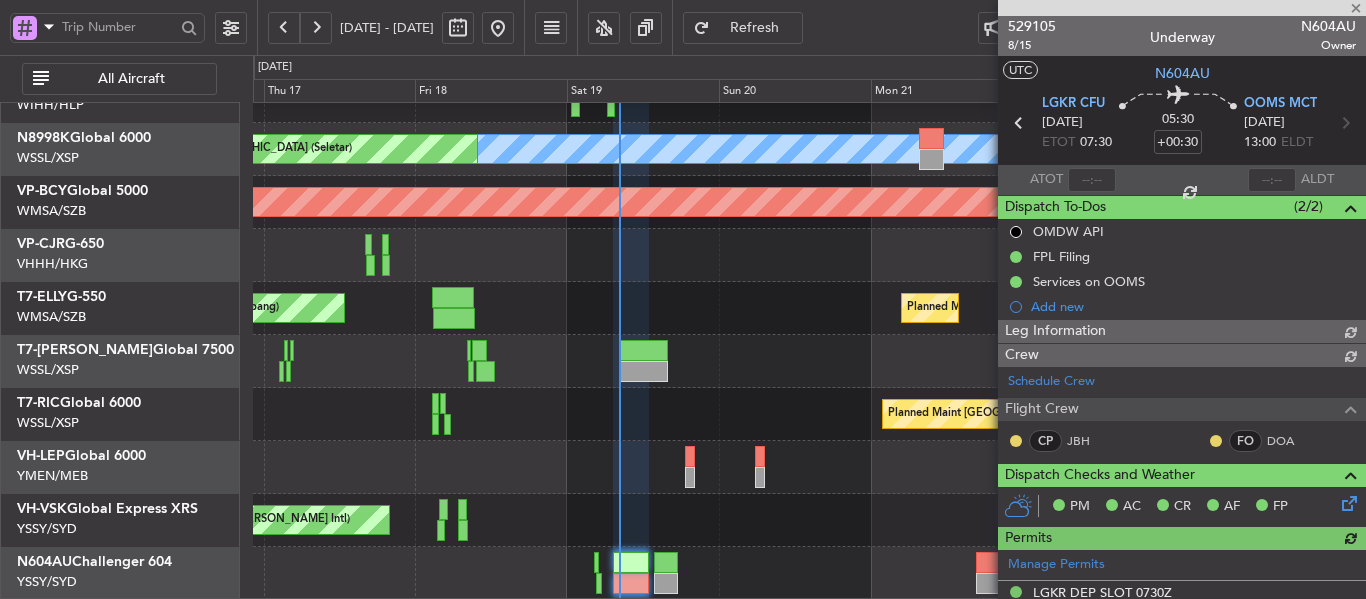type on "[PERSON_NAME] (EYU)" 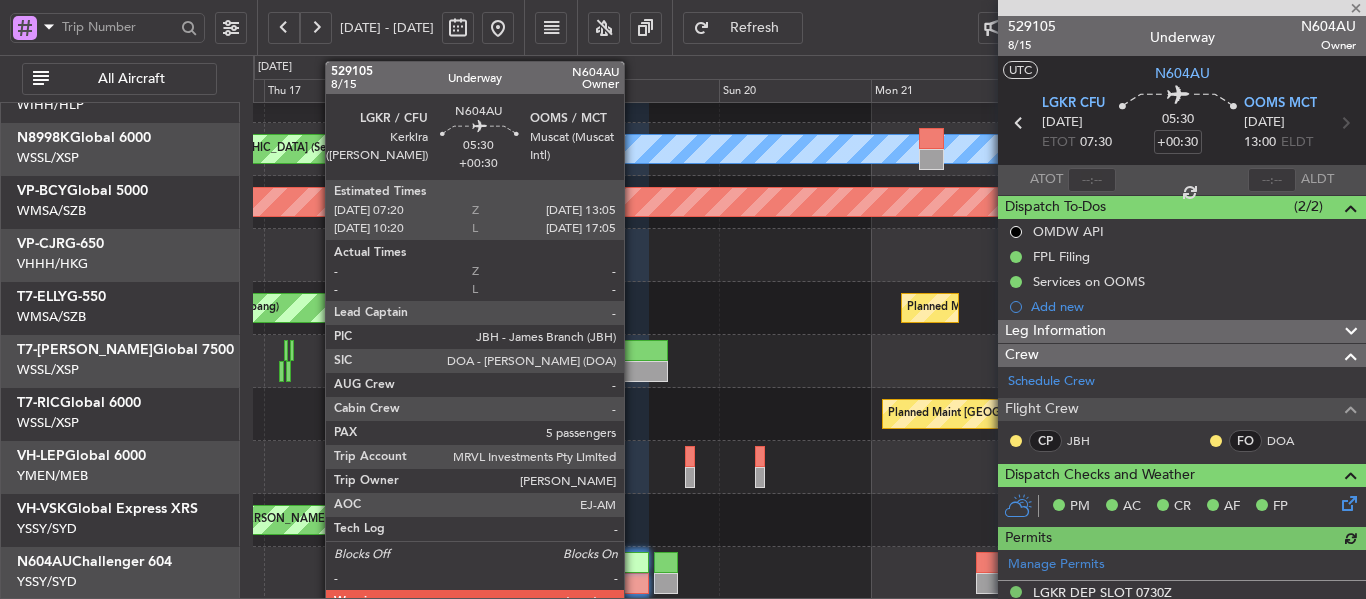 click 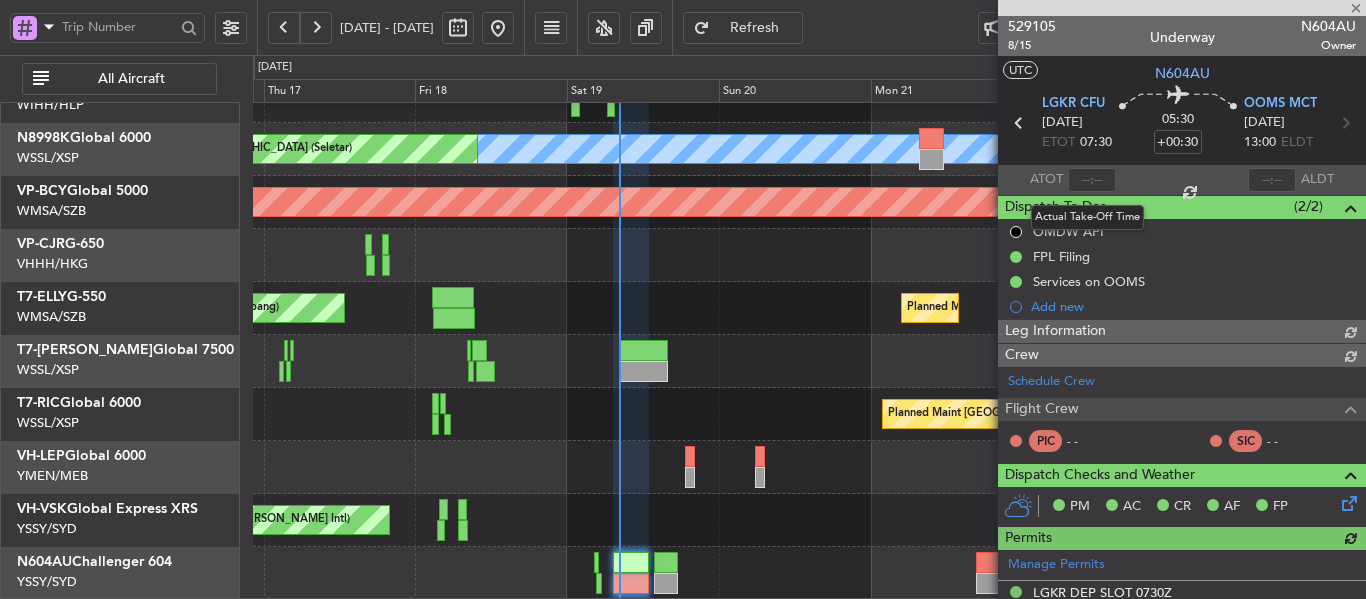 type on "[PERSON_NAME] (EYU)" 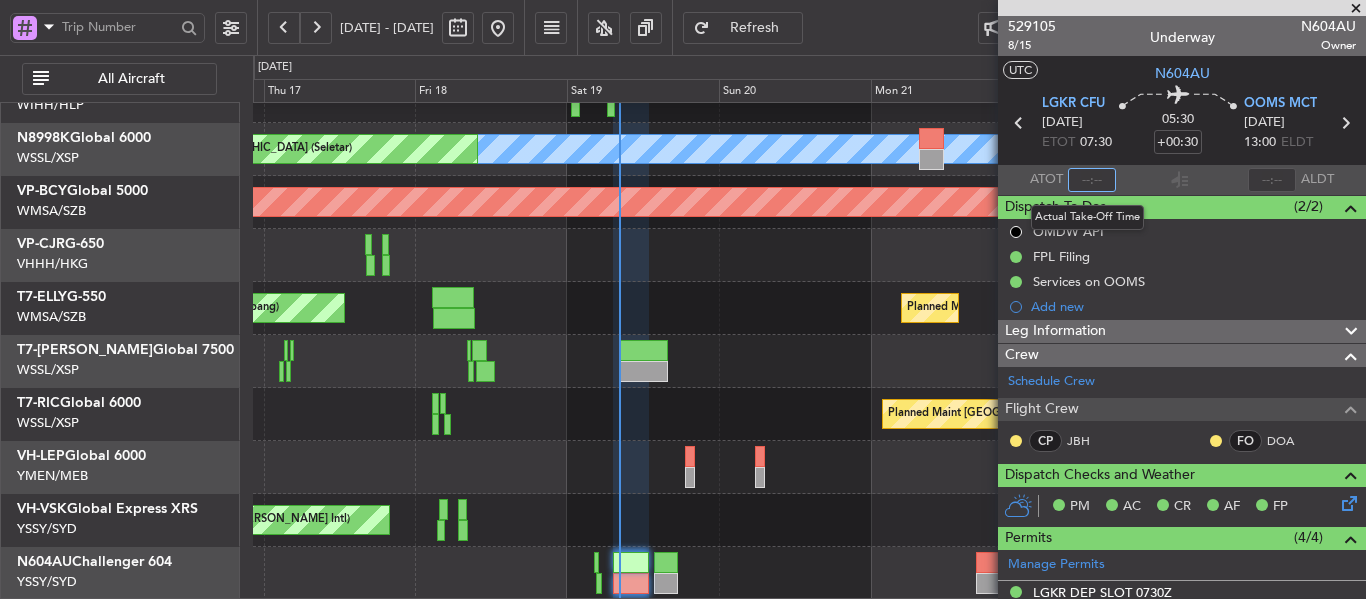 click at bounding box center (1092, 180) 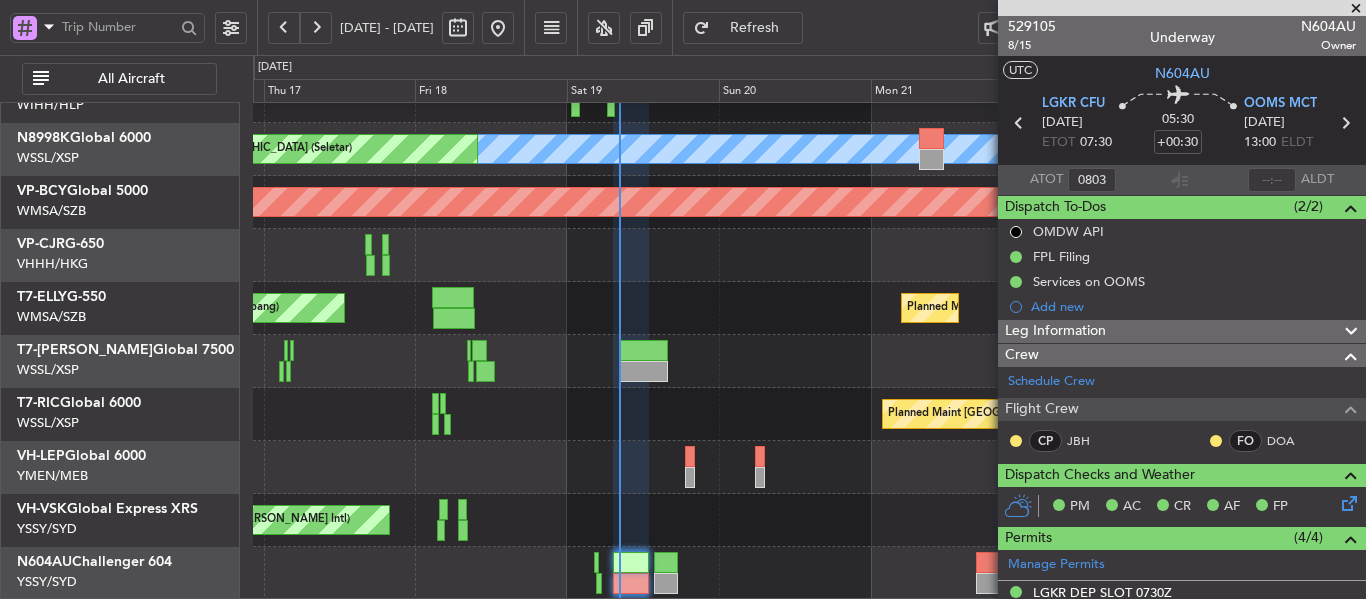 click on "ATOT 0803 ALDT" at bounding box center (1182, 180) 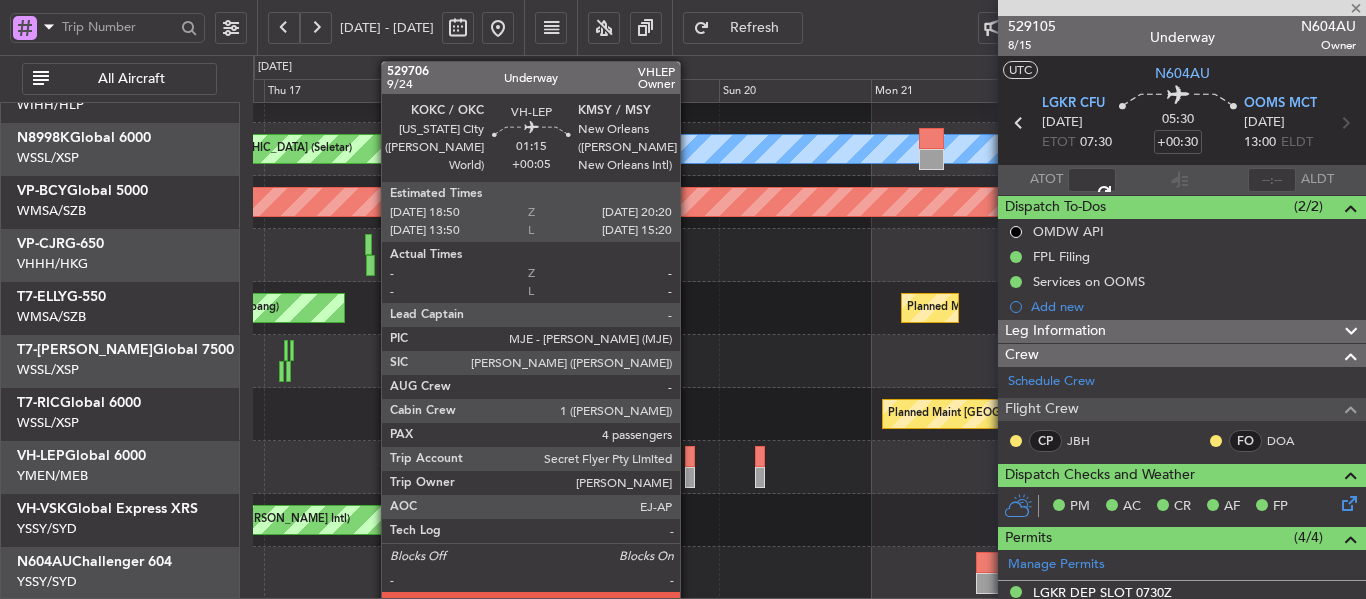 click 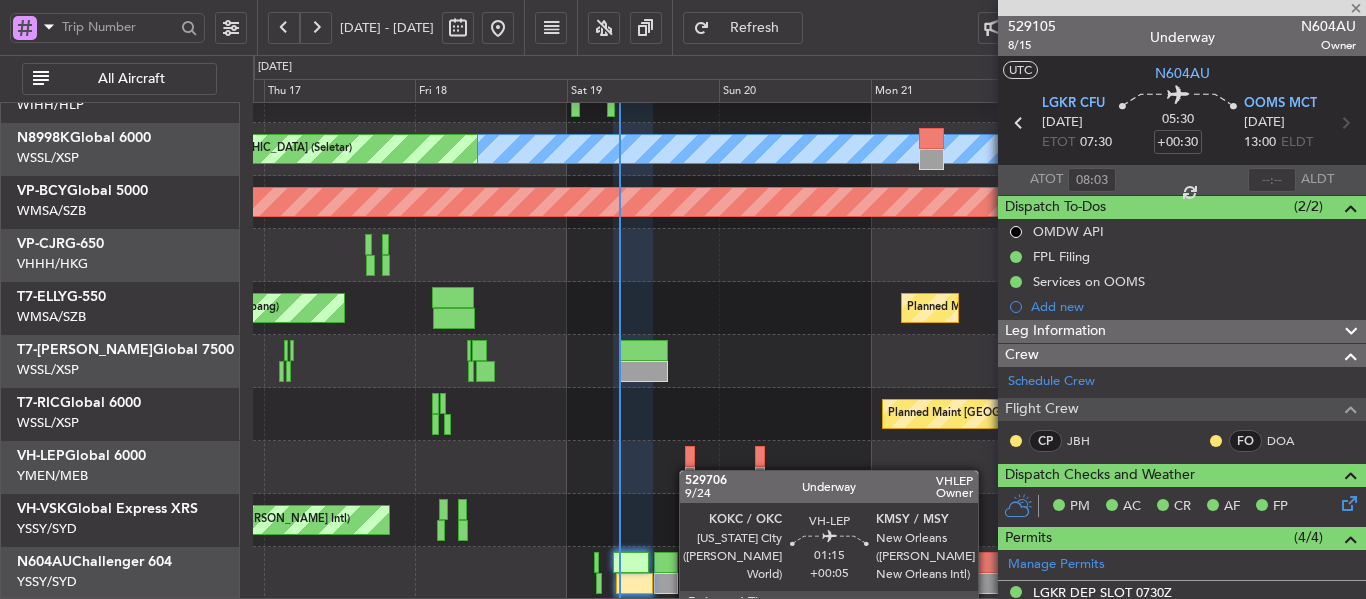 type on "+00:05" 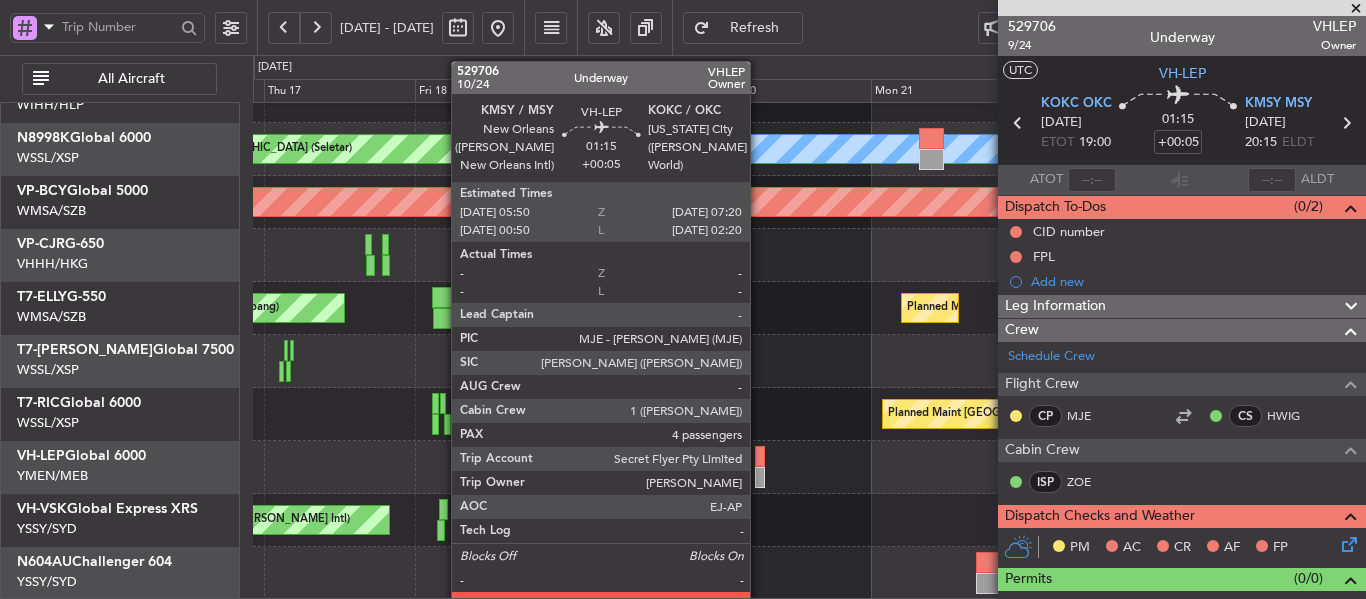 click 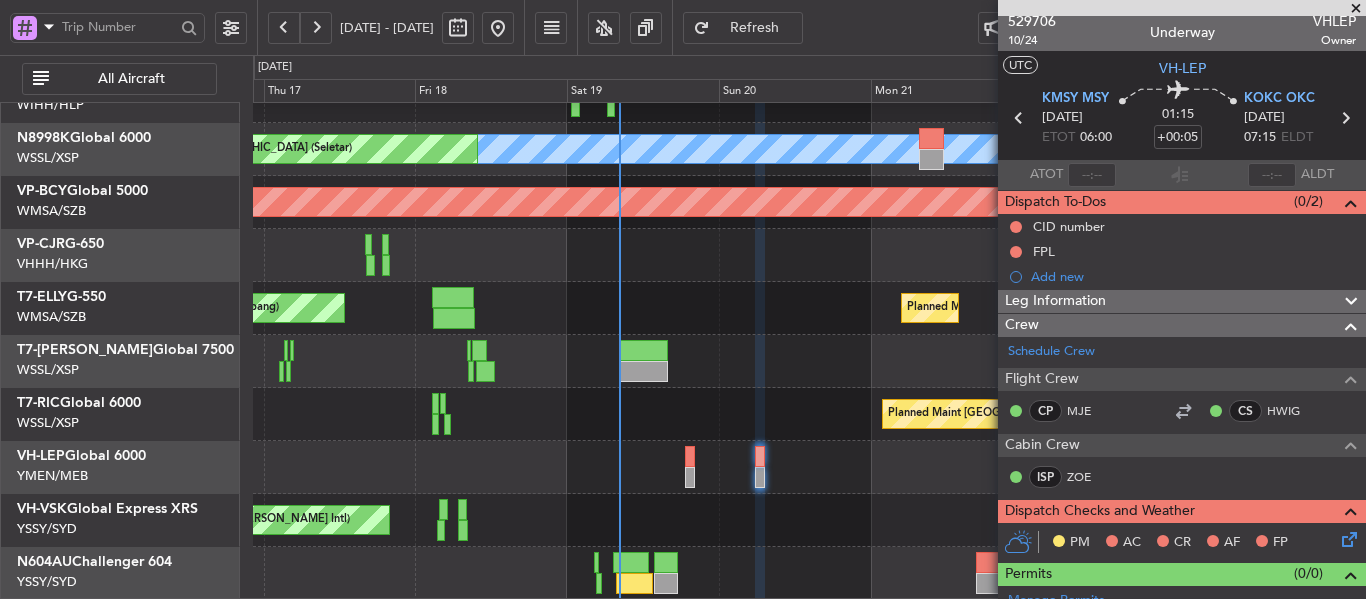 scroll, scrollTop: 0, scrollLeft: 0, axis: both 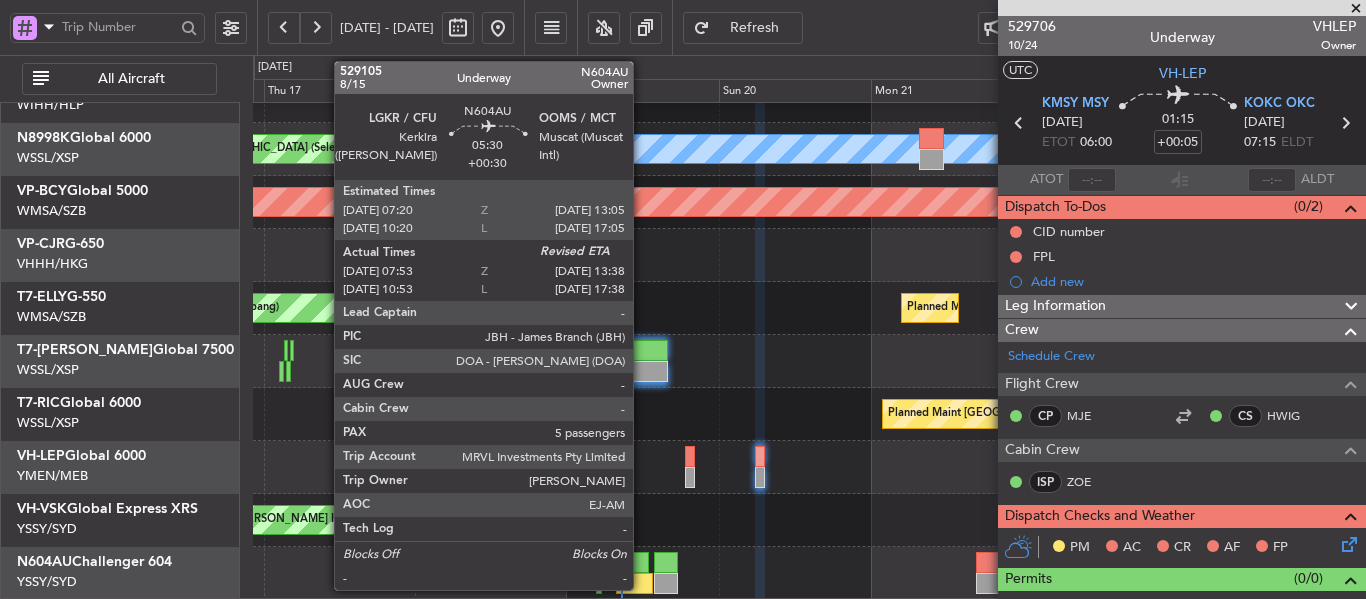 click 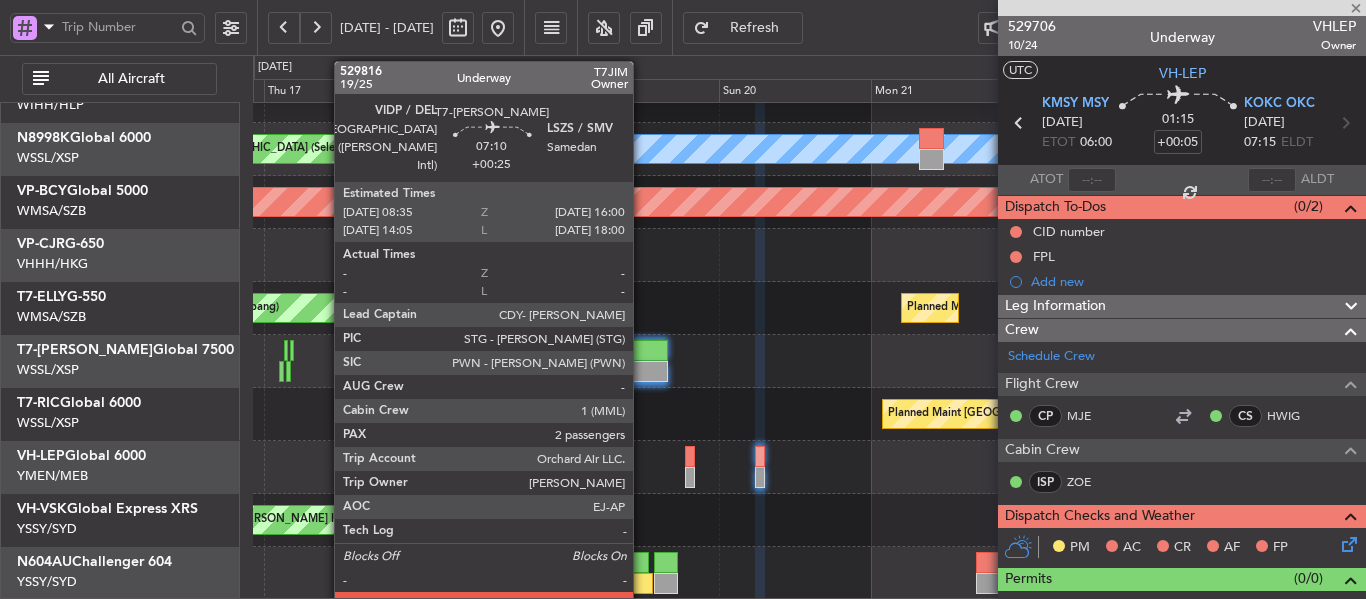 click 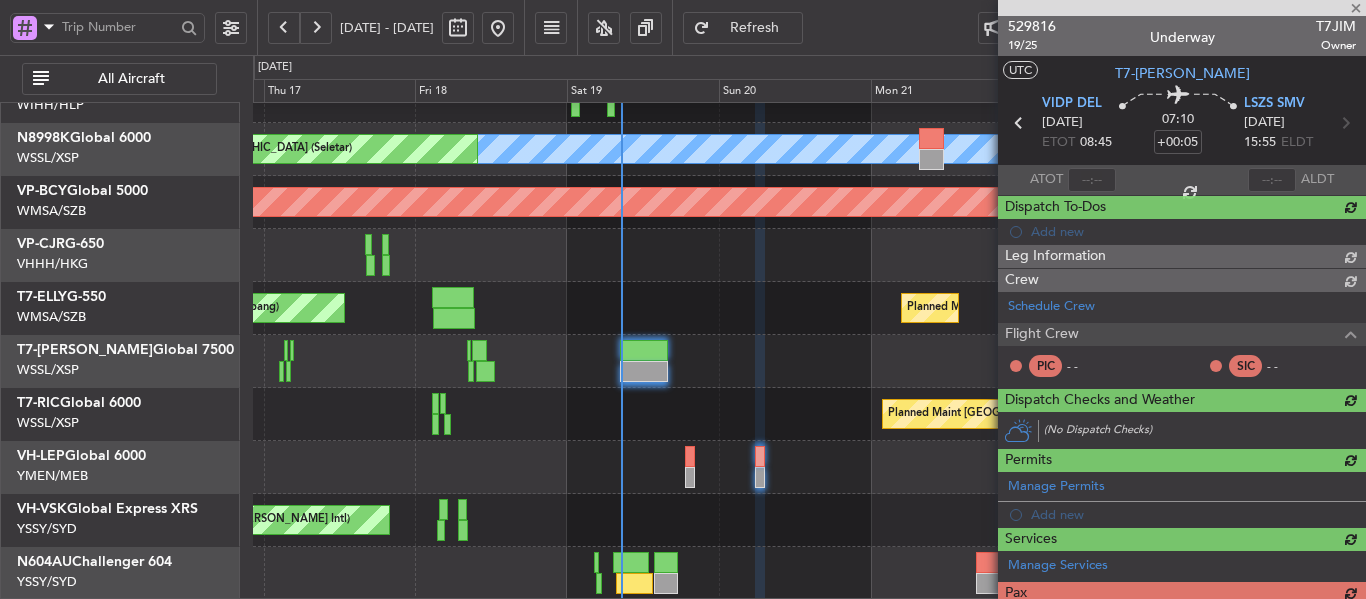 type on "+00:25" 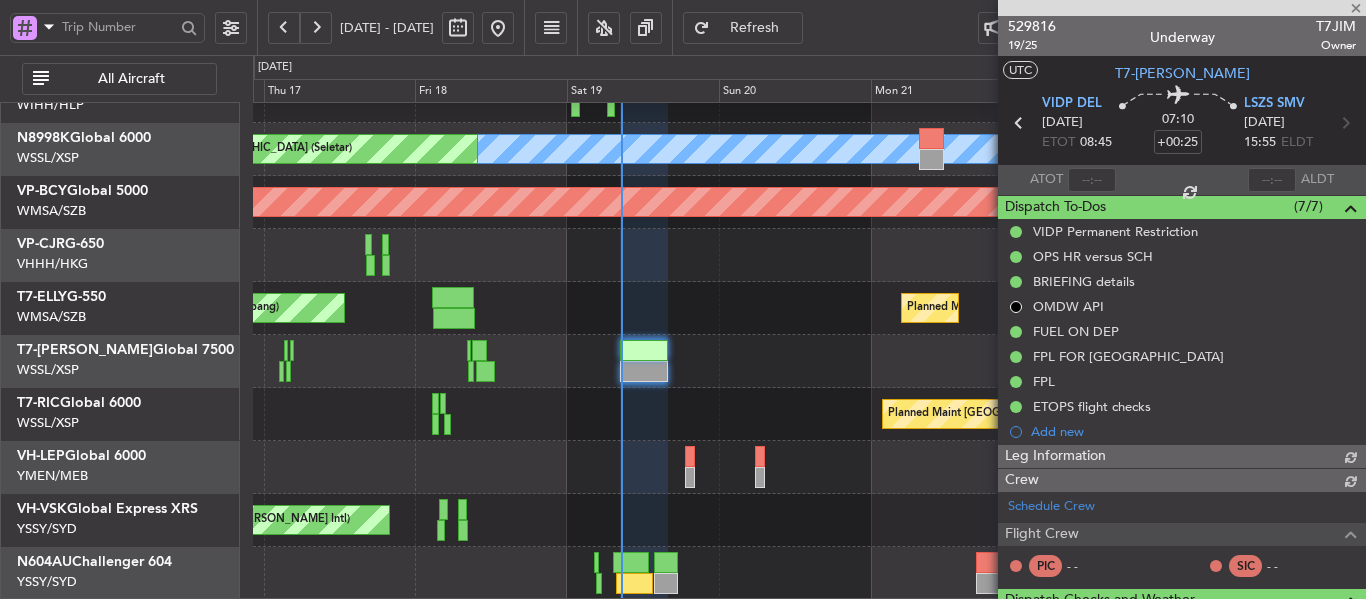 type on "[PERSON_NAME] (LEU)" 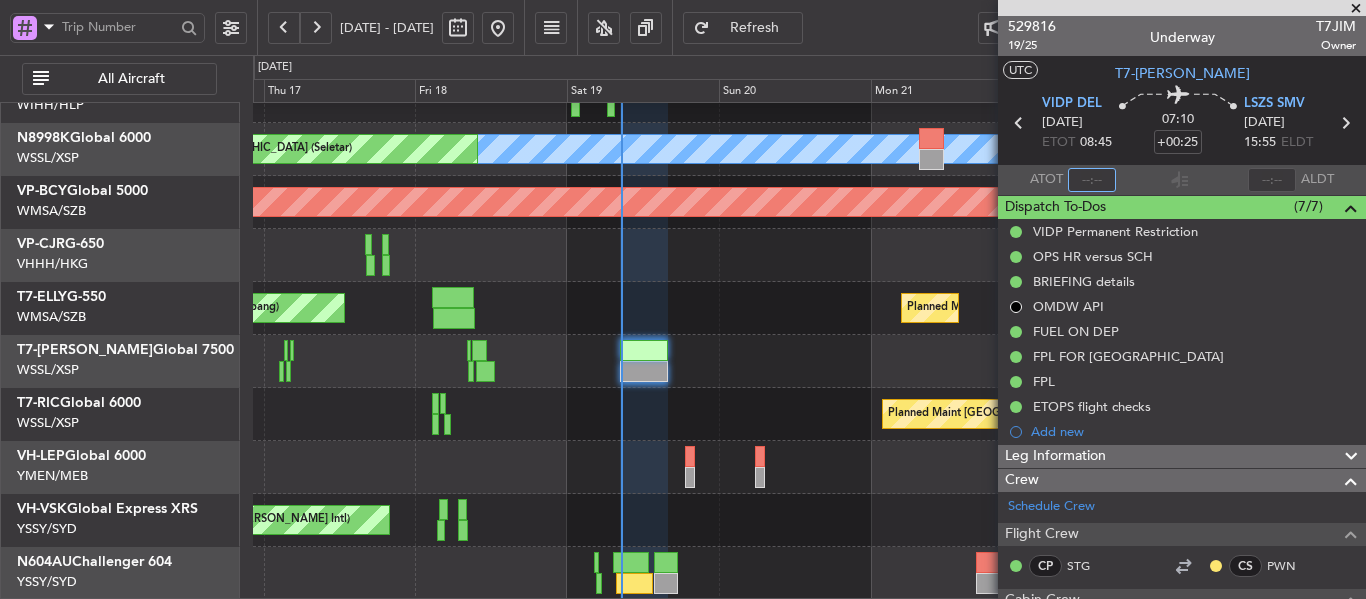 click at bounding box center (1092, 180) 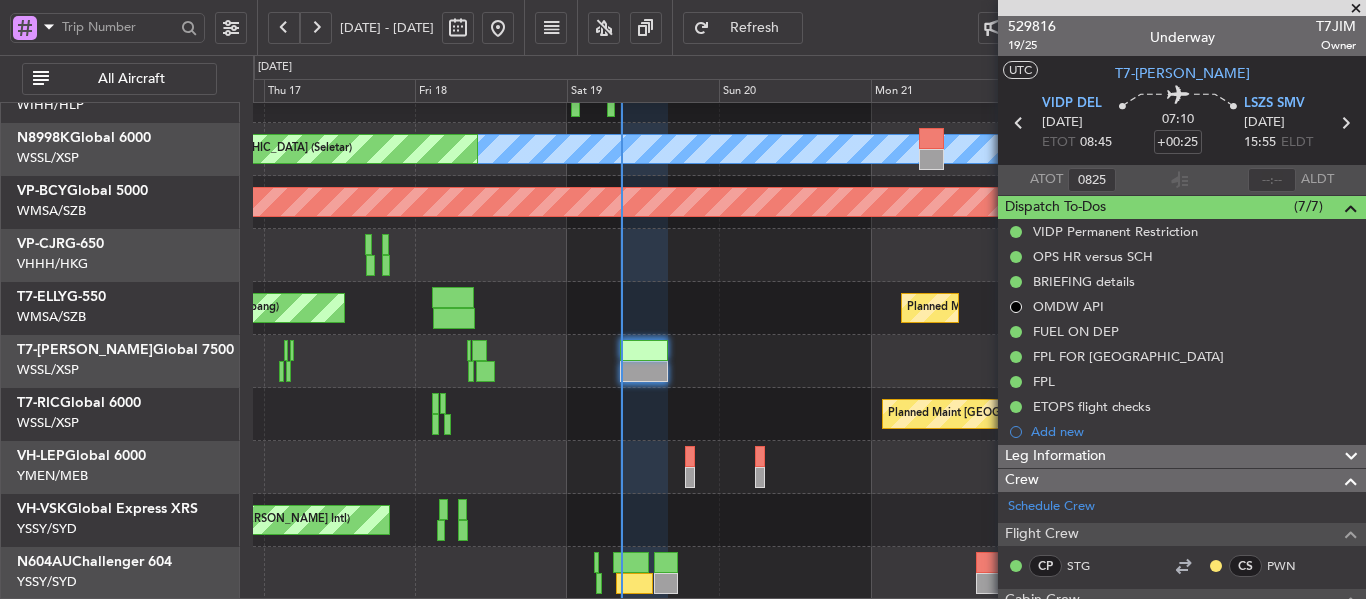 click on "VIDP  DEL [DATE] ETOT 08:45 07:10 +00:25 LSZS  SMV [DATE] 15:55 ELDT" at bounding box center [1182, 125] 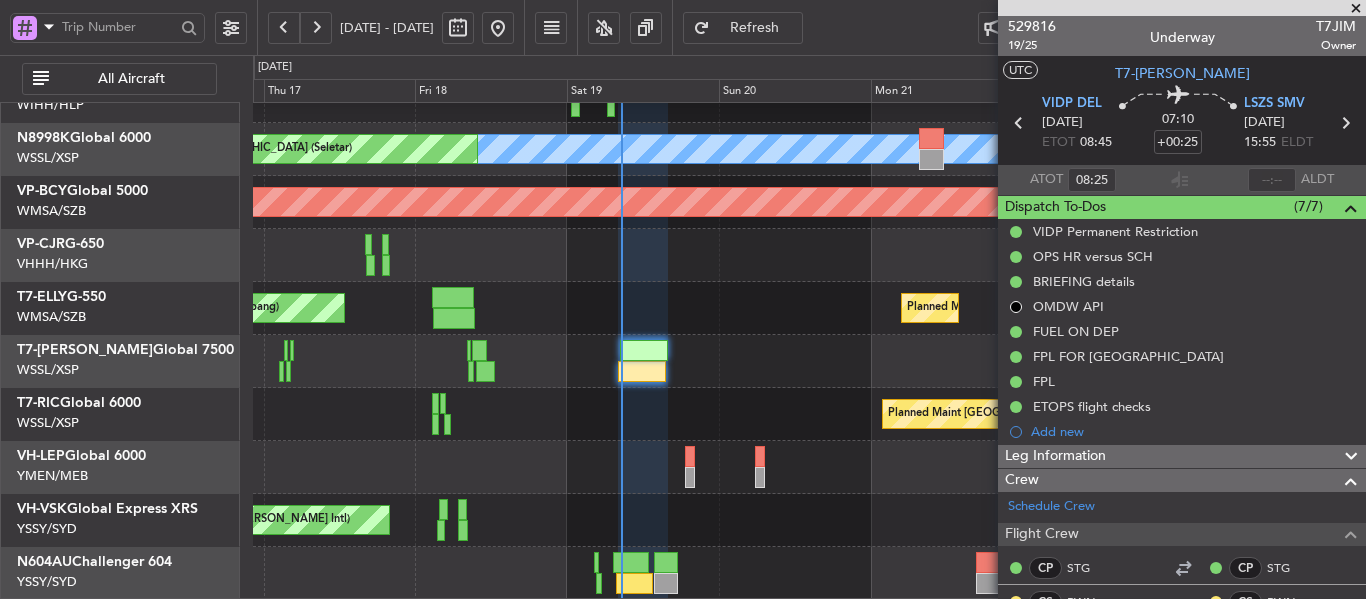 type on "[PERSON_NAME] (LEU)" 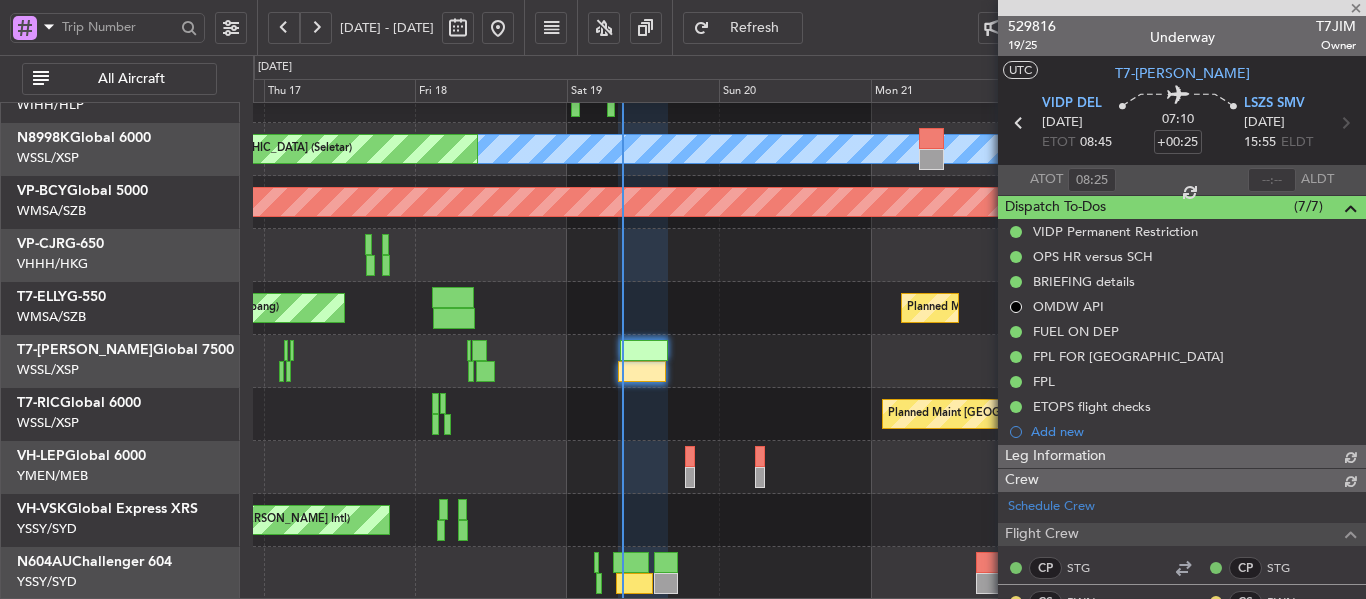 type on "[PERSON_NAME] (LEU)" 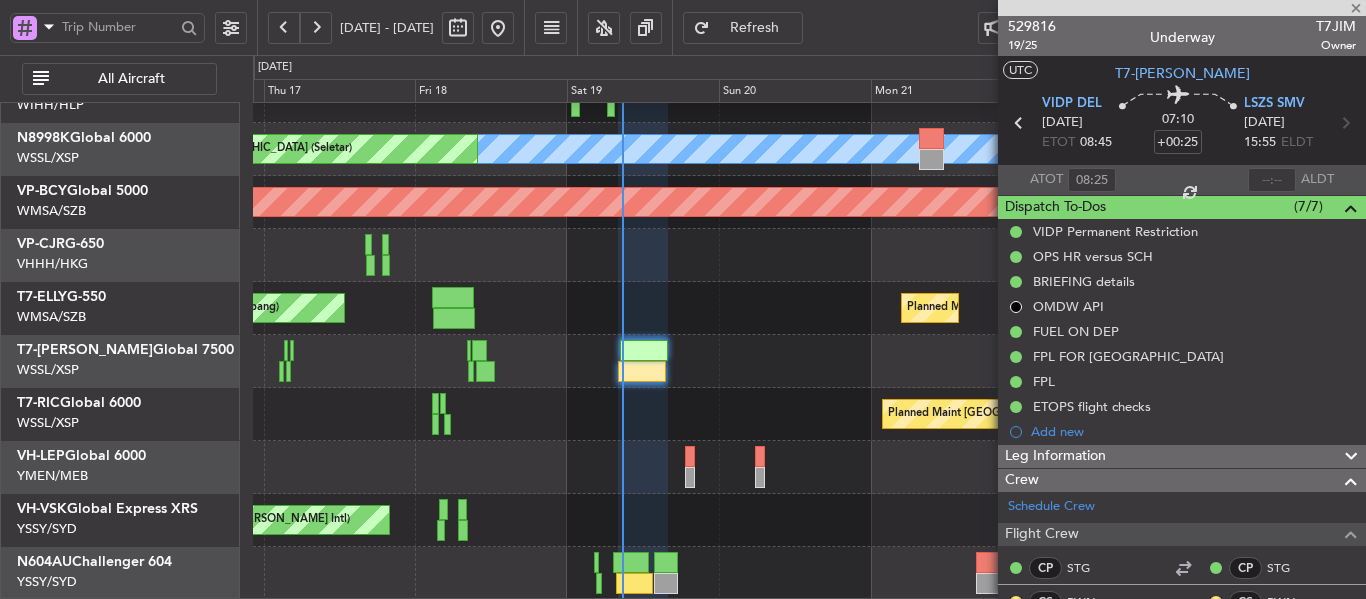scroll, scrollTop: 43, scrollLeft: 0, axis: vertical 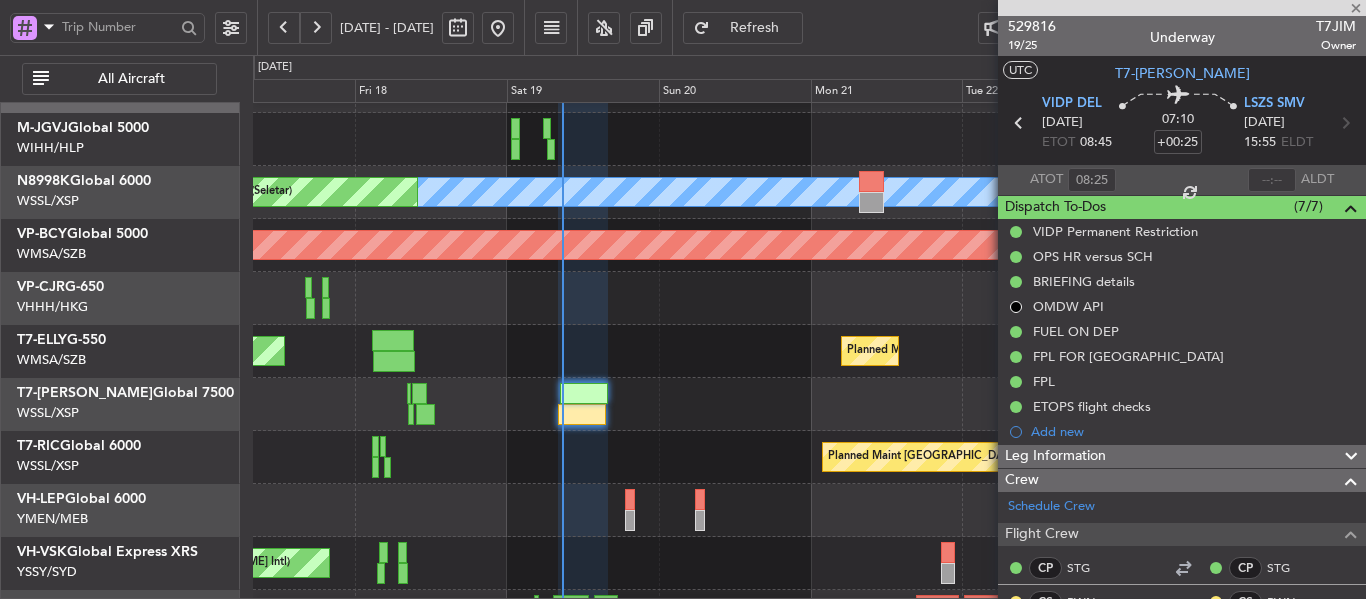 click on "Planned Maint Sharjah (Sharjah Intl)
[PERSON_NAME] (Sultan [PERSON_NAME] [PERSON_NAME] - Subang)
[PERSON_NAME] (Sultan [PERSON_NAME] [PERSON_NAME] - Subang)
Planned Maint [GEOGRAPHIC_DATA] (Sultan [PERSON_NAME] [PERSON_NAME] - Subang)" 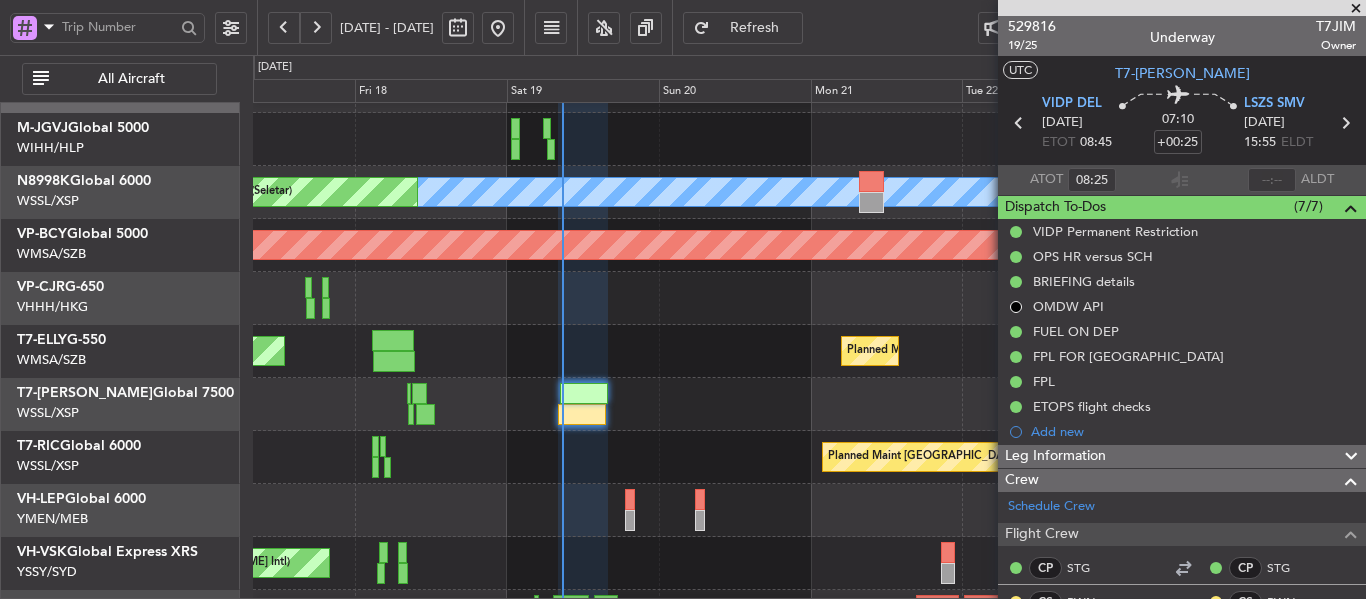 click at bounding box center (1356, 9) 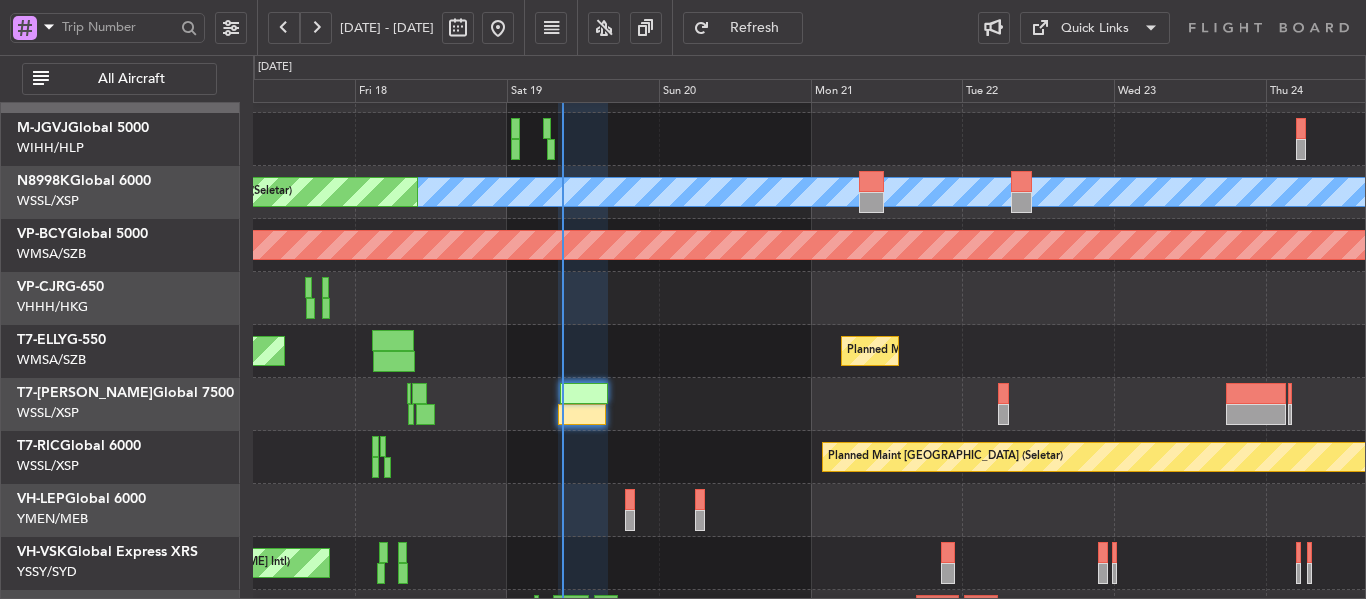 type on "0" 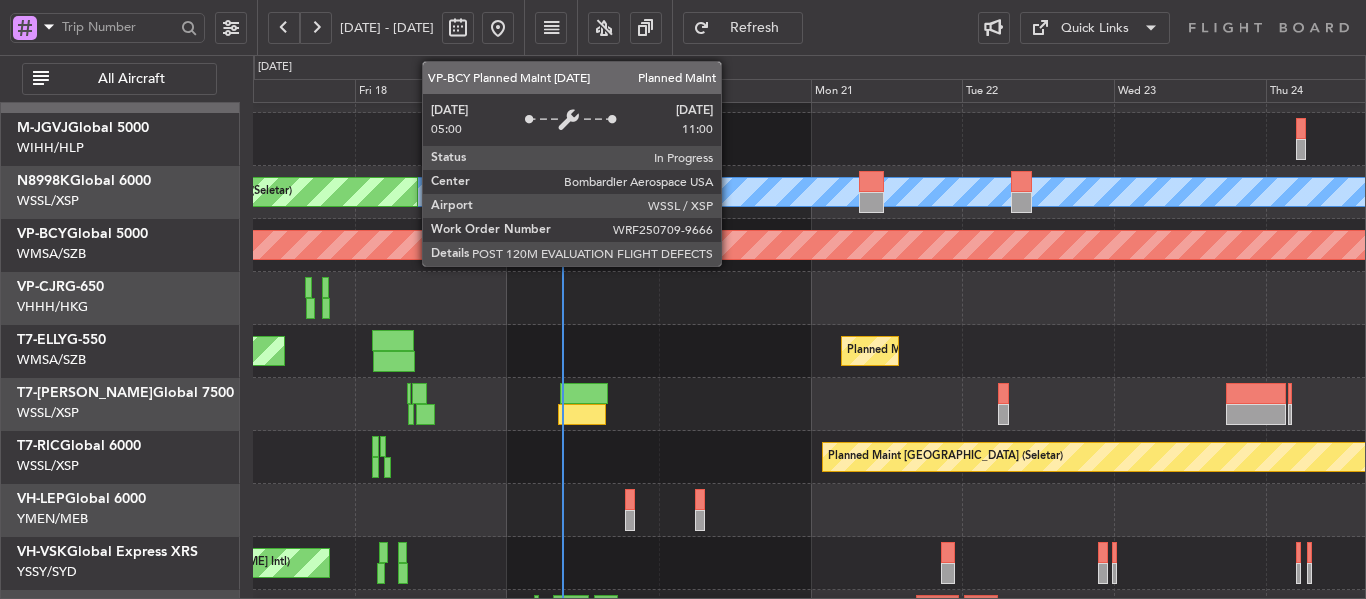 scroll, scrollTop: 0, scrollLeft: 0, axis: both 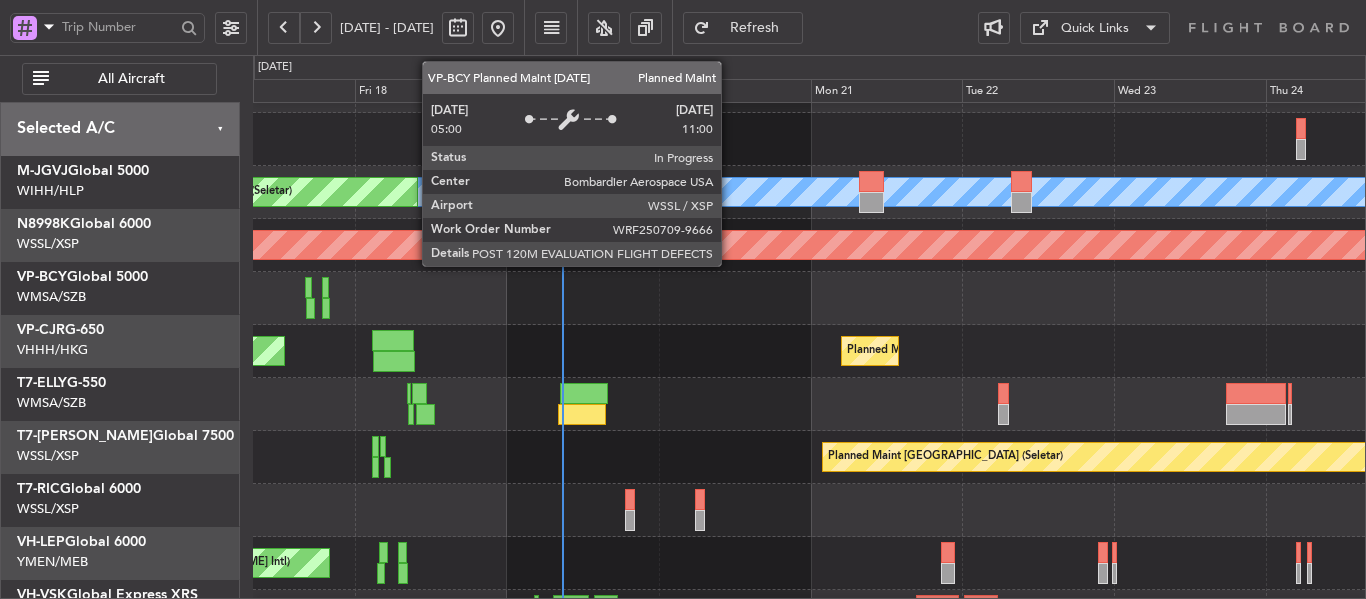 click on "Planned Maint [GEOGRAPHIC_DATA] (Seletar)
[PERSON_NAME]
Planned Maint [GEOGRAPHIC_DATA] (Seletar)
Planned Maint [GEOGRAPHIC_DATA] (Seletar)
[GEOGRAPHIC_DATA][PERSON_NAME] (Mineta [GEOGRAPHIC_DATA][PERSON_NAME])
[PERSON_NAME] San [PERSON_NAME] (Mineta [GEOGRAPHIC_DATA][PERSON_NAME])
Planned Maint Sharjah (Sharjah Intl)
[PERSON_NAME] (Sultan [PERSON_NAME] [PERSON_NAME] - Subang)
[PERSON_NAME] (Sultan [PERSON_NAME] [PERSON_NAME] - Subang)
Planned Maint [GEOGRAPHIC_DATA] (Sultan [PERSON_NAME] [PERSON_NAME] - Subang)
Planned Maint [GEOGRAPHIC_DATA] (Seletar)
Unplanned Maint Sydney ([PERSON_NAME] Intl)" 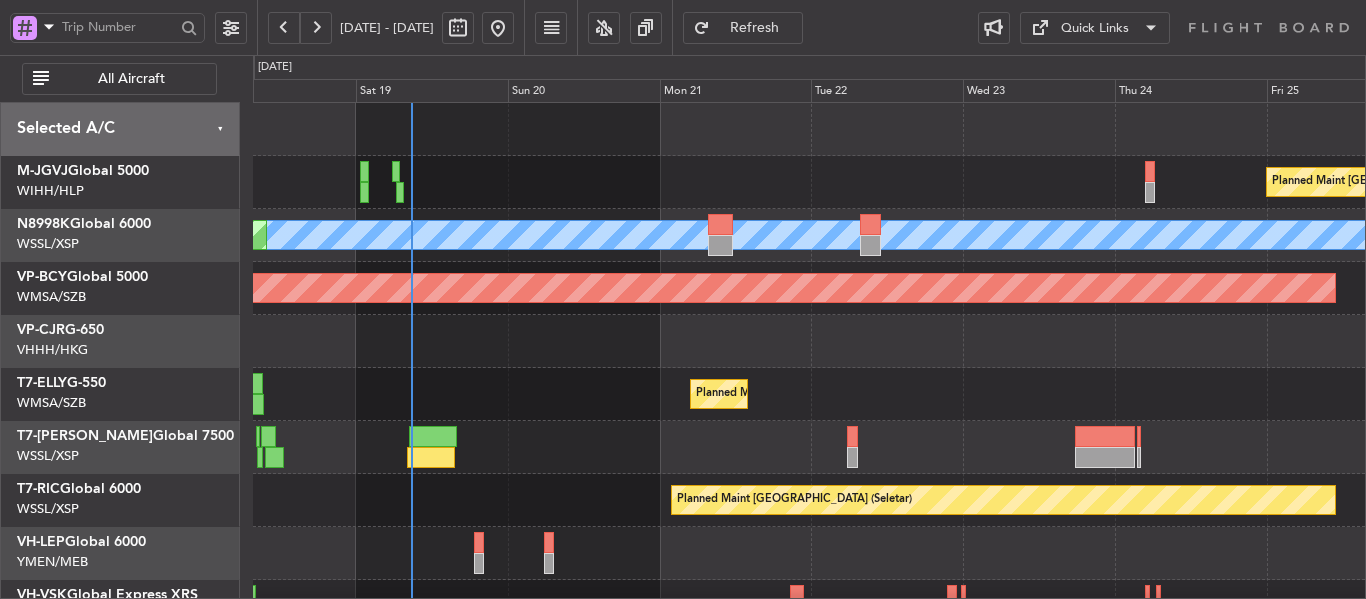click at bounding box center [1151, 28] 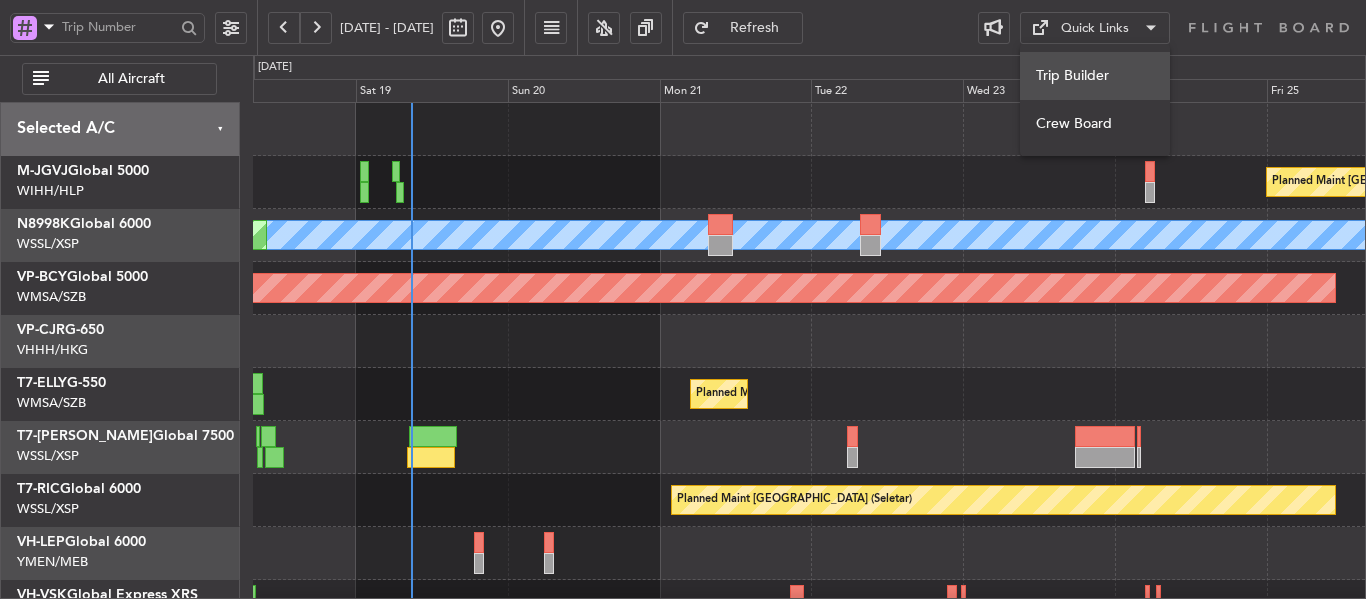 click on "Trip Builder" at bounding box center [1095, 76] 